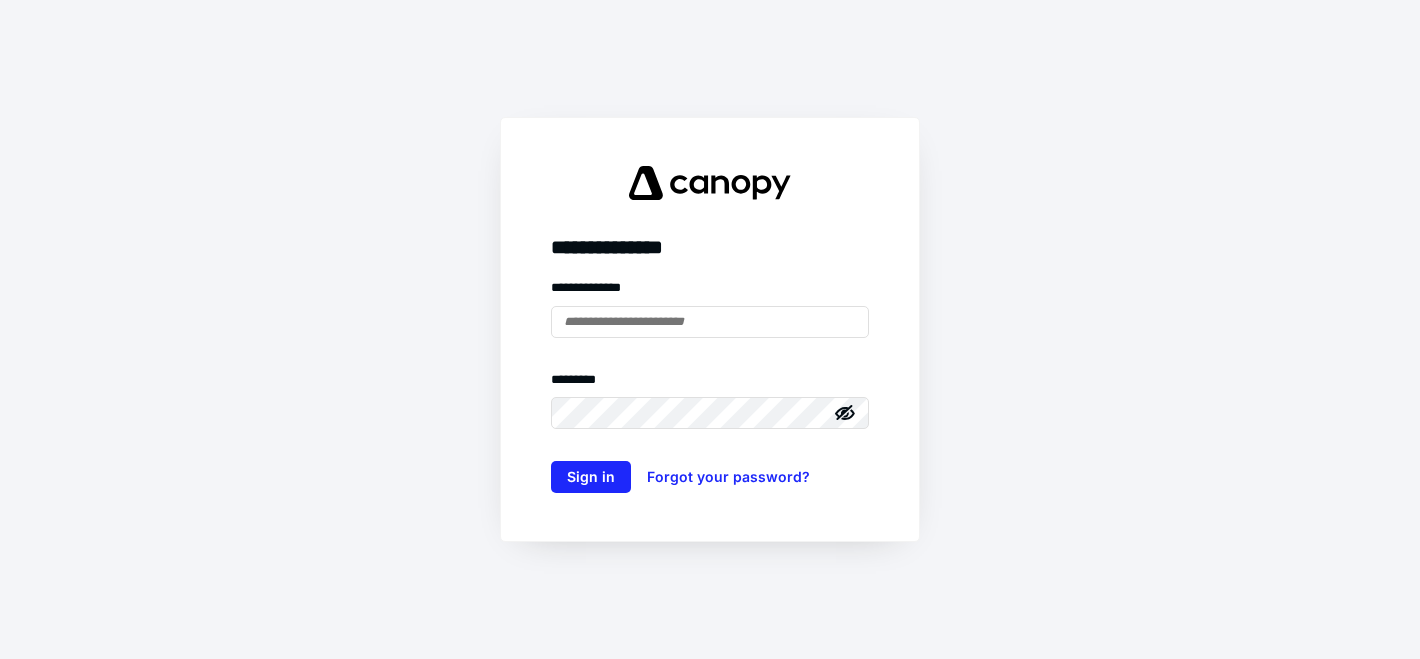 scroll, scrollTop: 0, scrollLeft: 0, axis: both 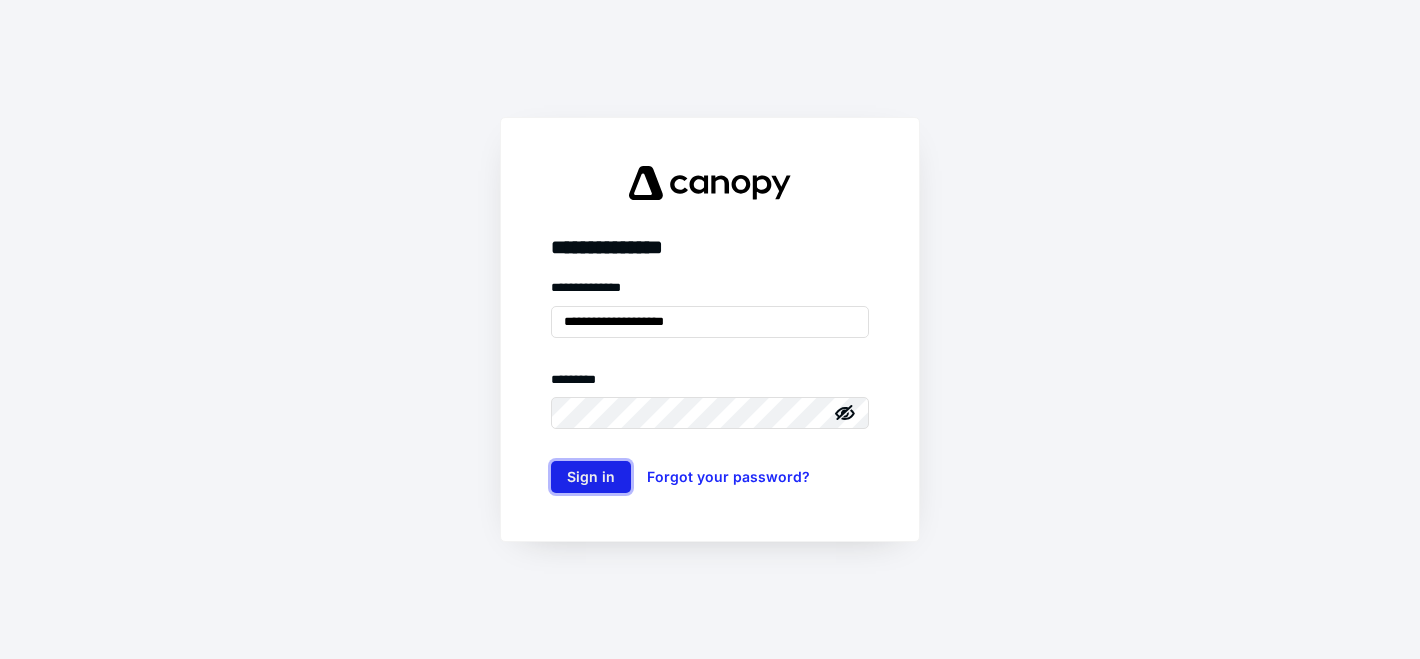 click on "Sign in" at bounding box center [591, 477] 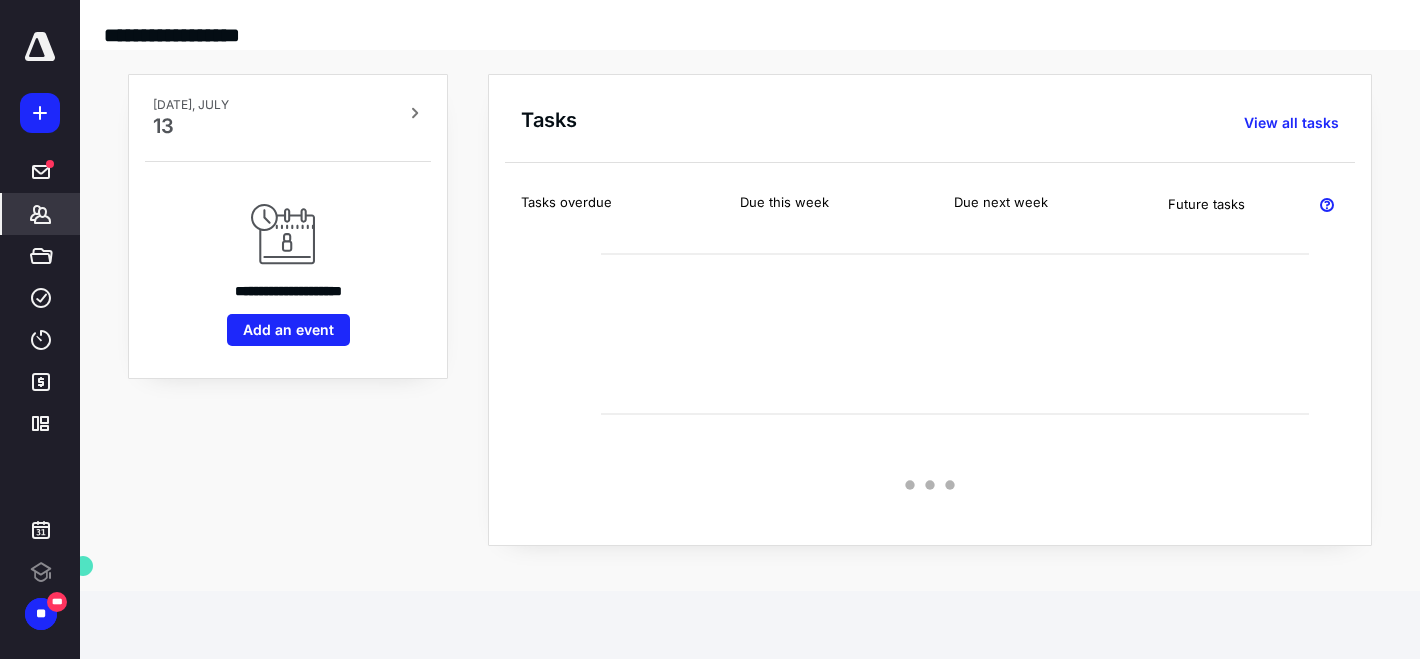 scroll, scrollTop: 0, scrollLeft: 0, axis: both 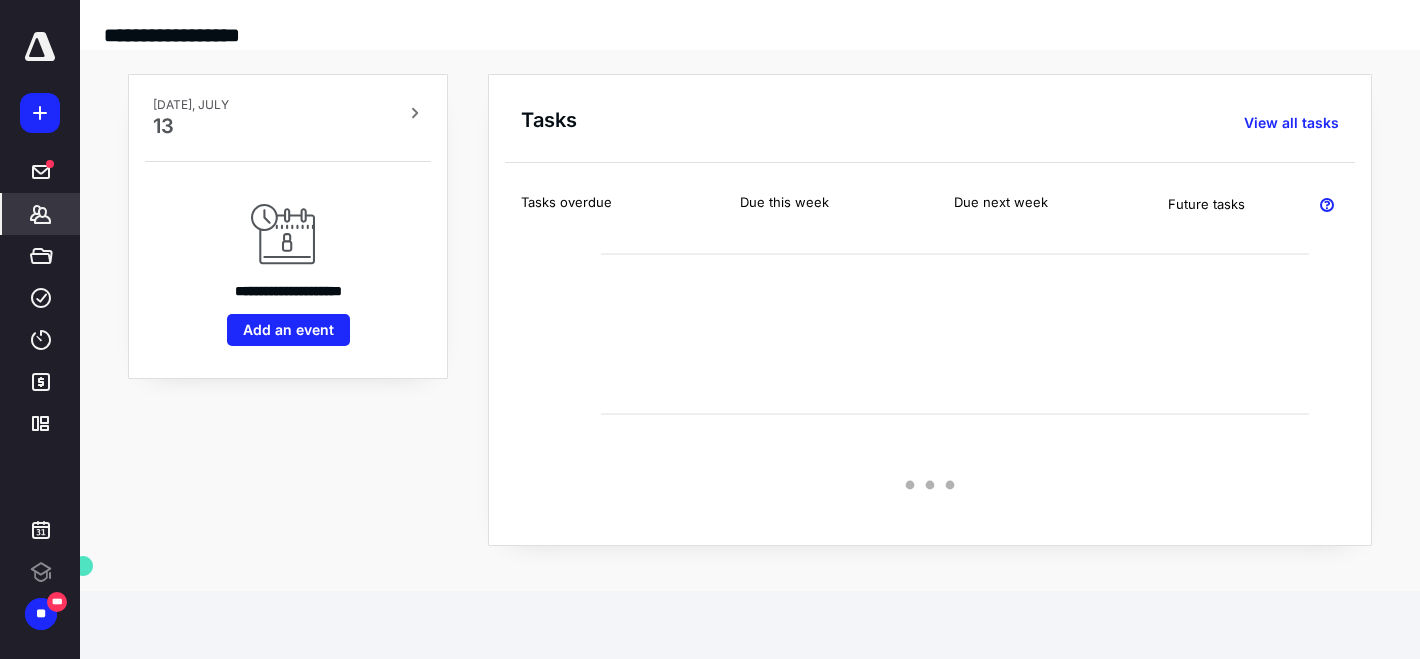 click on "*******" at bounding box center [41, 214] 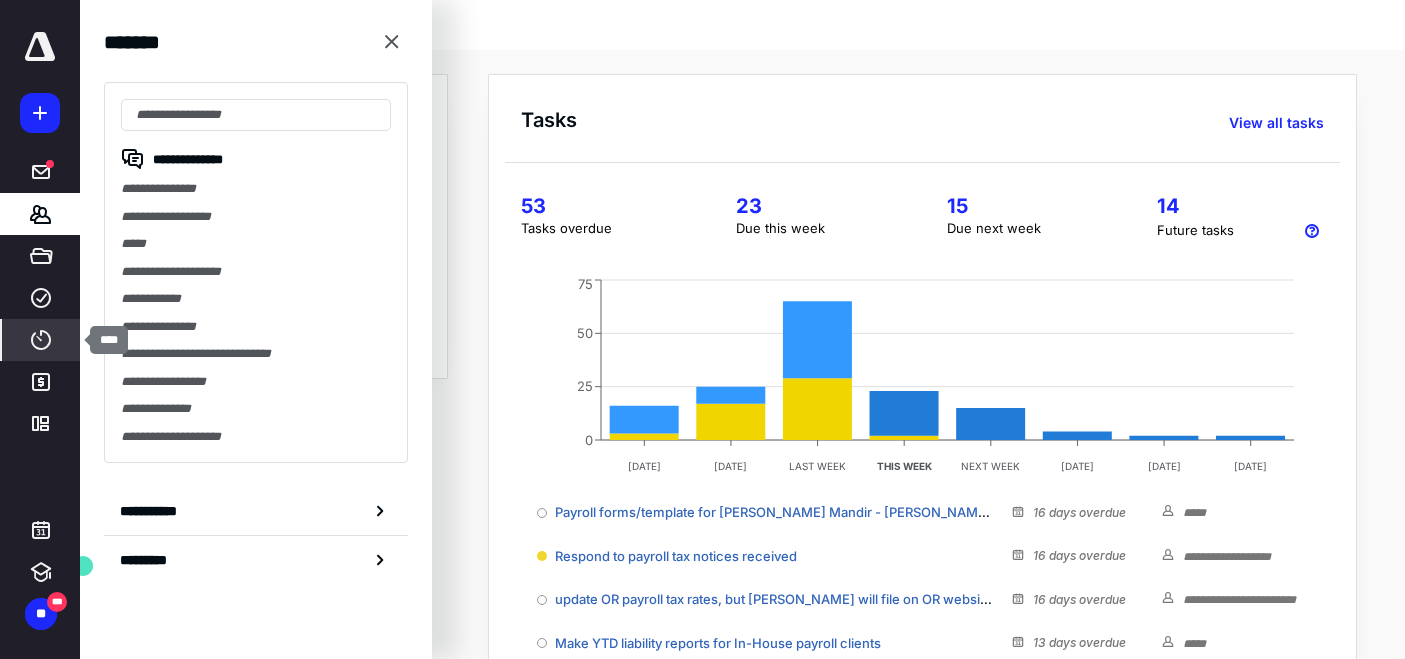 click 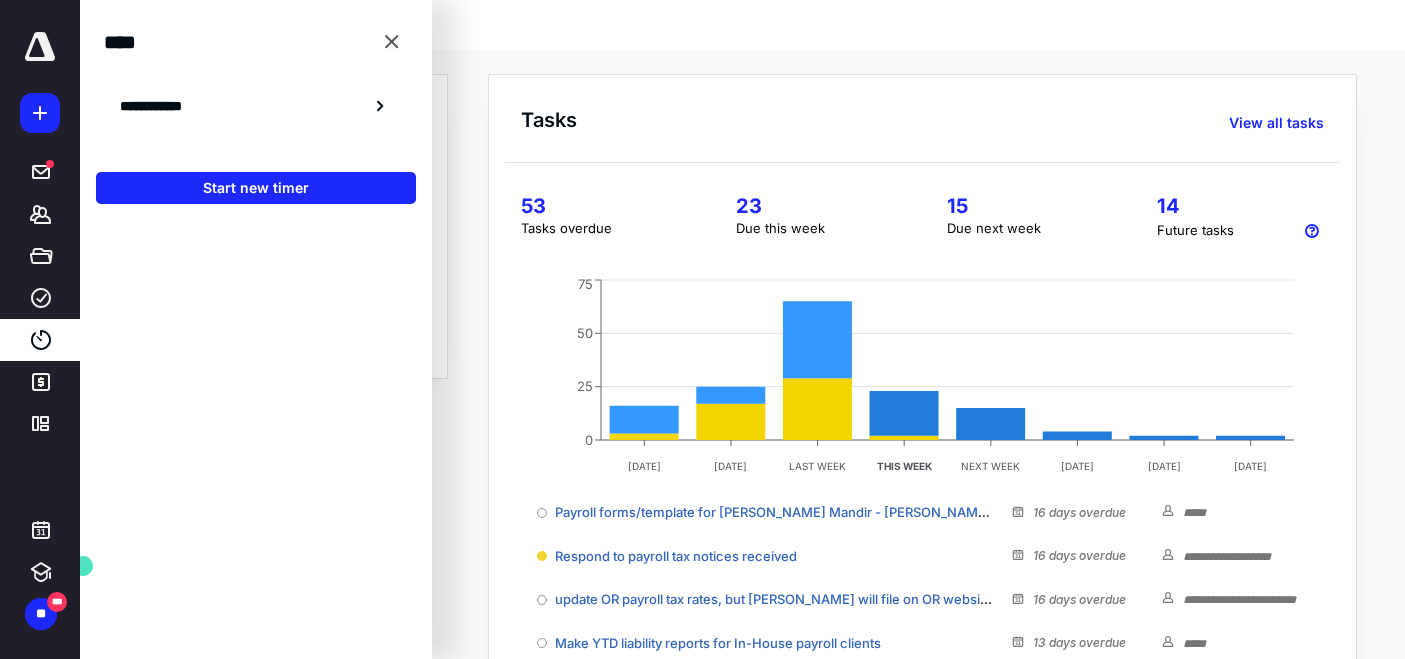 click on "**********" at bounding box center (256, 106) 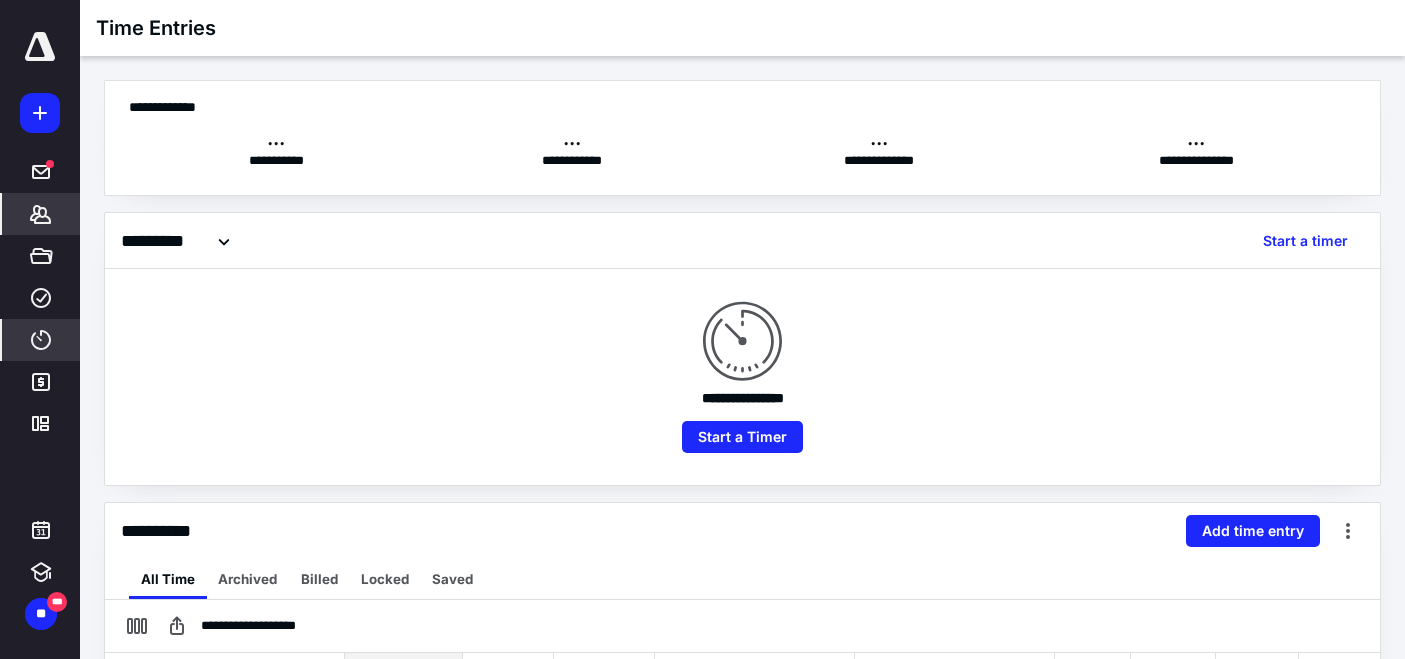 click on "*******" at bounding box center [41, 214] 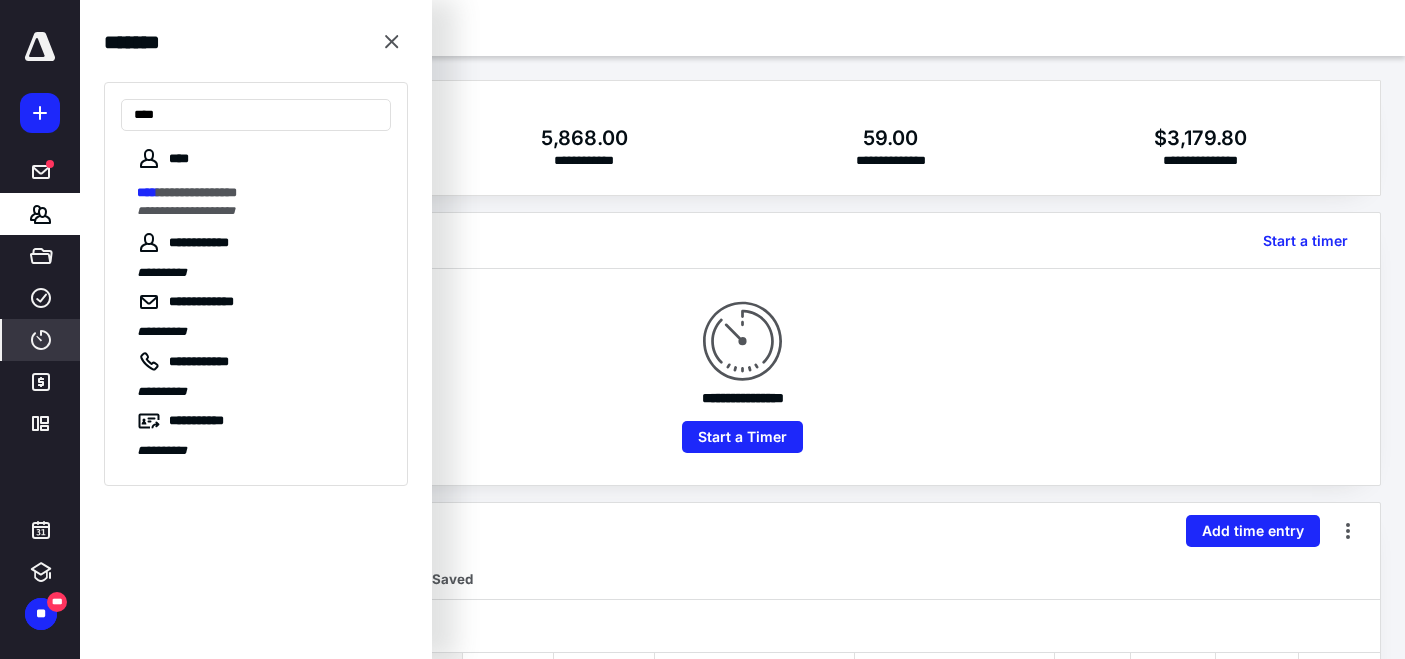 type on "****" 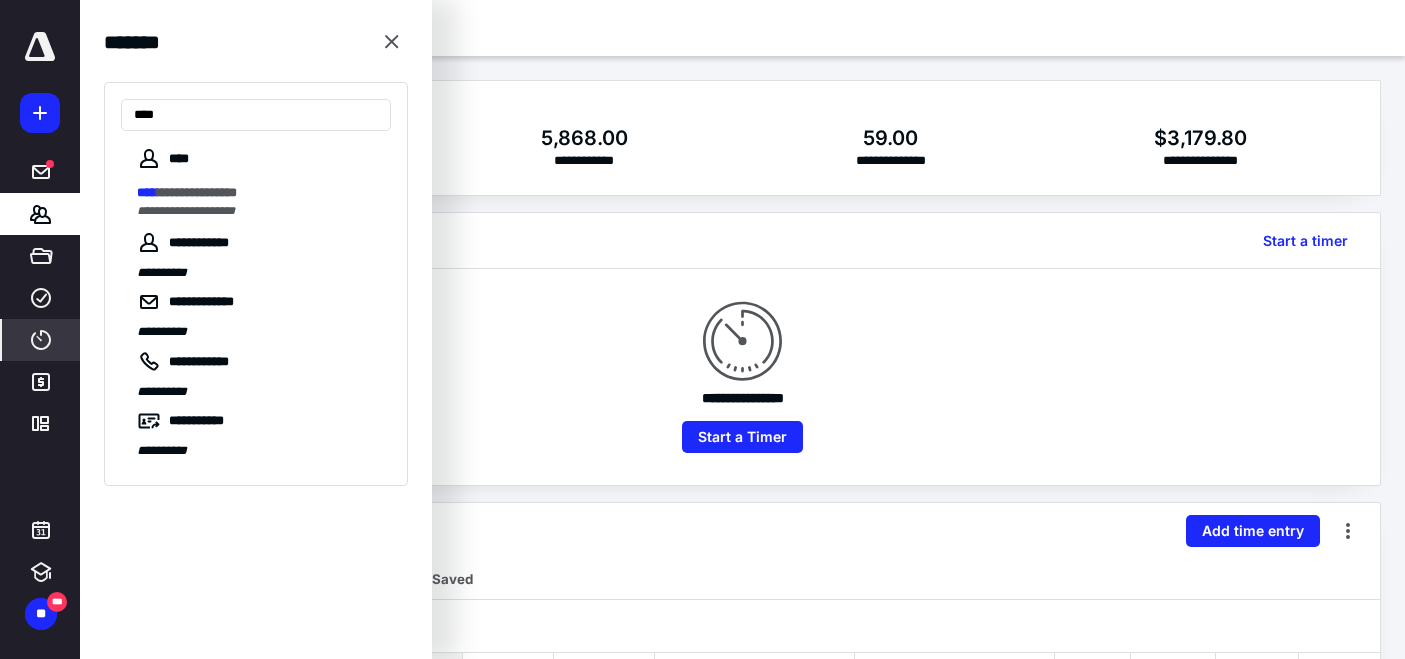 click on "**********" at bounding box center (264, 201) 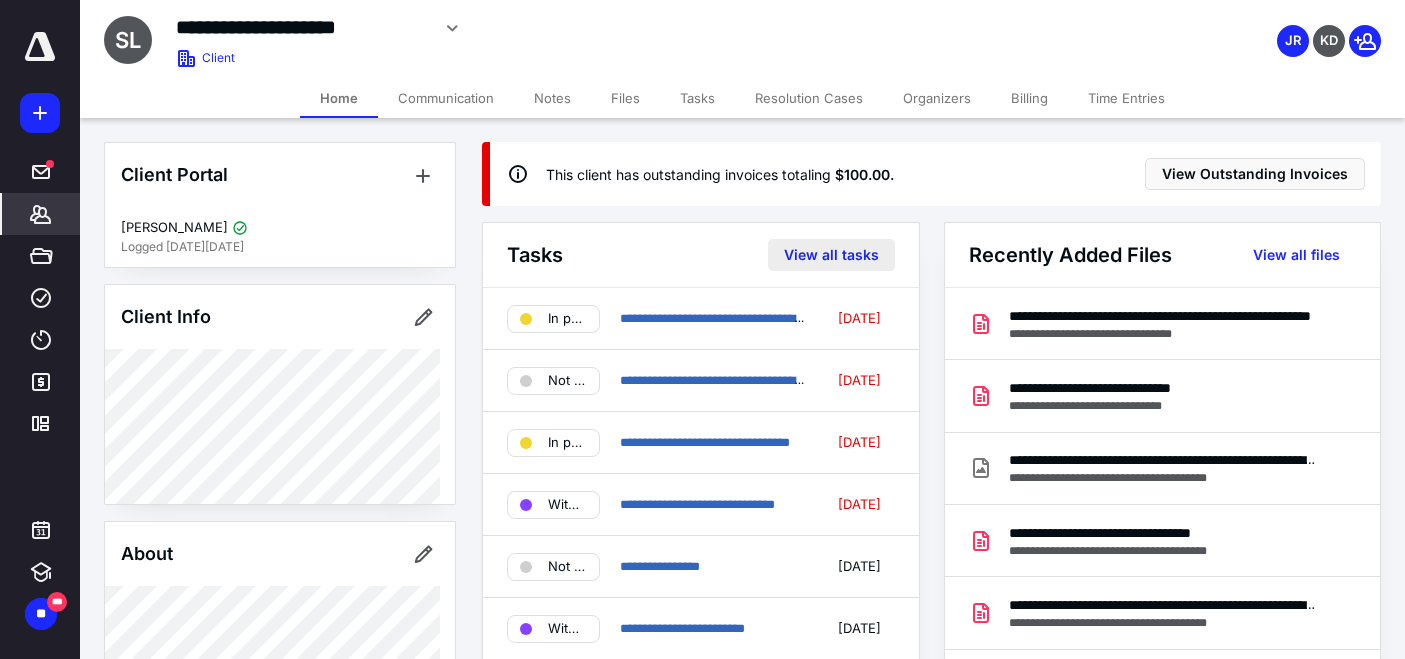 click on "View all tasks" at bounding box center [831, 255] 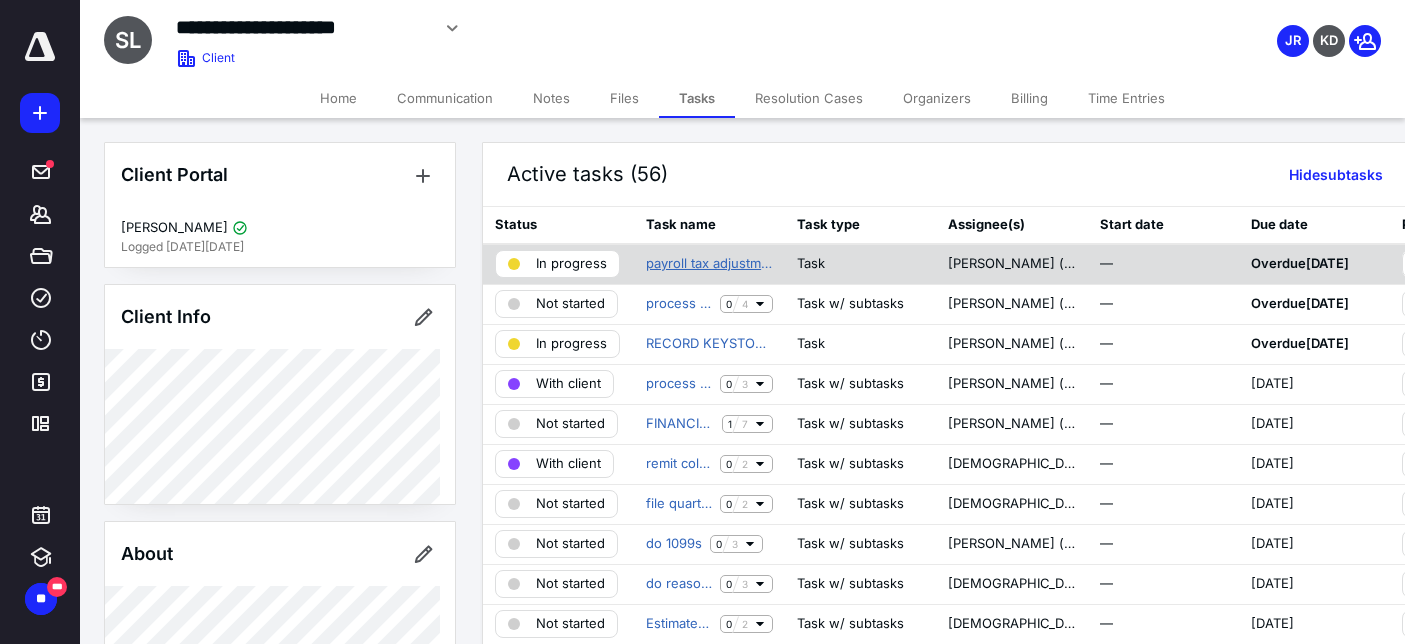 click on "payroll tax adjustment for [PERSON_NAME]'s local taxes" at bounding box center [709, 264] 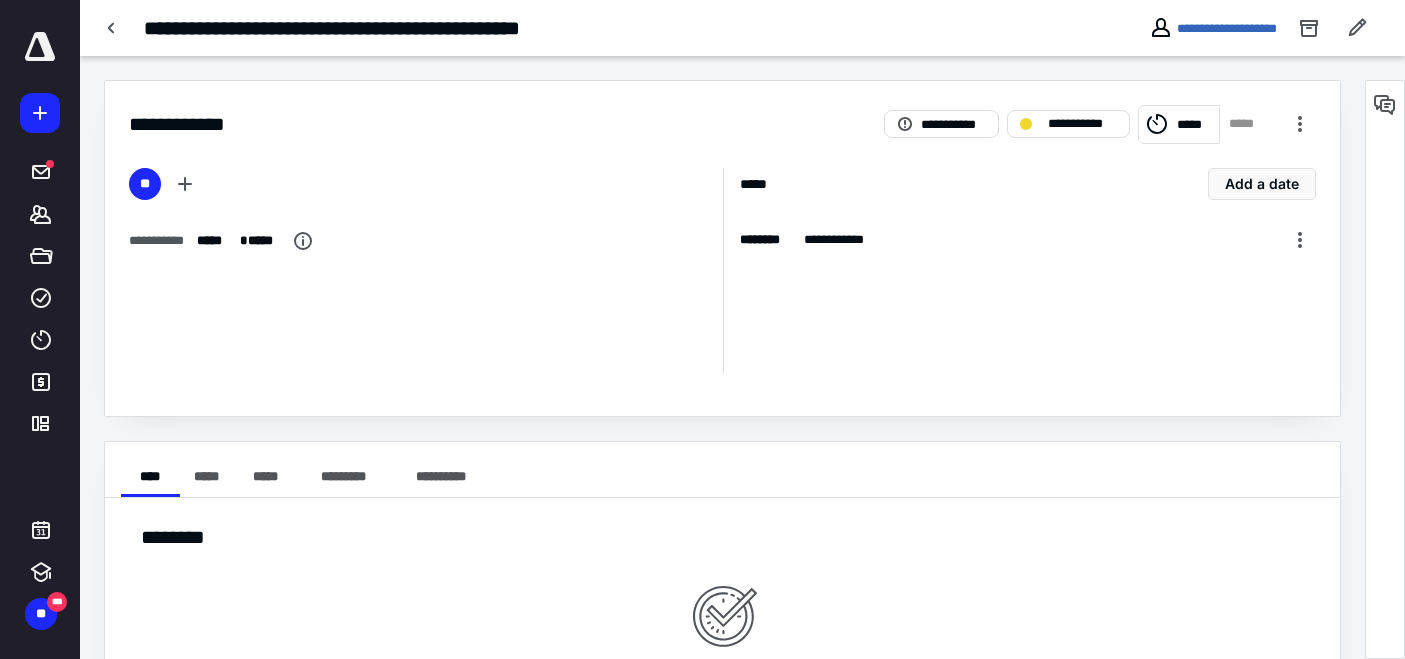 click on "*****" at bounding box center [1195, 125] 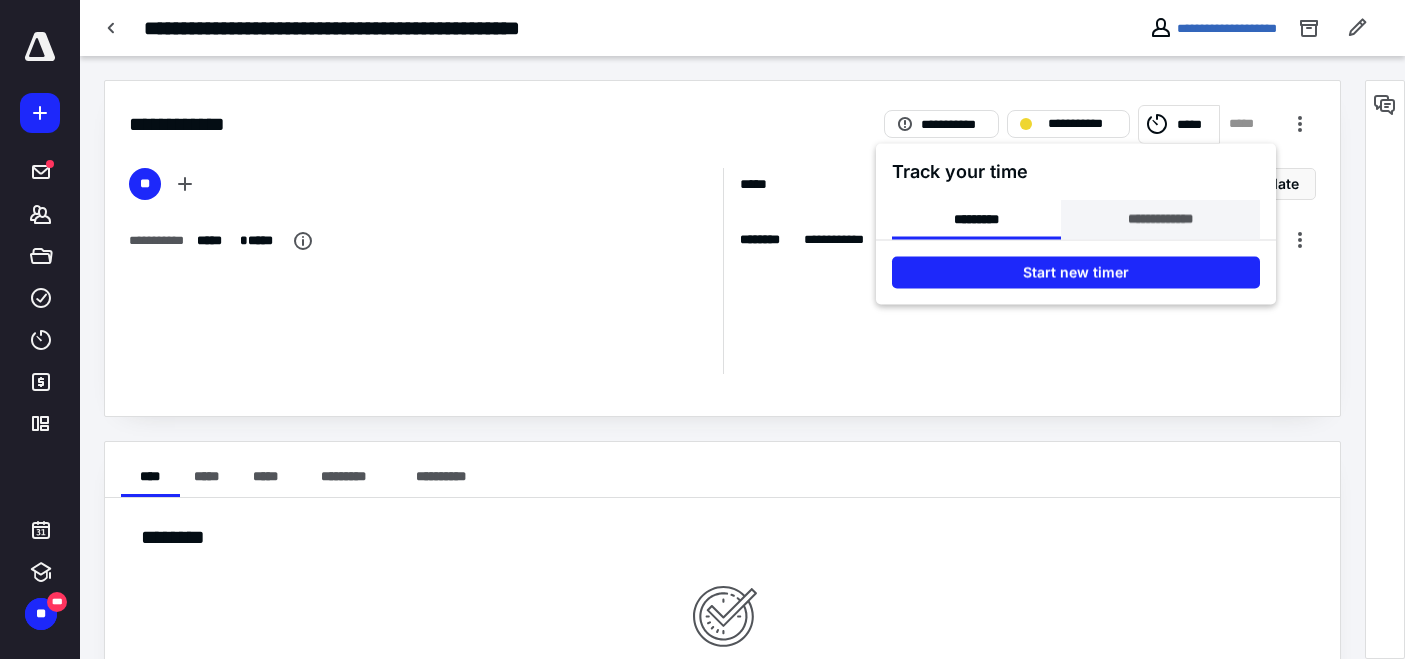click on "**********" at bounding box center (1160, 220) 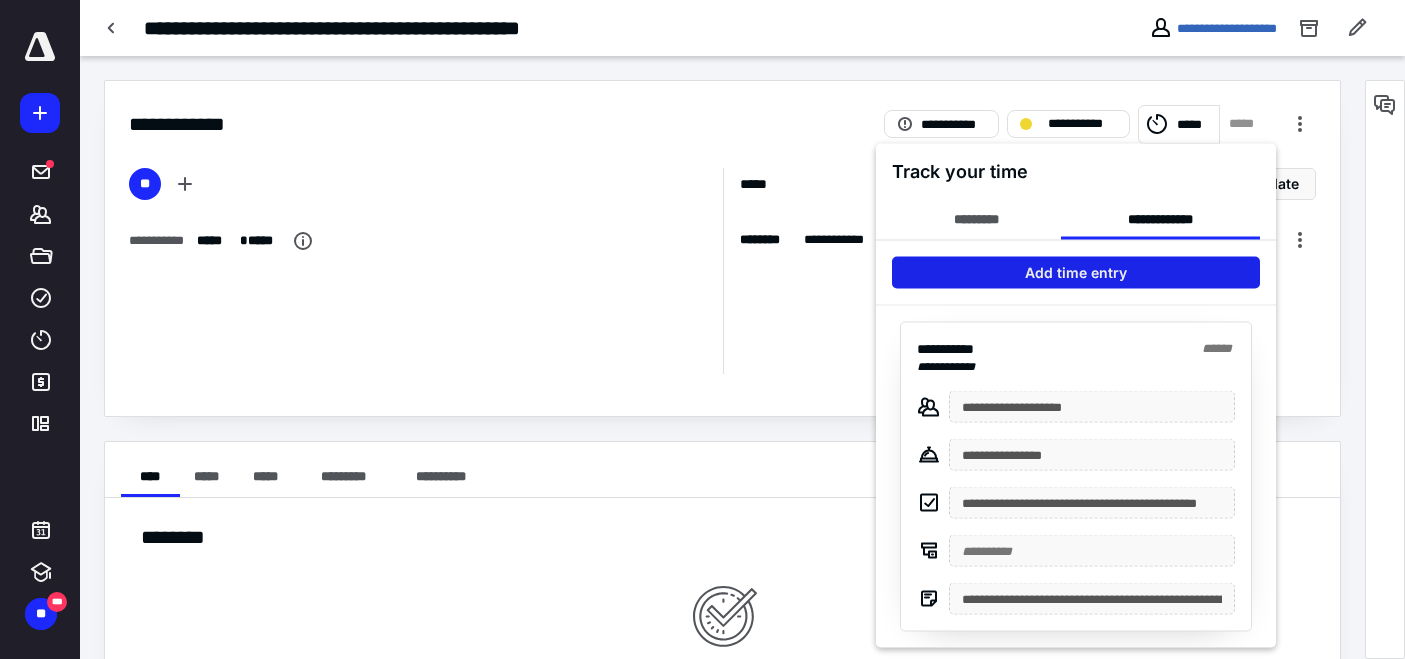 click on "Add time entry" at bounding box center [1076, 273] 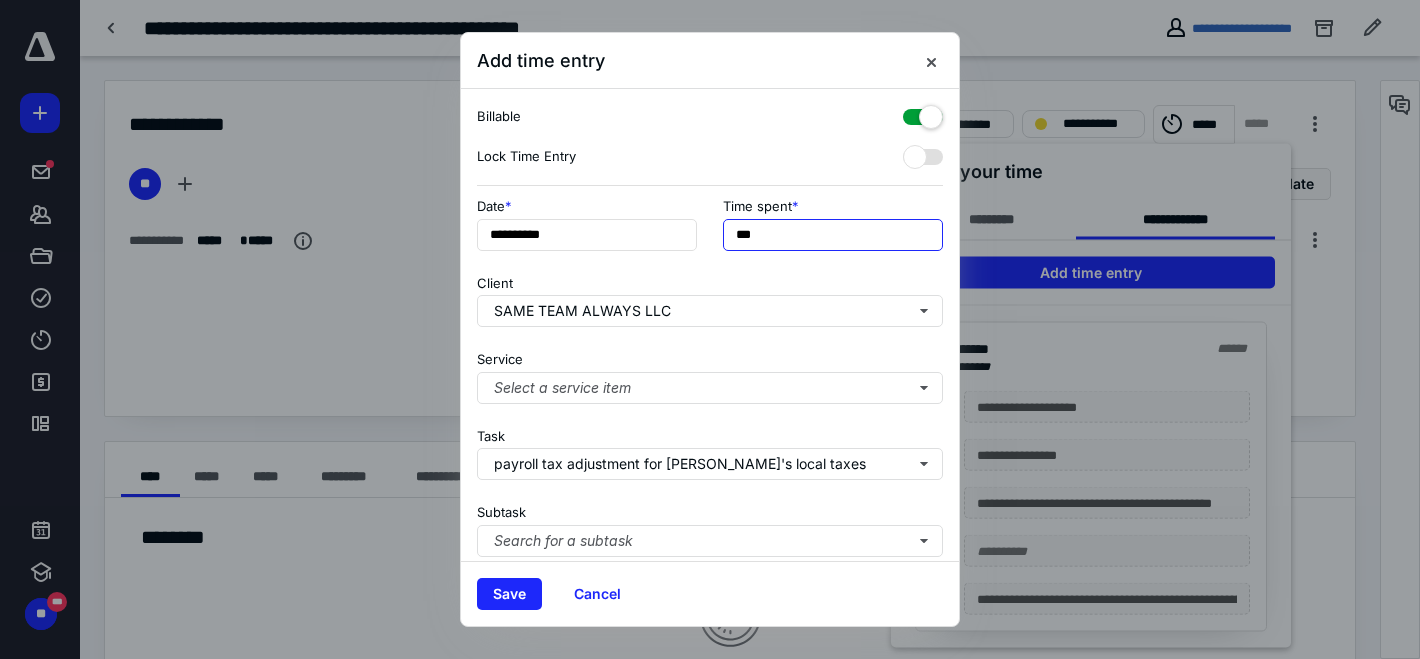drag, startPoint x: 745, startPoint y: 234, endPoint x: 697, endPoint y: 228, distance: 48.373547 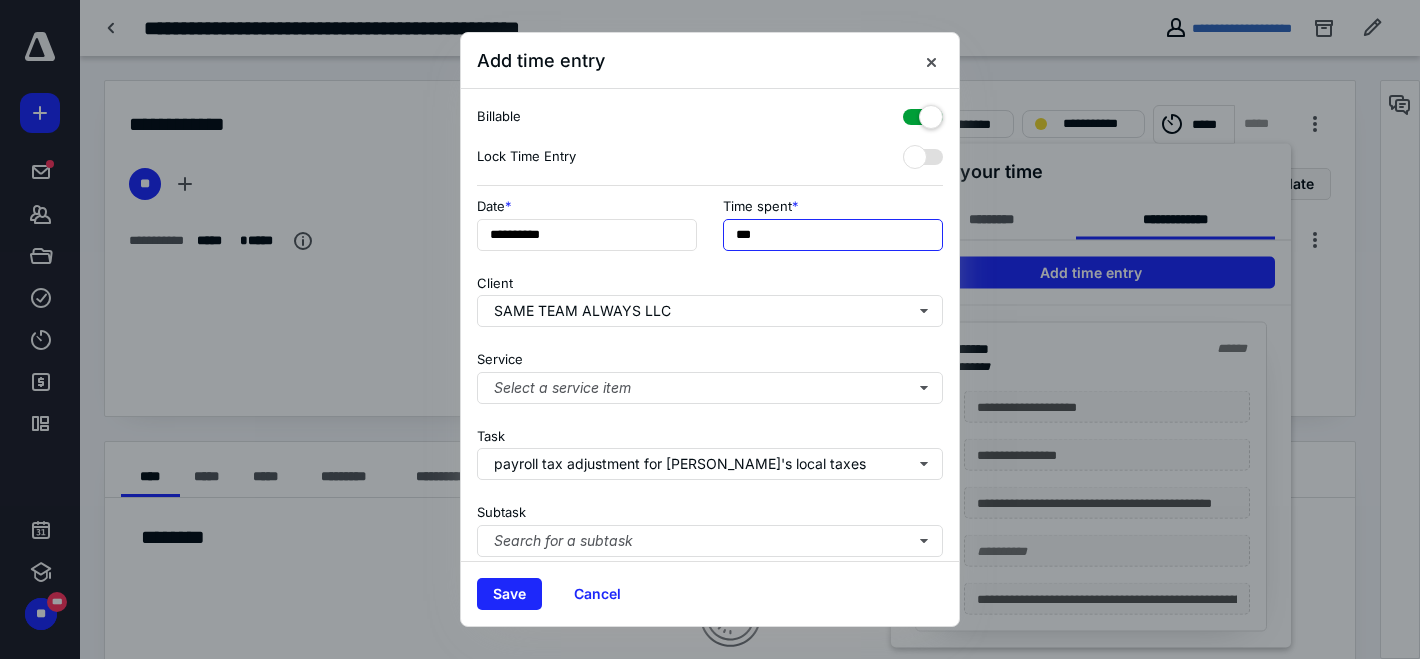 click on "**********" at bounding box center (710, 230) 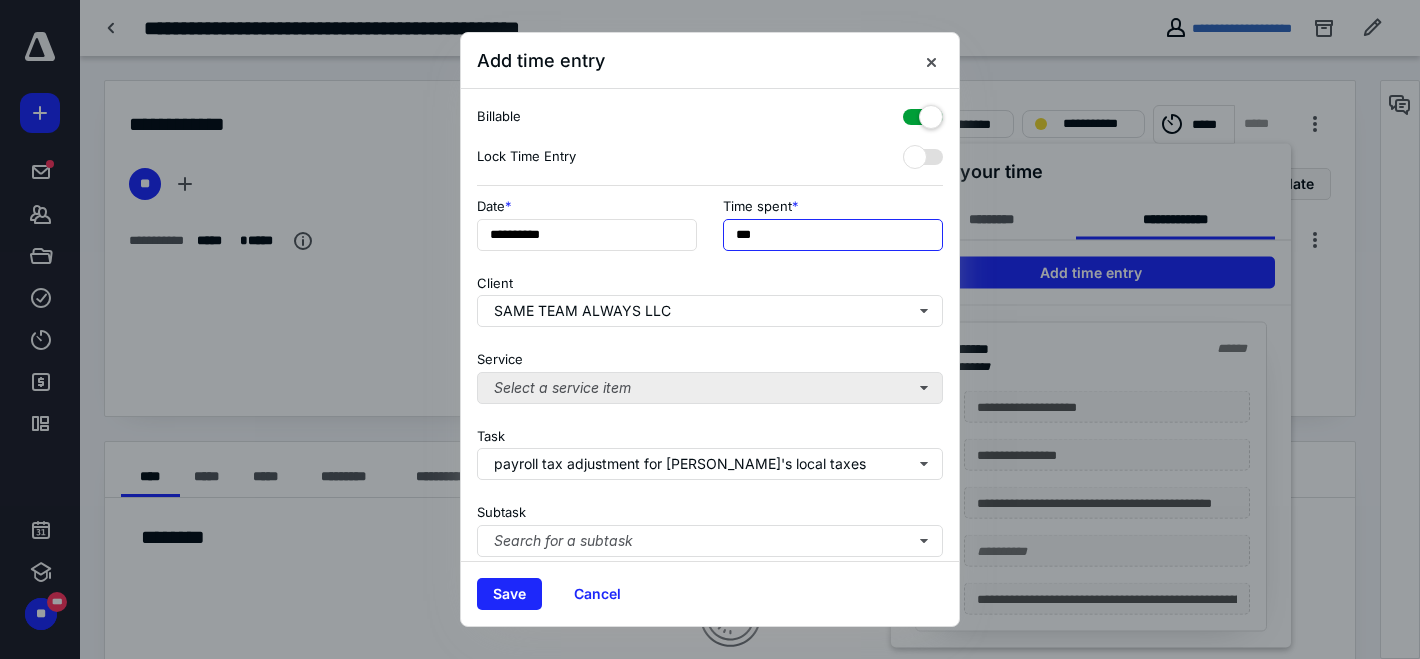 type on "***" 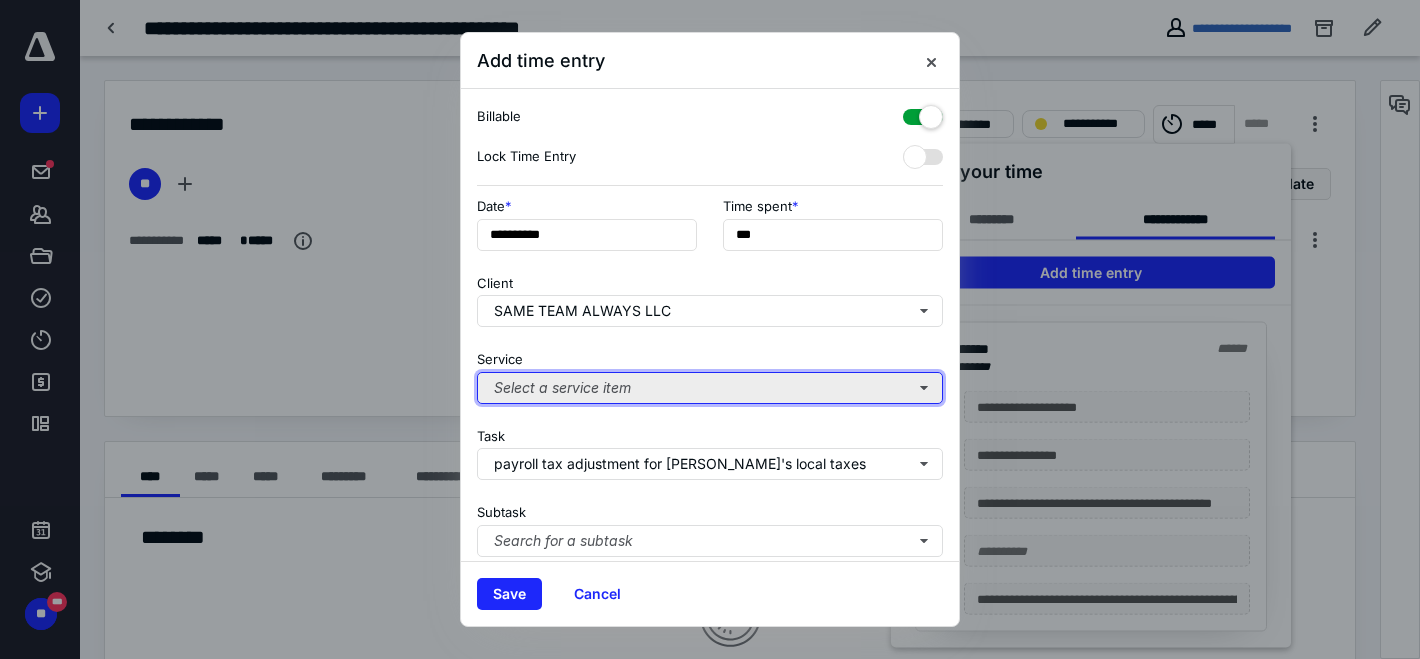 click on "Select a service item" at bounding box center [710, 388] 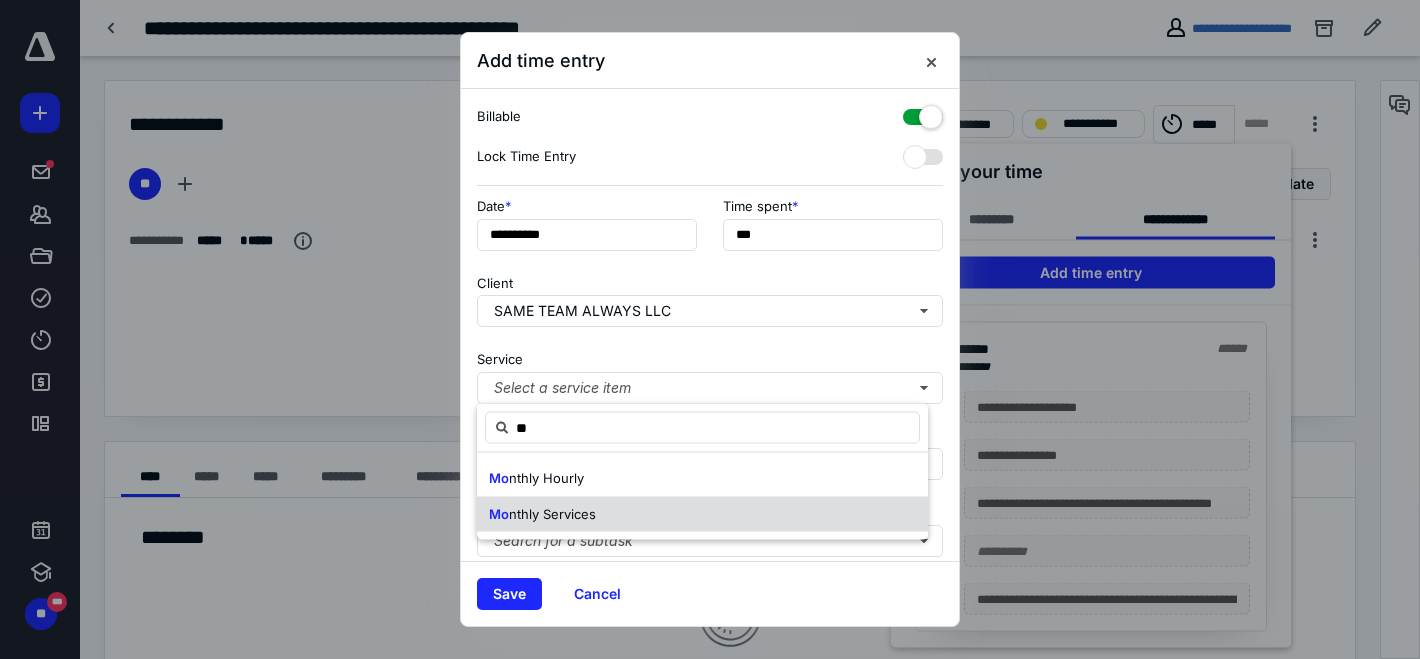 click on "Mo nthly Services" at bounding box center [702, 514] 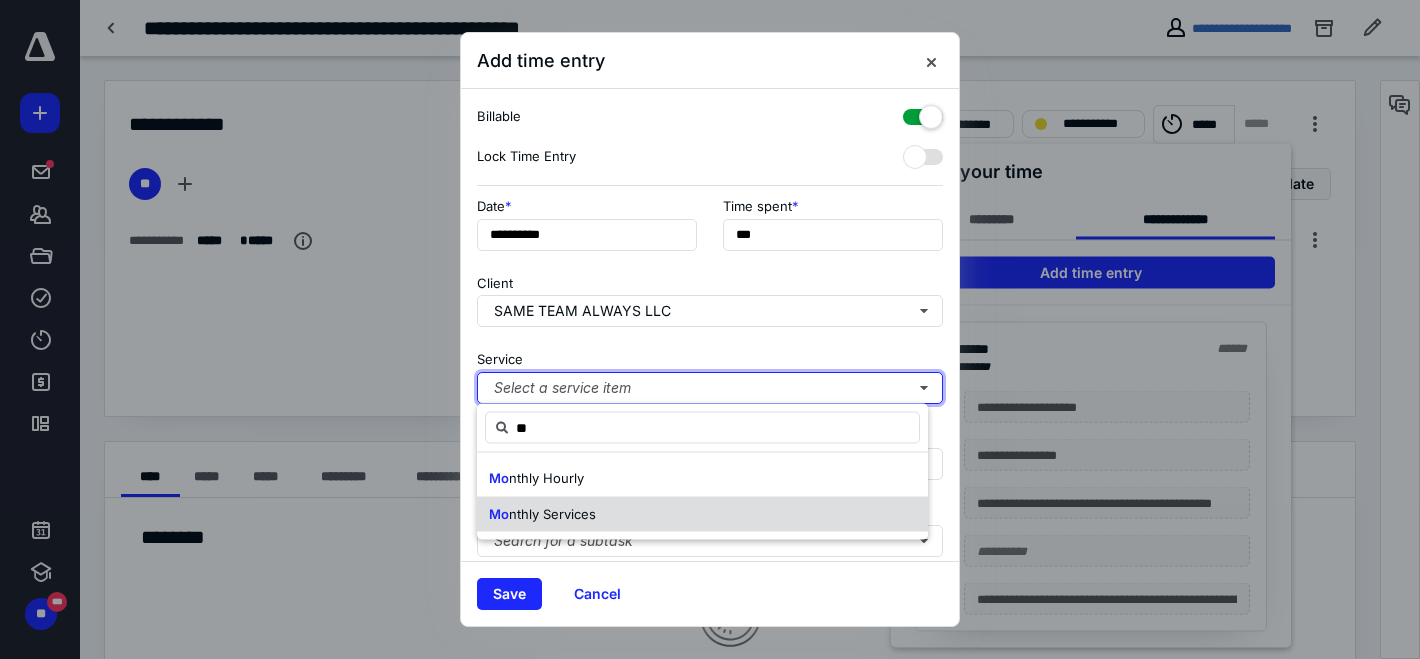 type 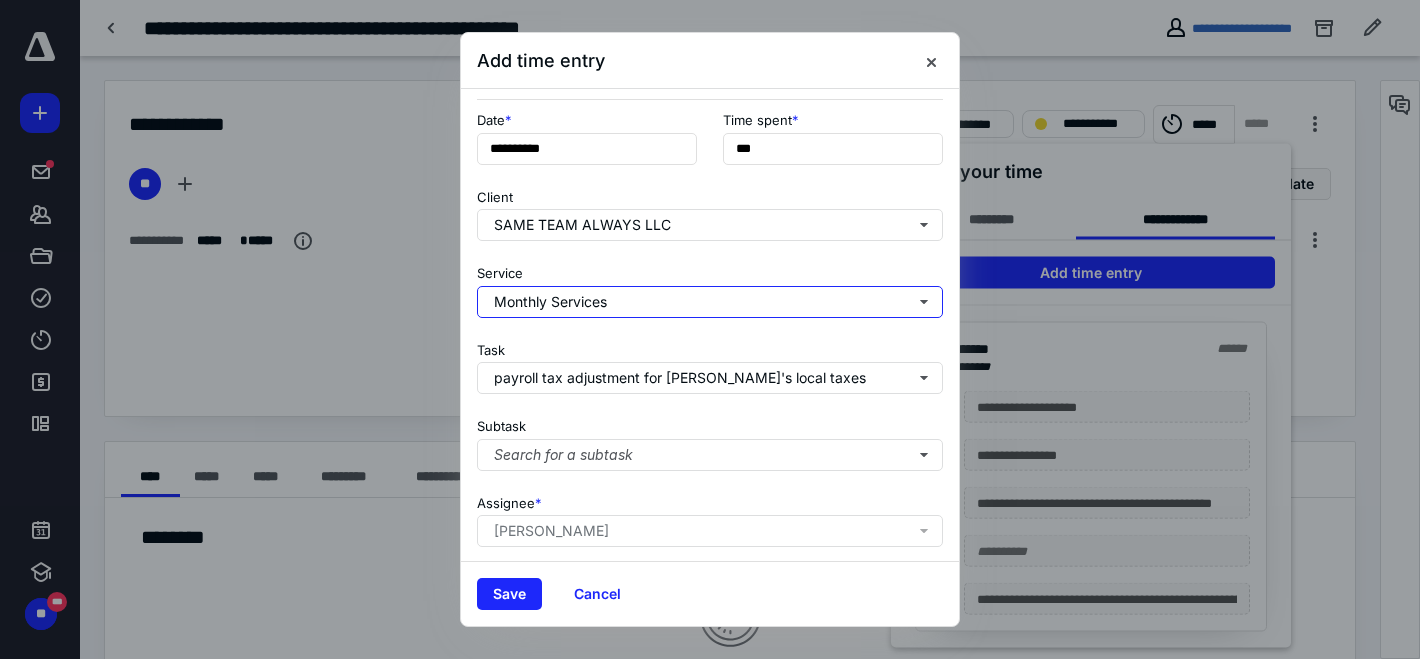 scroll, scrollTop: 242, scrollLeft: 0, axis: vertical 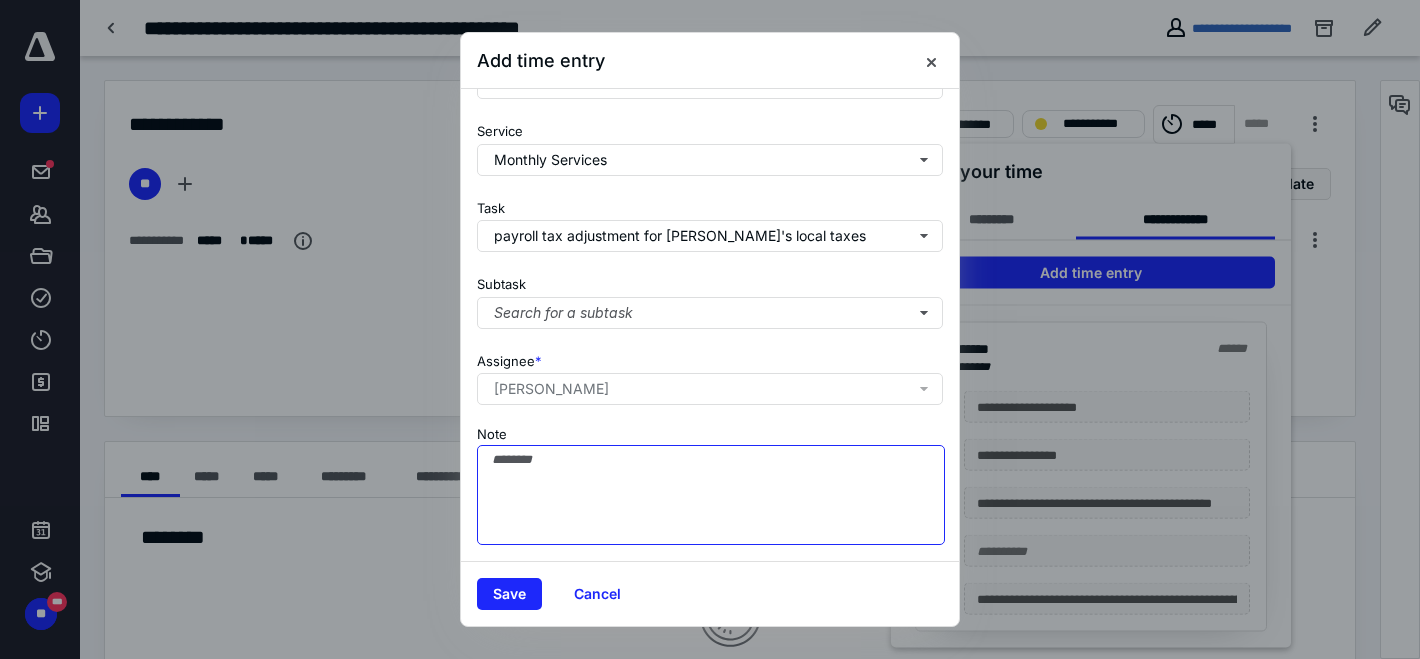 click on "Note" at bounding box center (711, 495) 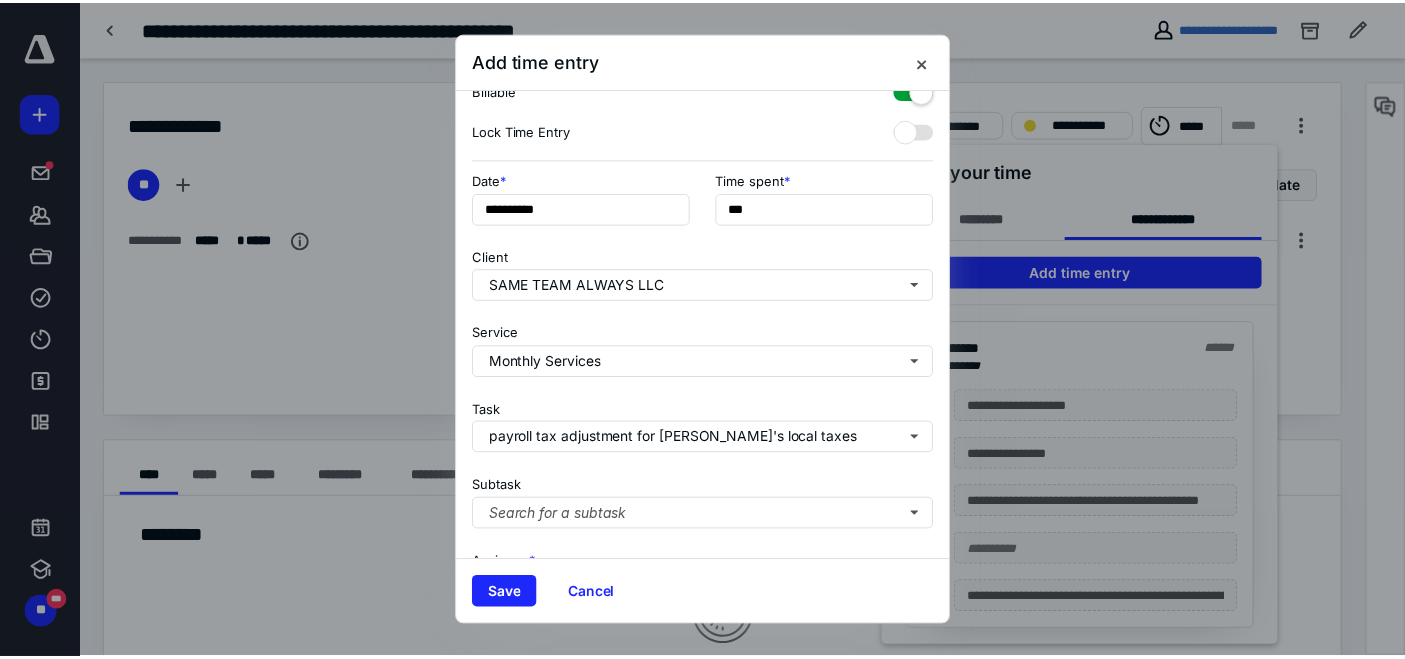 scroll, scrollTop: 0, scrollLeft: 0, axis: both 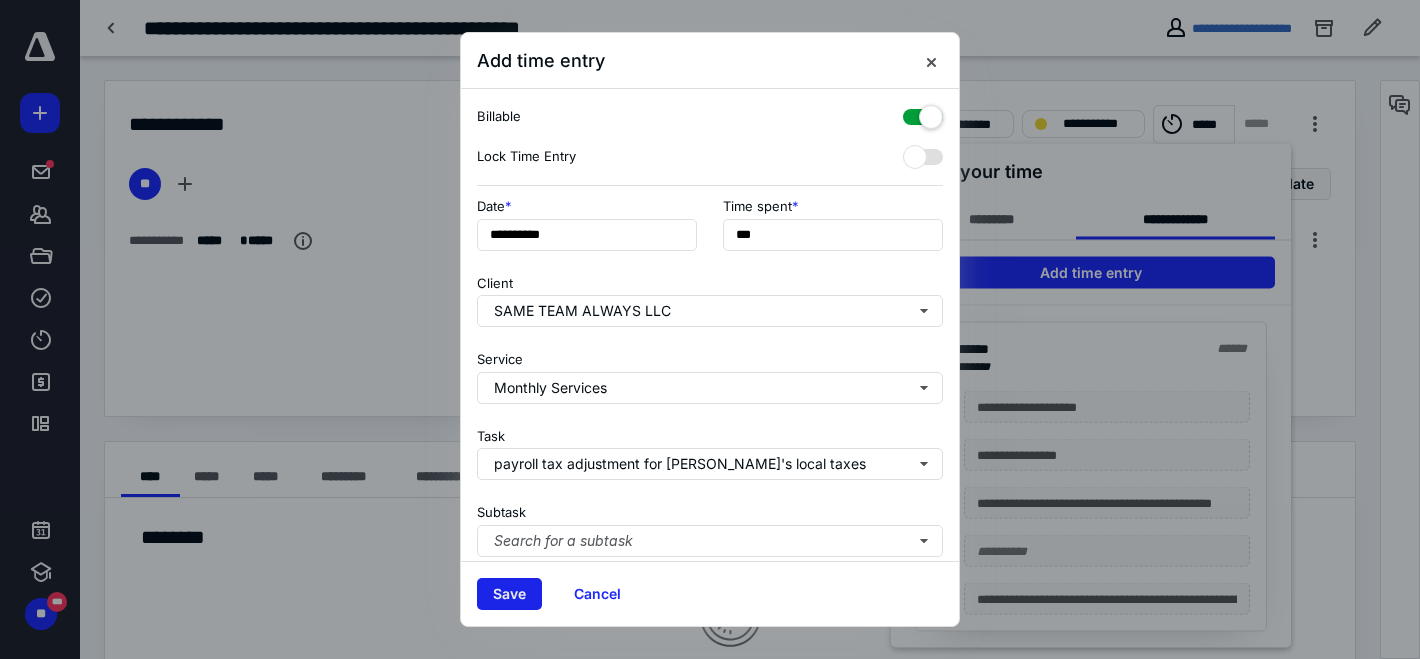 type on "**********" 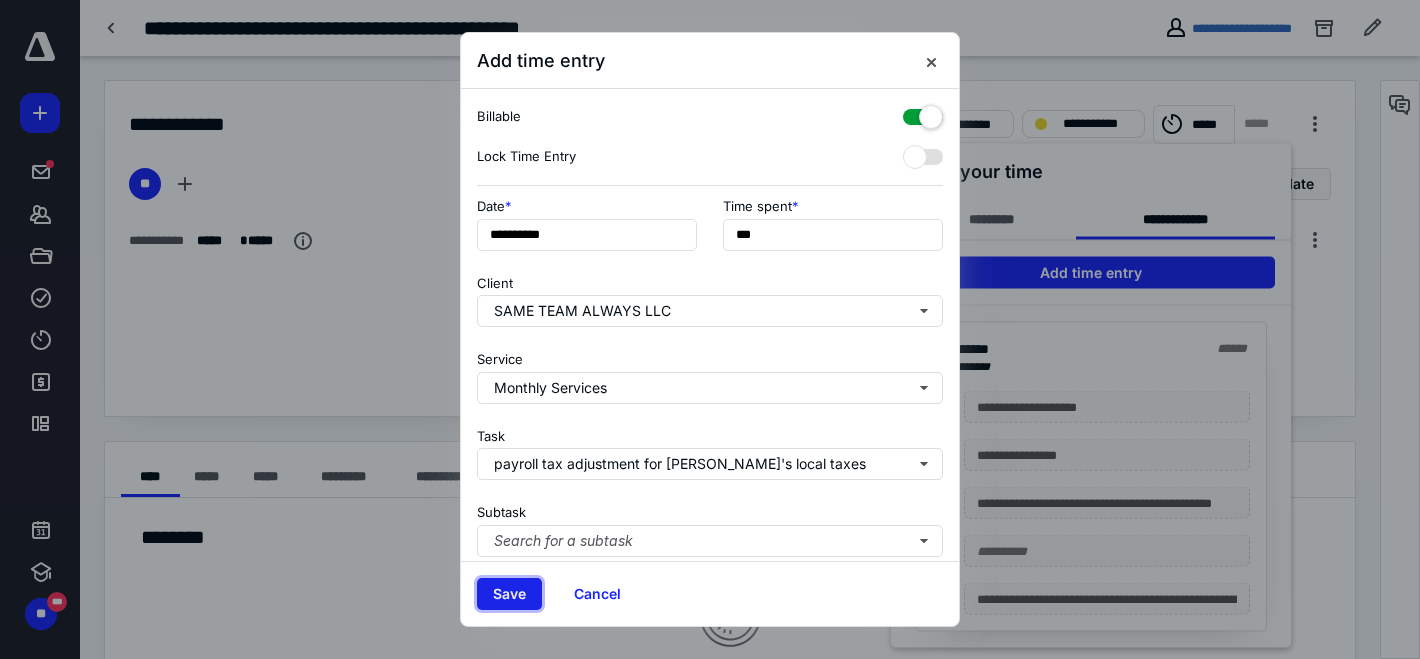 click on "Save" at bounding box center (509, 594) 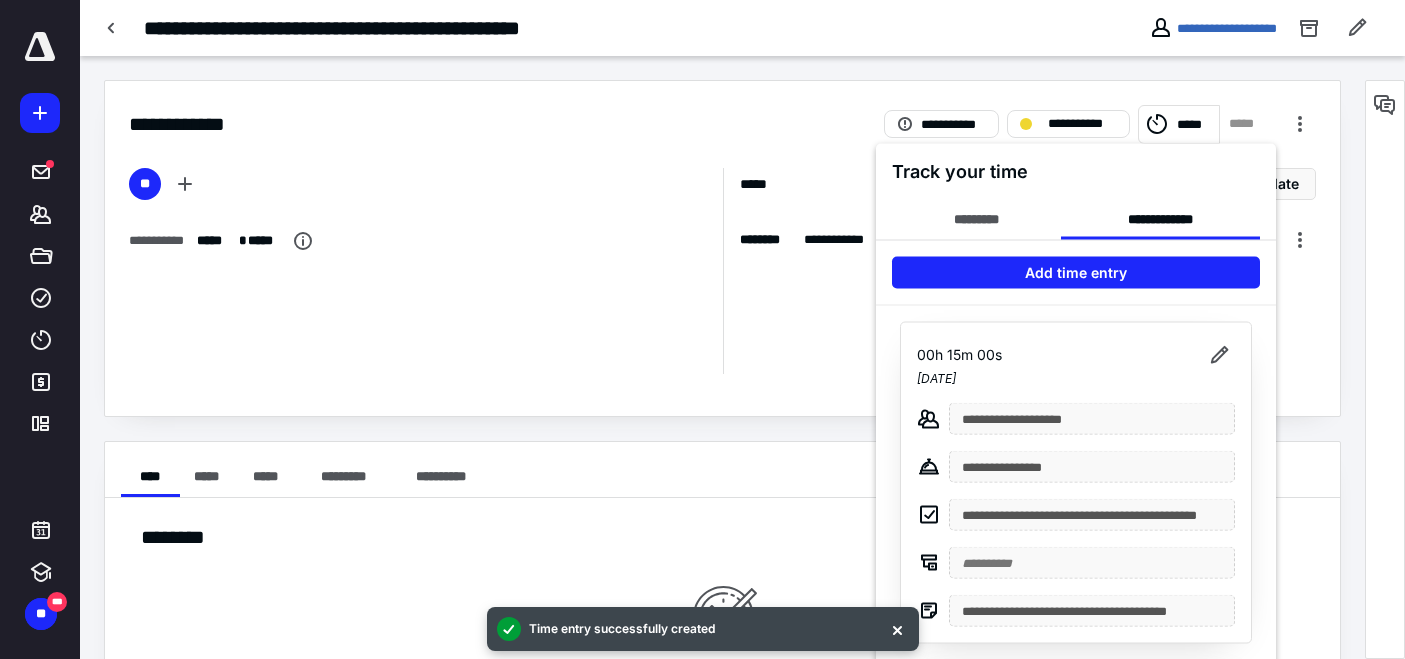click at bounding box center (702, 329) 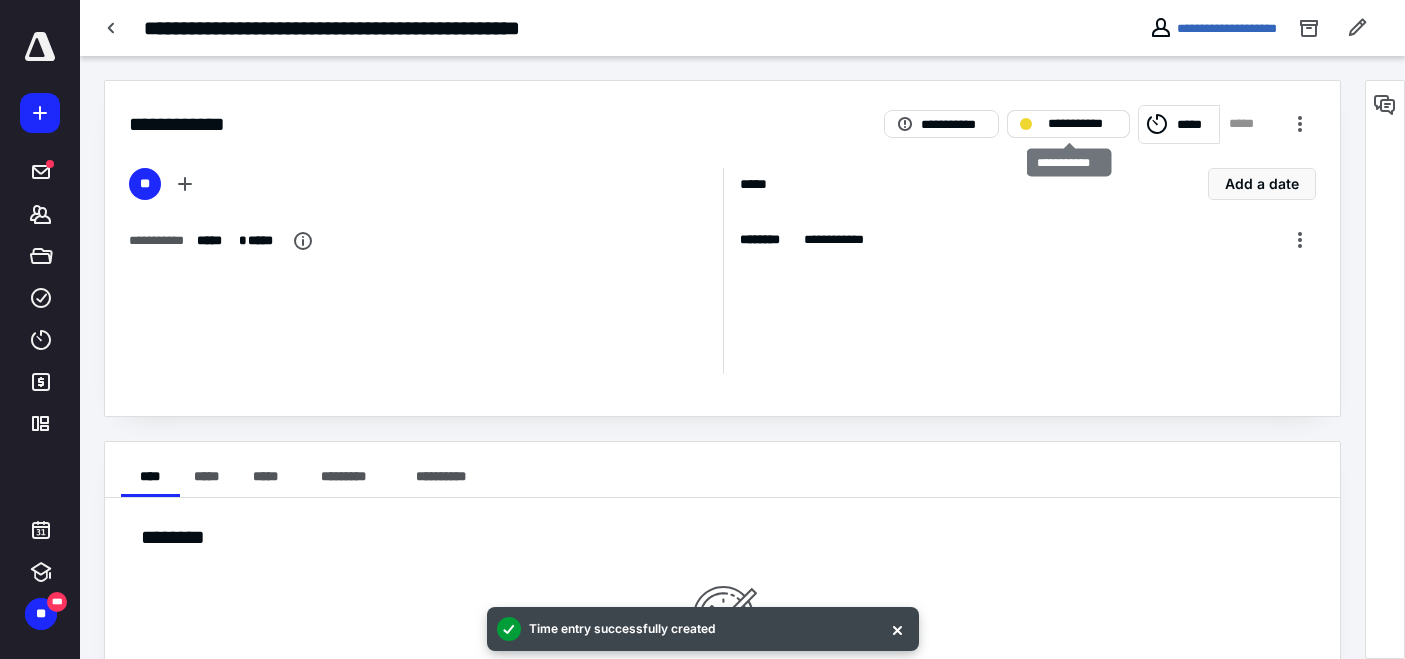 click on "**********" at bounding box center (1082, 124) 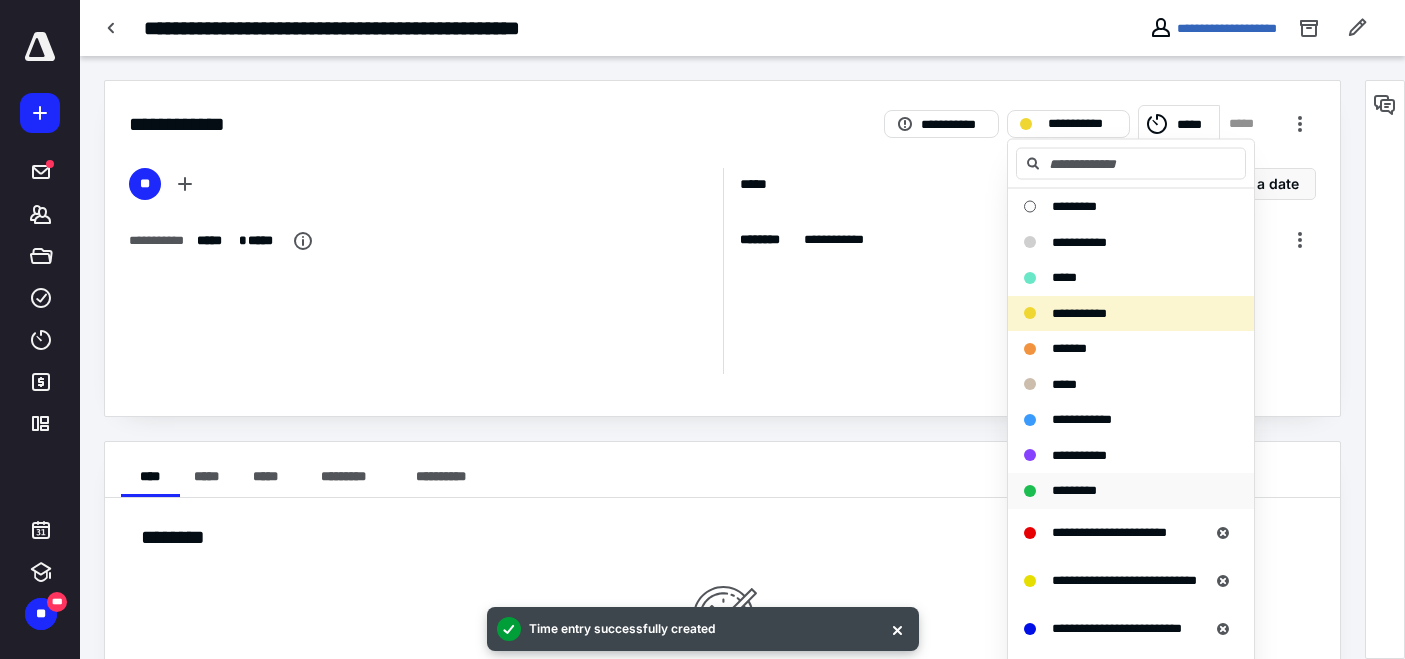 click on "*********" at bounding box center (1074, 490) 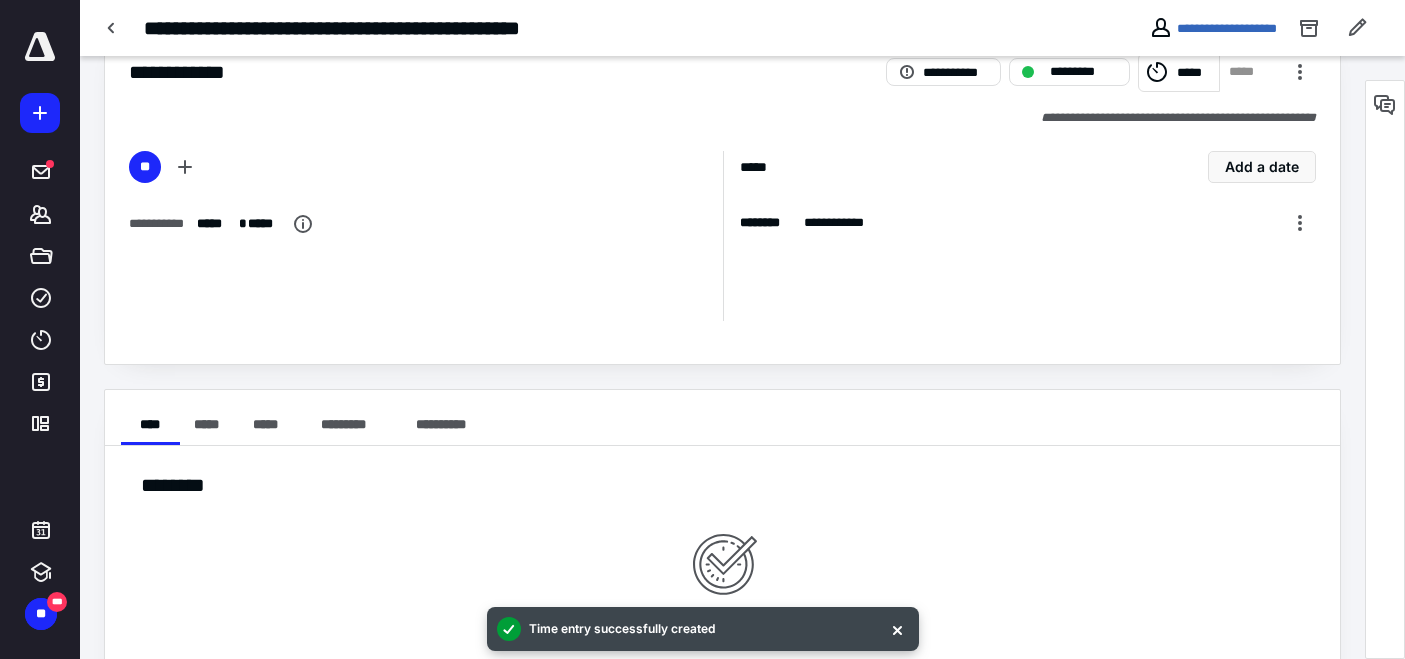 scroll, scrollTop: 0, scrollLeft: 0, axis: both 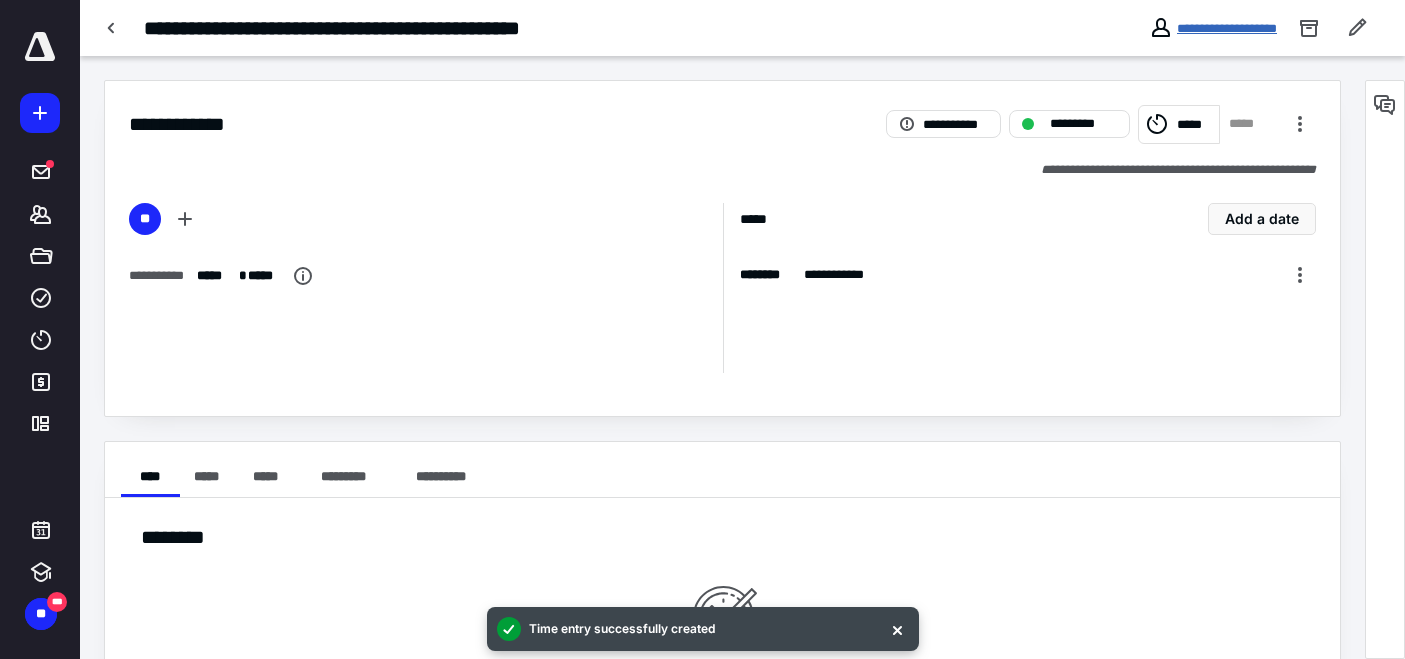click on "**********" at bounding box center [1227, 28] 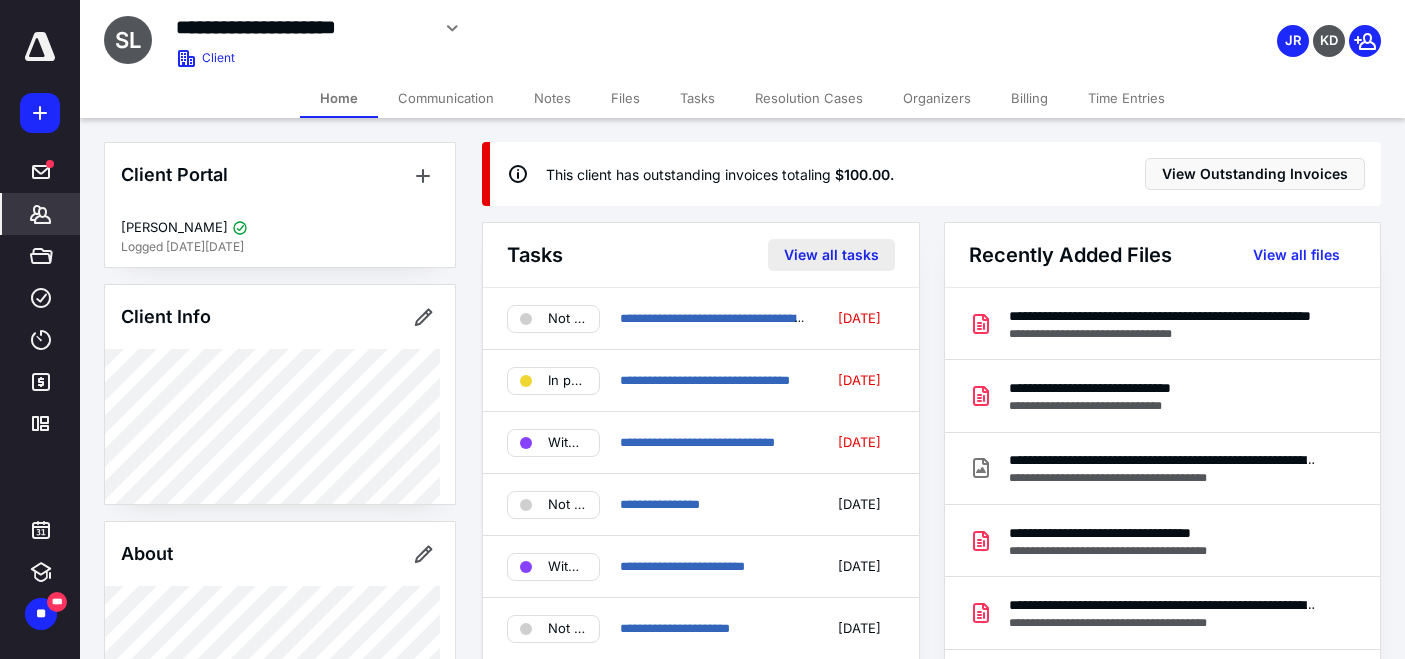 click on "View all tasks" at bounding box center (831, 255) 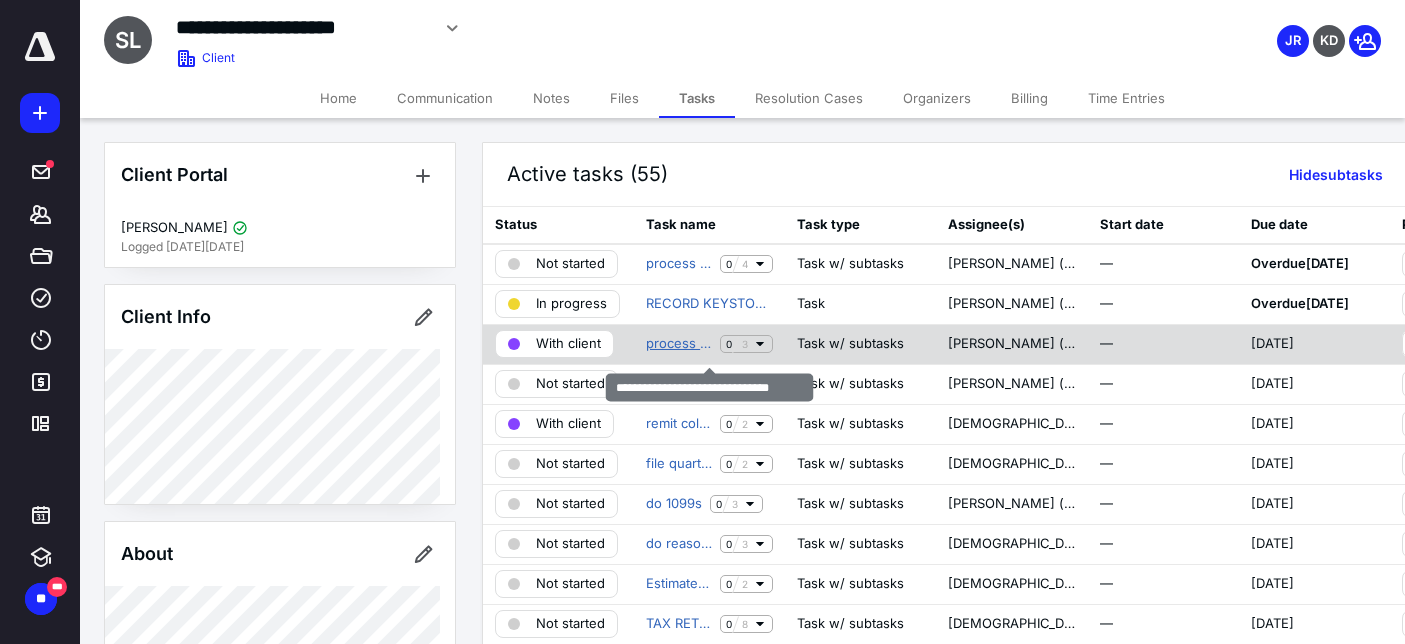 click on "process payroll every two weeks" at bounding box center (679, 344) 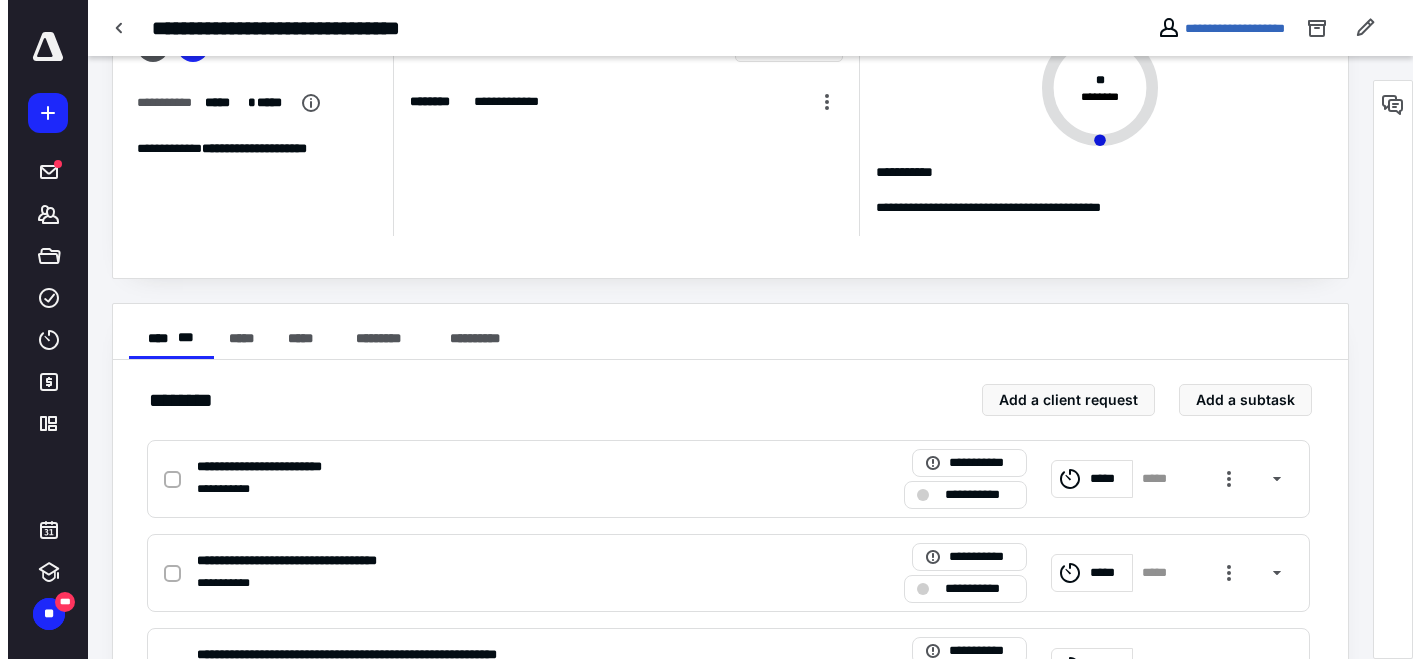 scroll, scrollTop: 0, scrollLeft: 0, axis: both 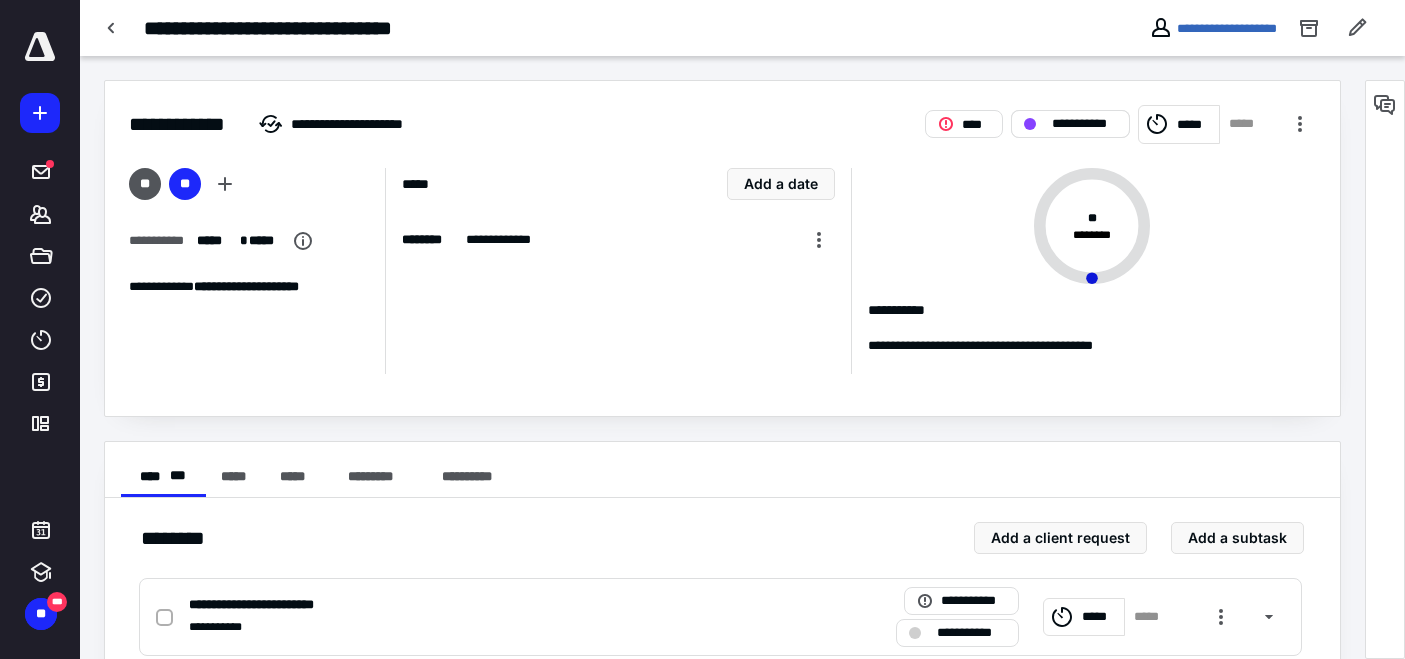 click on "**********" at bounding box center (1070, 124) 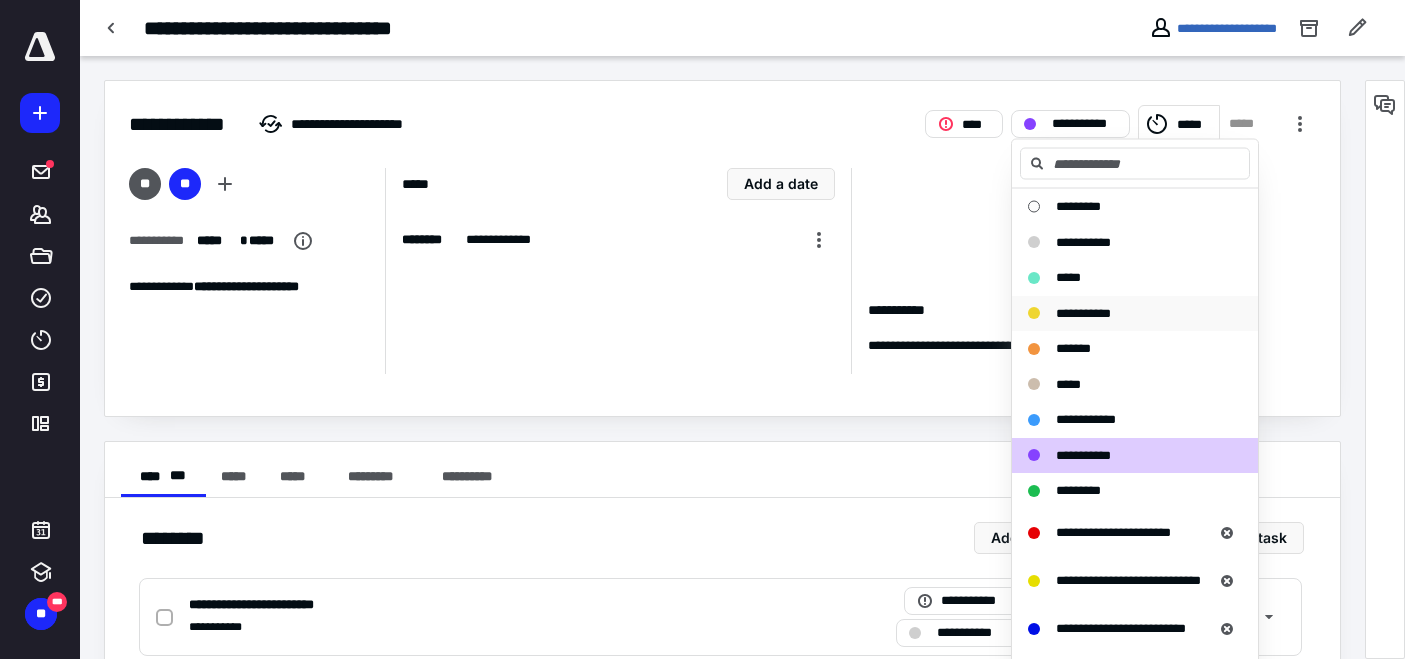 click on "**********" at bounding box center (1083, 312) 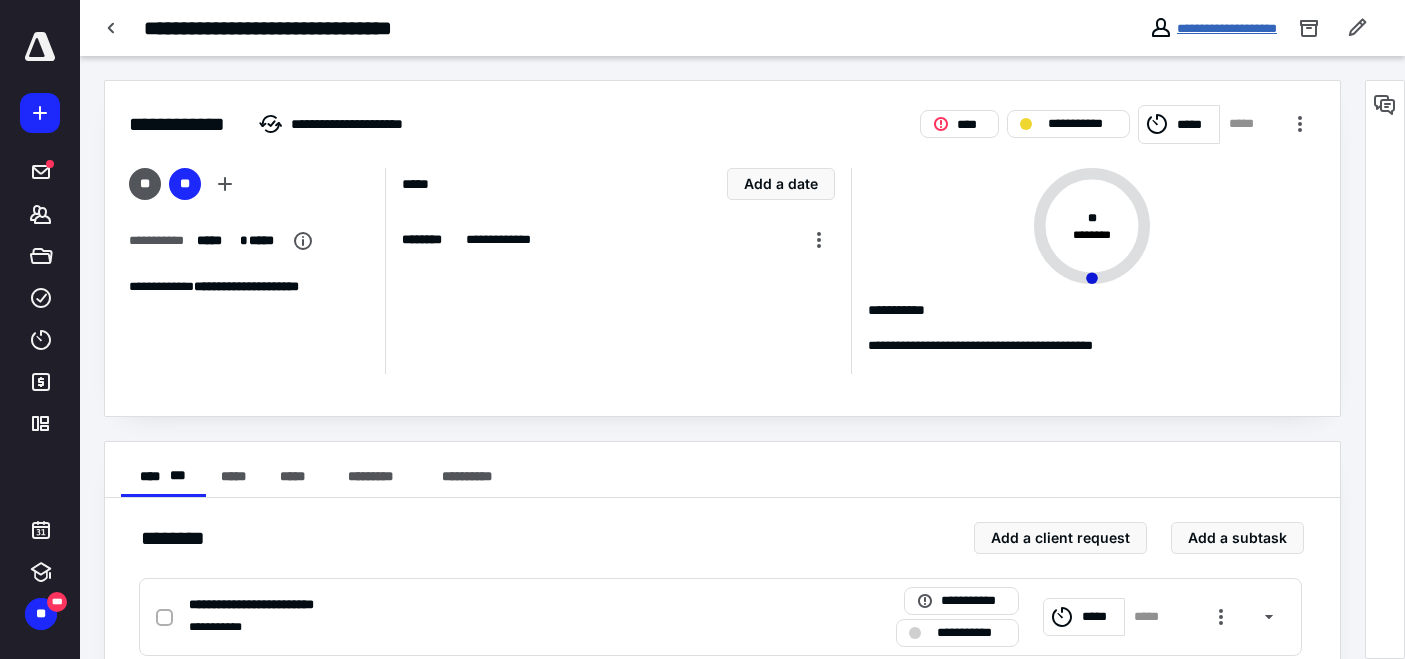 click on "**********" at bounding box center [1227, 28] 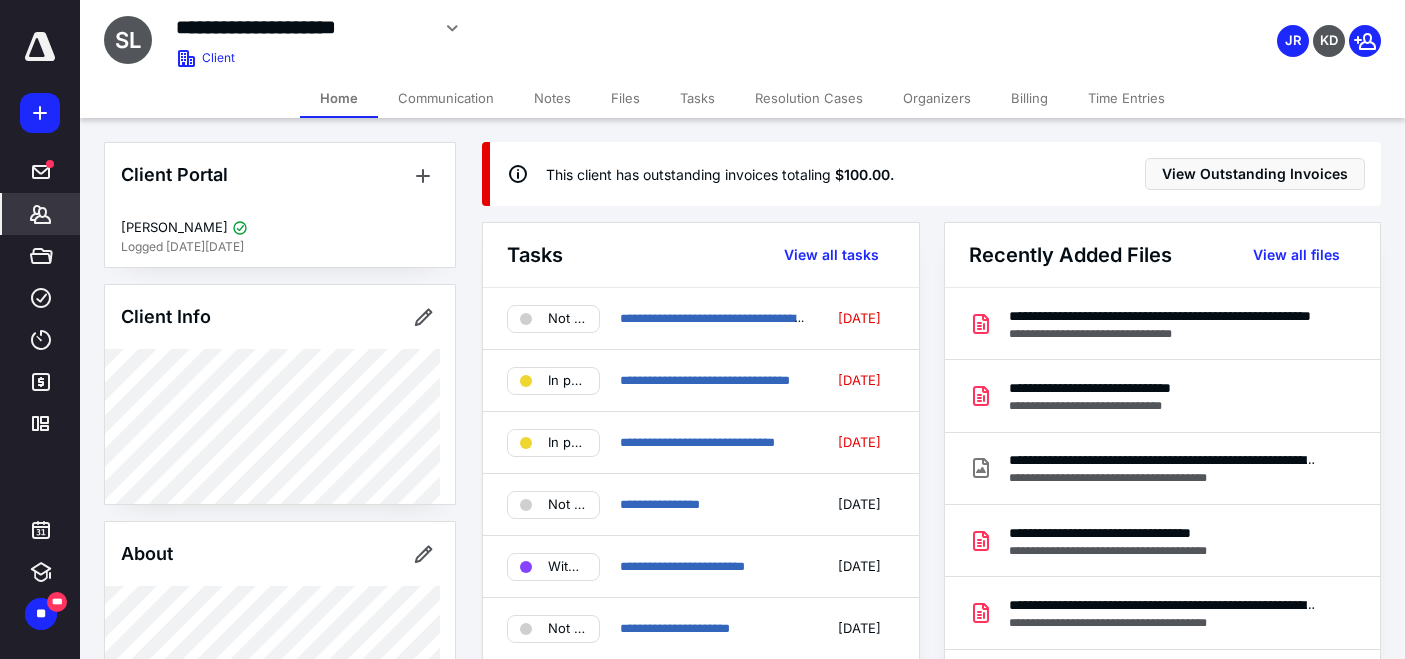 click on "Files" at bounding box center [625, 98] 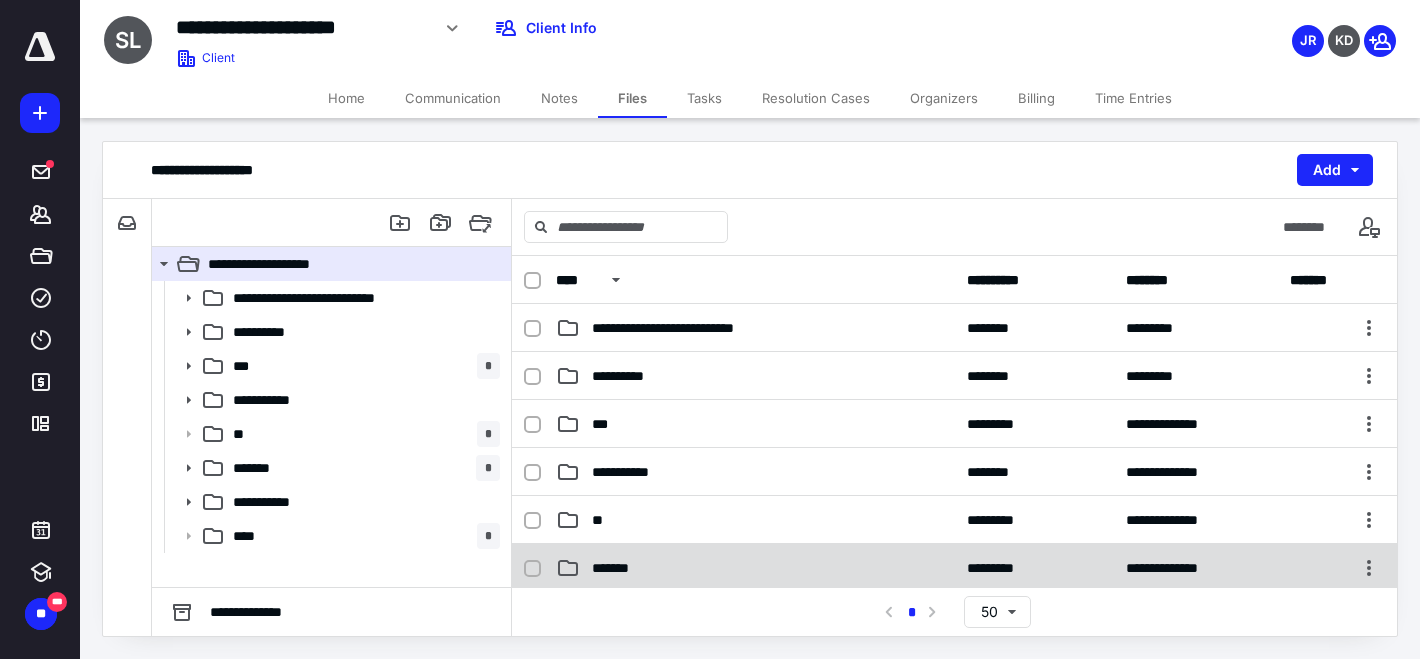 click on "*******" at bounding box center [623, 568] 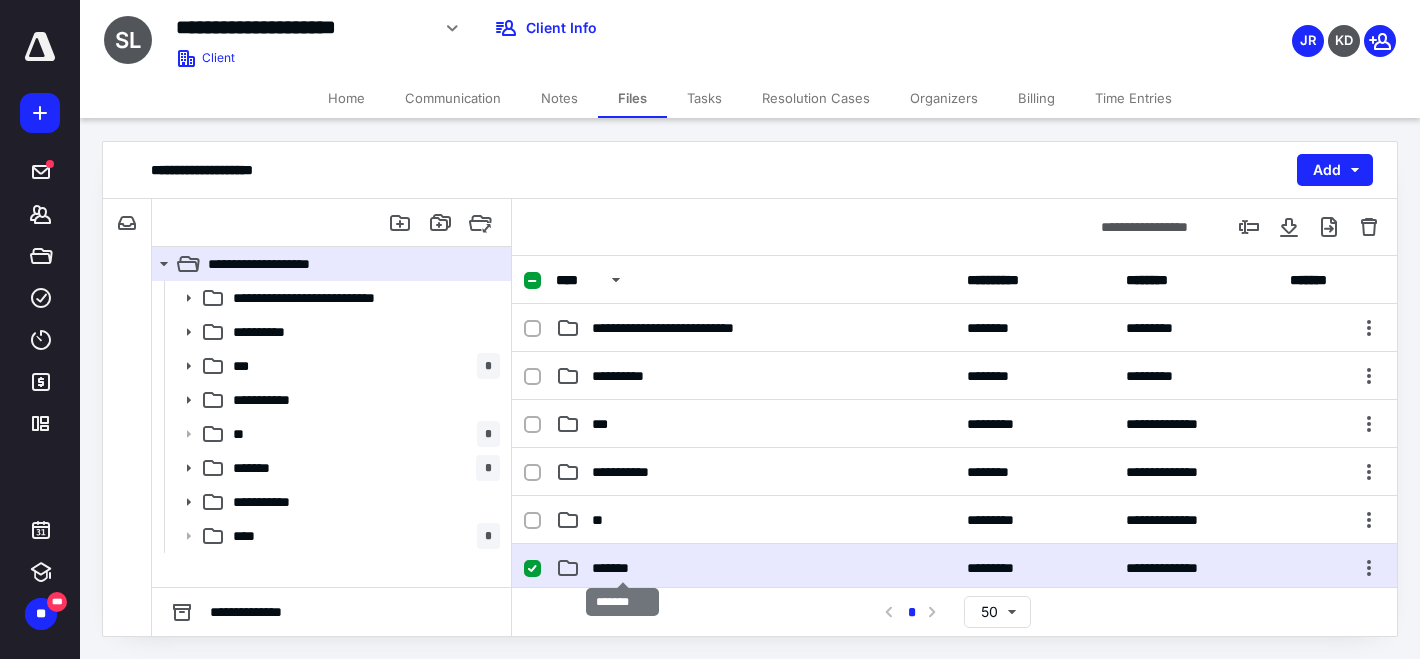 click on "*******" at bounding box center (623, 568) 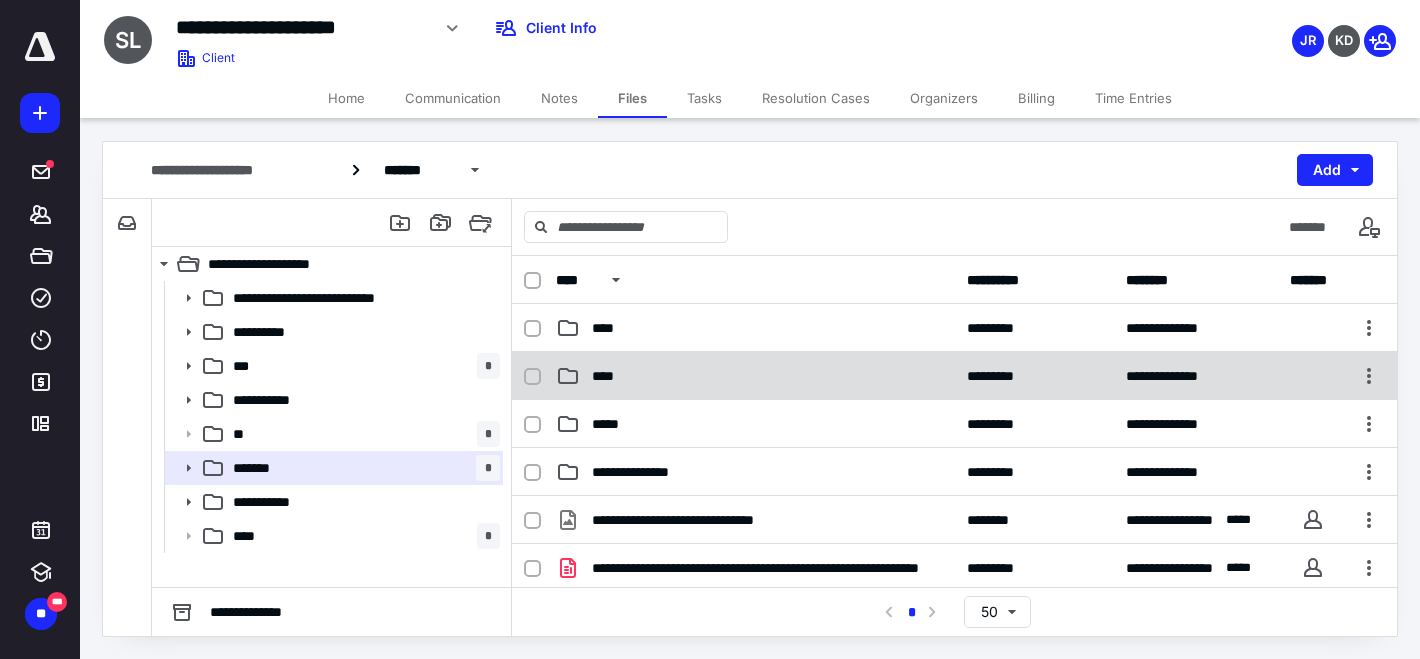 click on "**********" at bounding box center [954, 376] 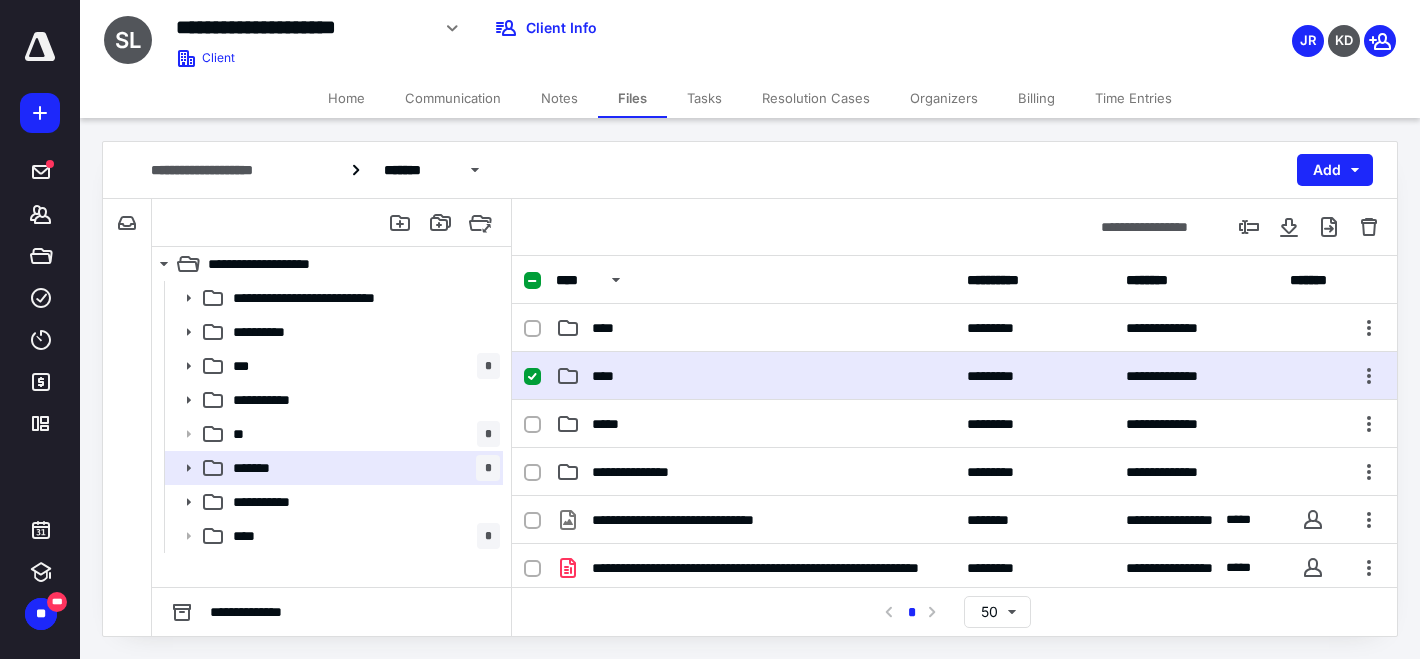 click on "**********" at bounding box center (954, 376) 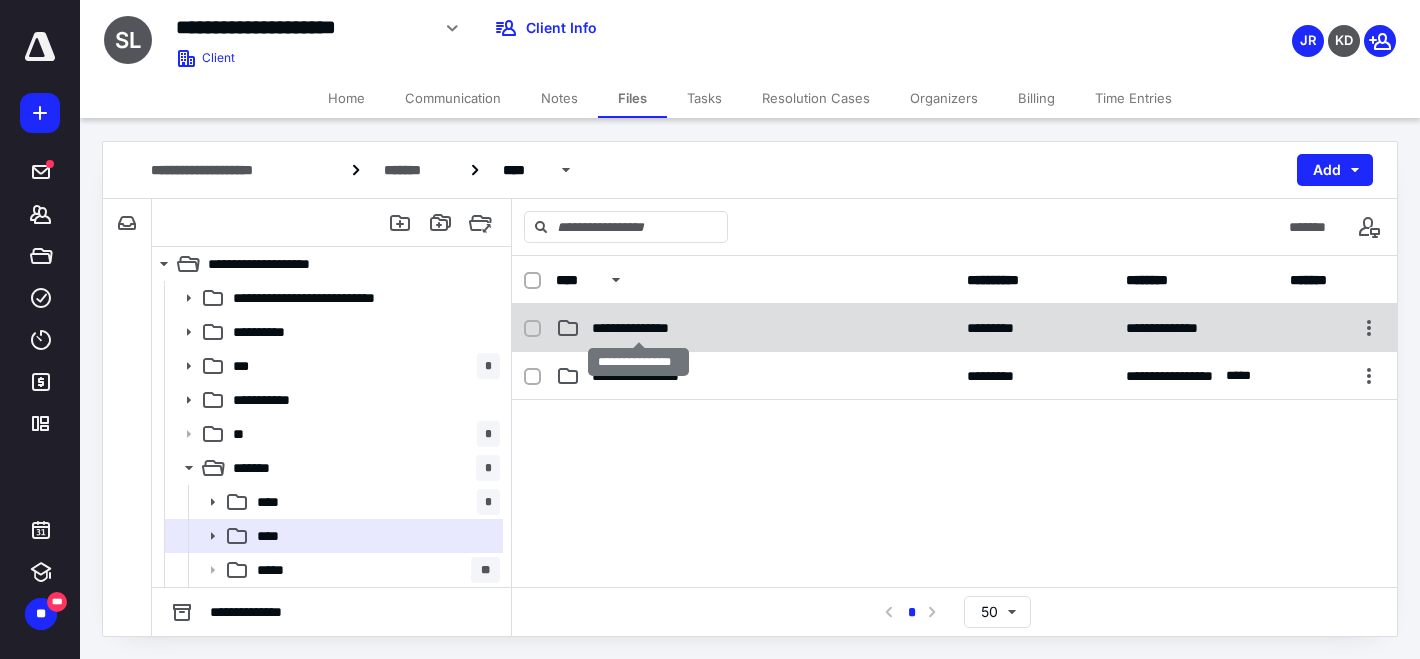click on "**********" at bounding box center (639, 328) 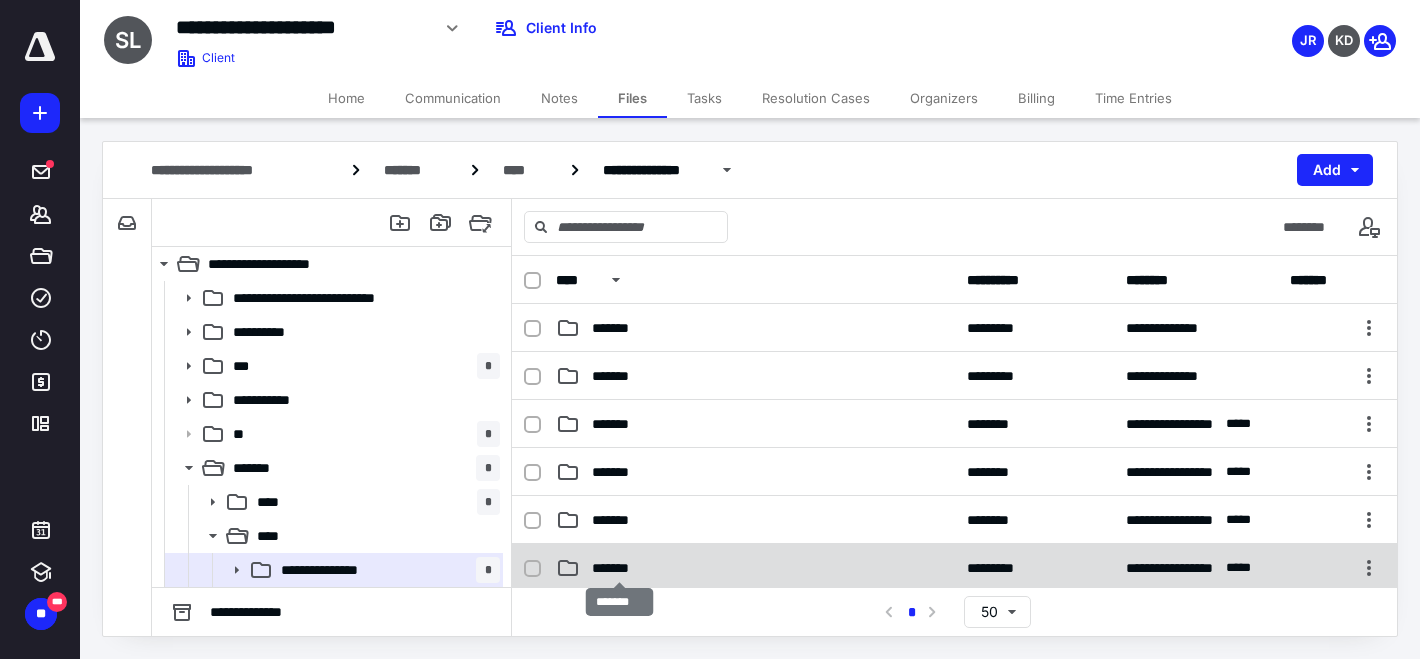 click on "*******" at bounding box center (620, 568) 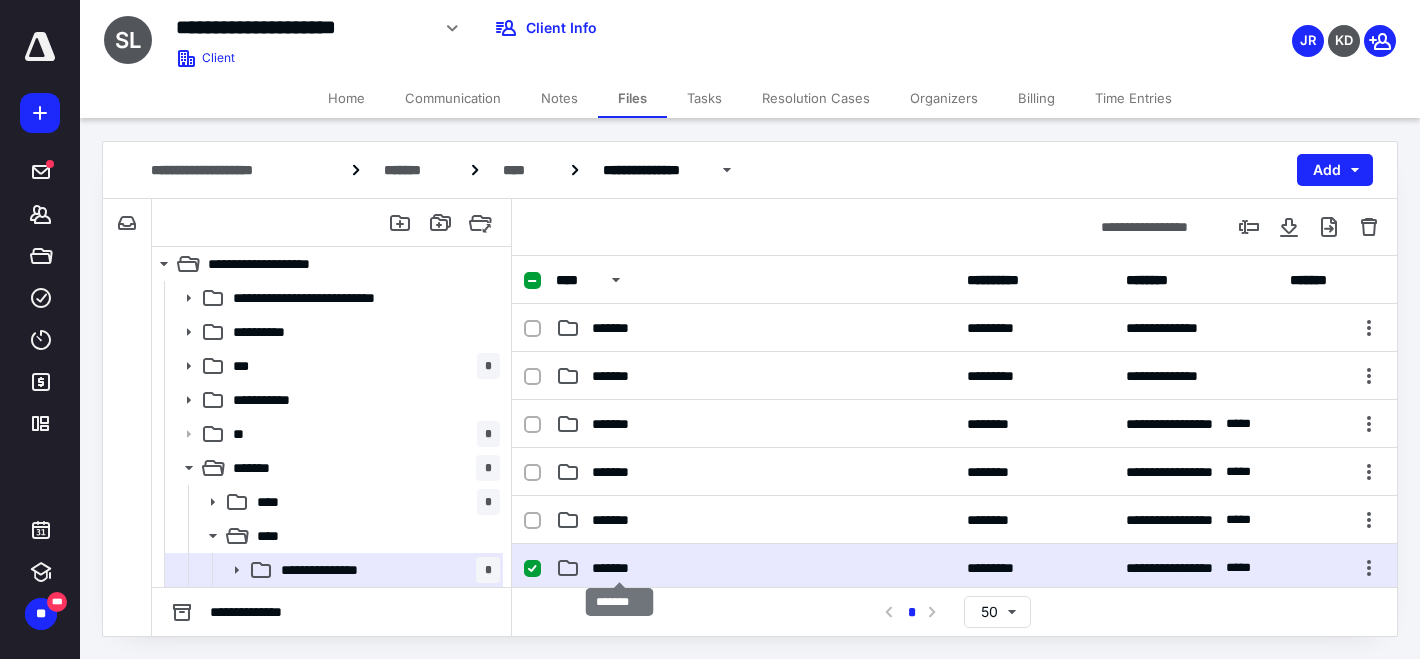 click on "*******" at bounding box center (620, 568) 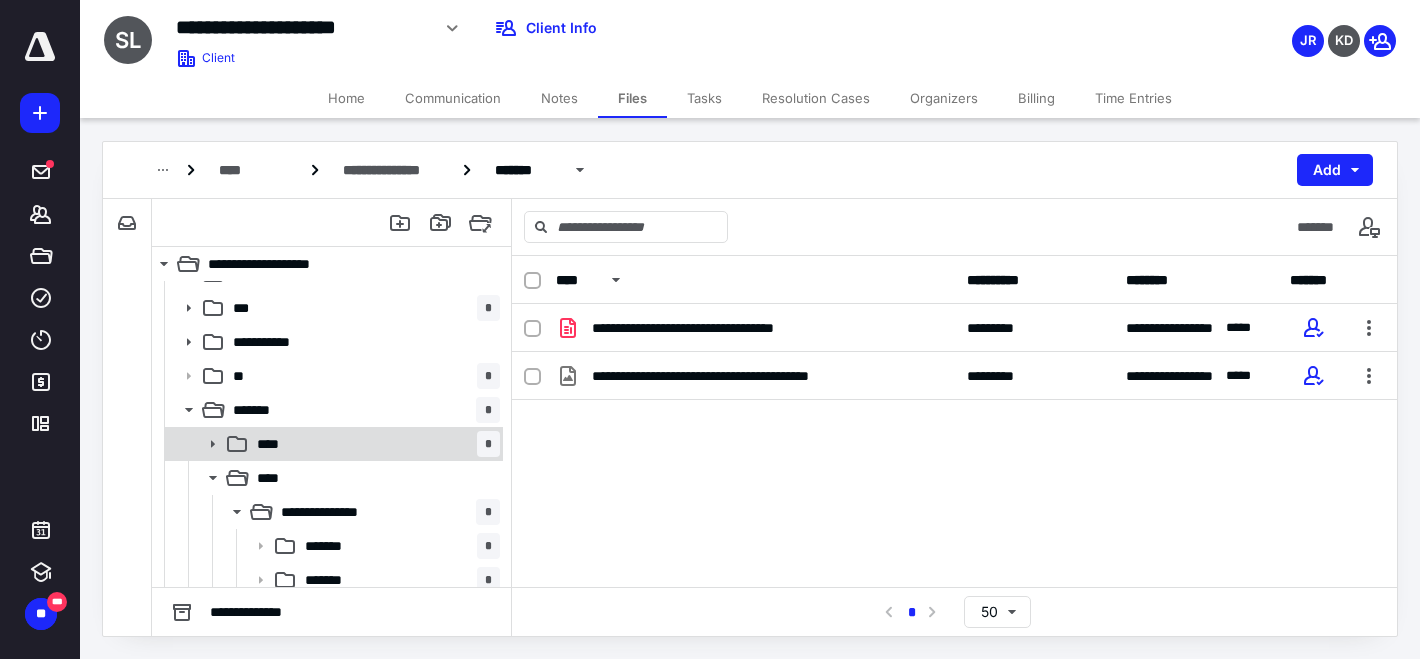 scroll, scrollTop: 61, scrollLeft: 0, axis: vertical 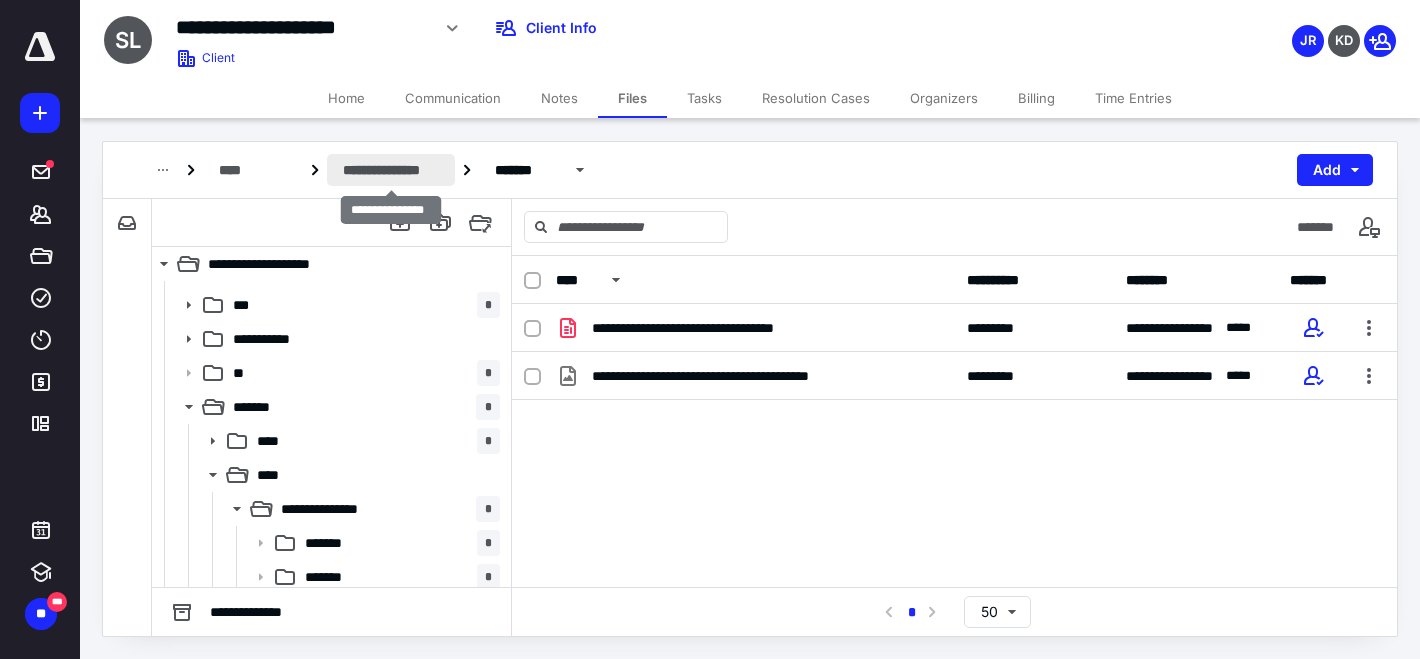 click on "**********" at bounding box center [391, 170] 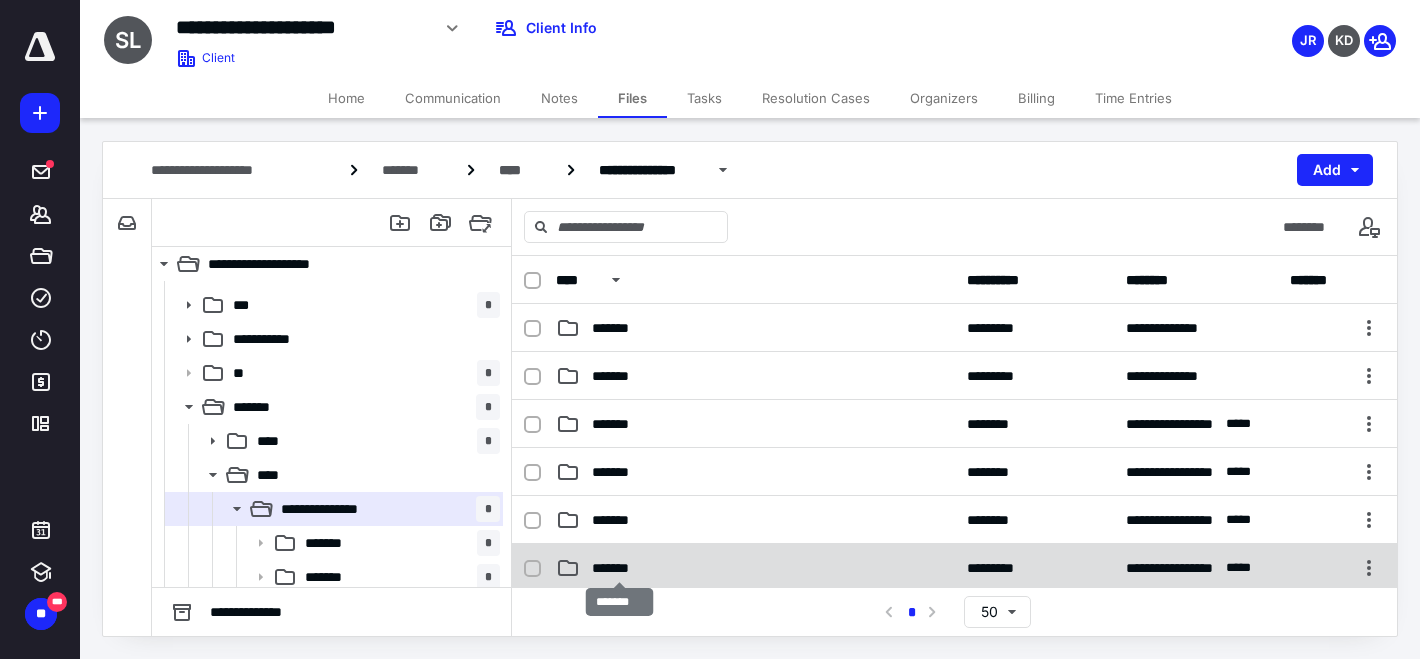 click on "*******" at bounding box center [620, 568] 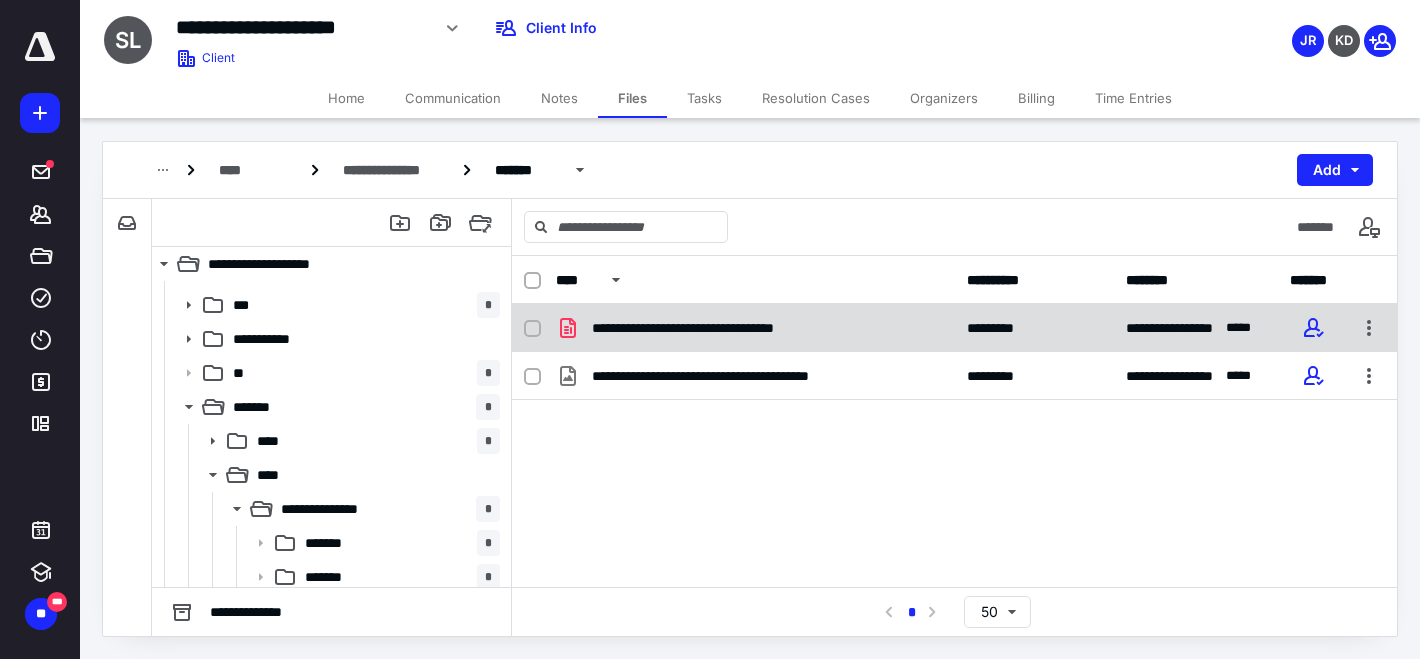 click on "**********" at bounding box center (713, 328) 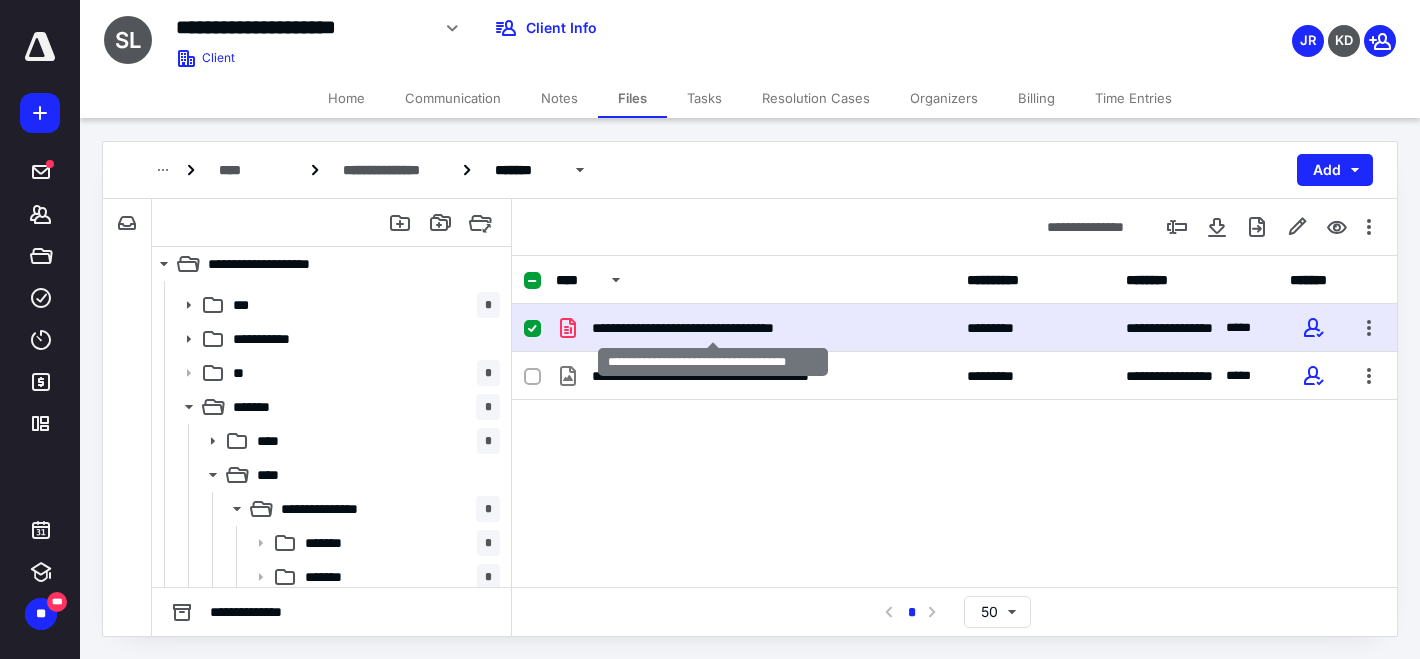 click on "**********" at bounding box center (713, 328) 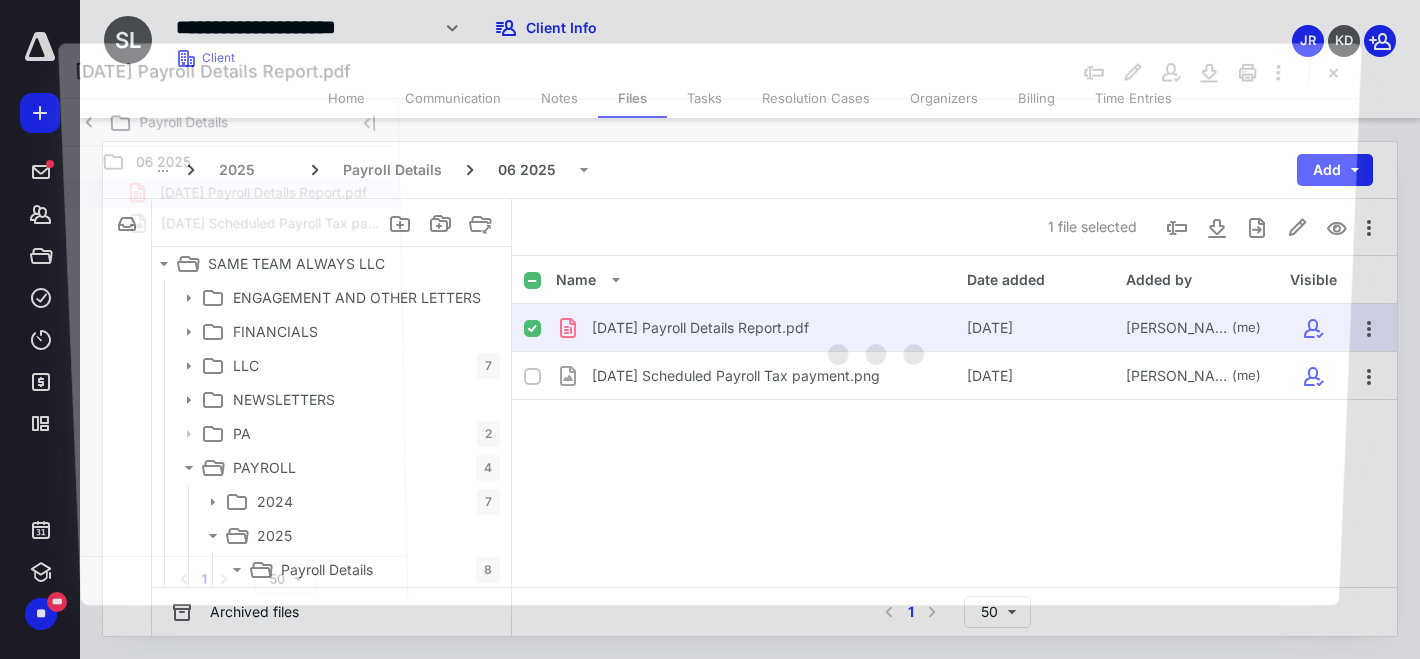 scroll, scrollTop: 61, scrollLeft: 0, axis: vertical 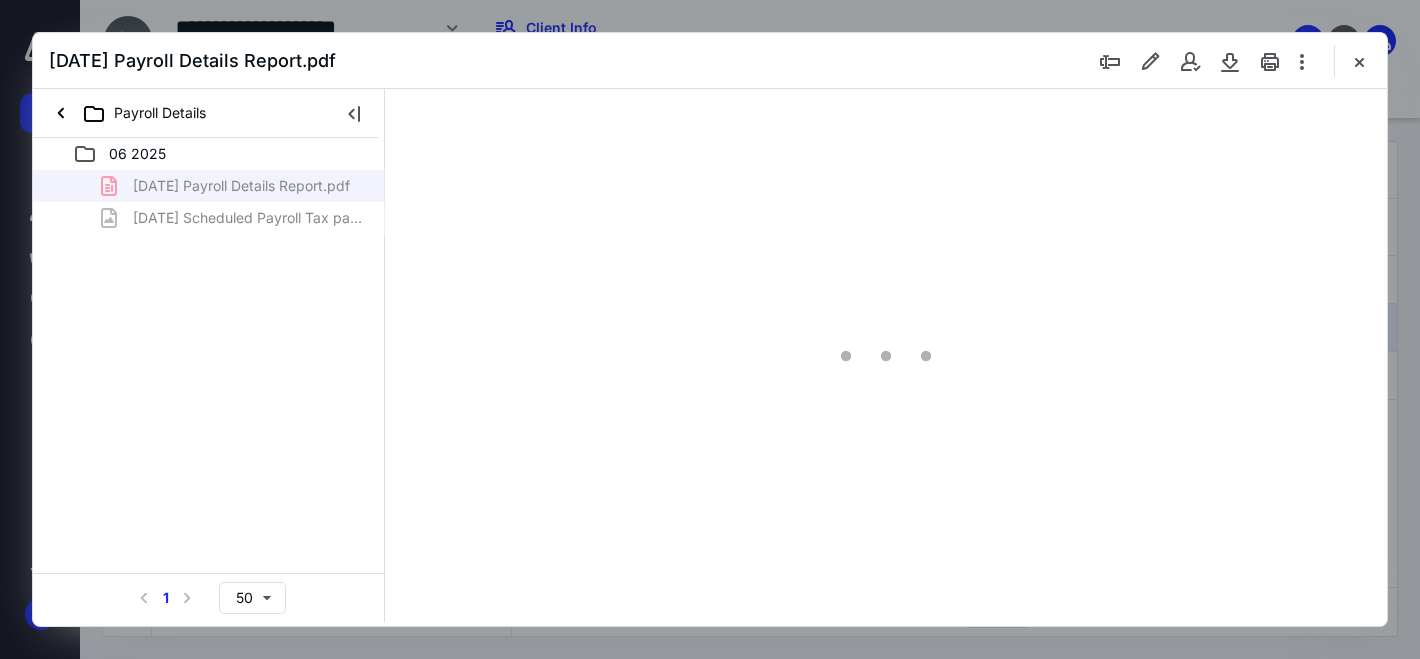 type on "76" 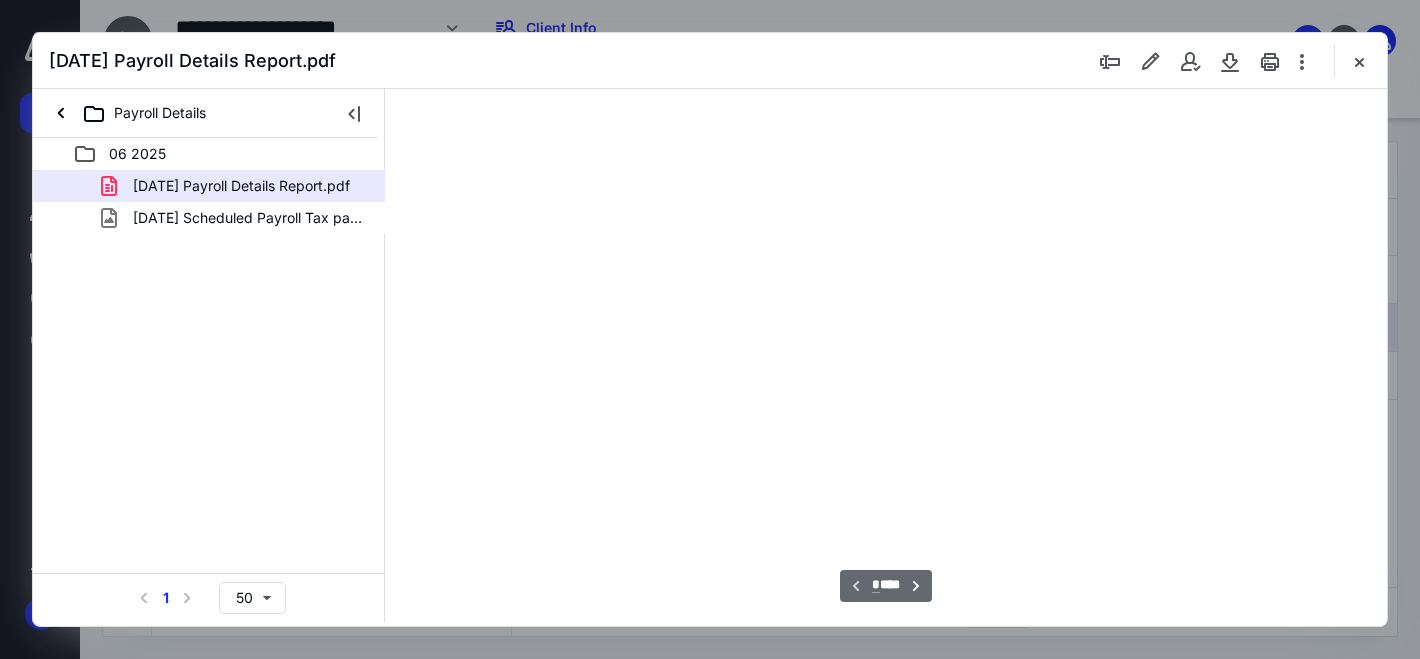 scroll, scrollTop: 79, scrollLeft: 0, axis: vertical 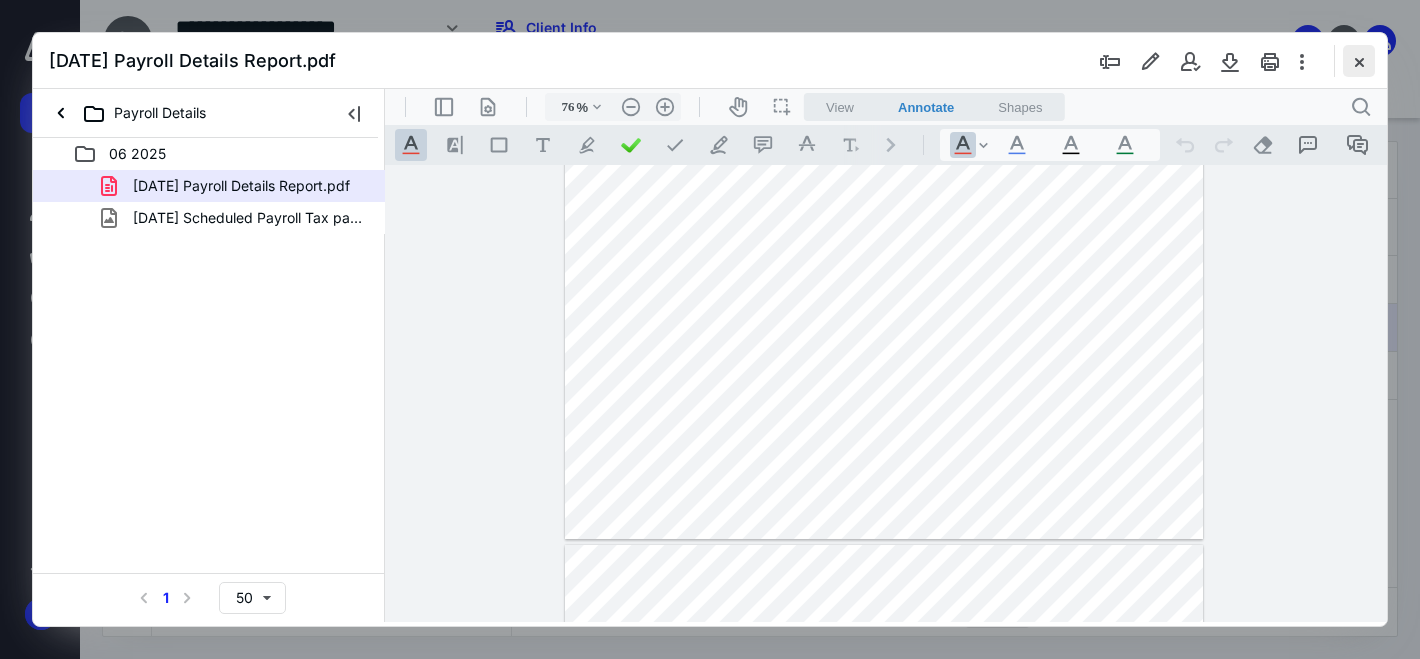 click at bounding box center [1359, 61] 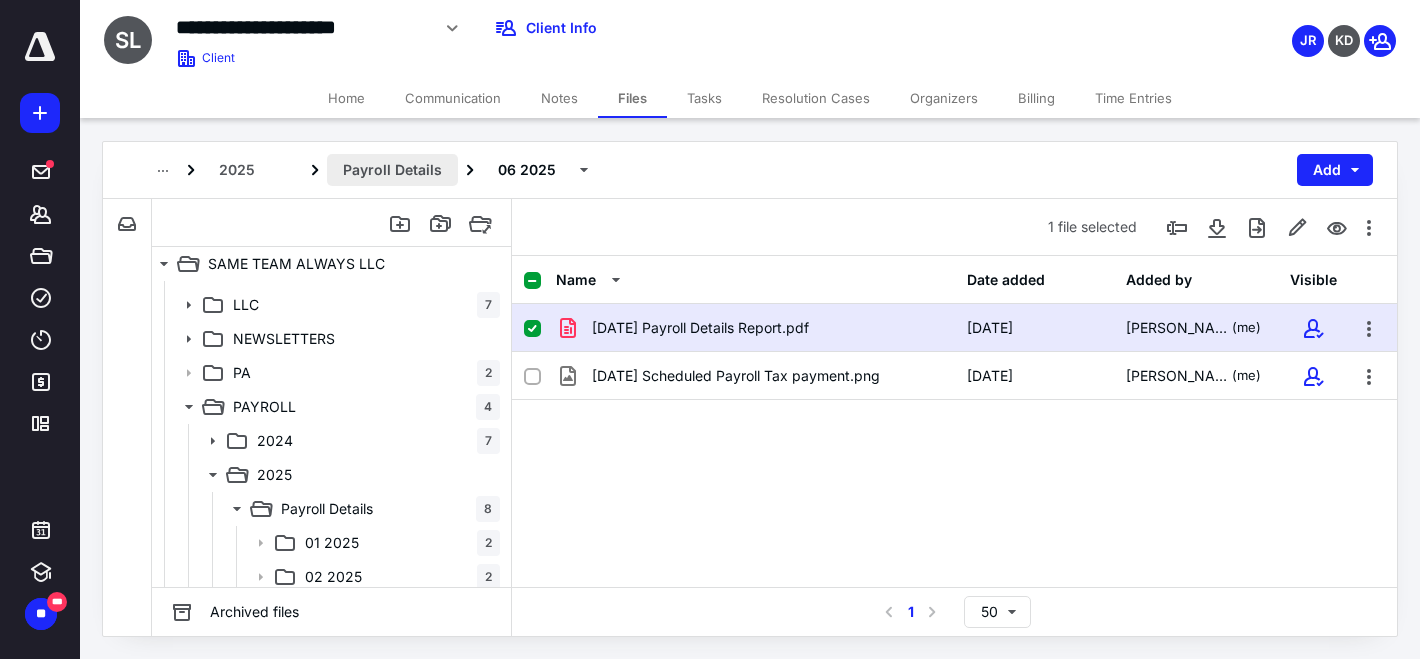 click on "Payroll Details" at bounding box center [392, 170] 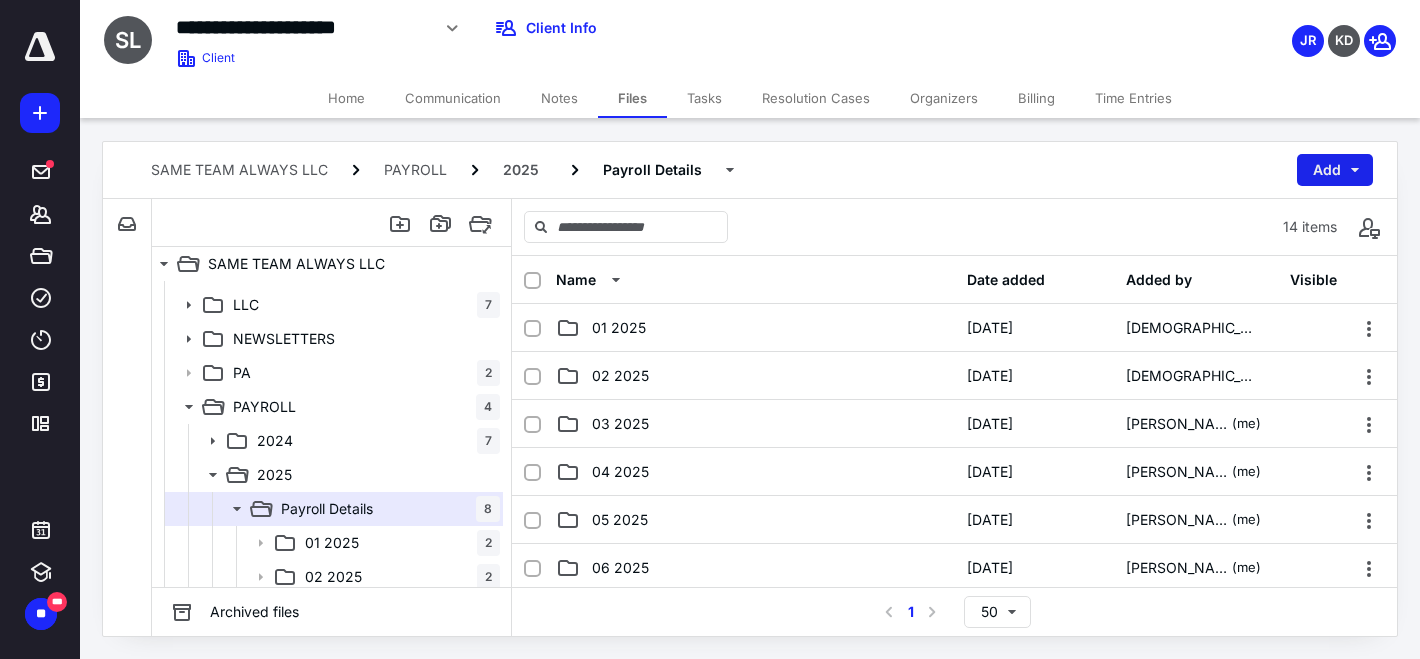 click on "Add" at bounding box center (1335, 170) 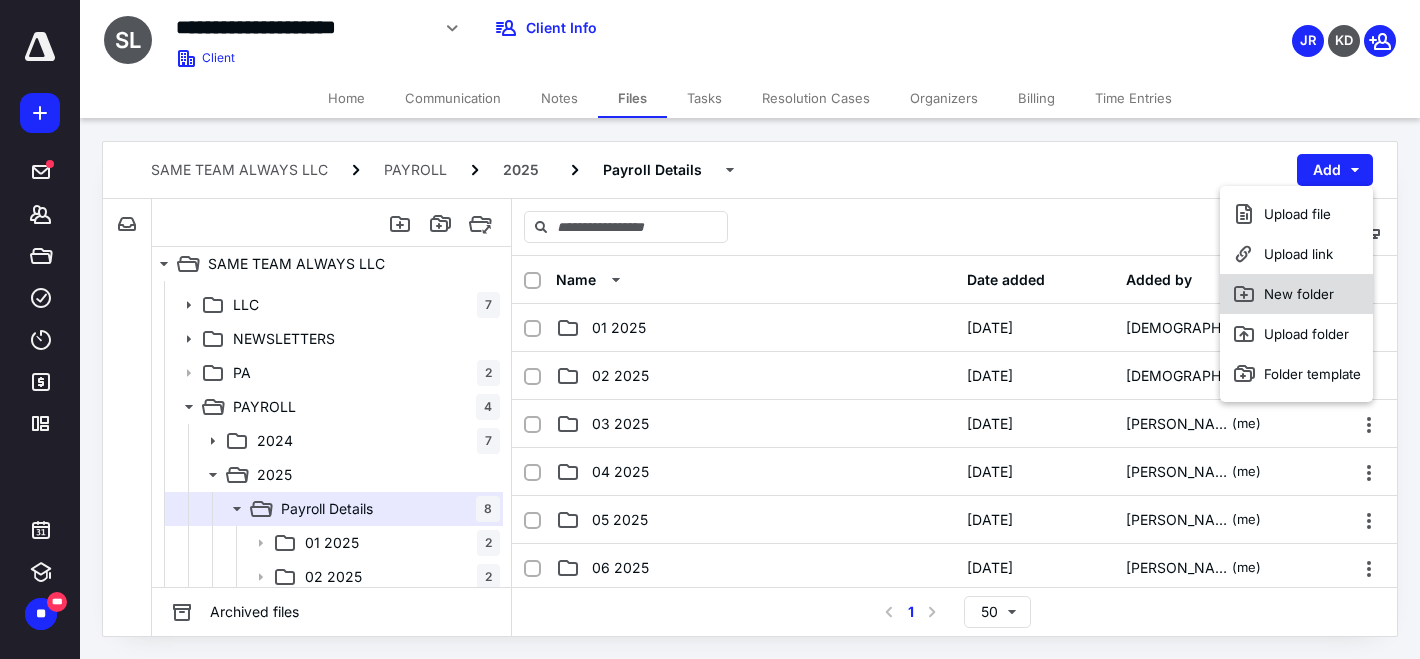 click on "New folder" at bounding box center [1296, 294] 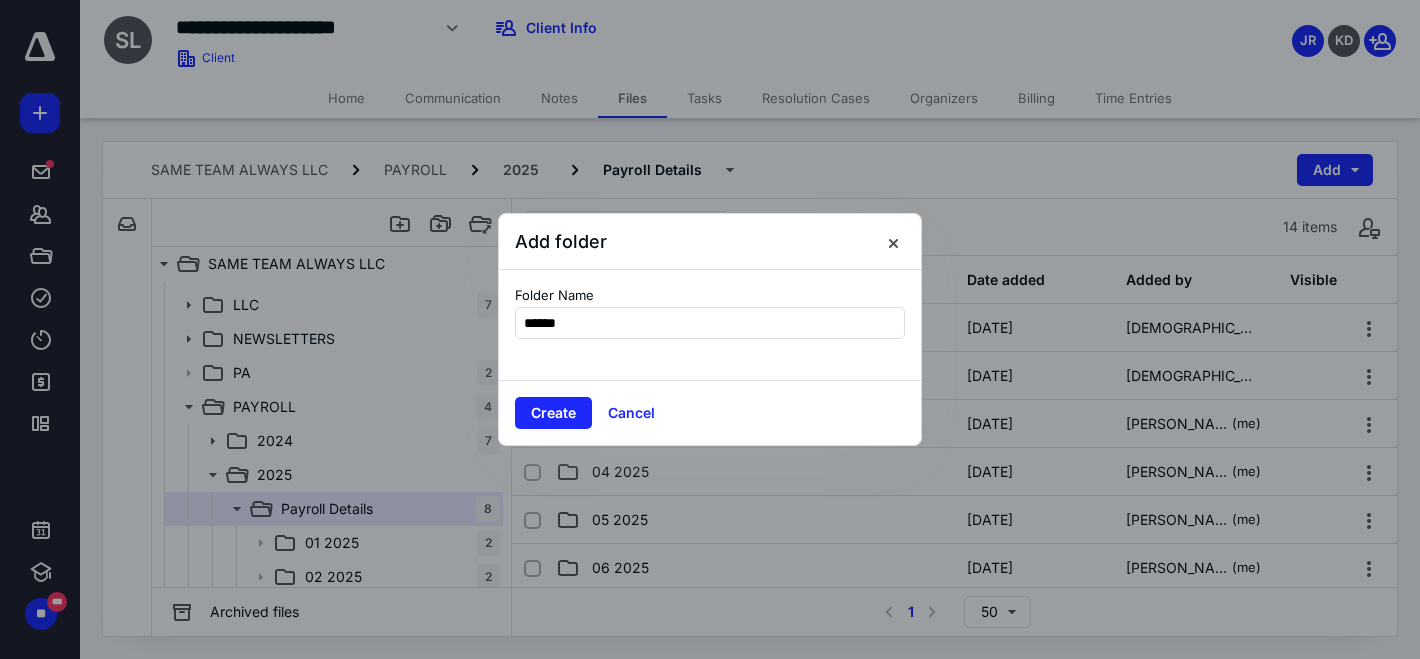 type on "*******" 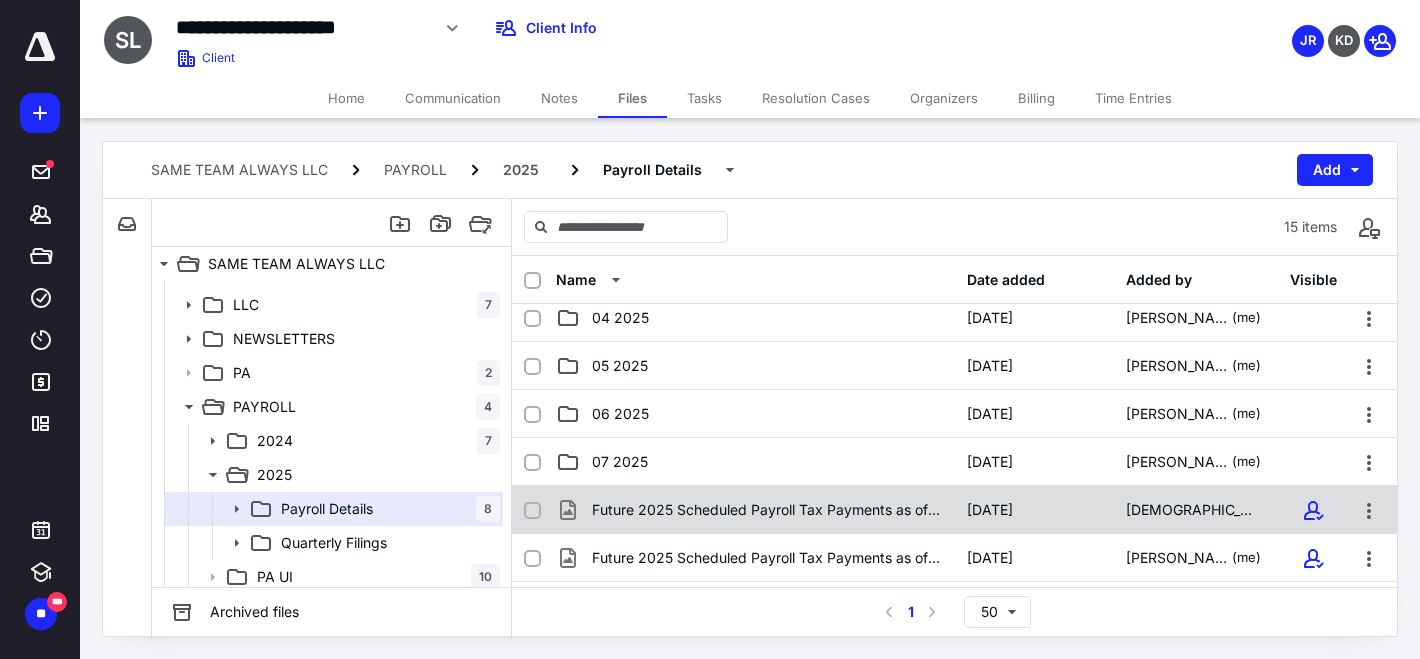 scroll, scrollTop: 176, scrollLeft: 0, axis: vertical 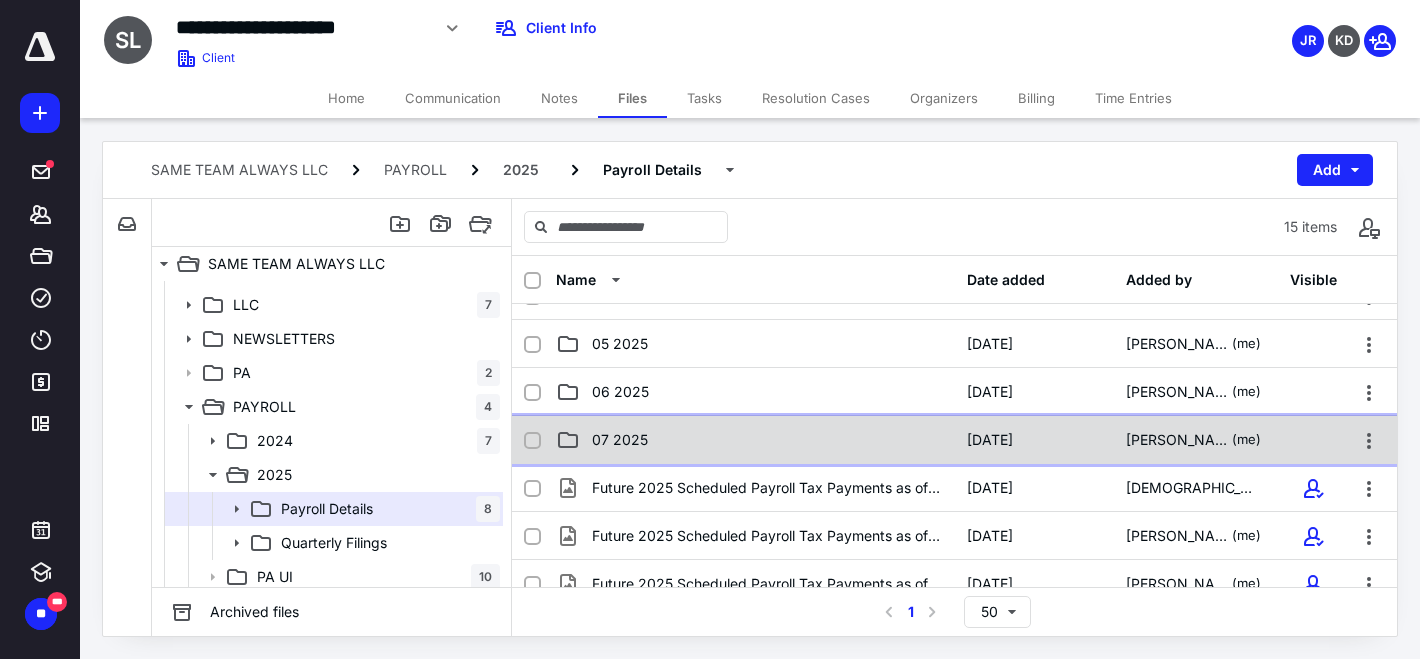 click on "07 2025" at bounding box center [620, 440] 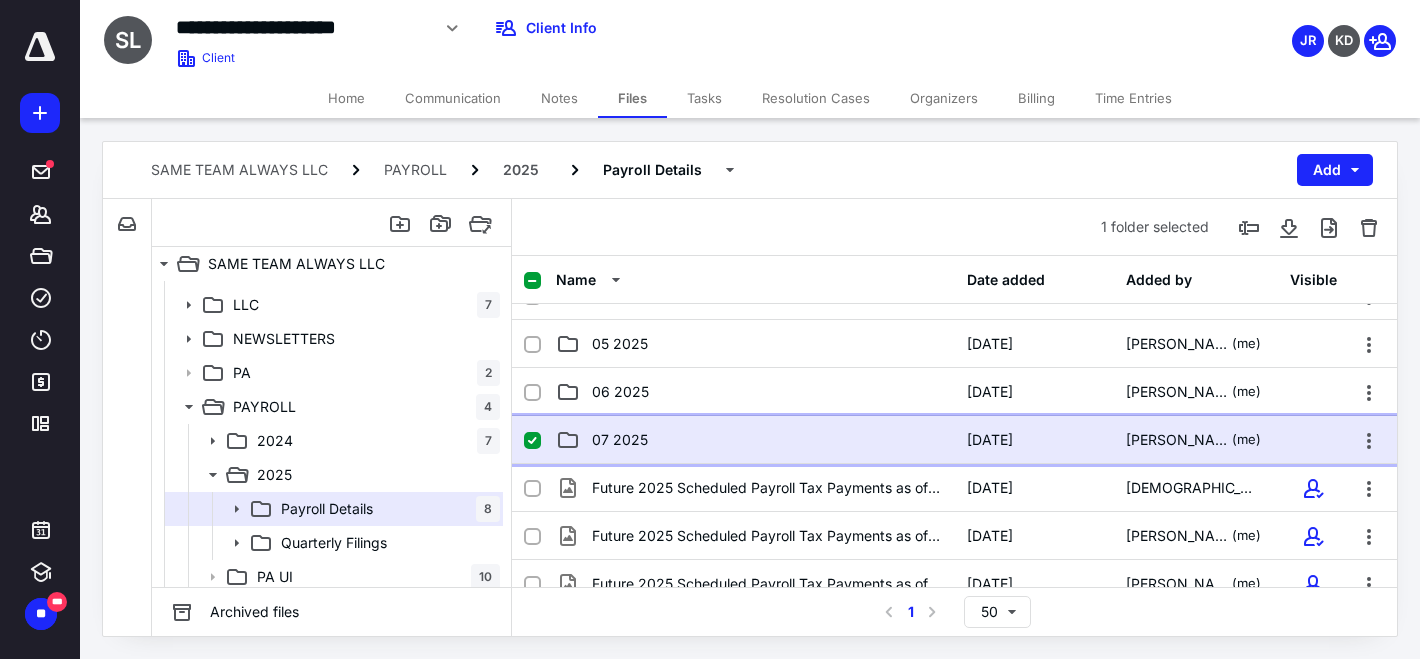 click on "07 2025" at bounding box center (620, 440) 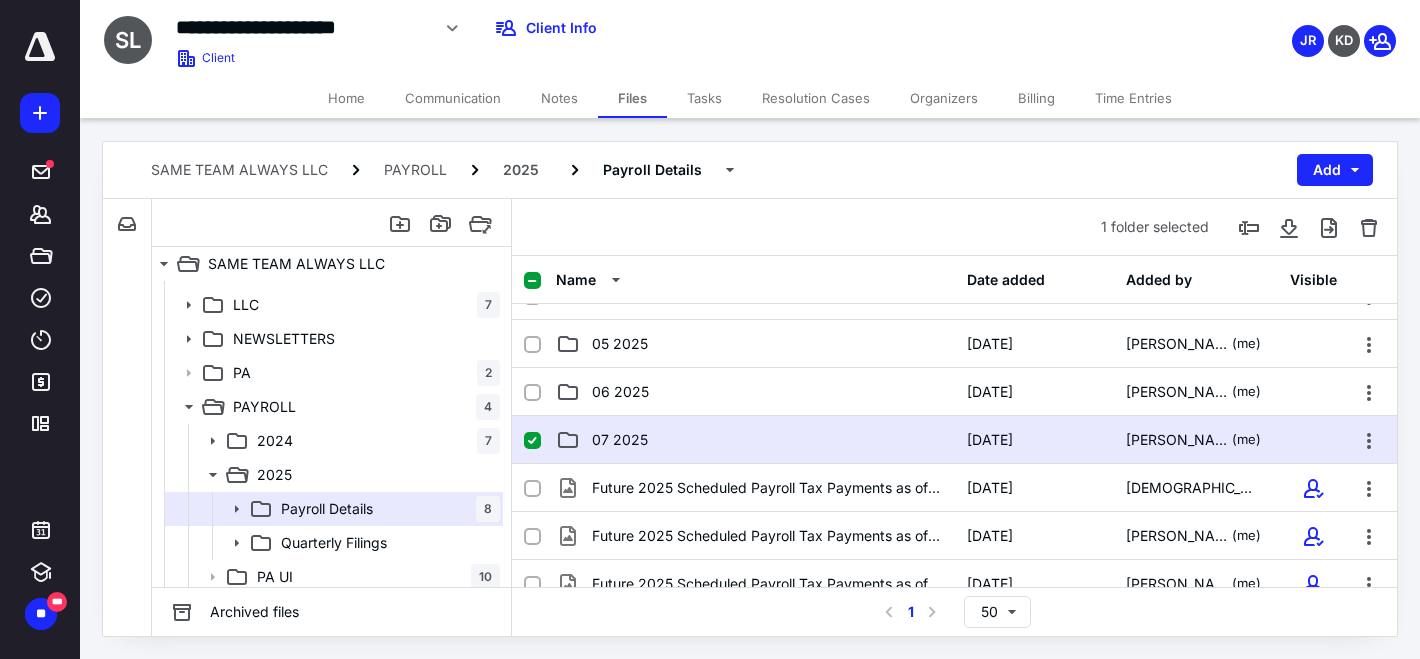scroll, scrollTop: 0, scrollLeft: 0, axis: both 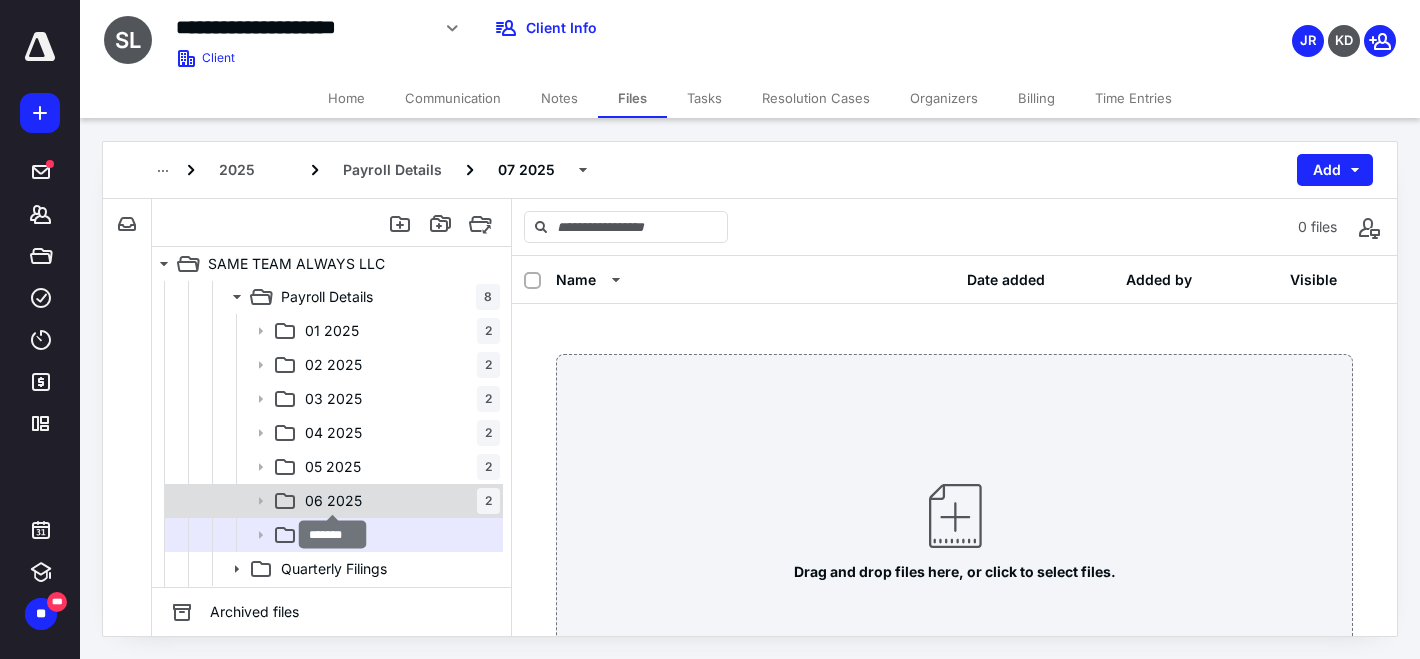 click on "06 2025" at bounding box center (333, 501) 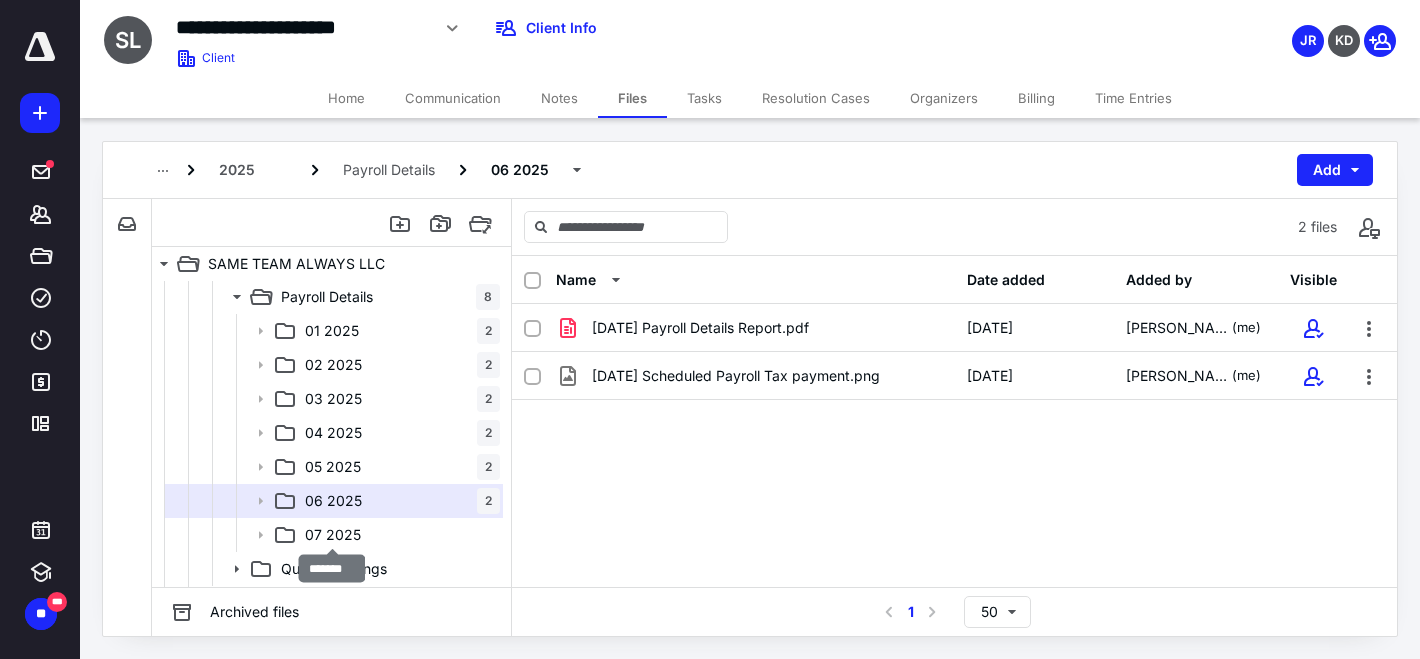 click on "07 2025" at bounding box center [333, 535] 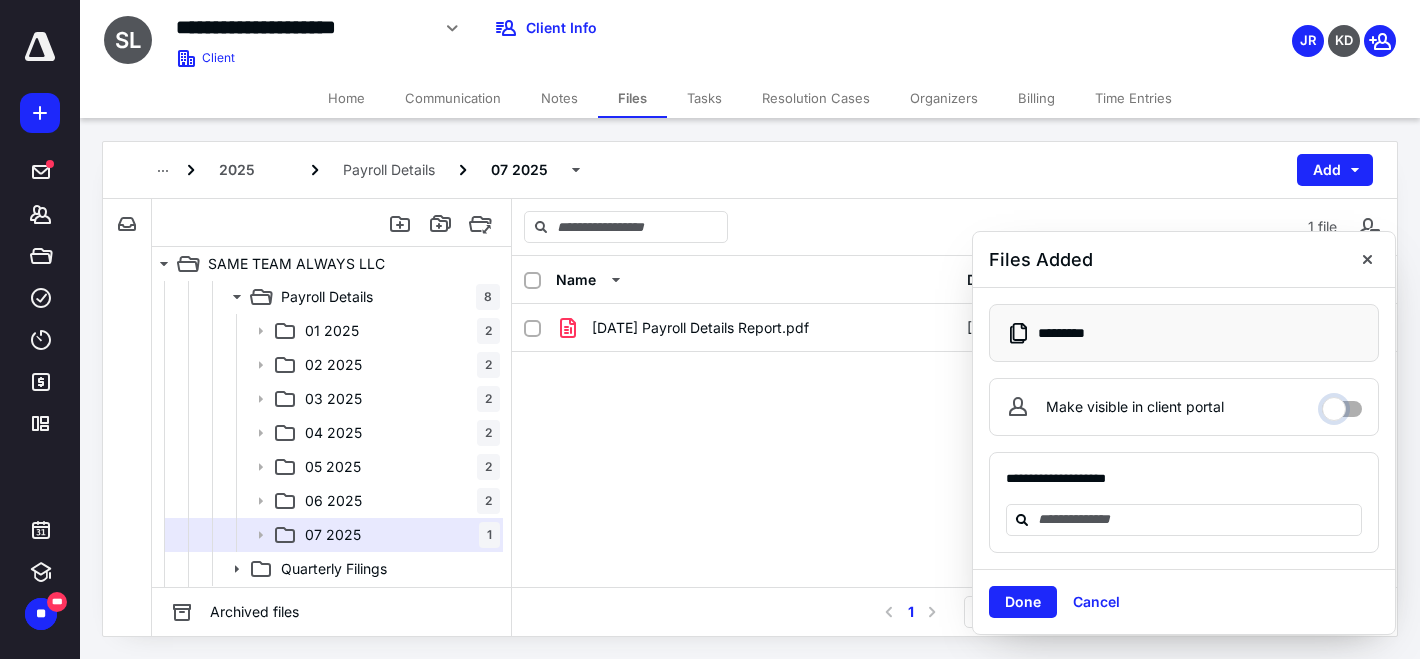 click on "Make visible in client portal" at bounding box center (1342, 404) 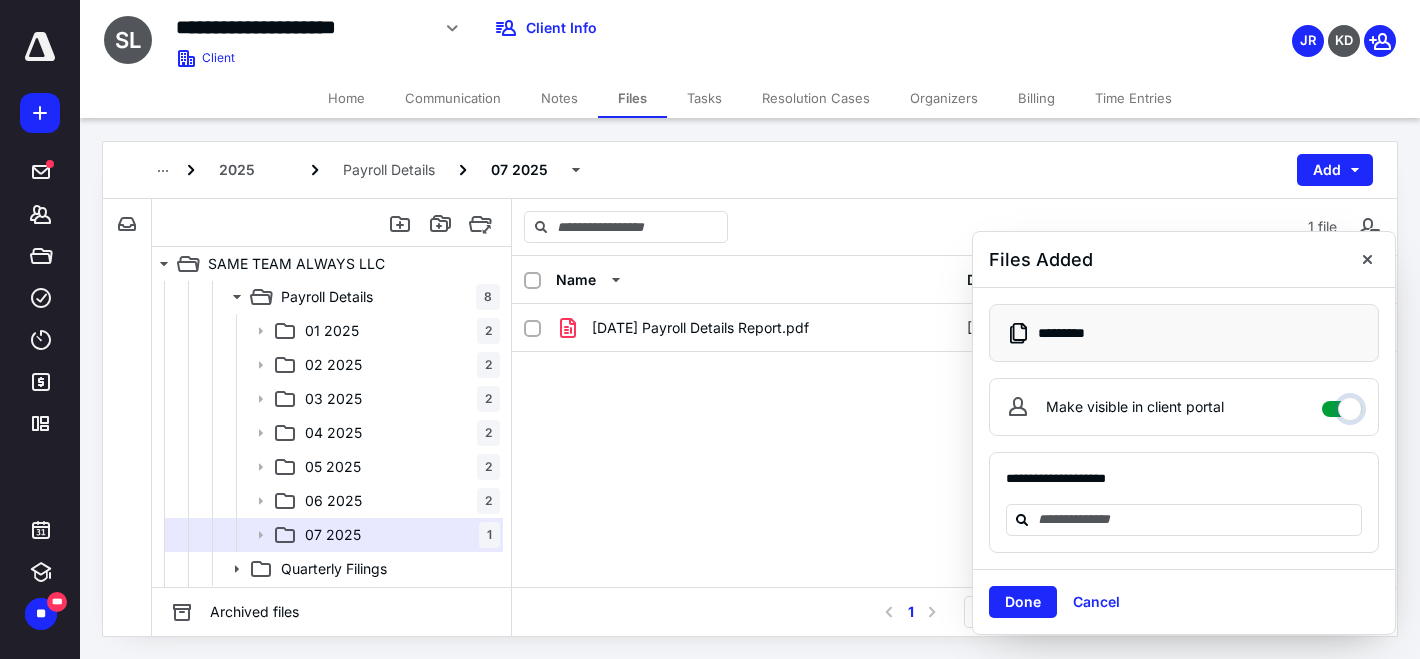 checkbox on "****" 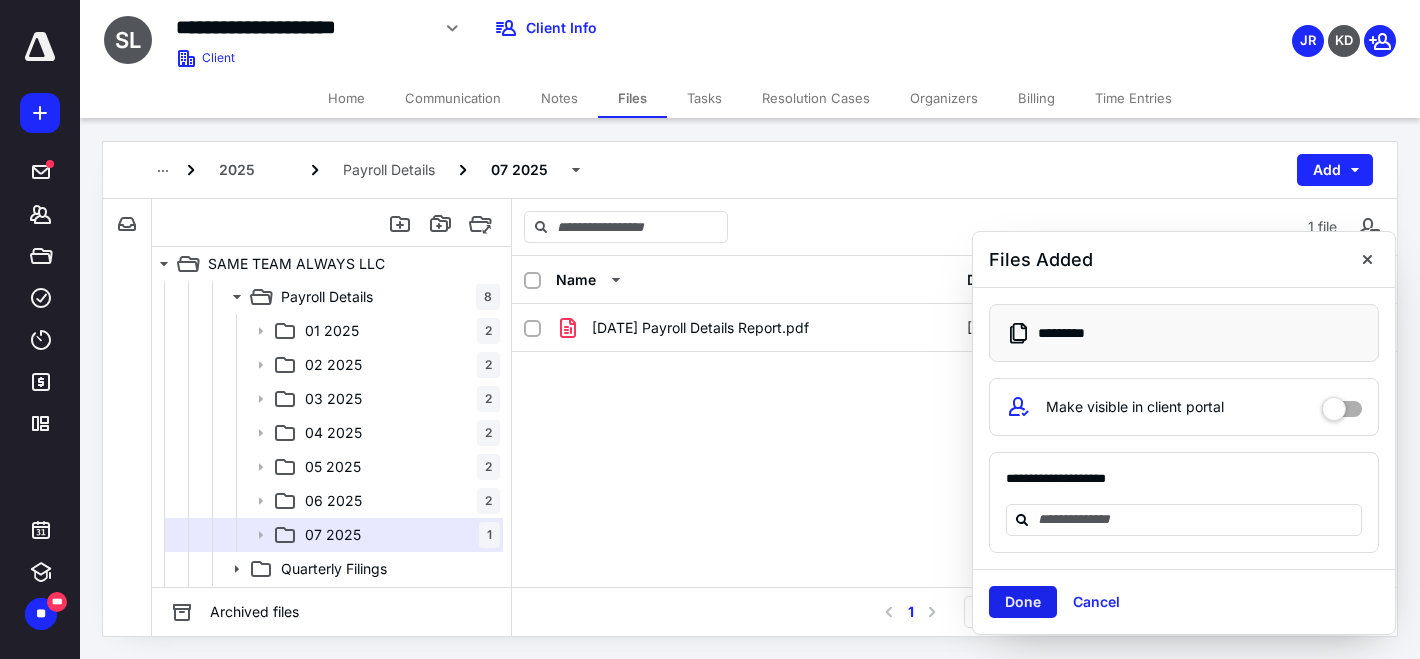 click on "Done" at bounding box center (1023, 602) 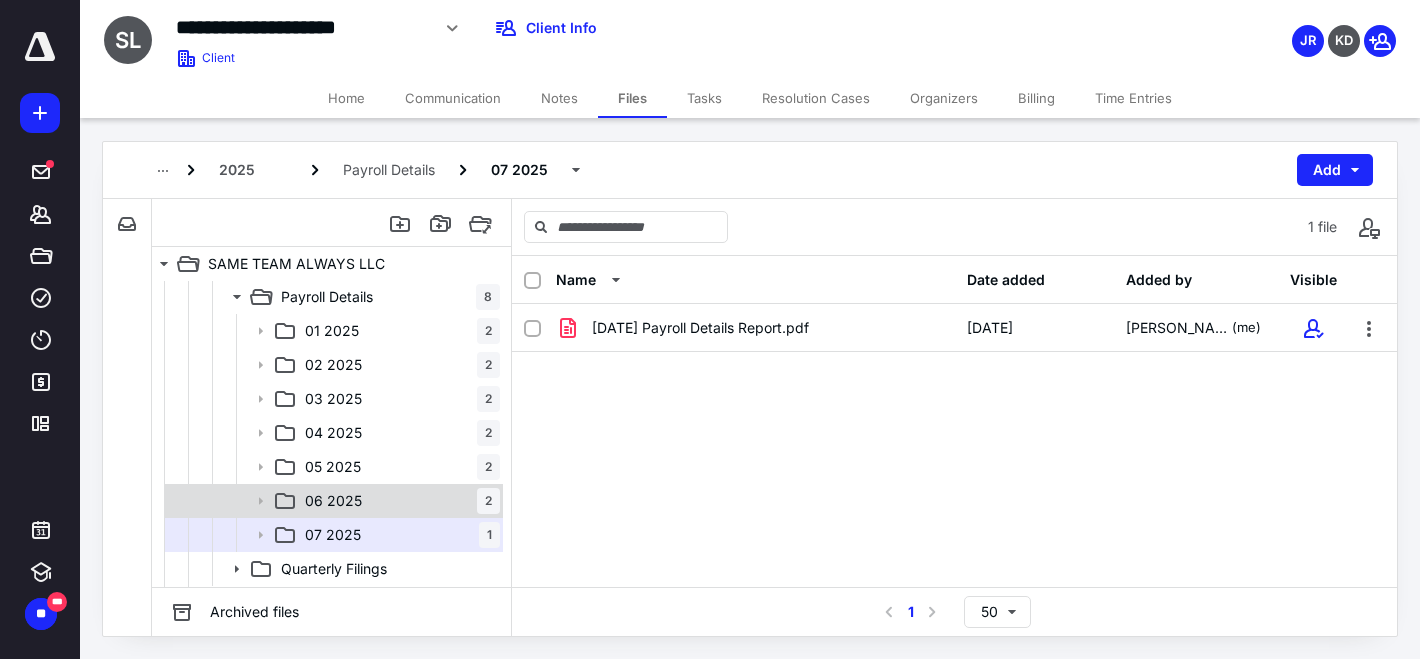 click on "06 2025" at bounding box center [333, 501] 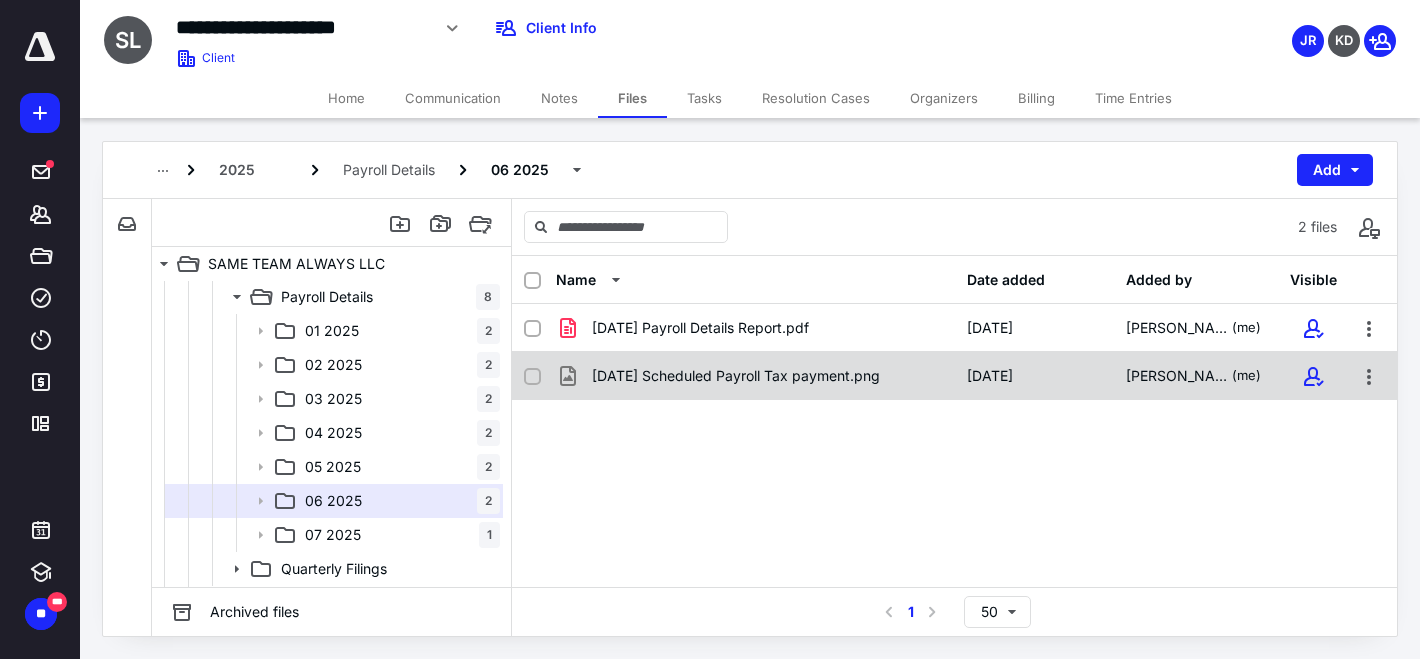 click on "[DATE] Scheduled Payroll Tax payment.png" at bounding box center (736, 376) 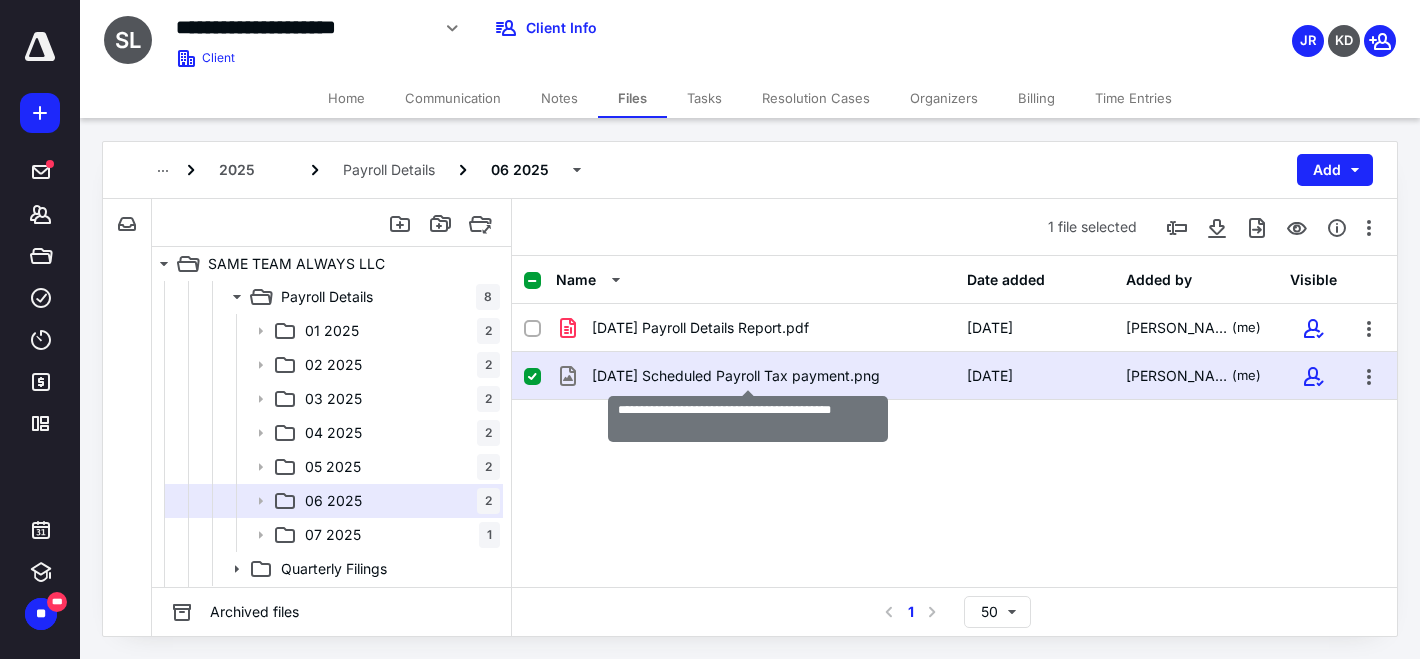 click on "[DATE] Scheduled Payroll Tax payment.png" at bounding box center [736, 376] 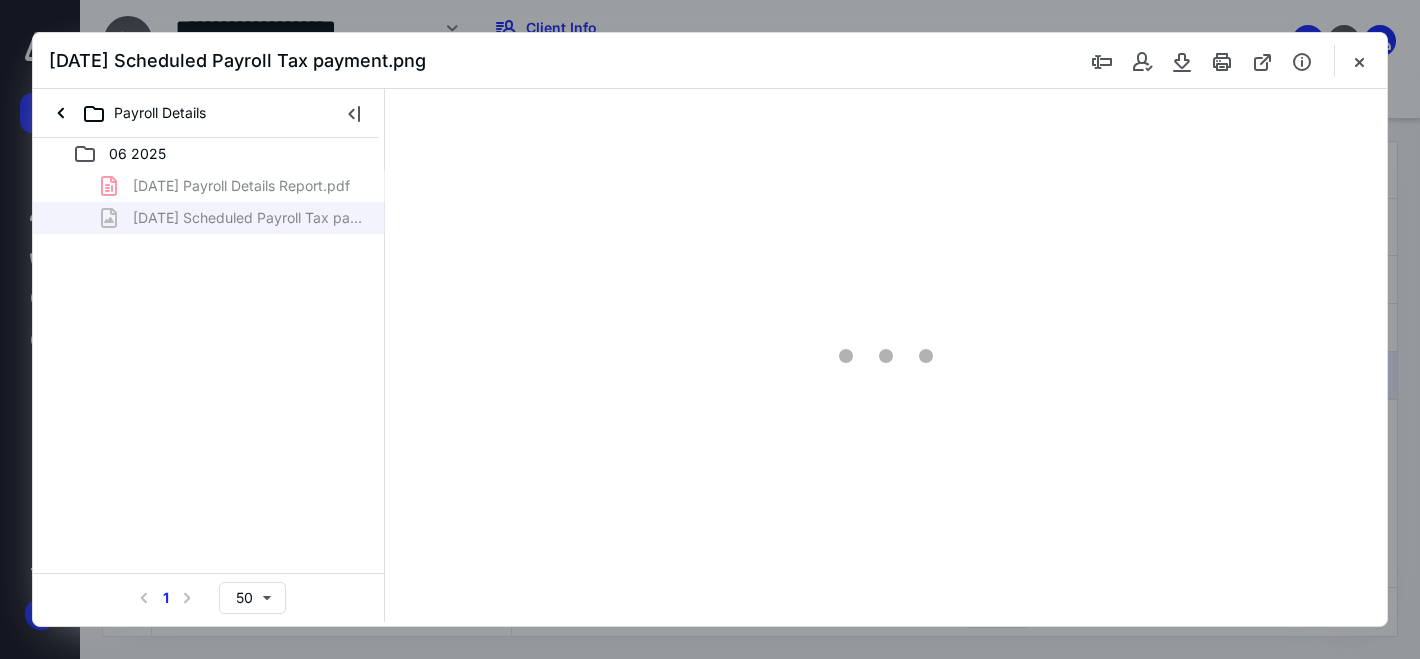 scroll, scrollTop: 0, scrollLeft: 0, axis: both 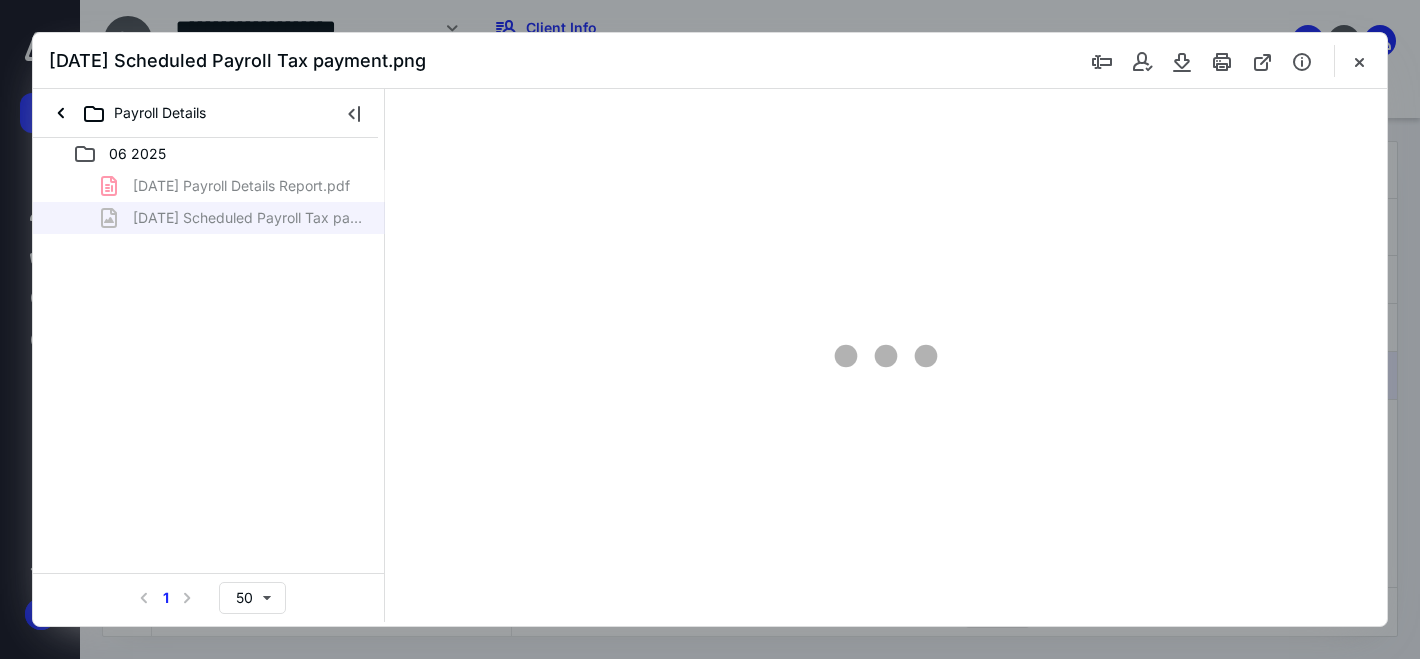 type on "160" 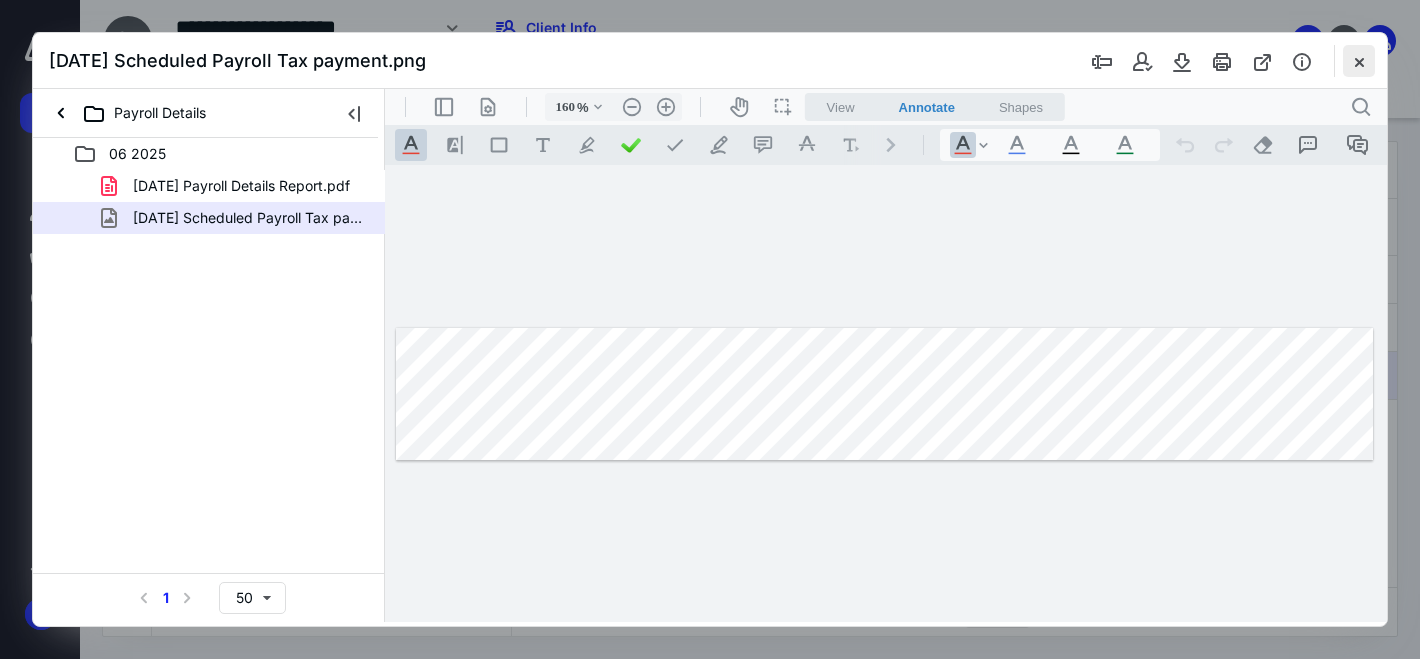 click at bounding box center [1359, 61] 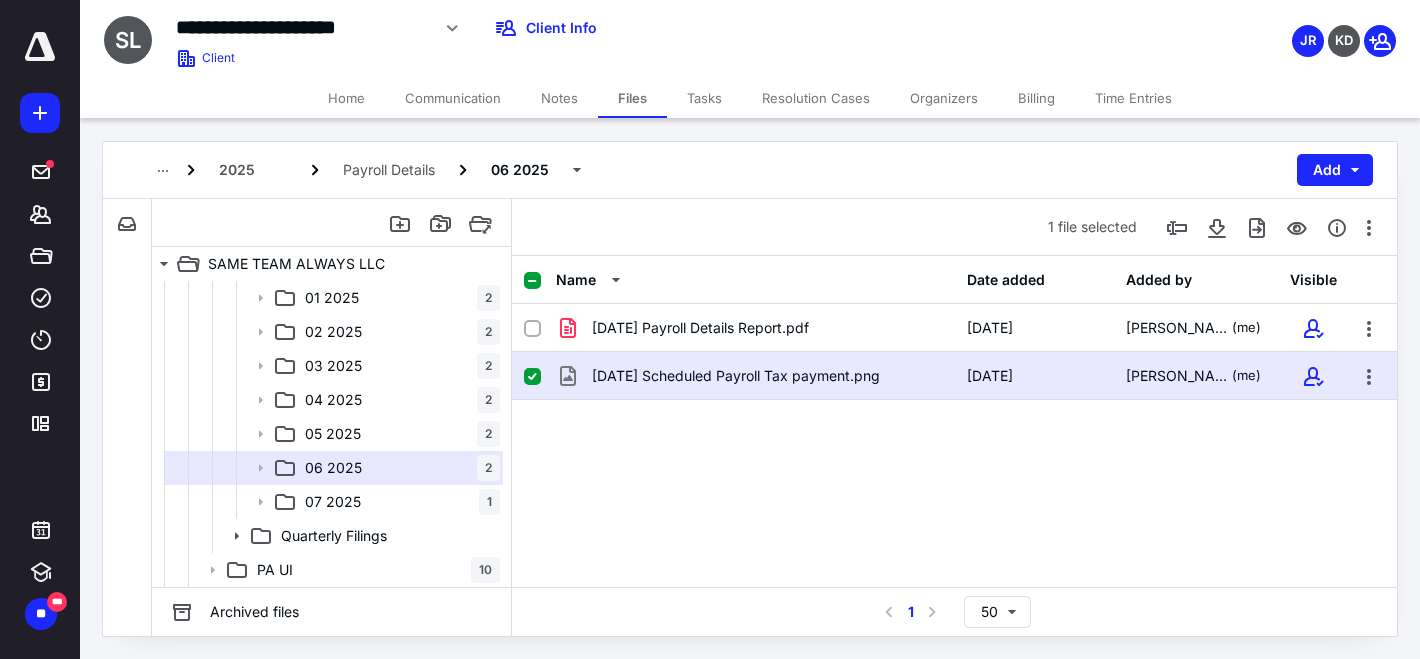 scroll, scrollTop: 331, scrollLeft: 0, axis: vertical 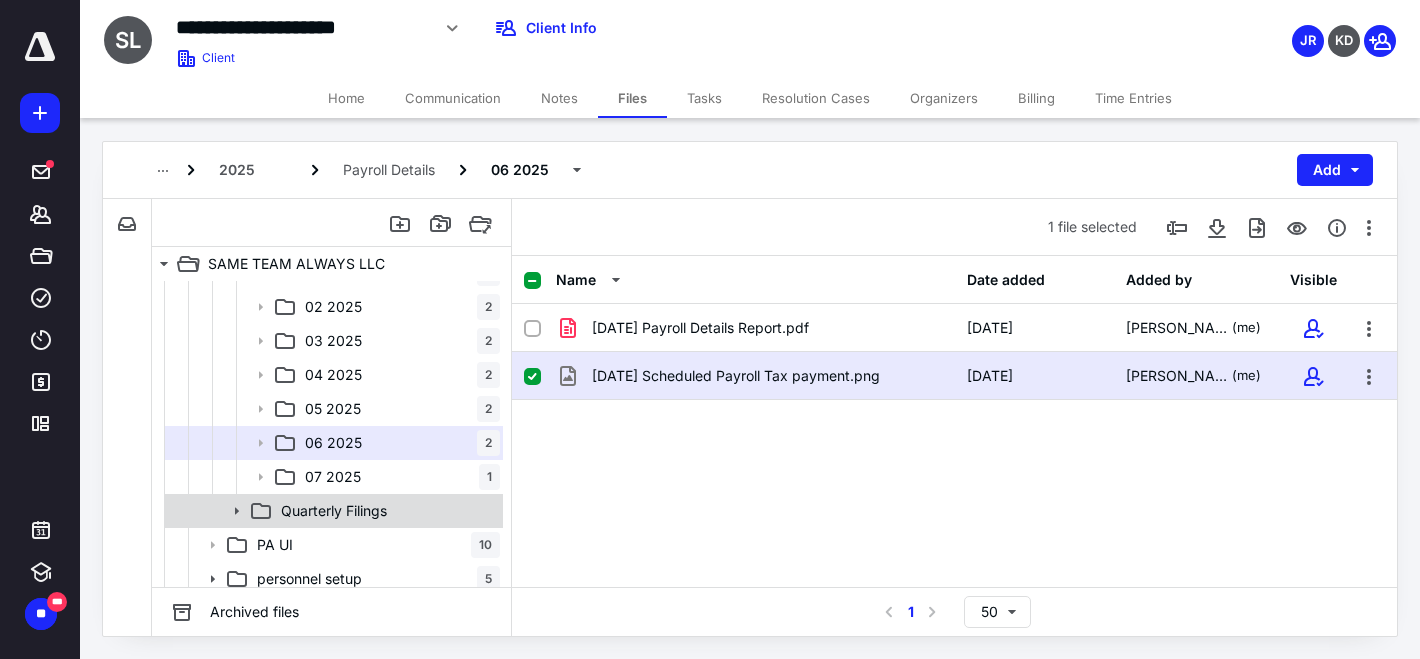 click on "Quarterly Filings" at bounding box center (334, 511) 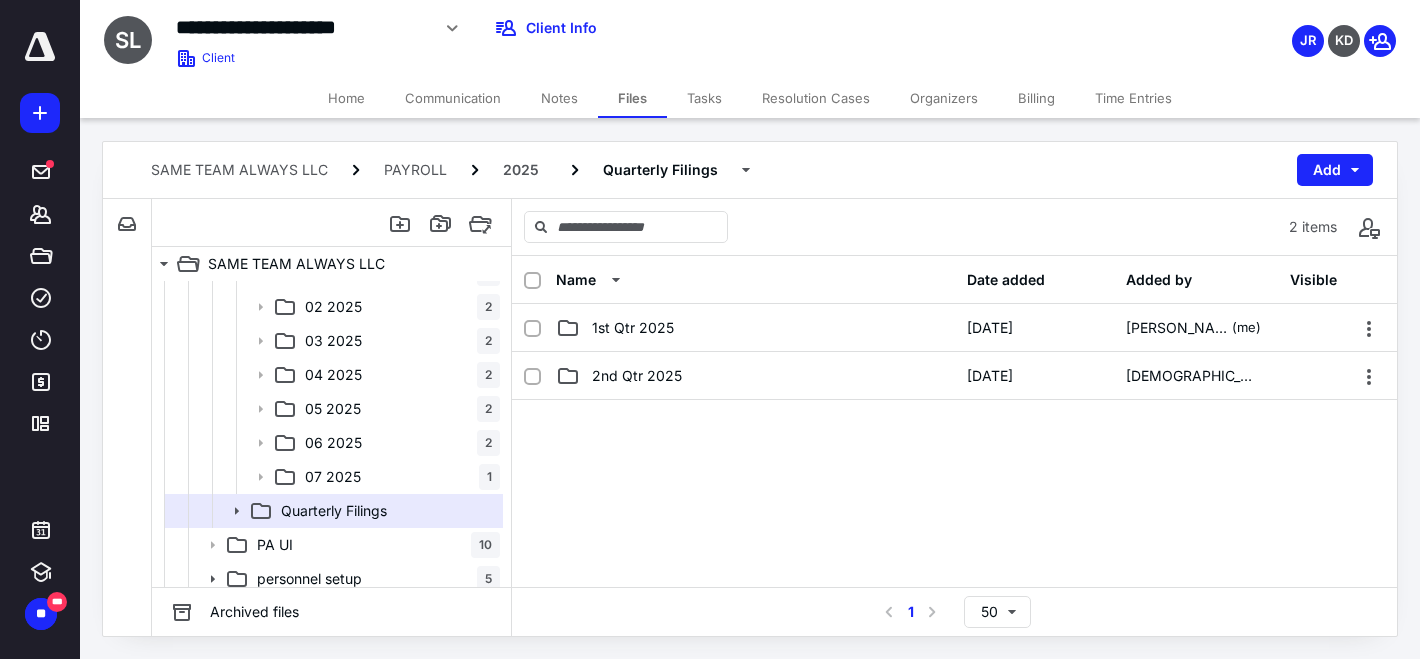 click on "Name Date added Added by Visible" at bounding box center [954, 280] 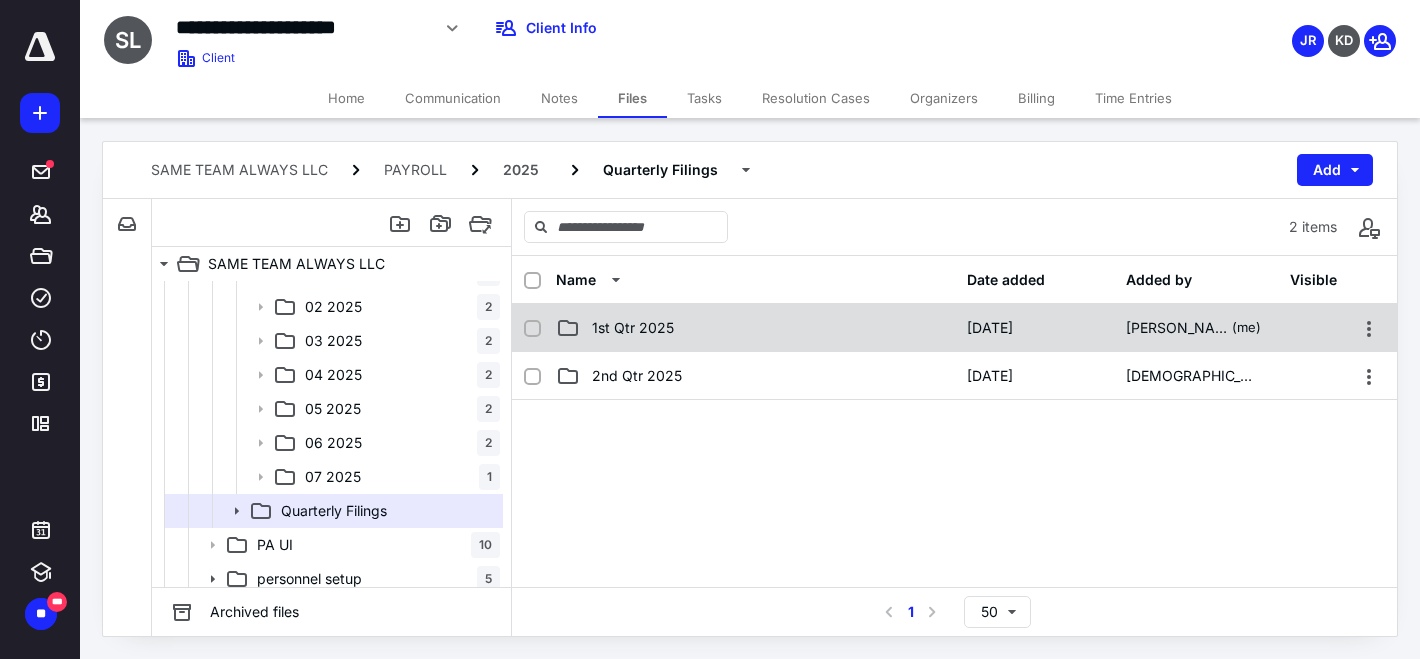 click on "1st Qtr 2025" at bounding box center [633, 328] 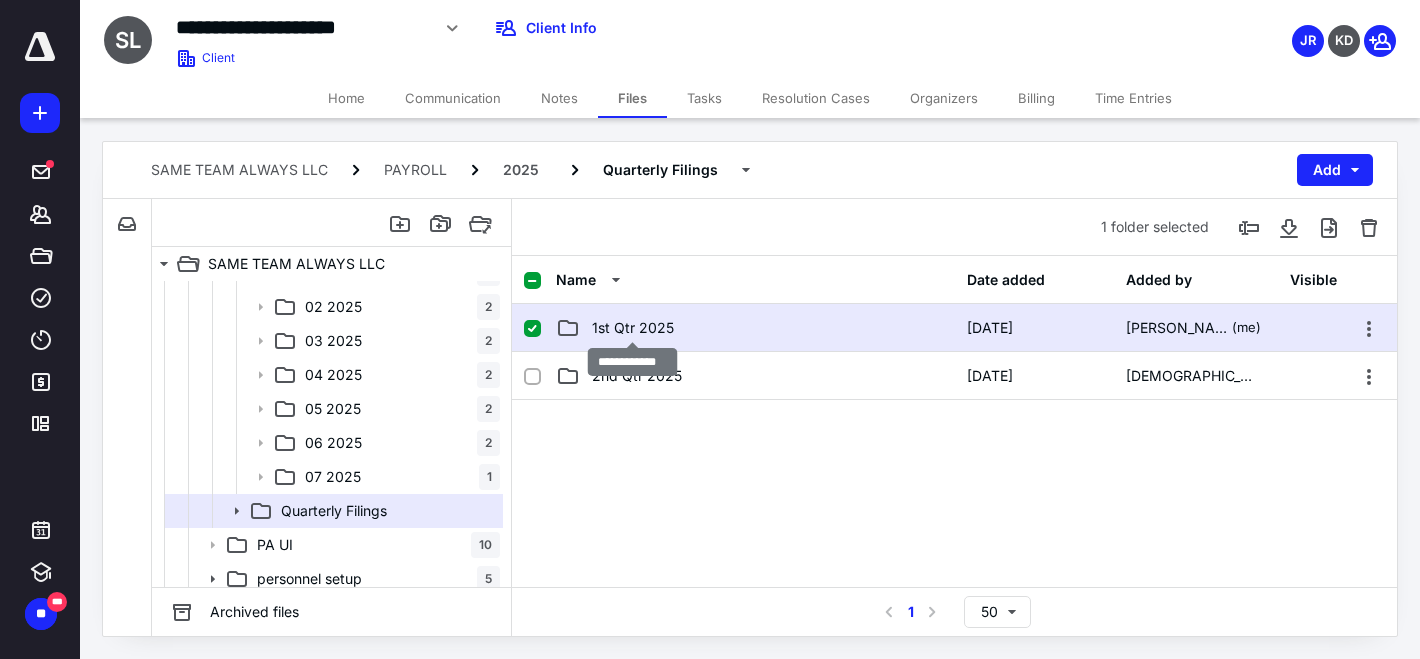 click on "1st Qtr 2025" at bounding box center [633, 328] 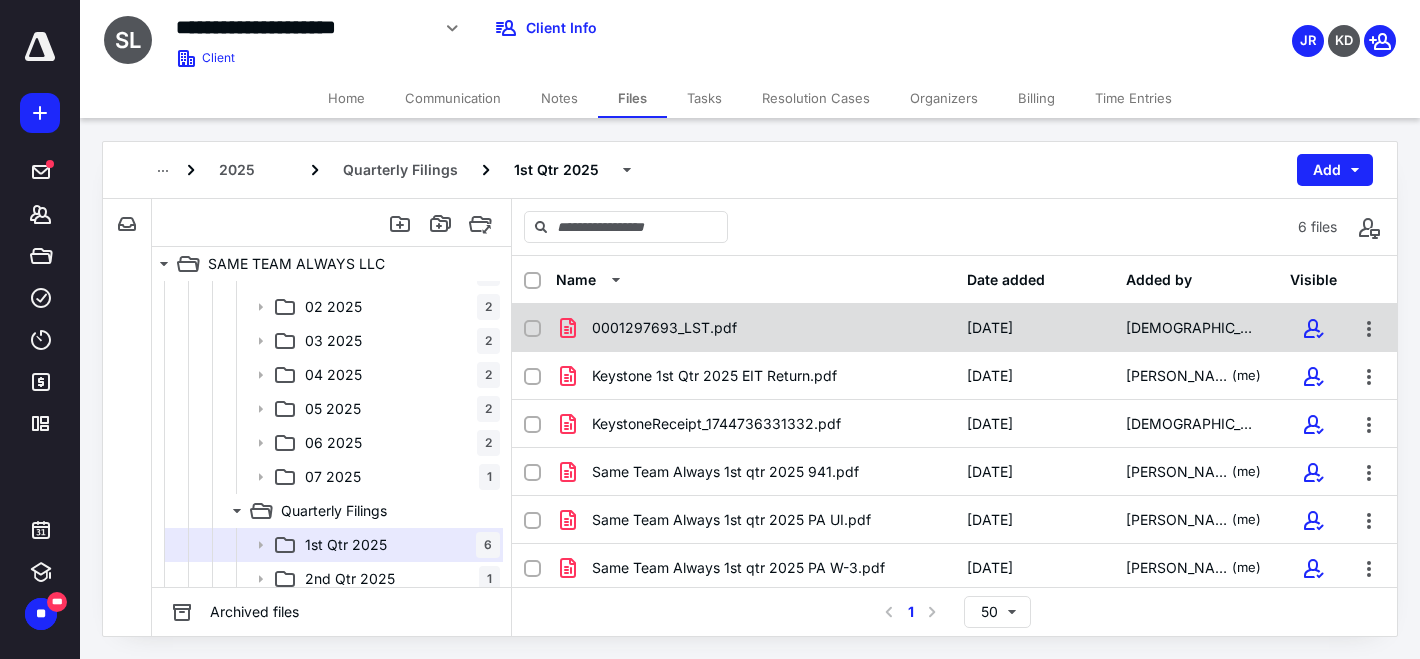 click on "0001297693_LST.pdf" at bounding box center (664, 328) 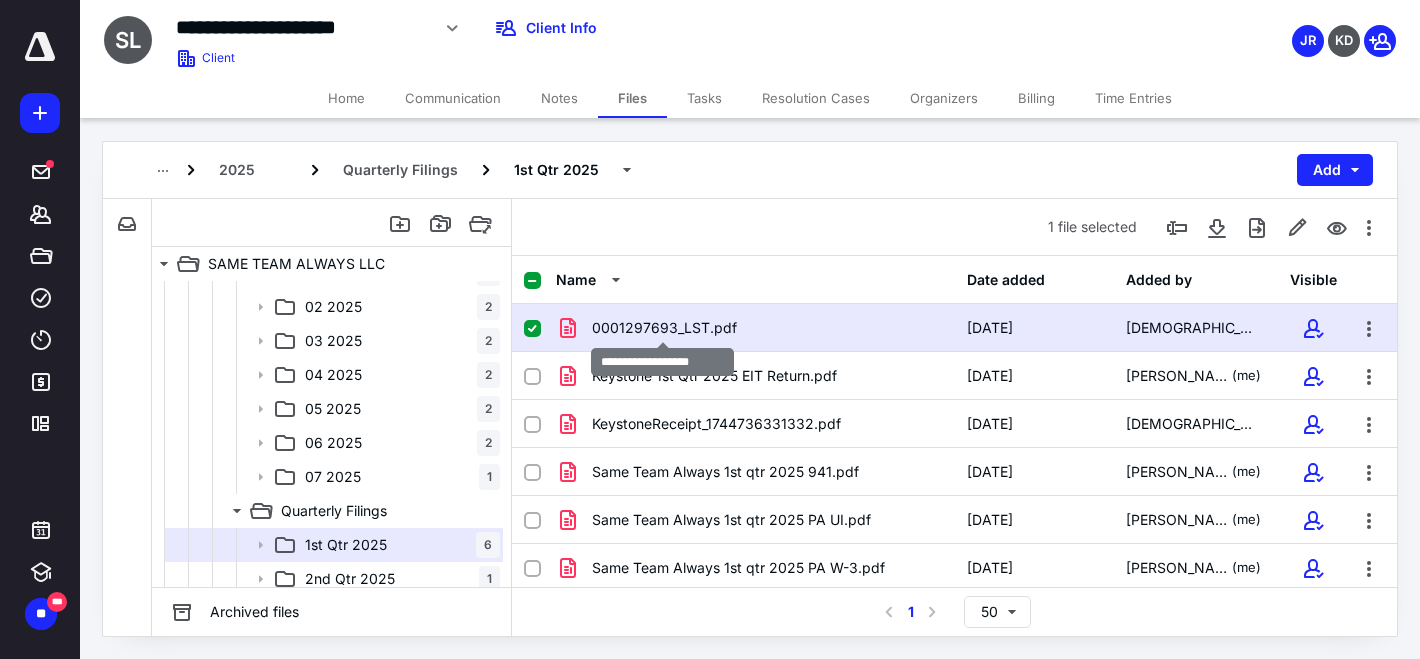 click on "0001297693_LST.pdf" at bounding box center [664, 328] 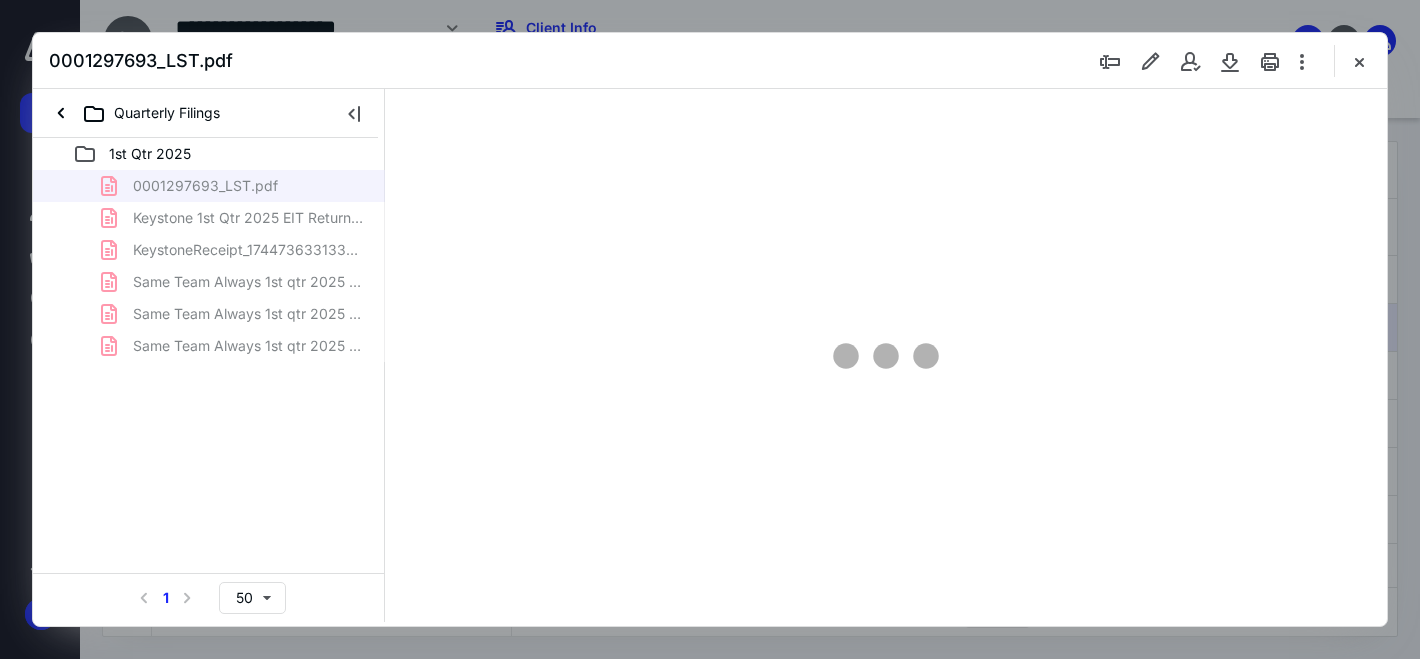 scroll, scrollTop: 0, scrollLeft: 0, axis: both 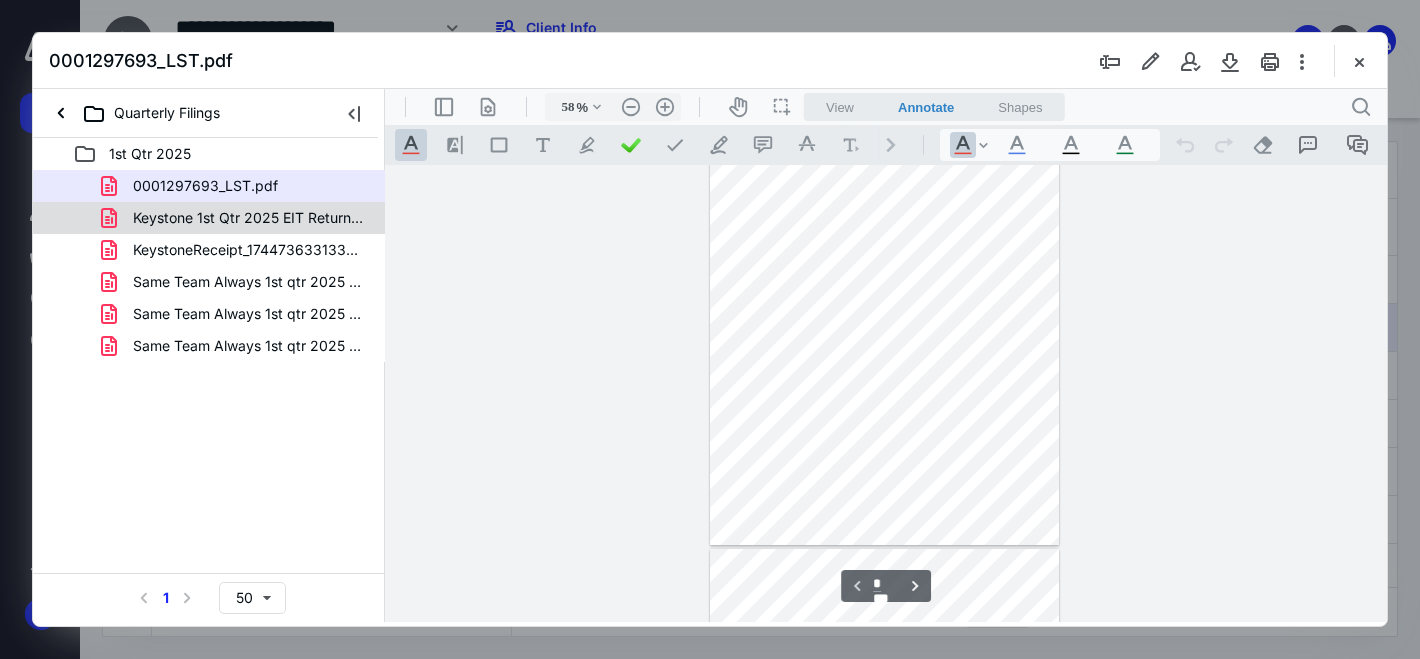 click on "Keystone 1st Qtr 2025 EIT Return.pdf" at bounding box center [249, 218] 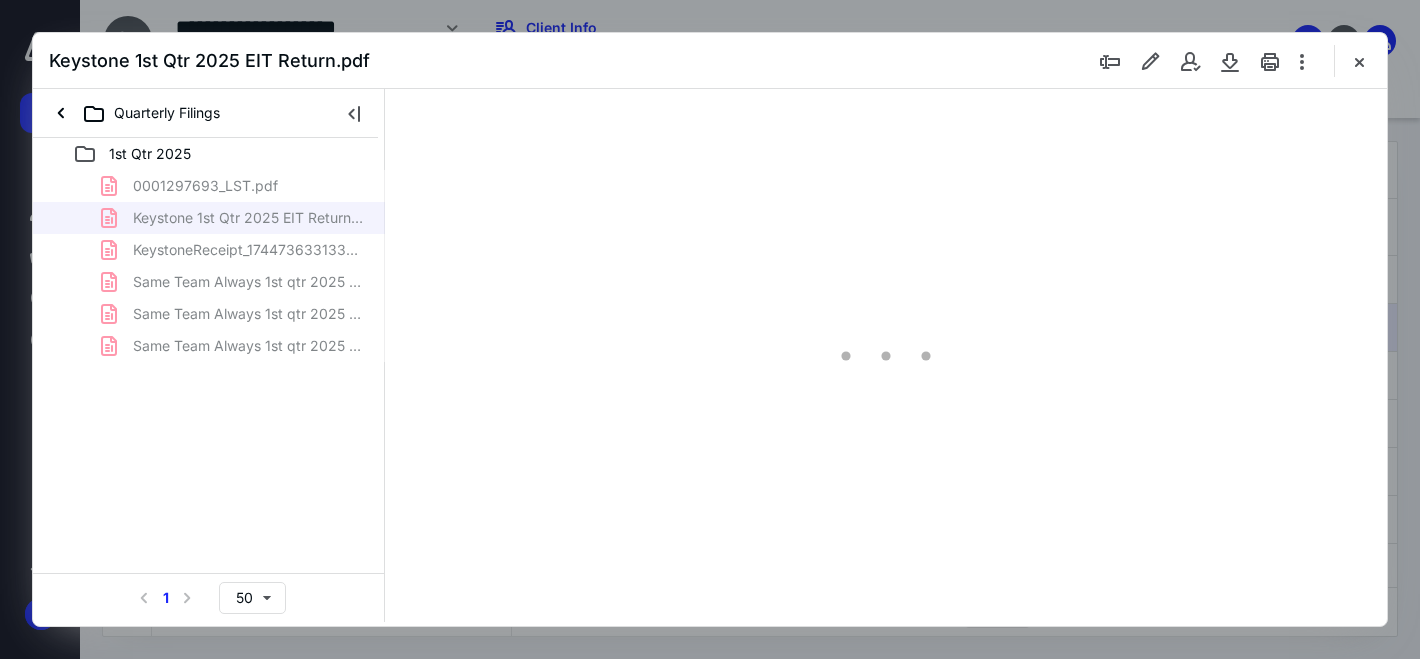 scroll, scrollTop: 78, scrollLeft: 0, axis: vertical 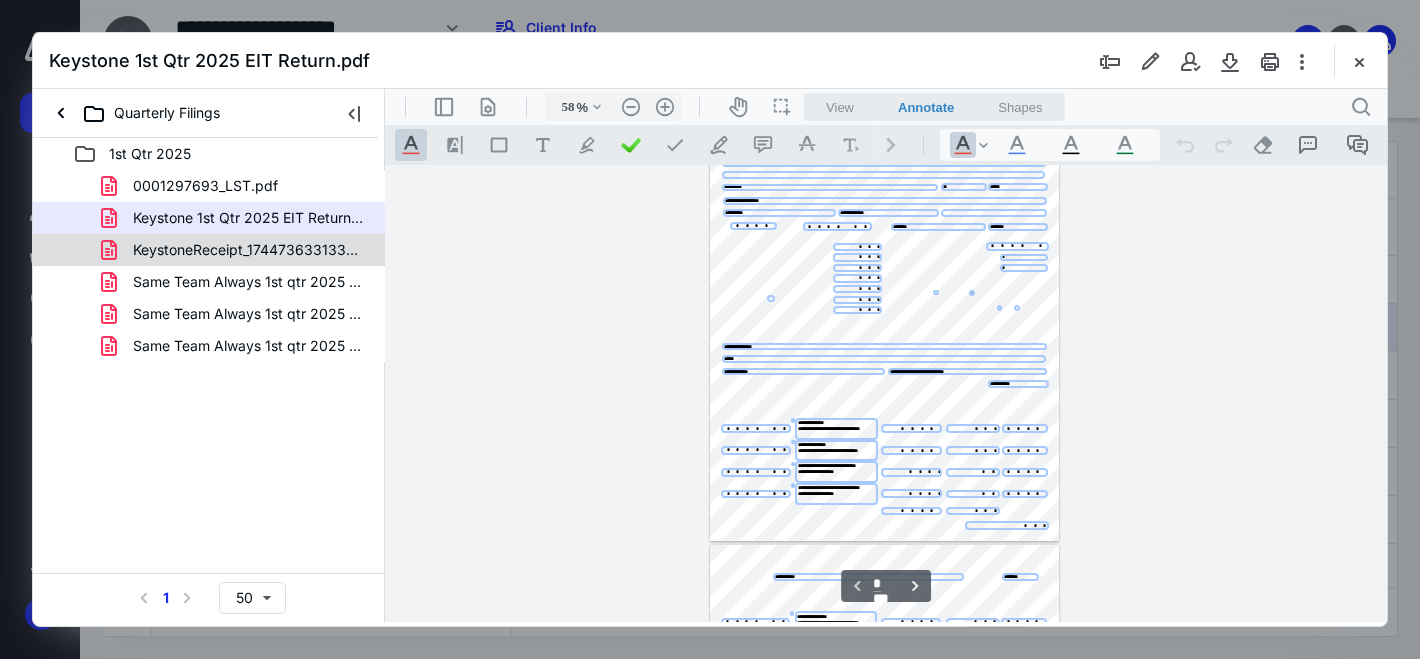 click on "KeystoneReceipt_1744736331332.pdf" at bounding box center (249, 250) 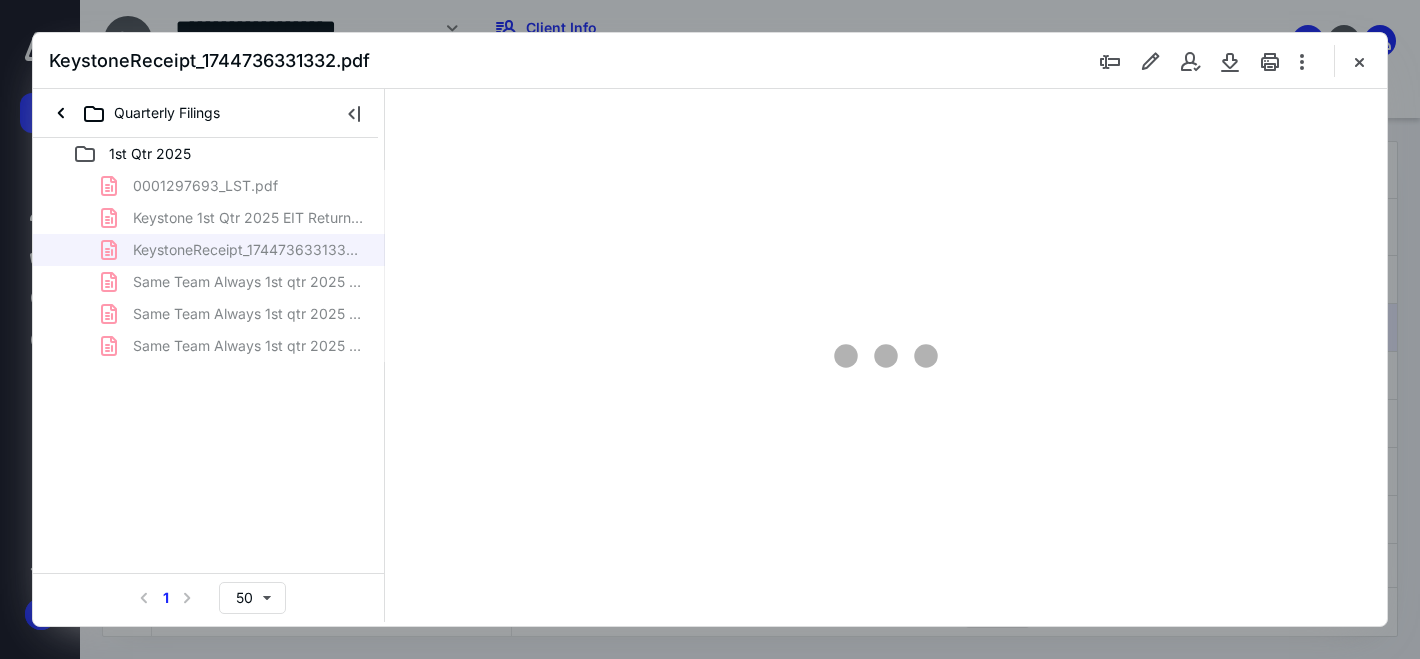 scroll, scrollTop: 0, scrollLeft: 0, axis: both 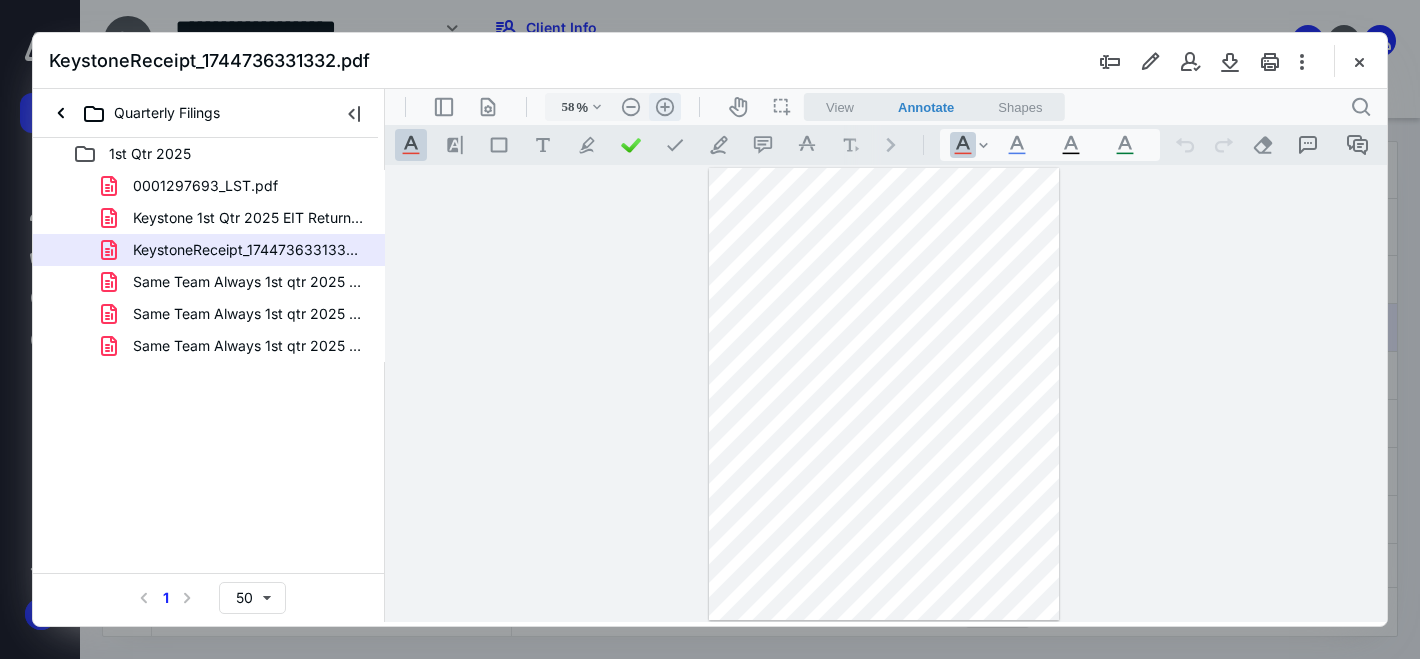 click on ".cls-1{fill:#abb0c4;} icon - header - zoom - in - line" at bounding box center [665, 107] 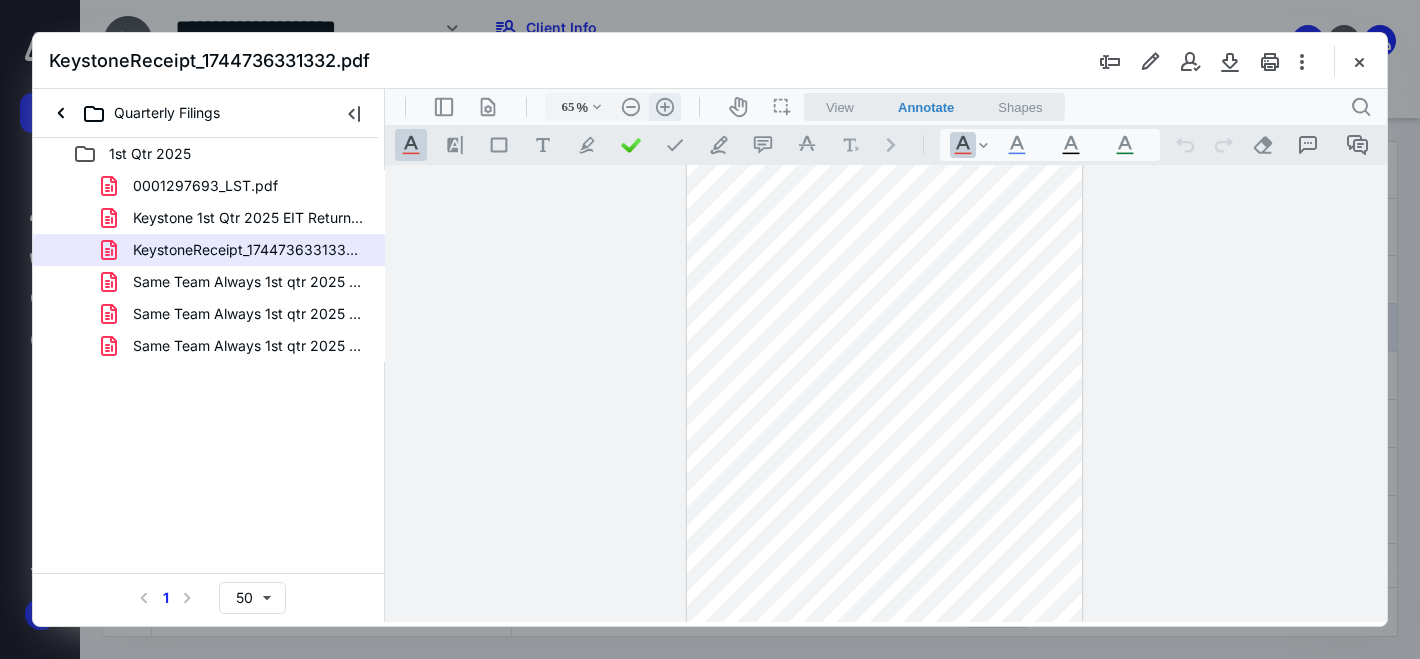 click on ".cls-1{fill:#abb0c4;} icon - header - zoom - in - line" at bounding box center (665, 107) 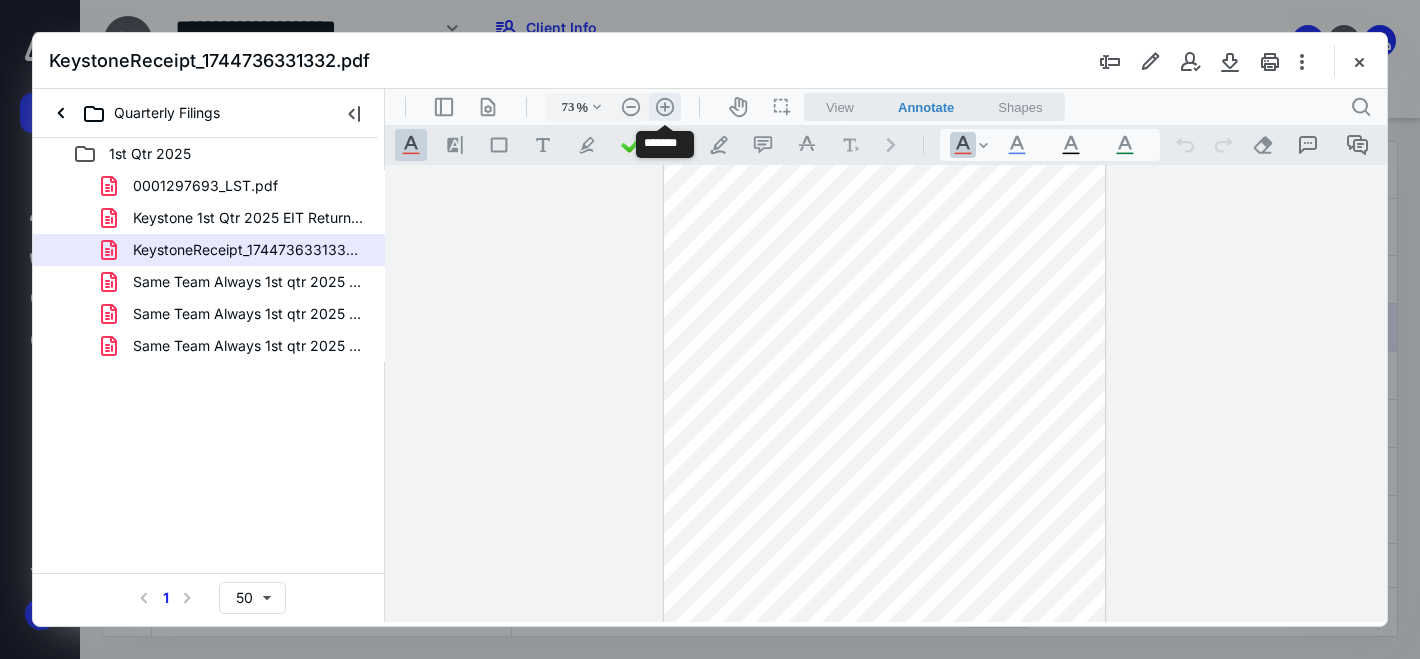 click on ".cls-1{fill:#abb0c4;} icon - header - zoom - in - line" at bounding box center [665, 107] 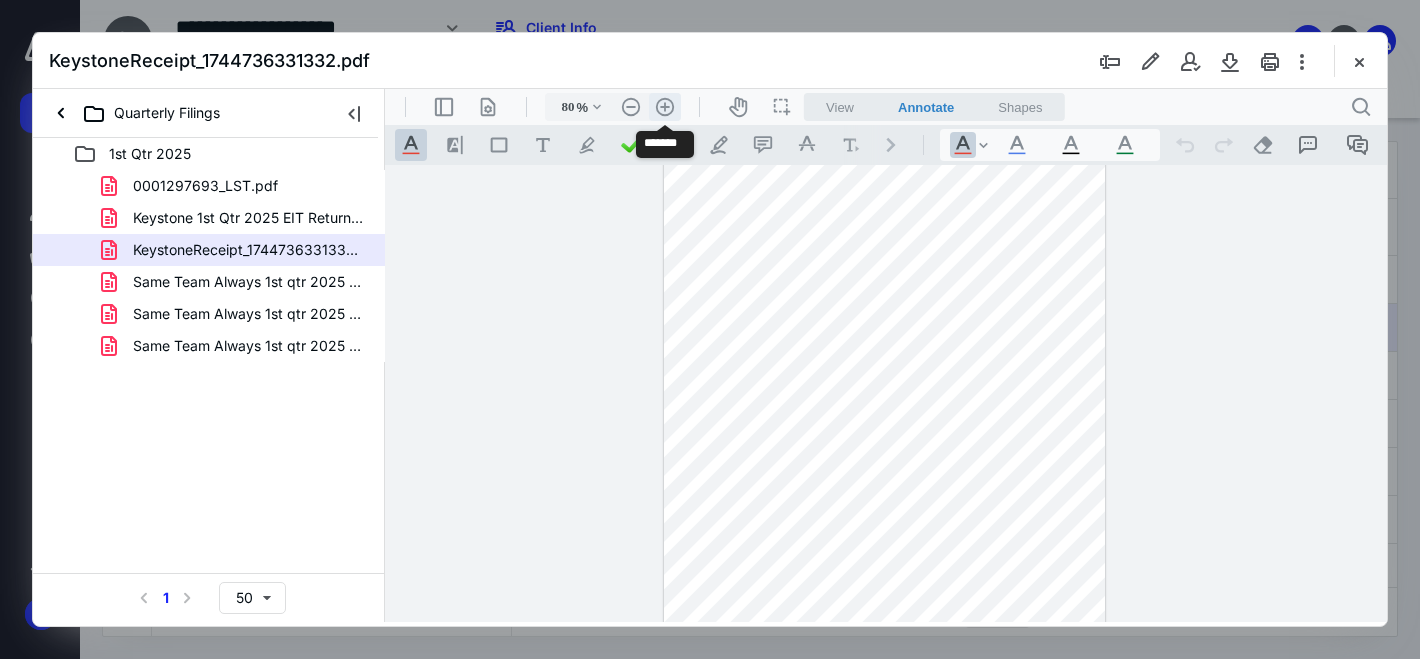 click on ".cls-1{fill:#abb0c4;} icon - header - zoom - in - line" at bounding box center [665, 107] 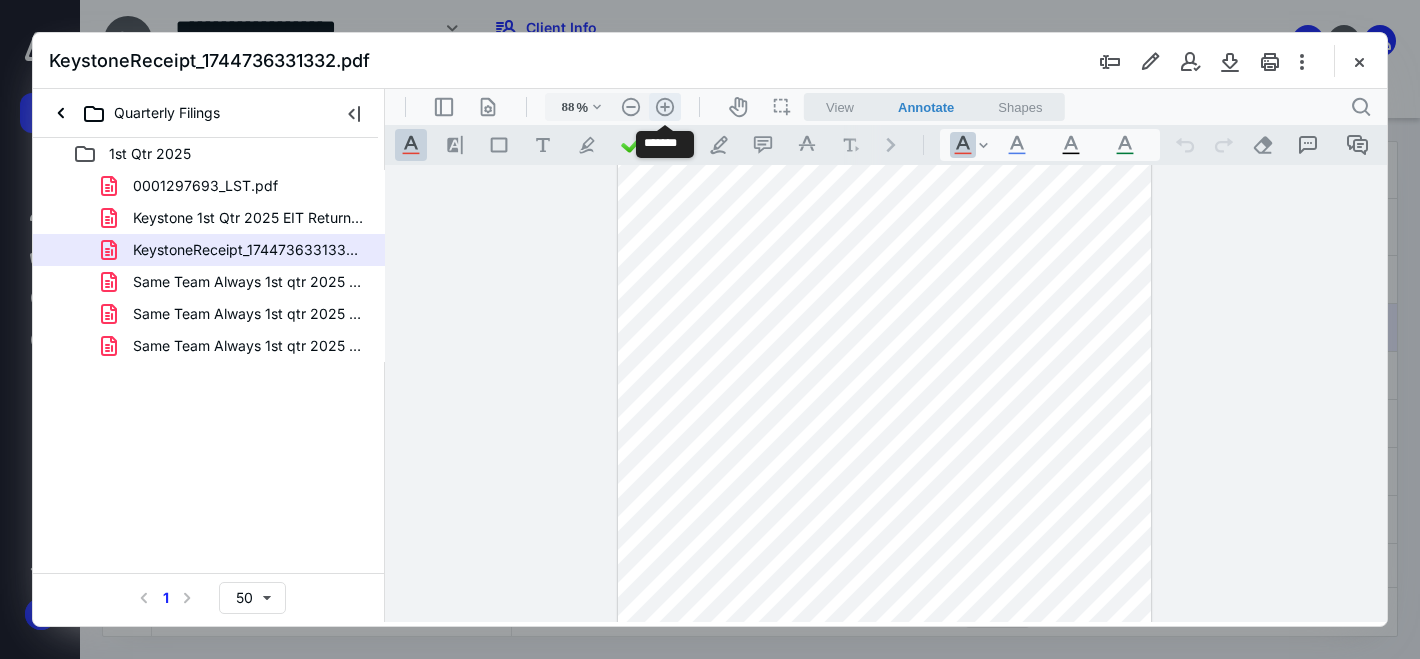 click on ".cls-1{fill:#abb0c4;} icon - header - zoom - in - line" at bounding box center (665, 107) 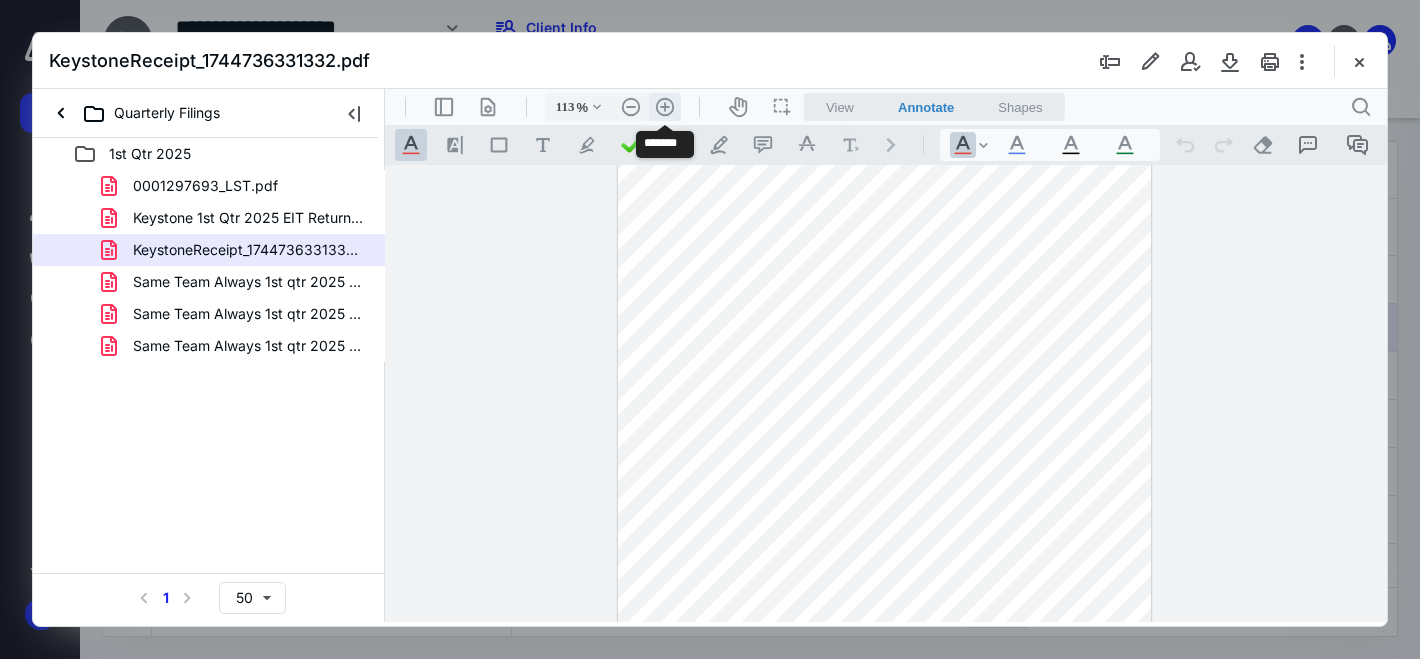 click on ".cls-1{fill:#abb0c4;} icon - header - zoom - in - line" at bounding box center (665, 107) 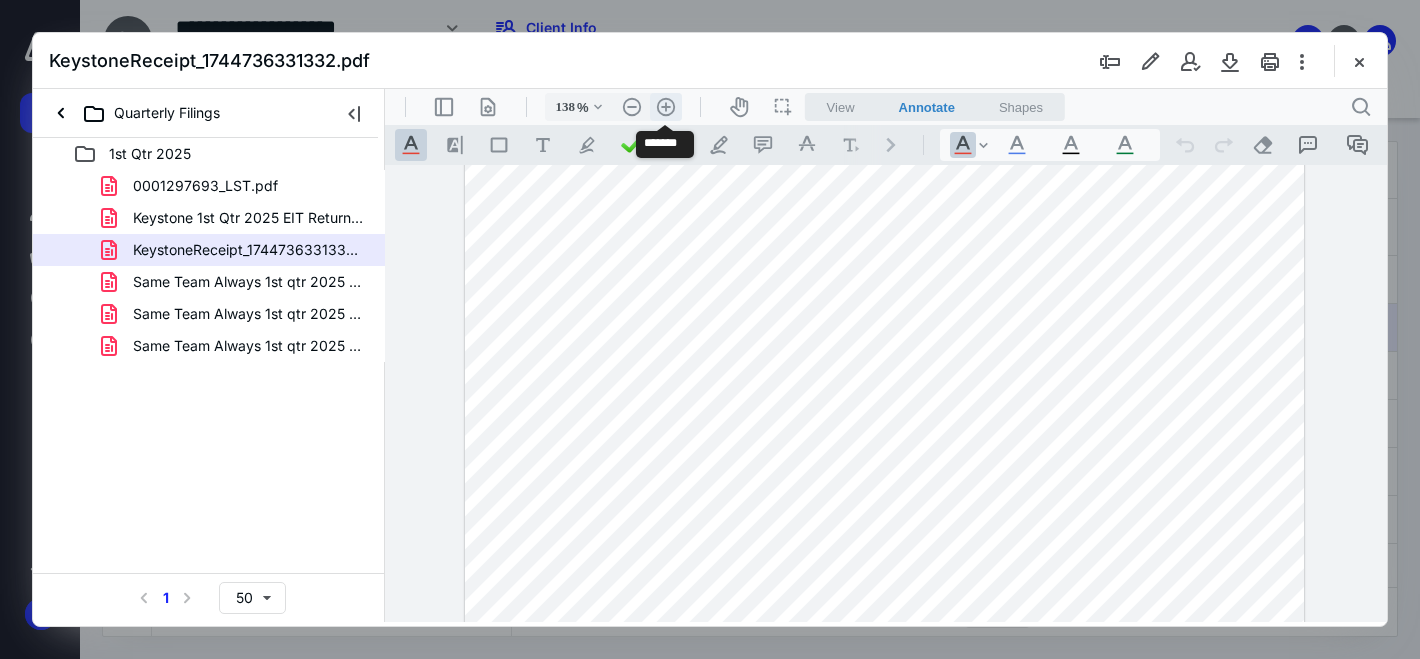 scroll, scrollTop: 265, scrollLeft: 0, axis: vertical 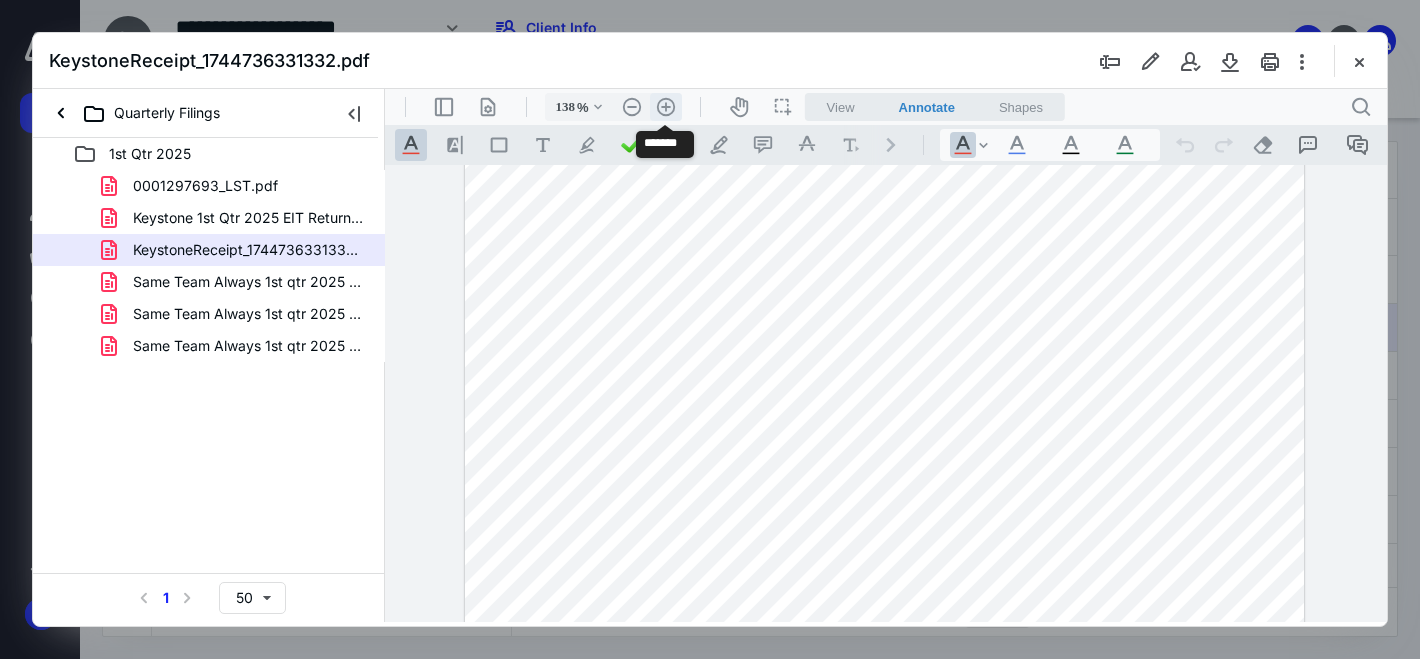 click on ".cls-1{fill:#abb0c4;} icon - header - zoom - in - line" at bounding box center [666, 107] 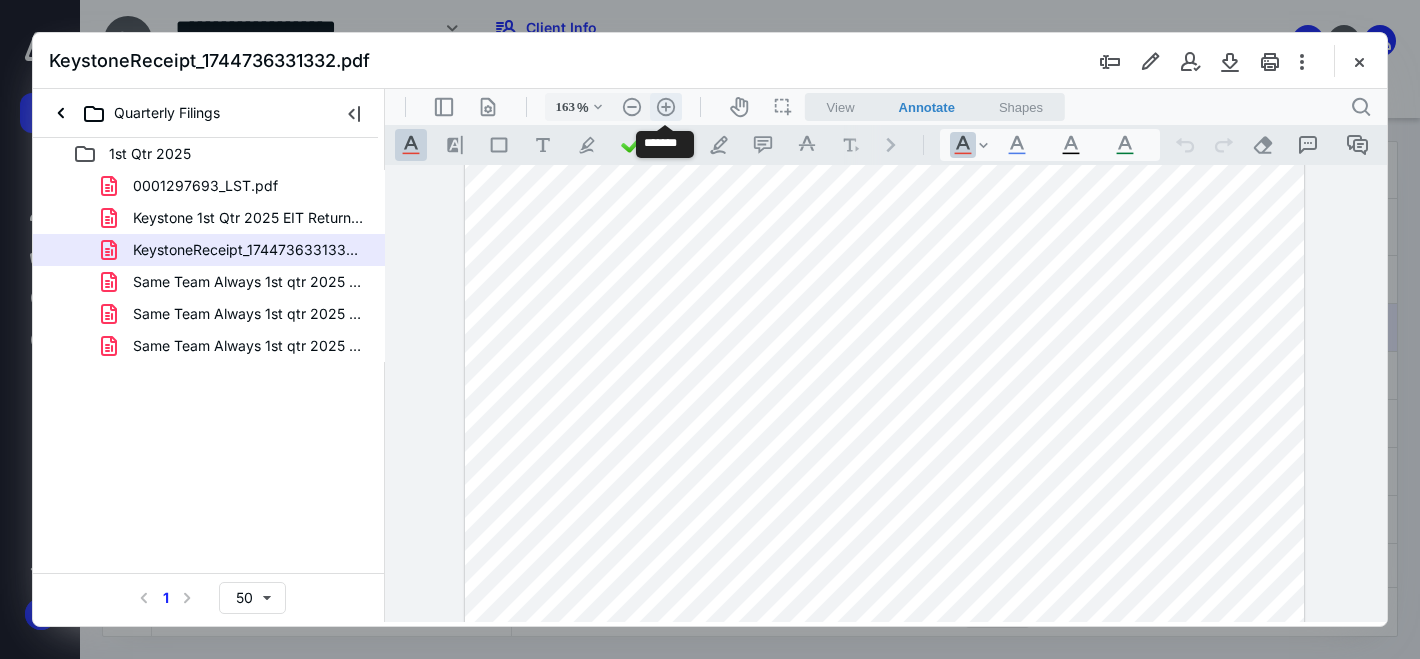 scroll, scrollTop: 348, scrollLeft: 7, axis: both 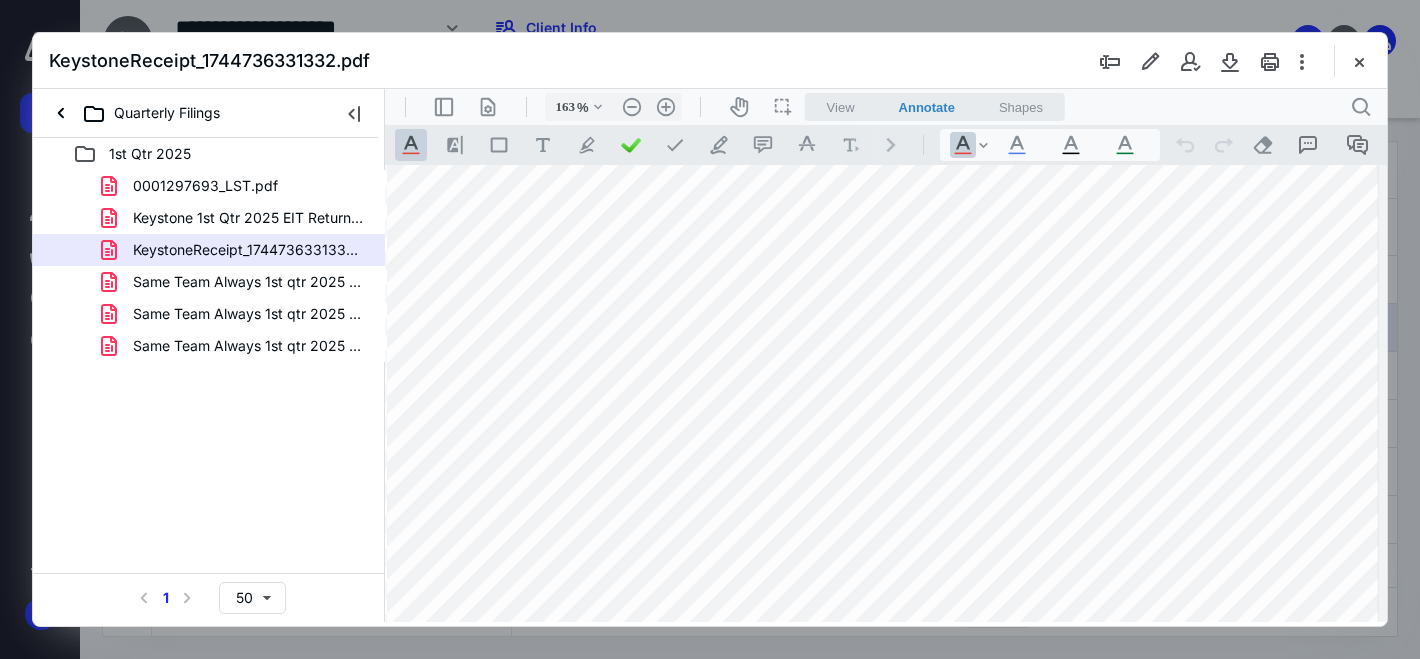 click at bounding box center (881, 464) 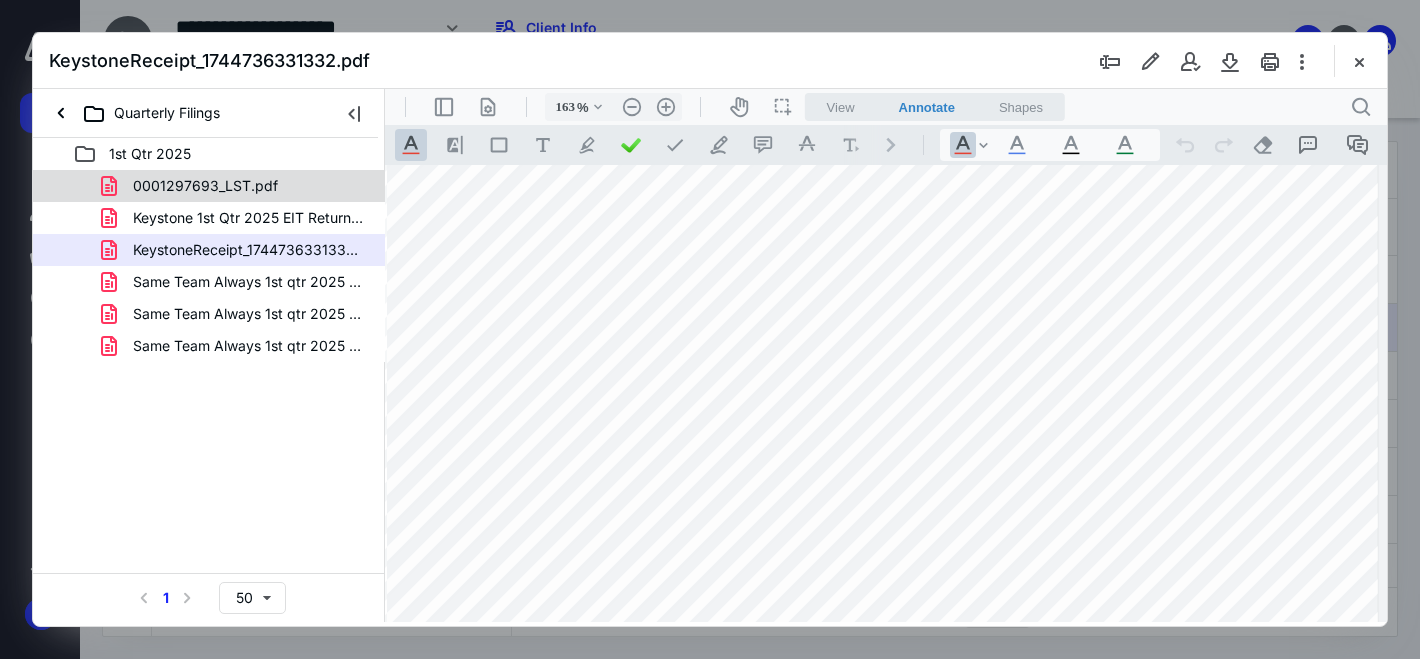 click on "0001297693_LST.pdf" at bounding box center [205, 186] 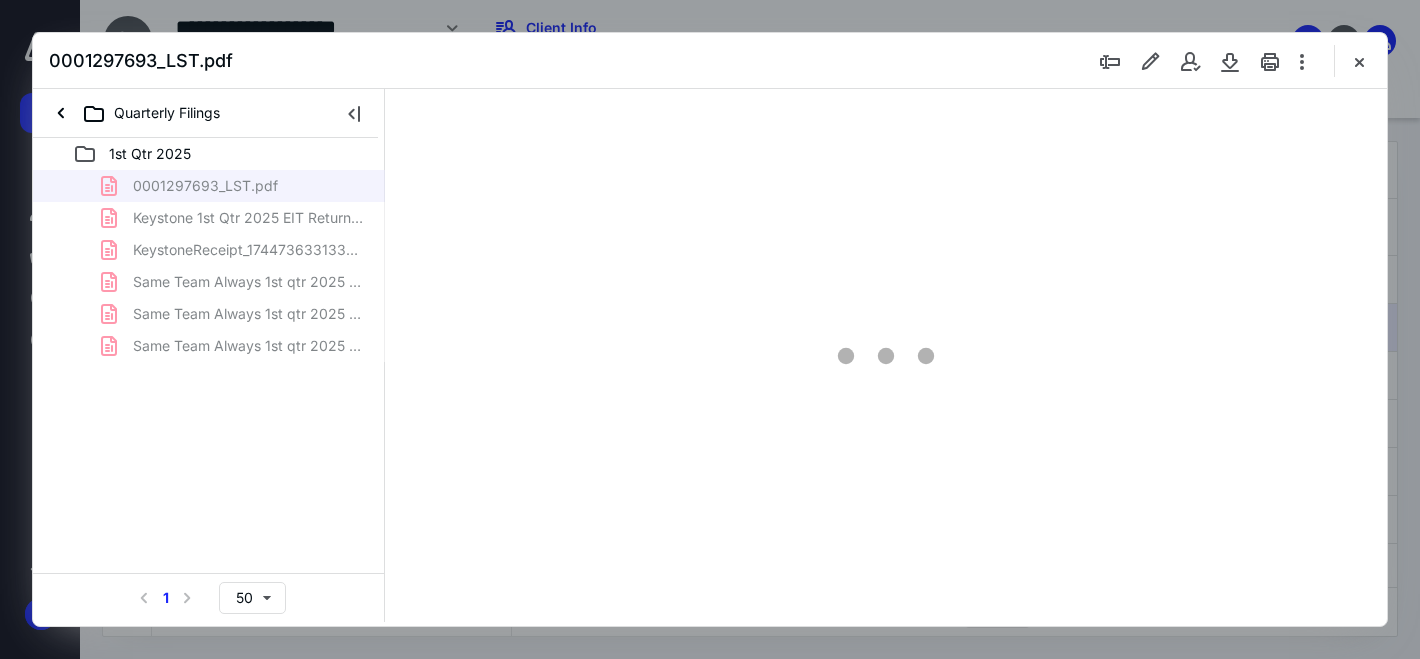 scroll, scrollTop: 0, scrollLeft: 0, axis: both 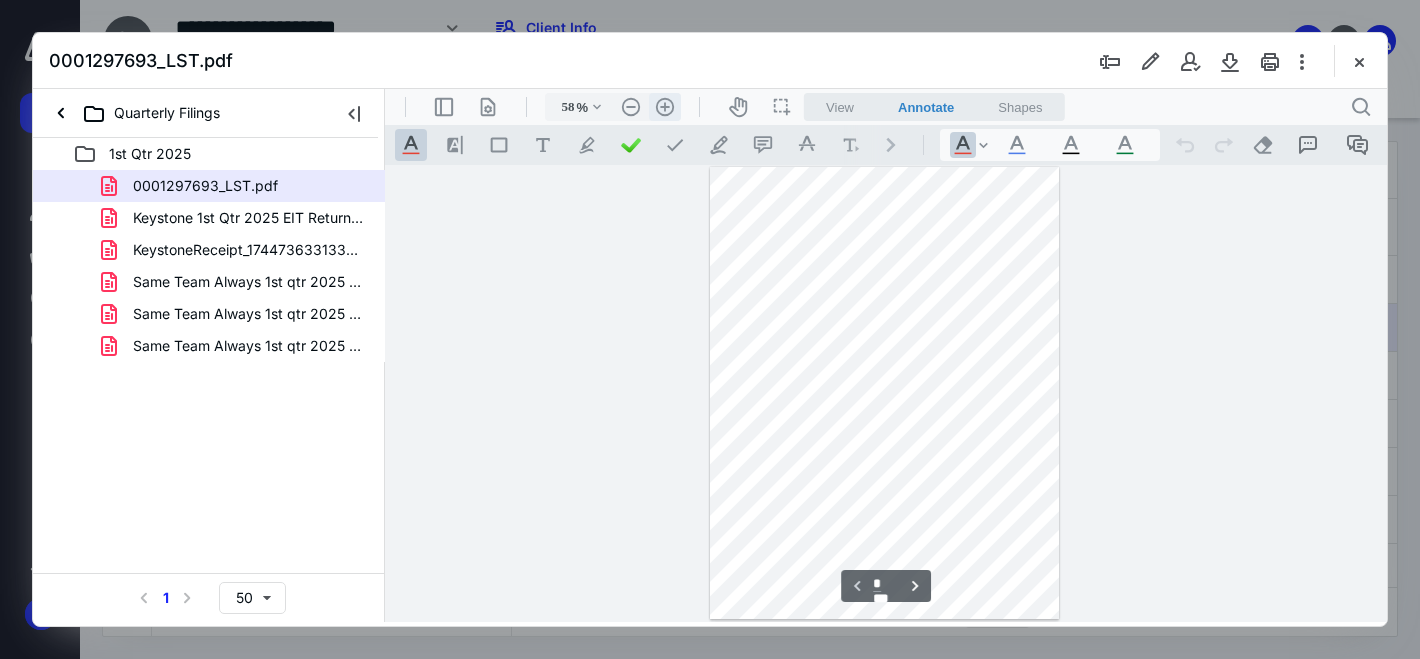 click on ".cls-1{fill:#abb0c4;} icon - header - zoom - in - line" at bounding box center [665, 107] 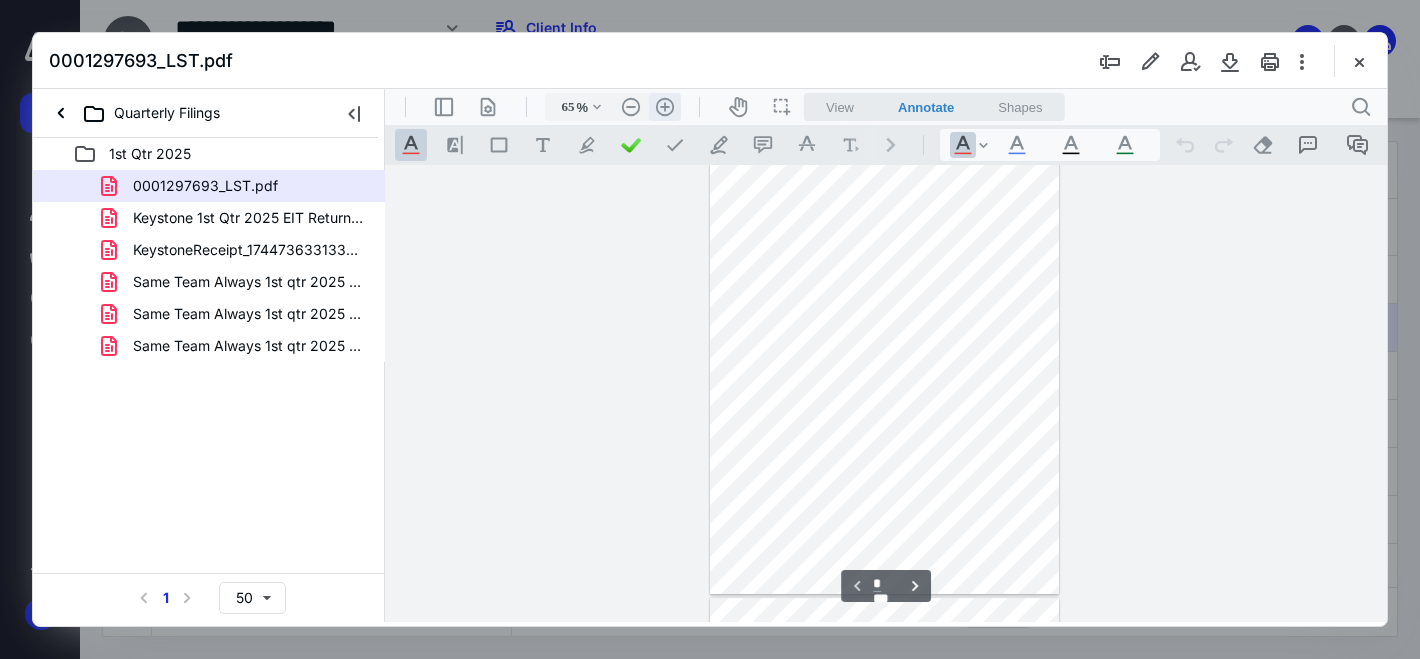 click on ".cls-1{fill:#abb0c4;} icon - header - zoom - in - line" at bounding box center (665, 107) 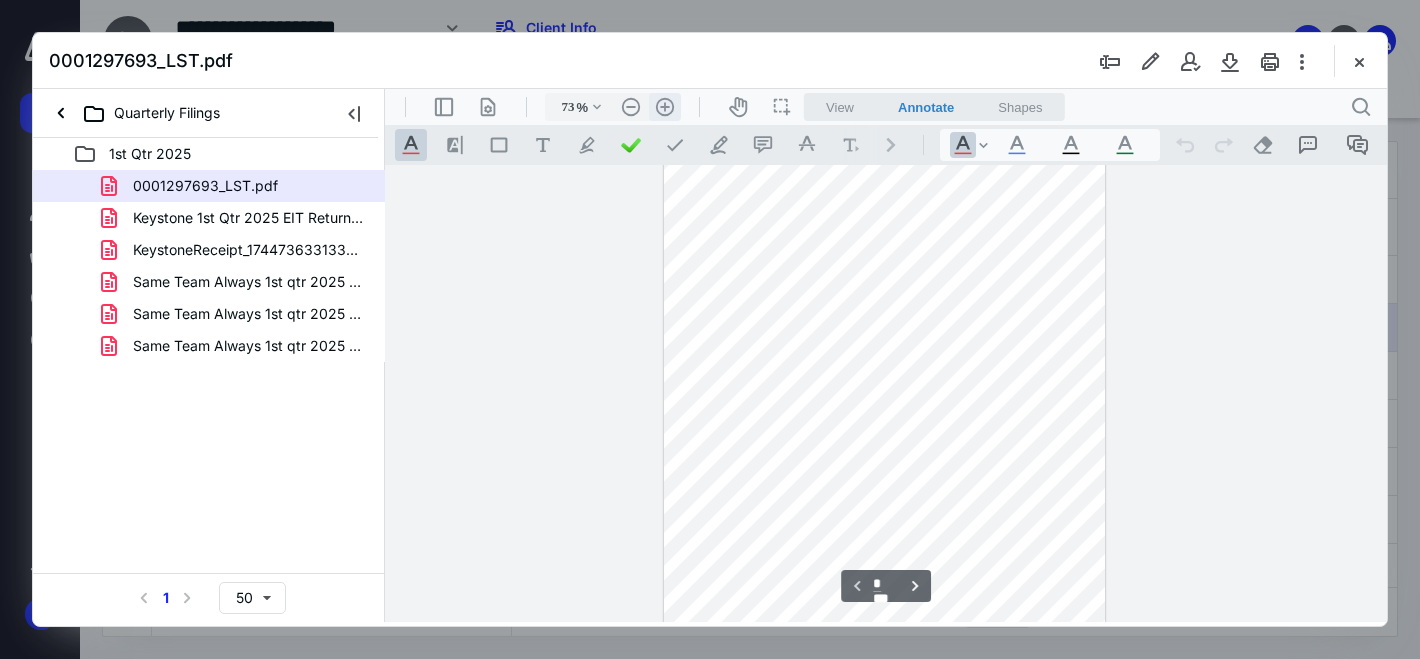 click on ".cls-1{fill:#abb0c4;} icon - header - zoom - in - line" at bounding box center [665, 107] 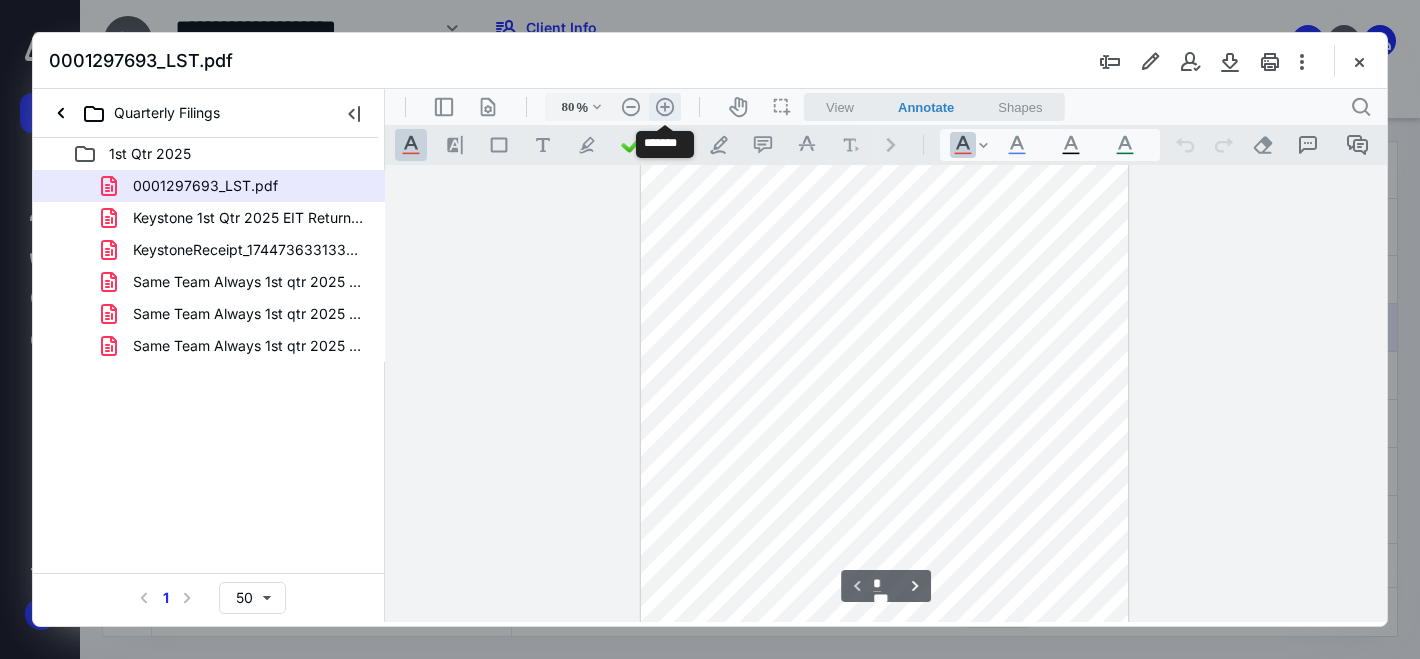 click on ".cls-1{fill:#abb0c4;} icon - header - zoom - in - line" at bounding box center (665, 107) 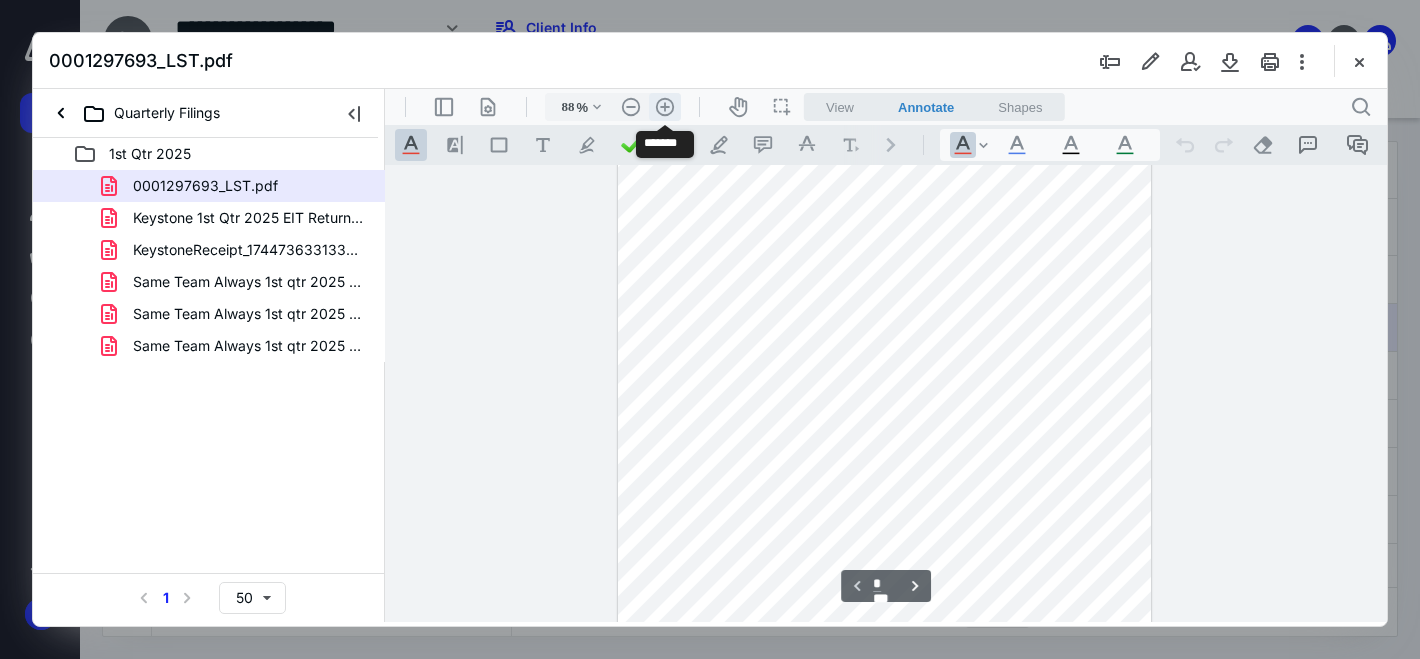 click on ".cls-1{fill:#abb0c4;} icon - header - zoom - in - line" at bounding box center (665, 107) 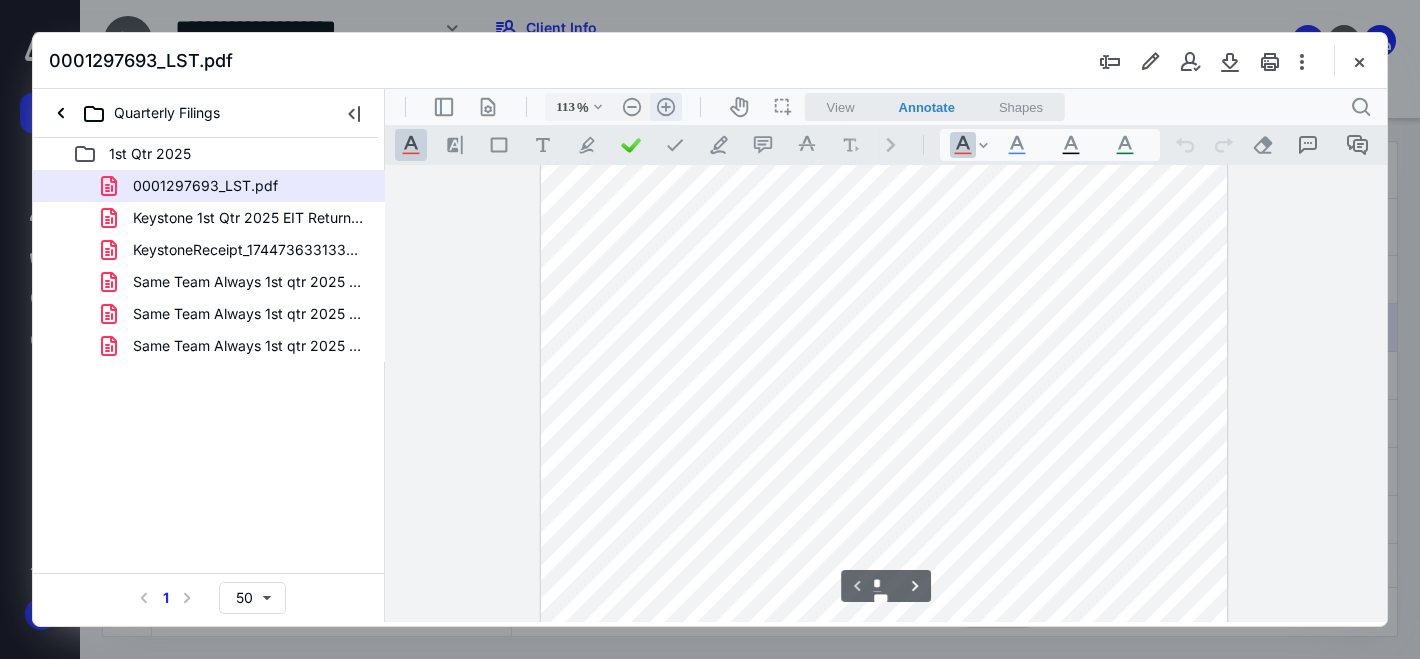 scroll, scrollTop: 0, scrollLeft: 0, axis: both 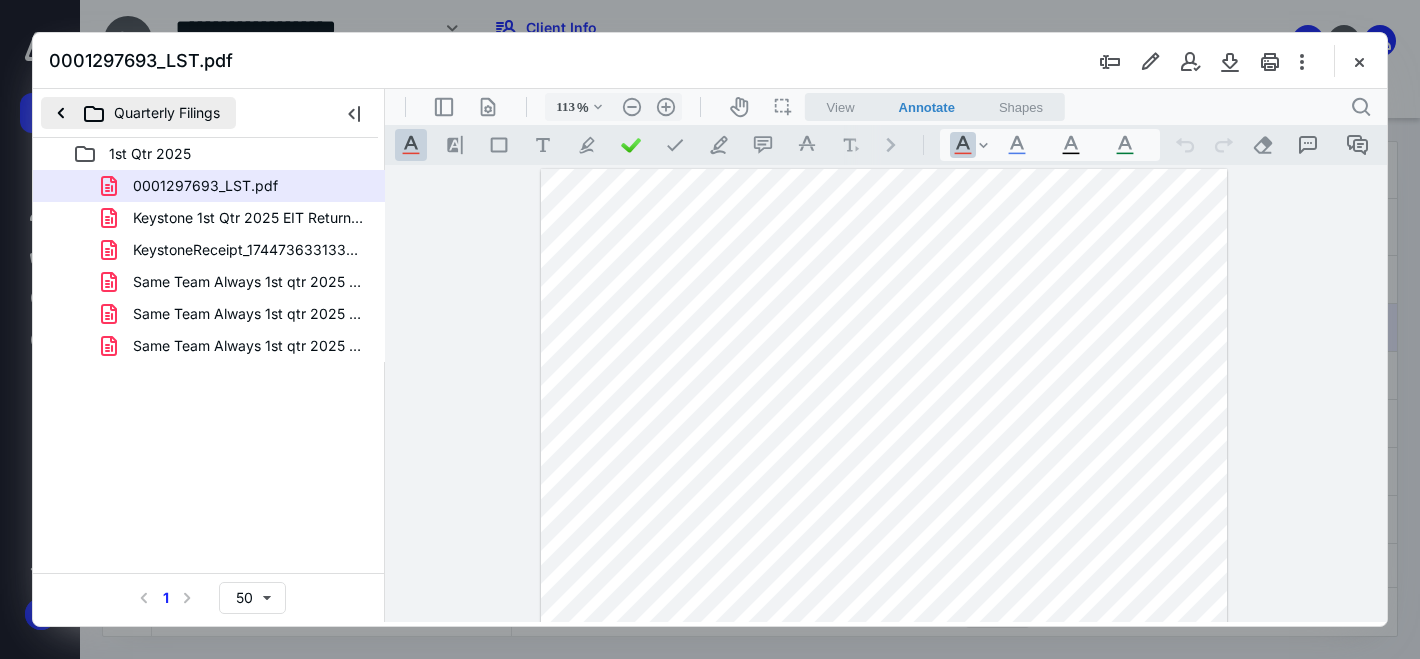 click on "Quarterly Filings" at bounding box center [138, 113] 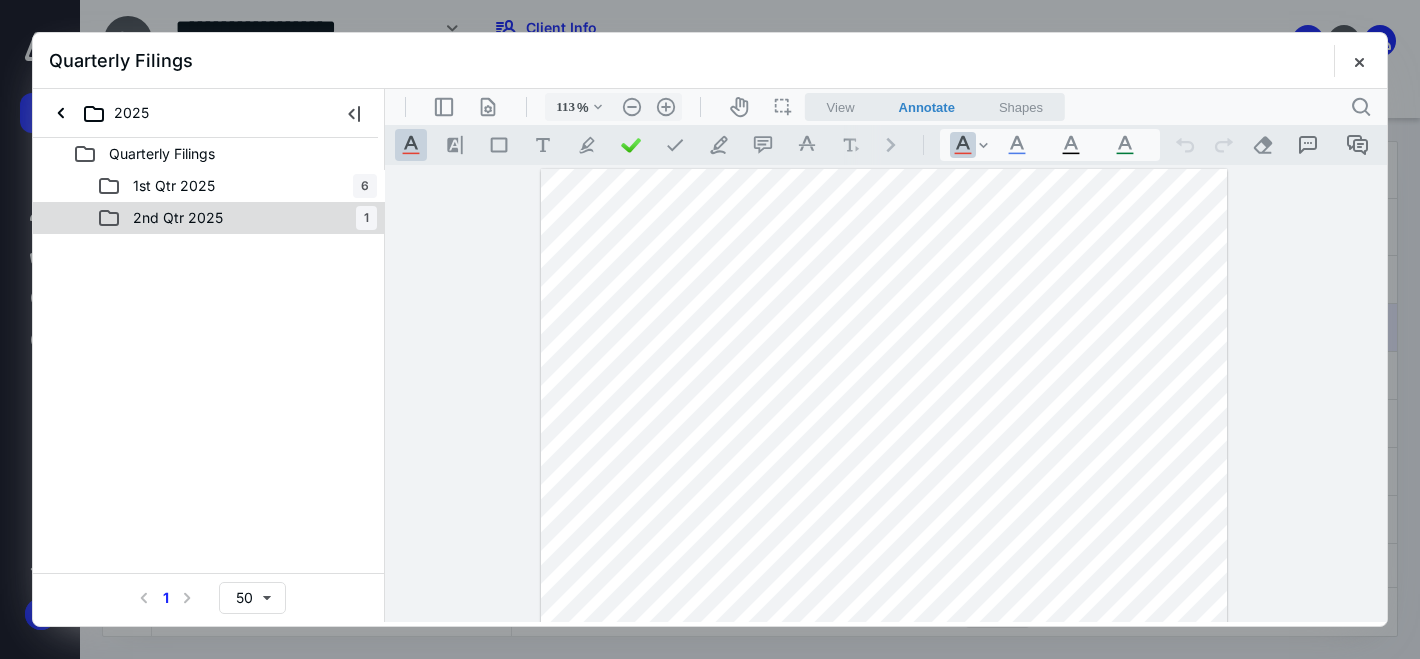 click on "2nd Qtr 2025" at bounding box center (178, 218) 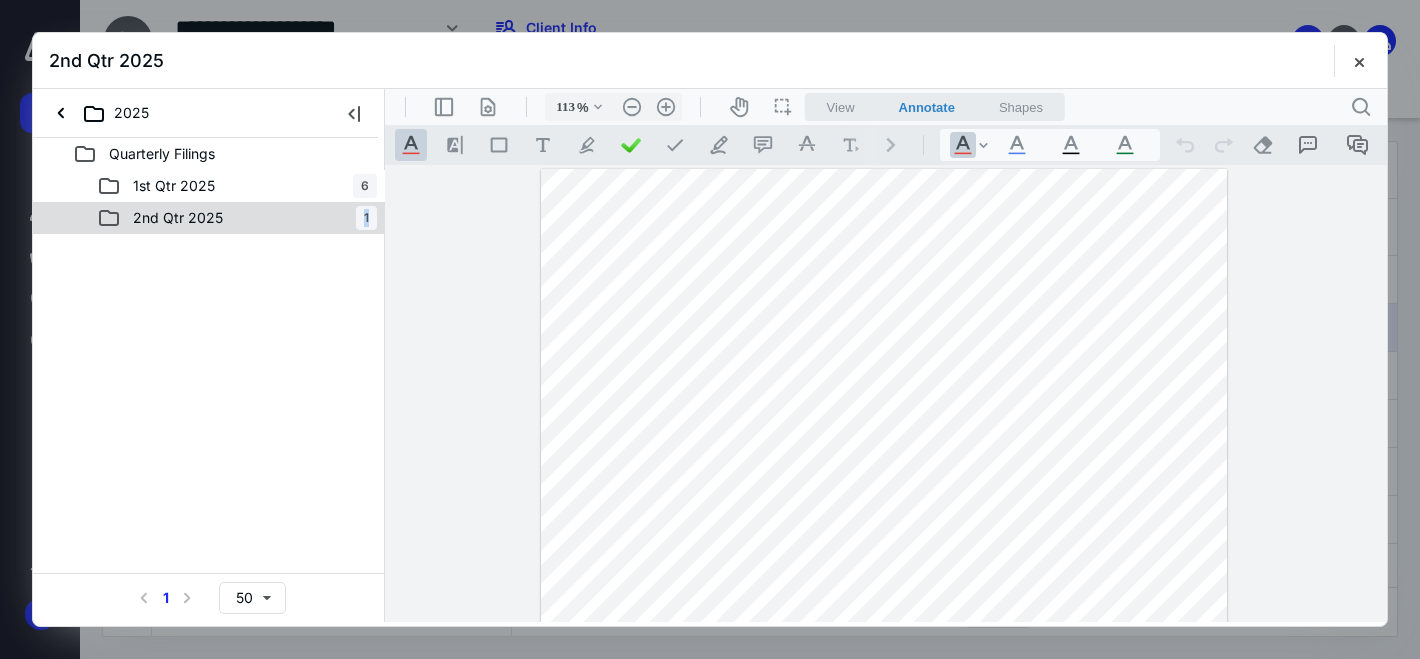 click on "2nd Qtr 2025" at bounding box center [178, 218] 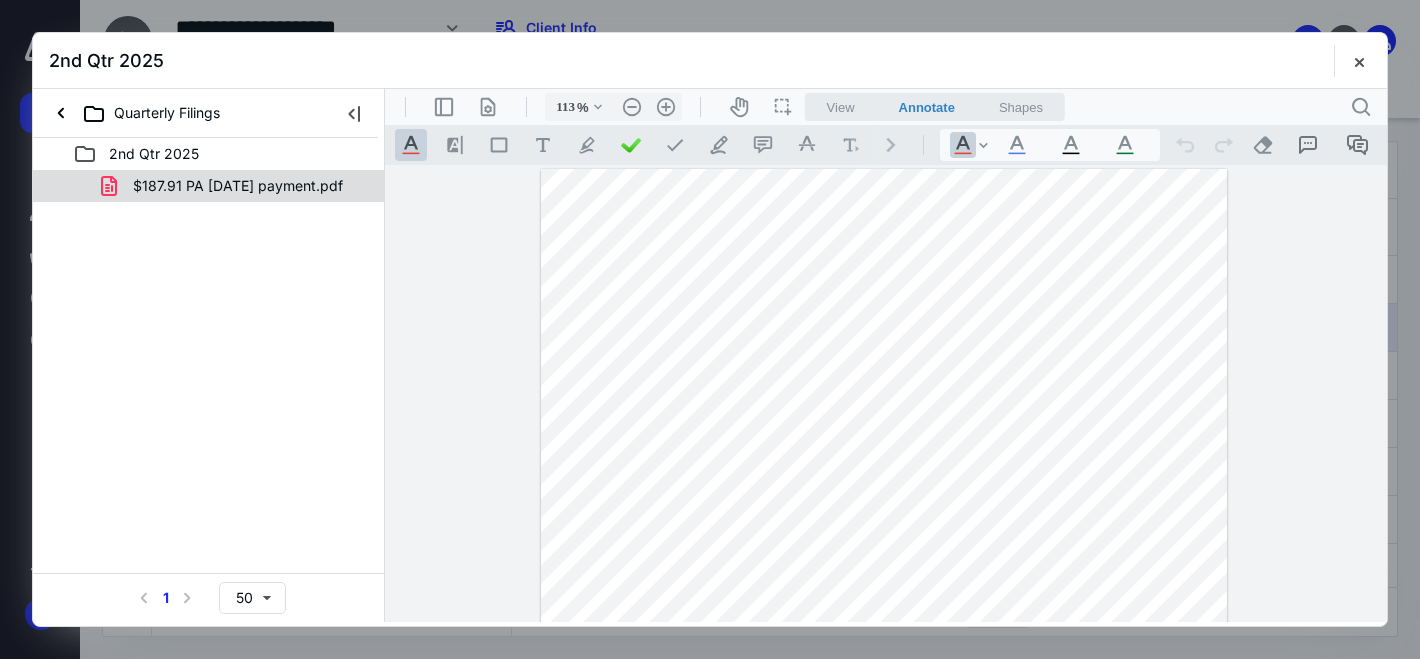 click on "$187.91 PA [DATE] payment.pdf" at bounding box center [238, 186] 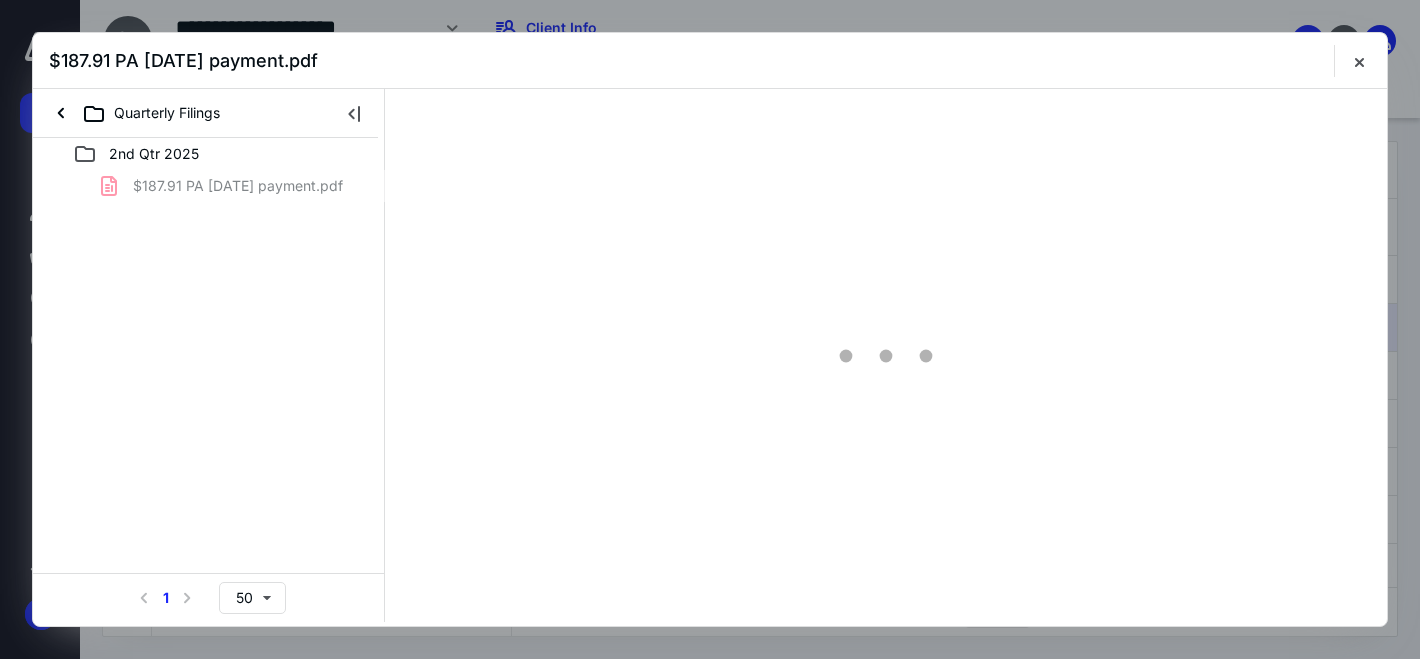 click on "$187.91 PA [DATE] payment.pdf" at bounding box center (209, 186) 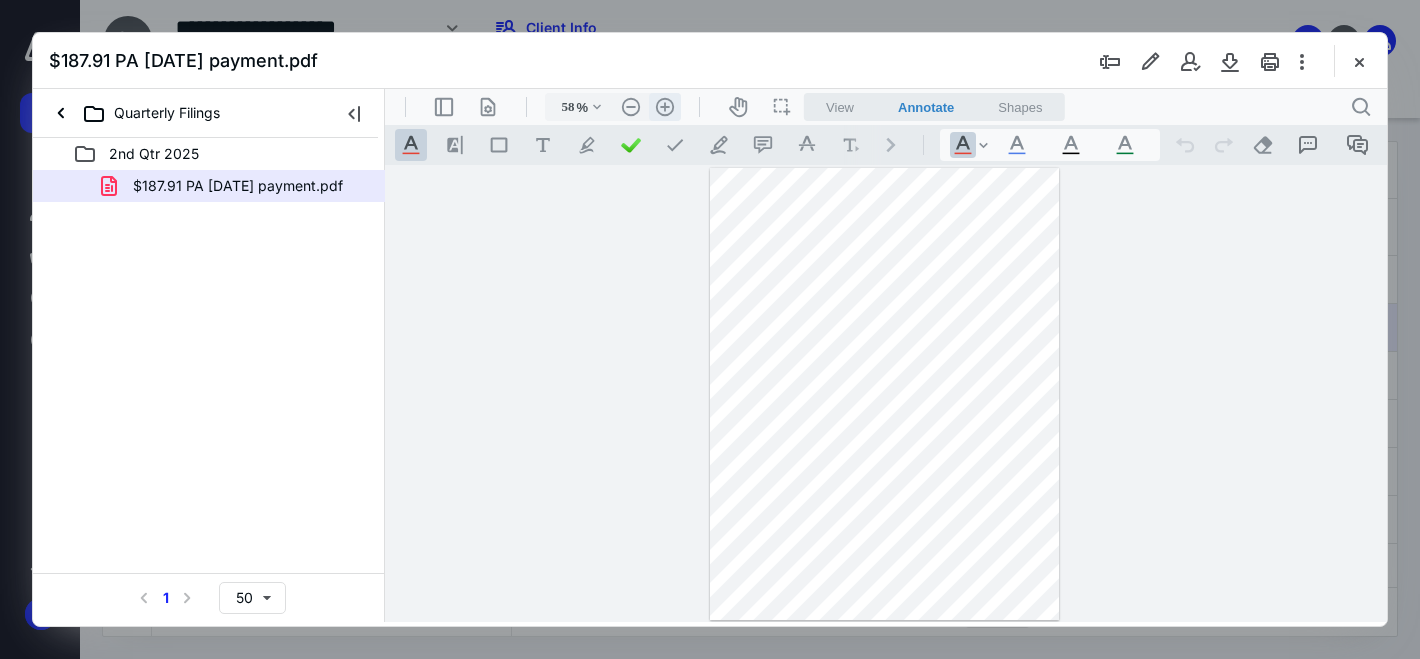 click on ".cls-1{fill:#abb0c4;} icon - header - zoom - in - line" at bounding box center [665, 107] 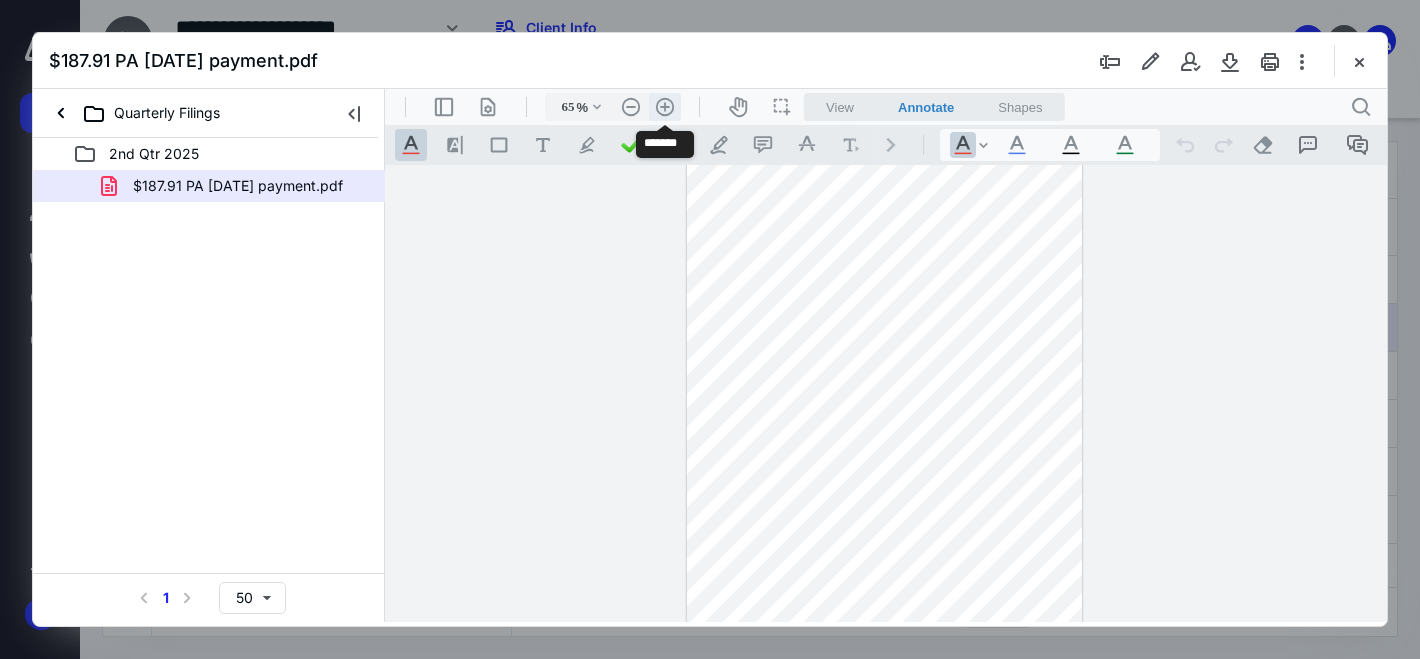 click on ".cls-1{fill:#abb0c4;} icon - header - zoom - in - line" at bounding box center [665, 107] 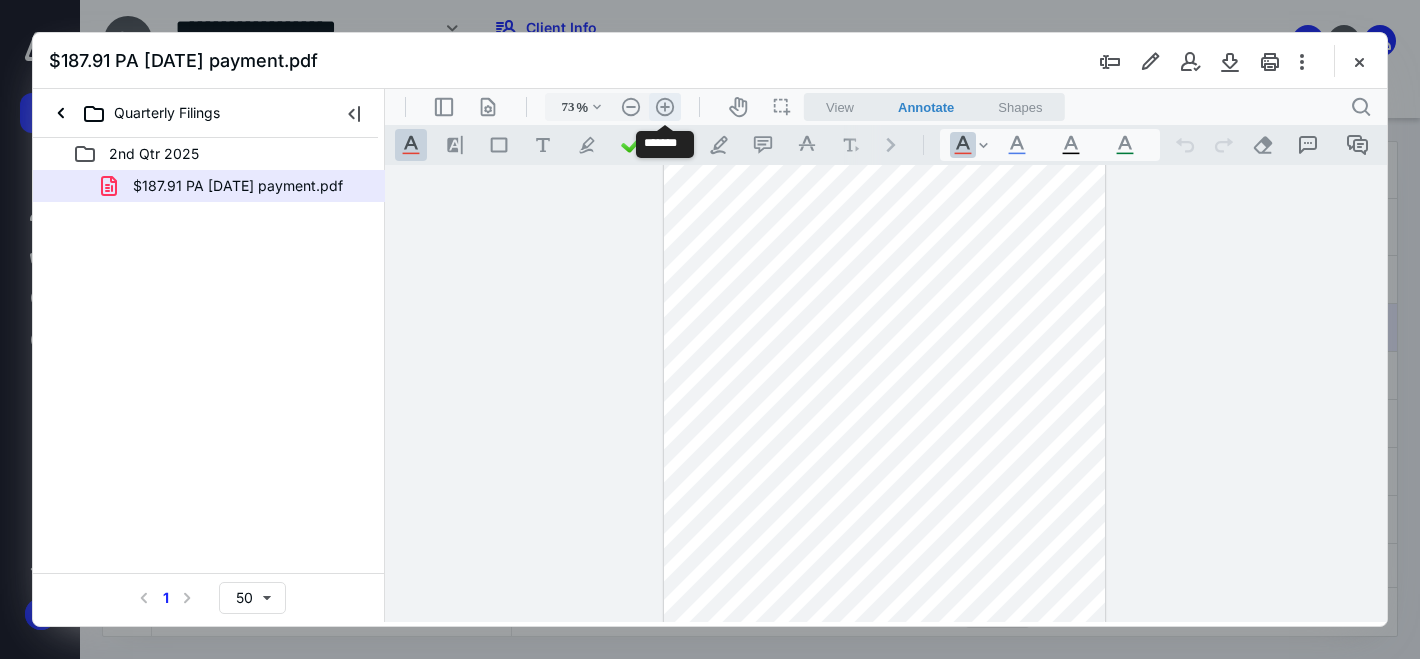 click on ".cls-1{fill:#abb0c4;} icon - header - zoom - in - line" at bounding box center [665, 107] 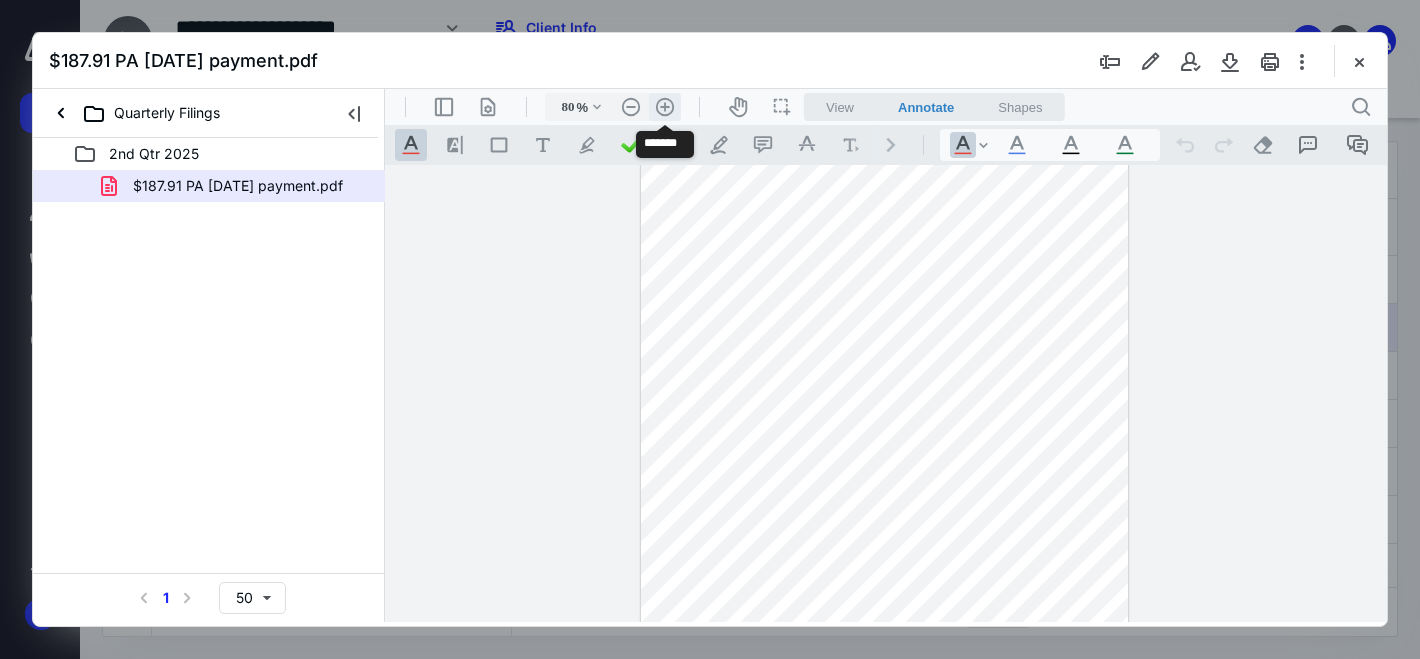 click on ".cls-1{fill:#abb0c4;} icon - header - zoom - in - line" at bounding box center (665, 107) 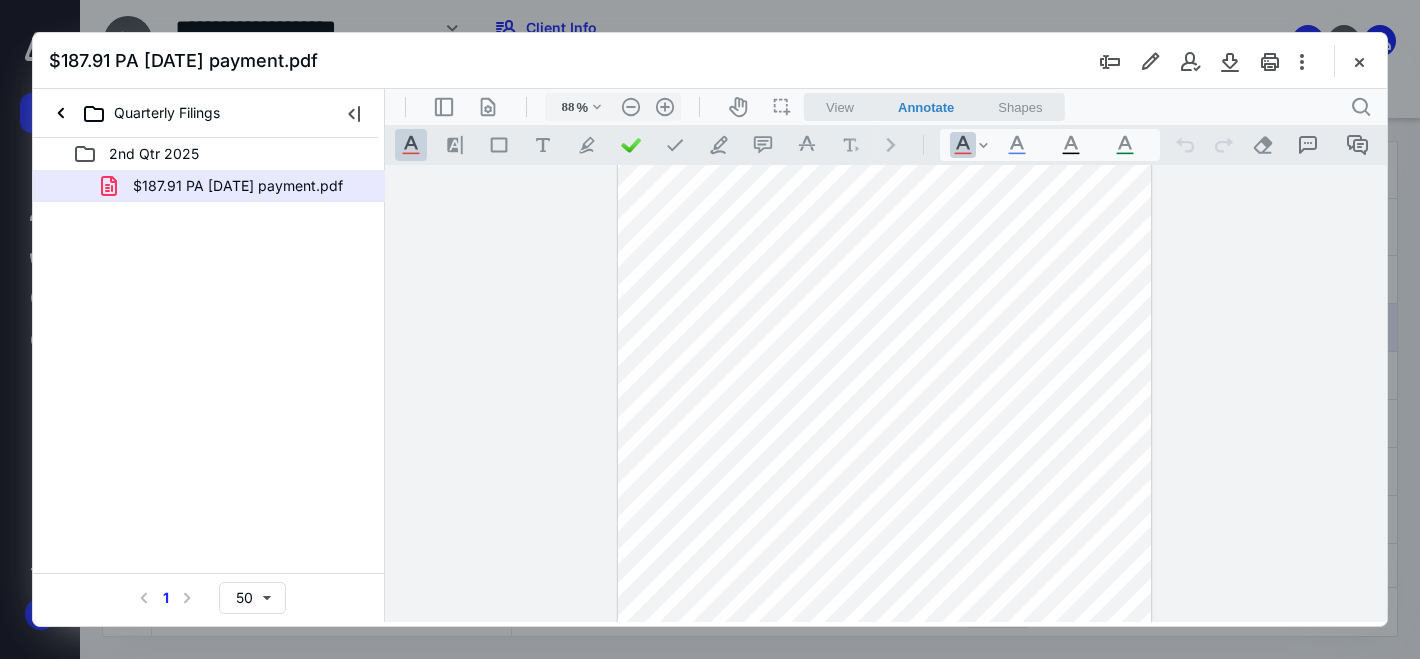 scroll, scrollTop: 0, scrollLeft: 0, axis: both 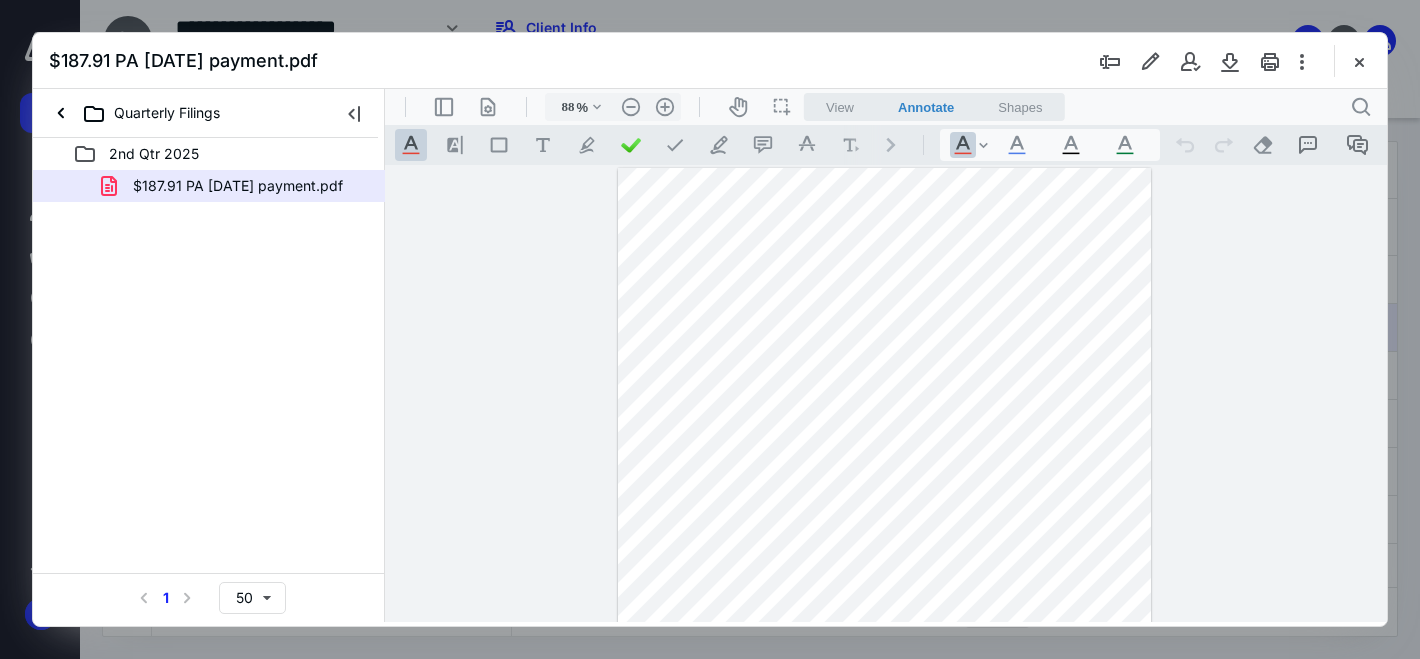 drag, startPoint x: 502, startPoint y: 52, endPoint x: 955, endPoint y: 79, distance: 453.80392 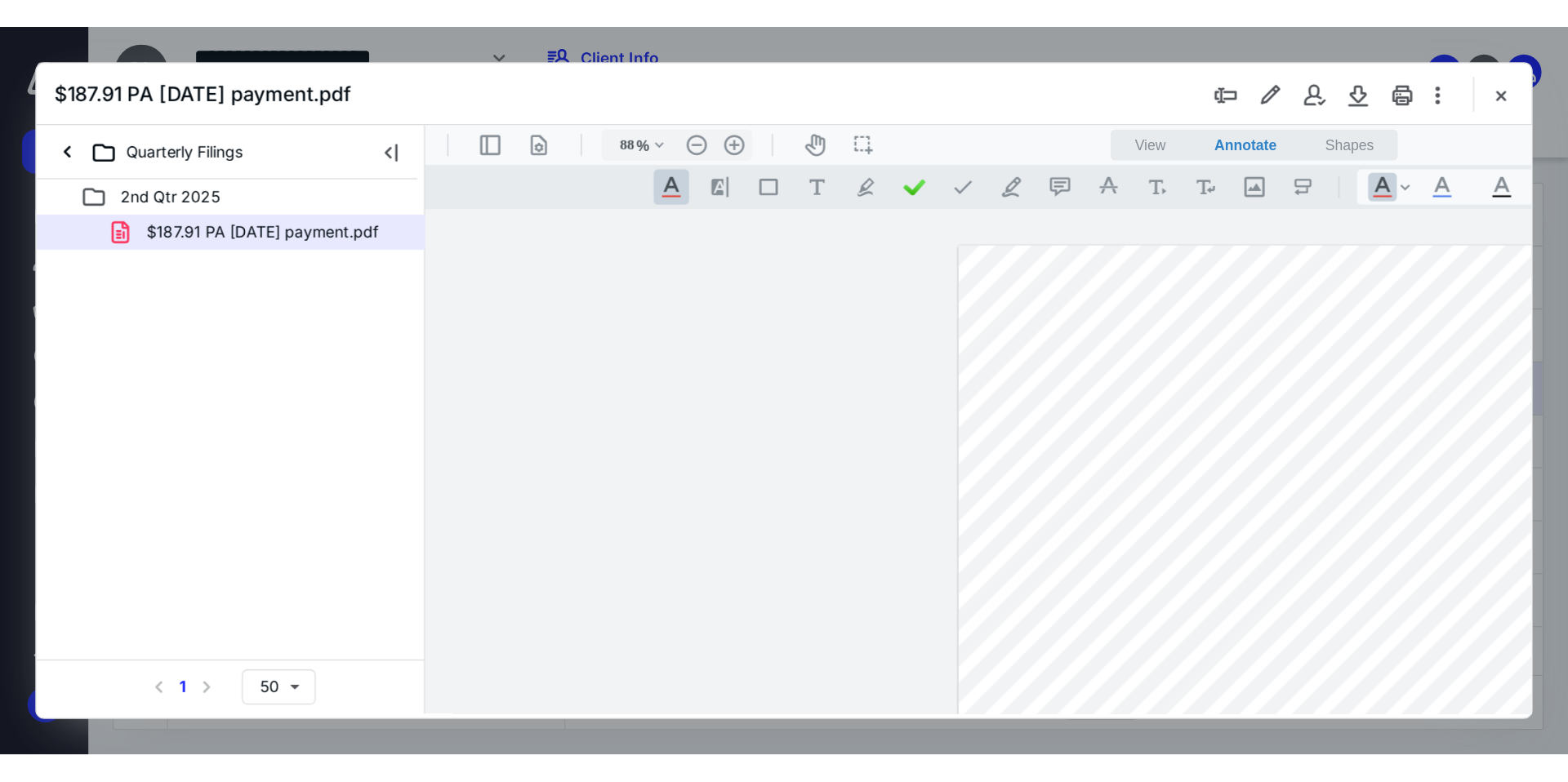 scroll, scrollTop: 144, scrollLeft: 0, axis: vertical 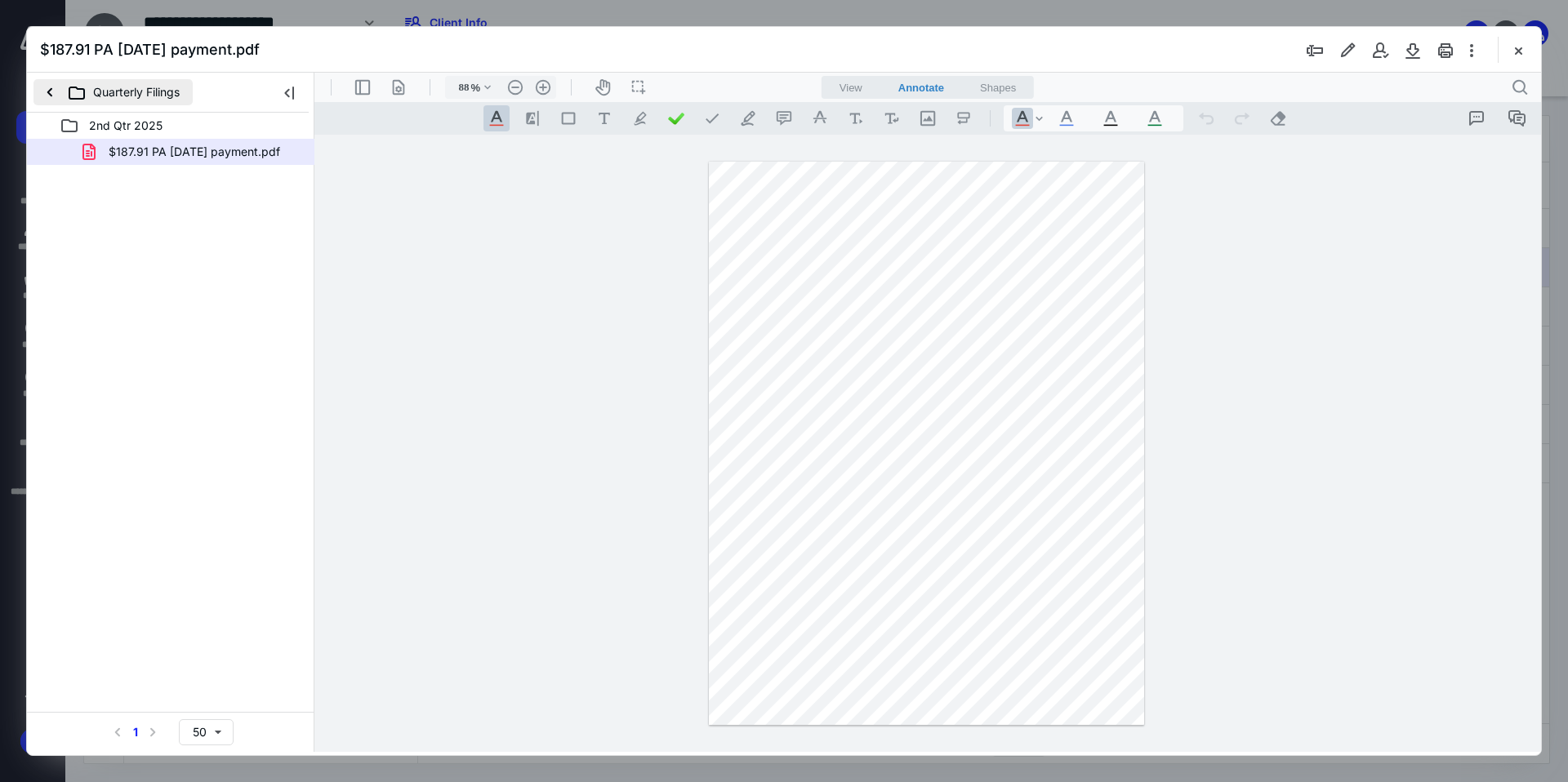 click on "Quarterly Filings" at bounding box center [113, 92] 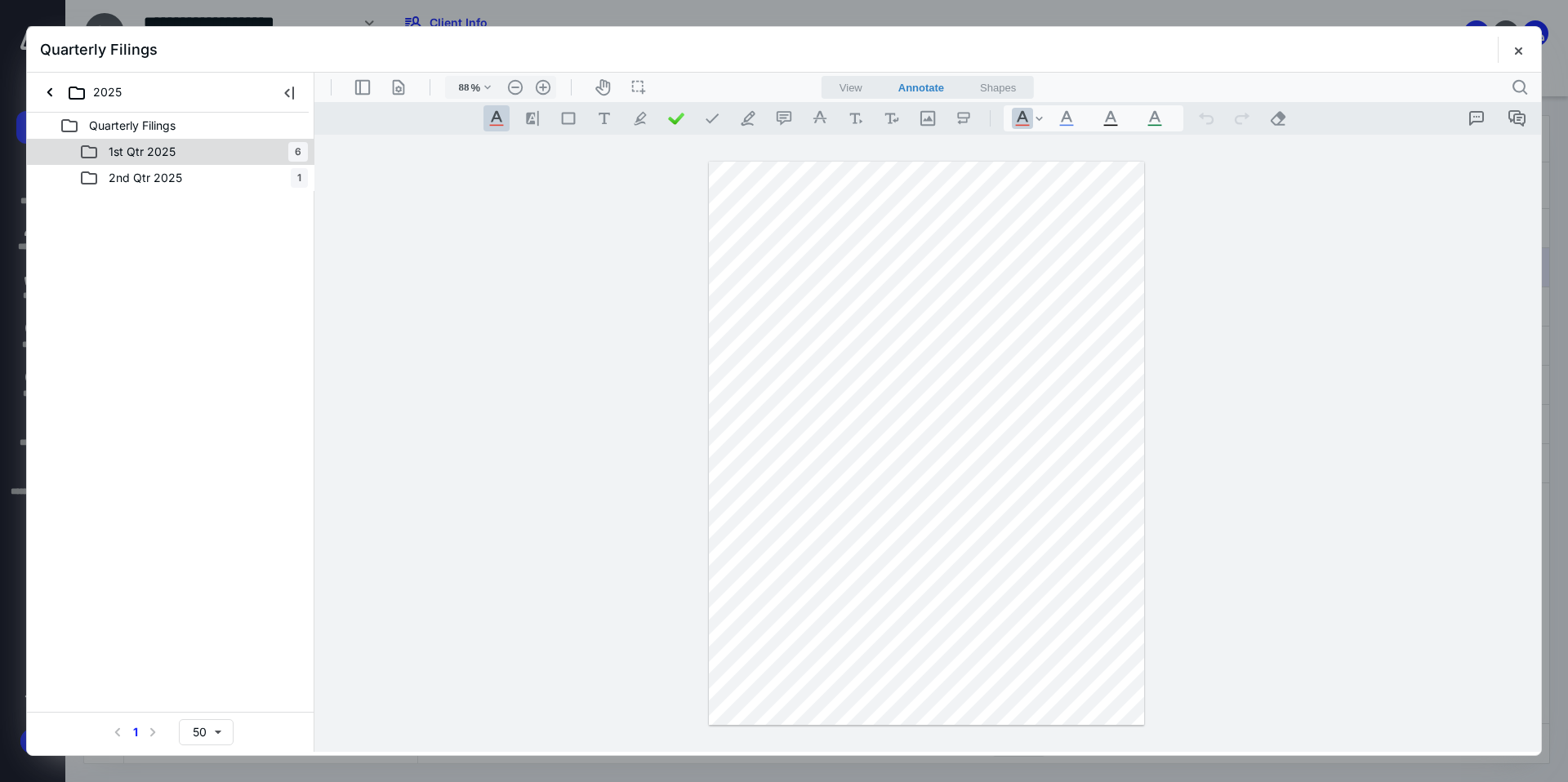 click on "1st Qtr 2025" at bounding box center (142, 152) 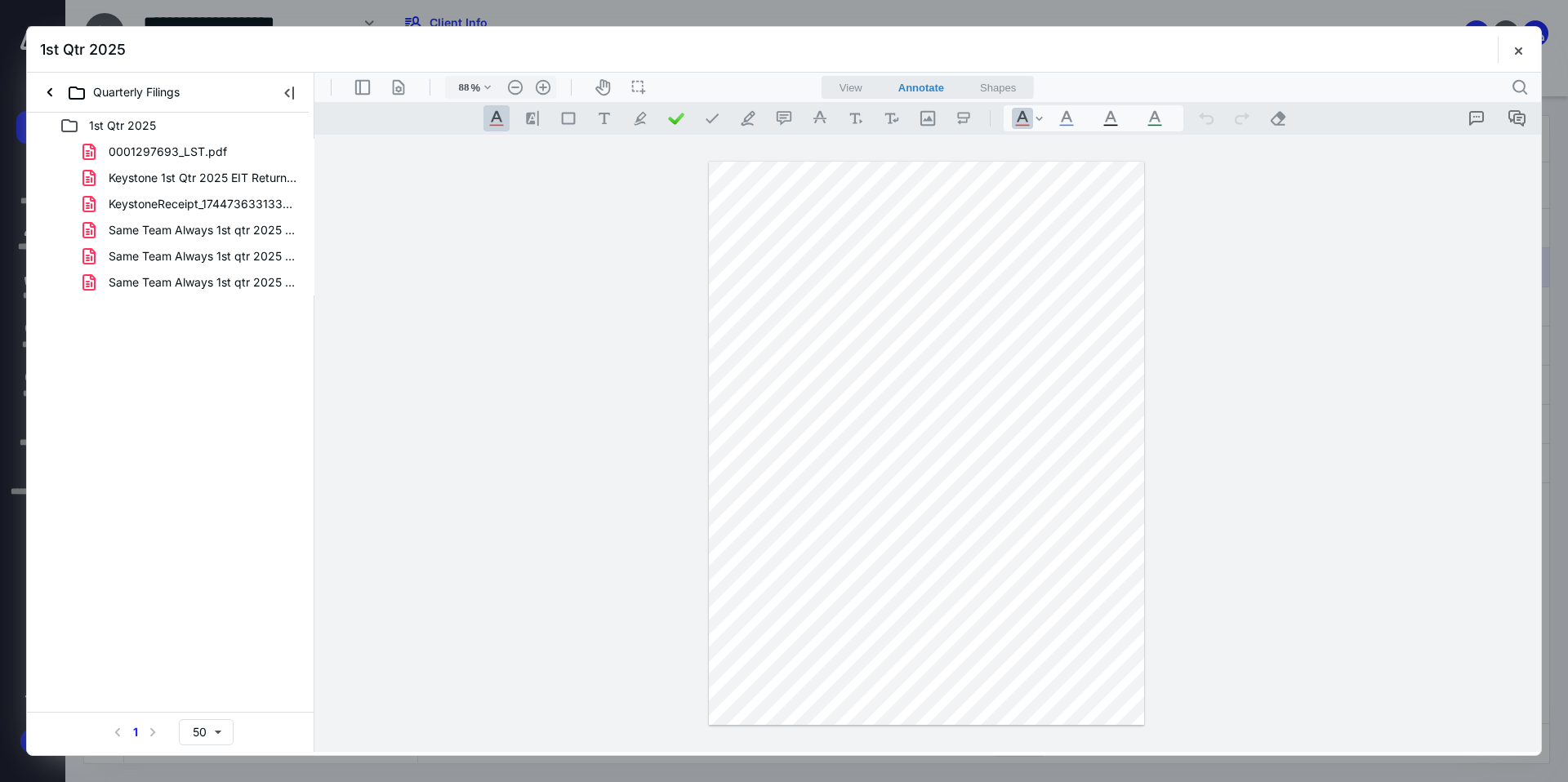 click on "0001297693_LST.pdf" at bounding box center [167, 152] 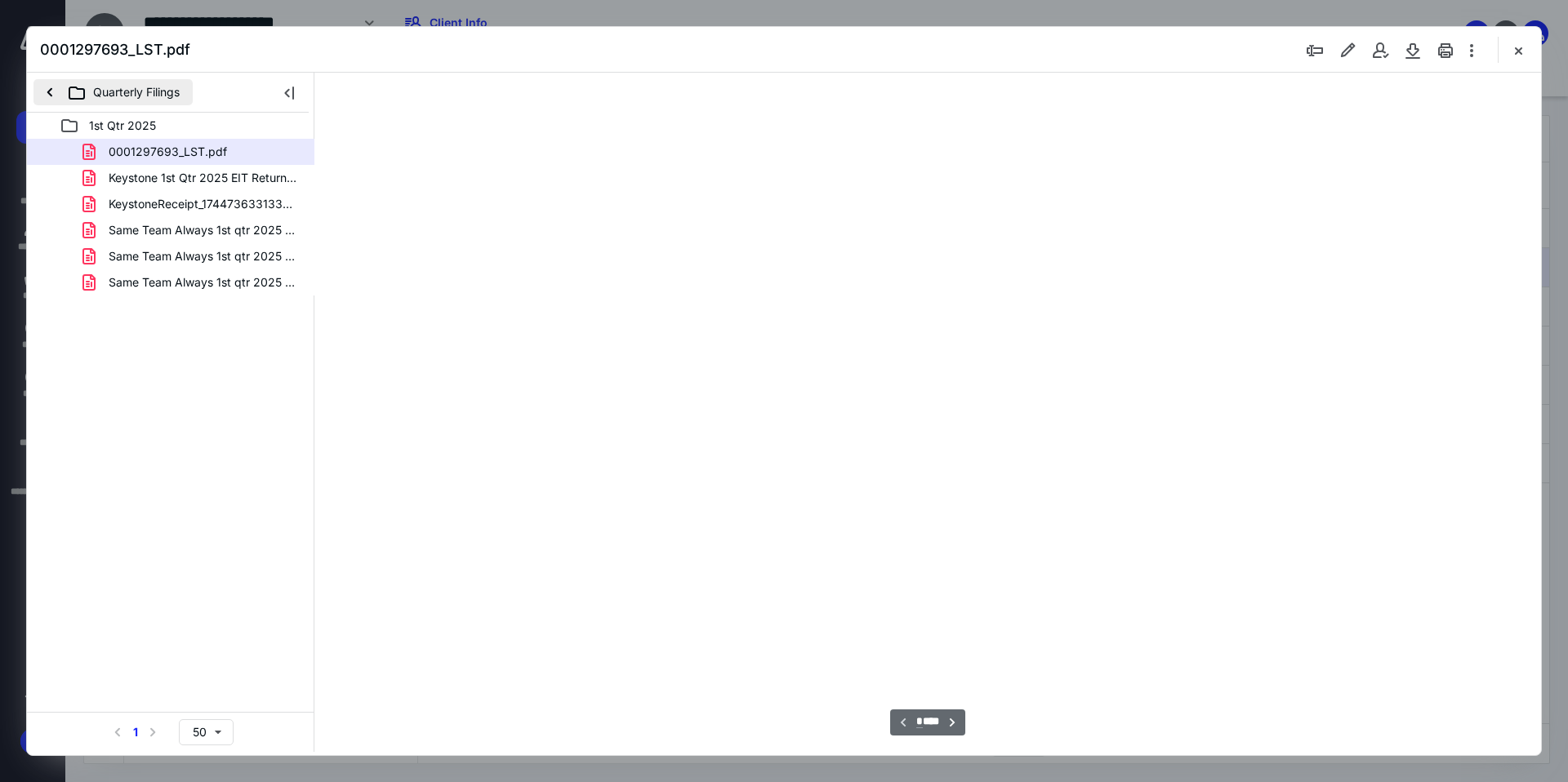 scroll, scrollTop: 65, scrollLeft: 0, axis: vertical 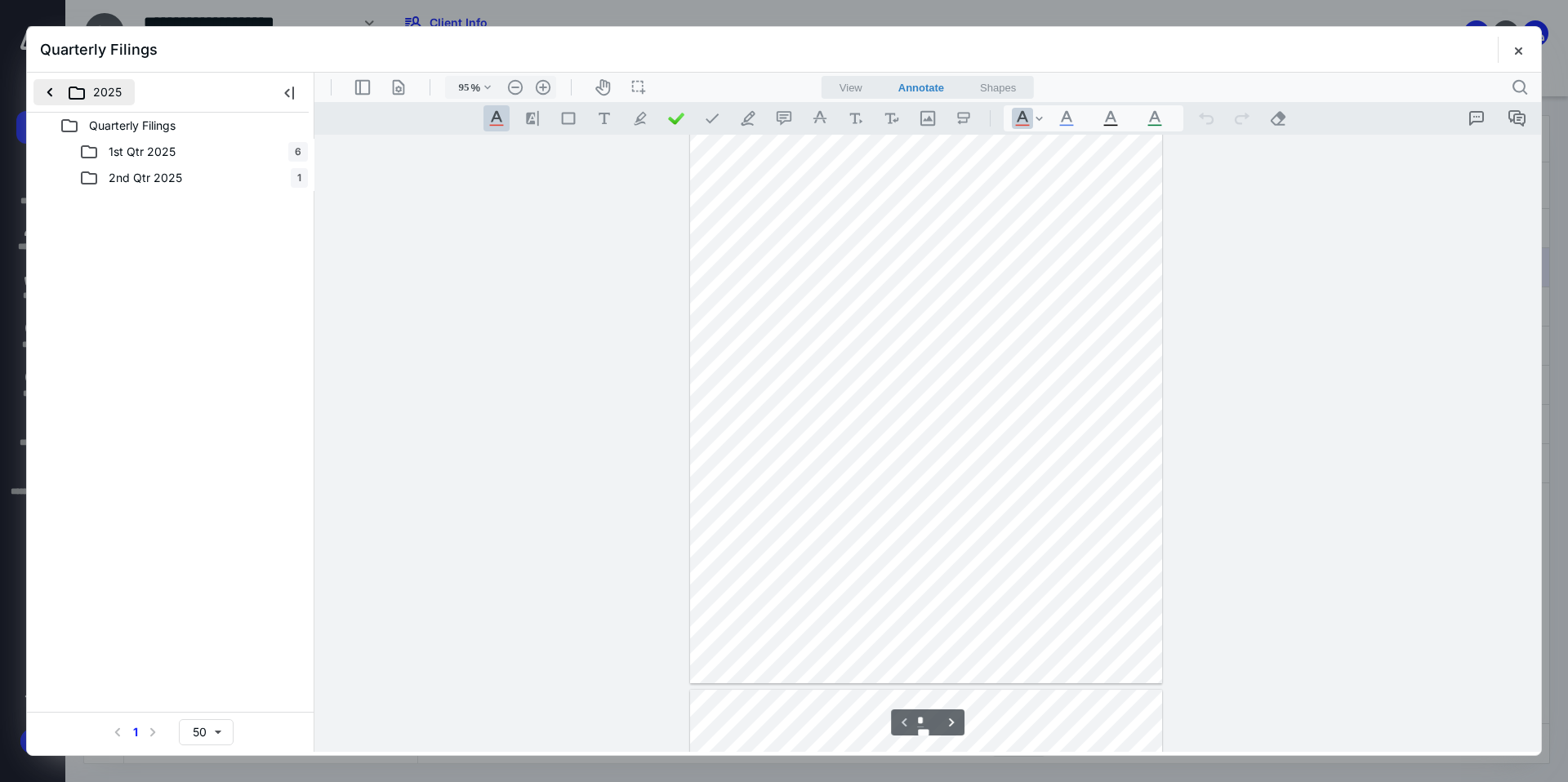 click on "2025" at bounding box center (84, 92) 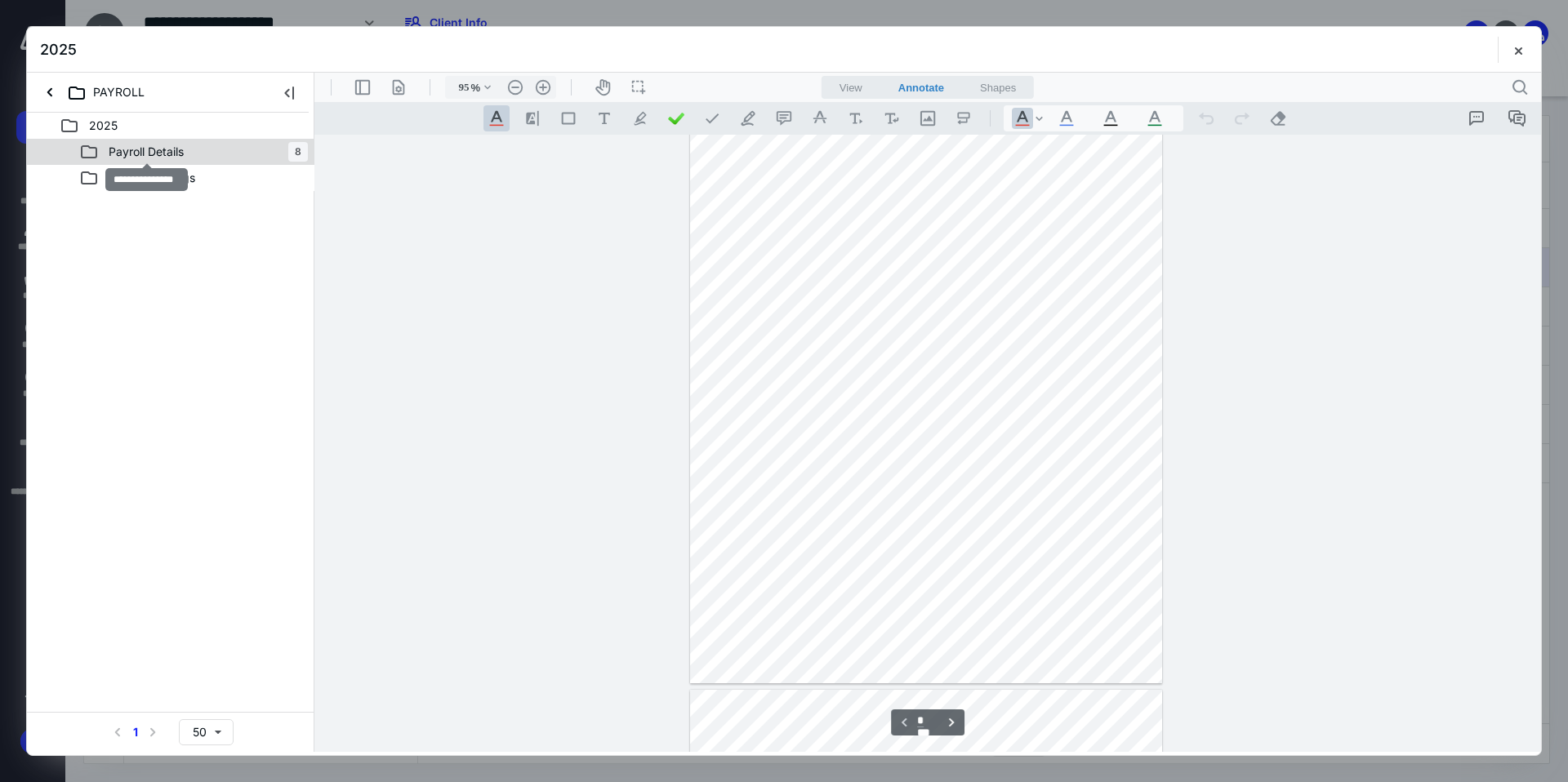 click on "Payroll Details" at bounding box center (146, 152) 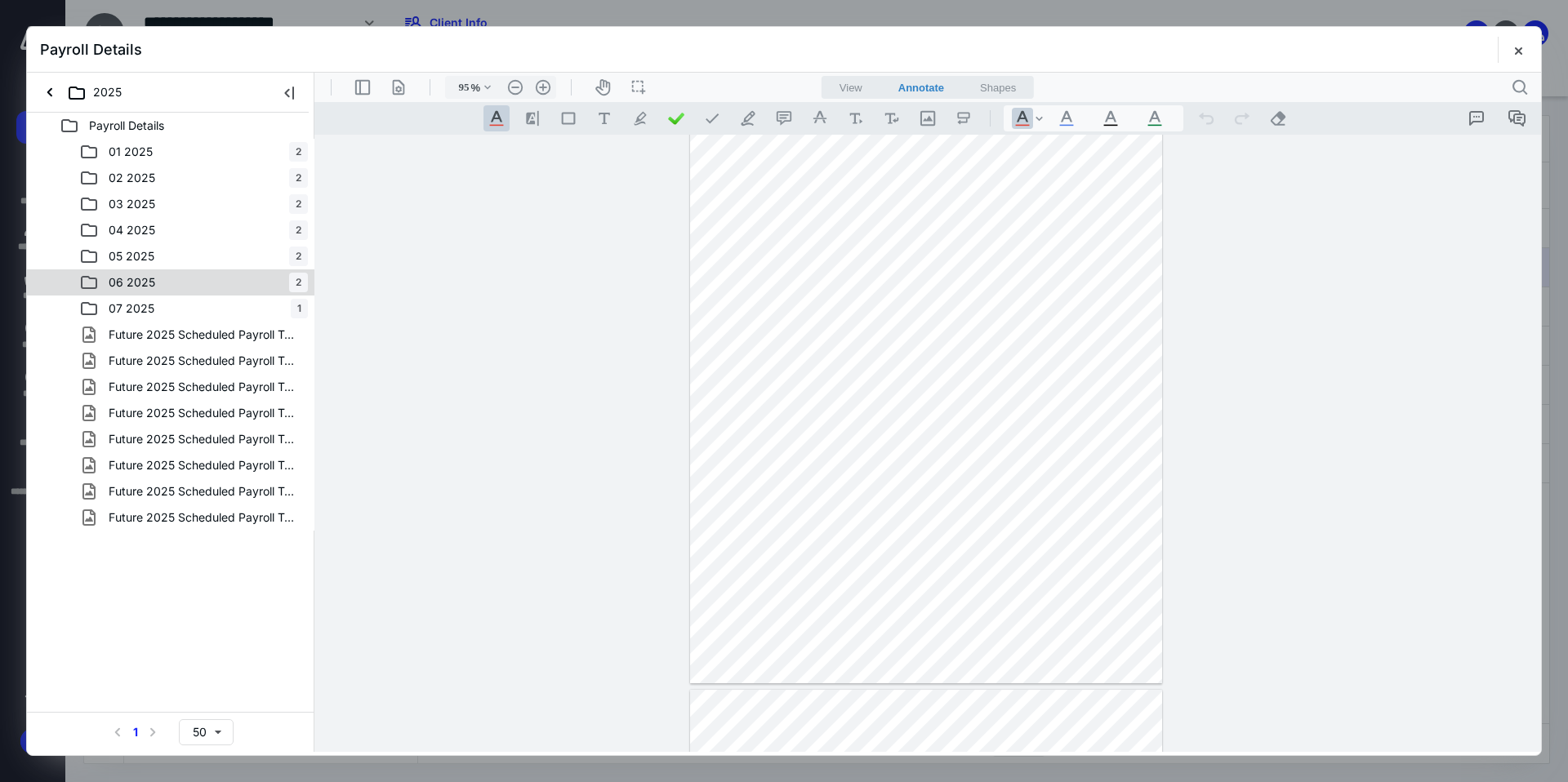 click on "06 2025 2" at bounding box center [194, 282] 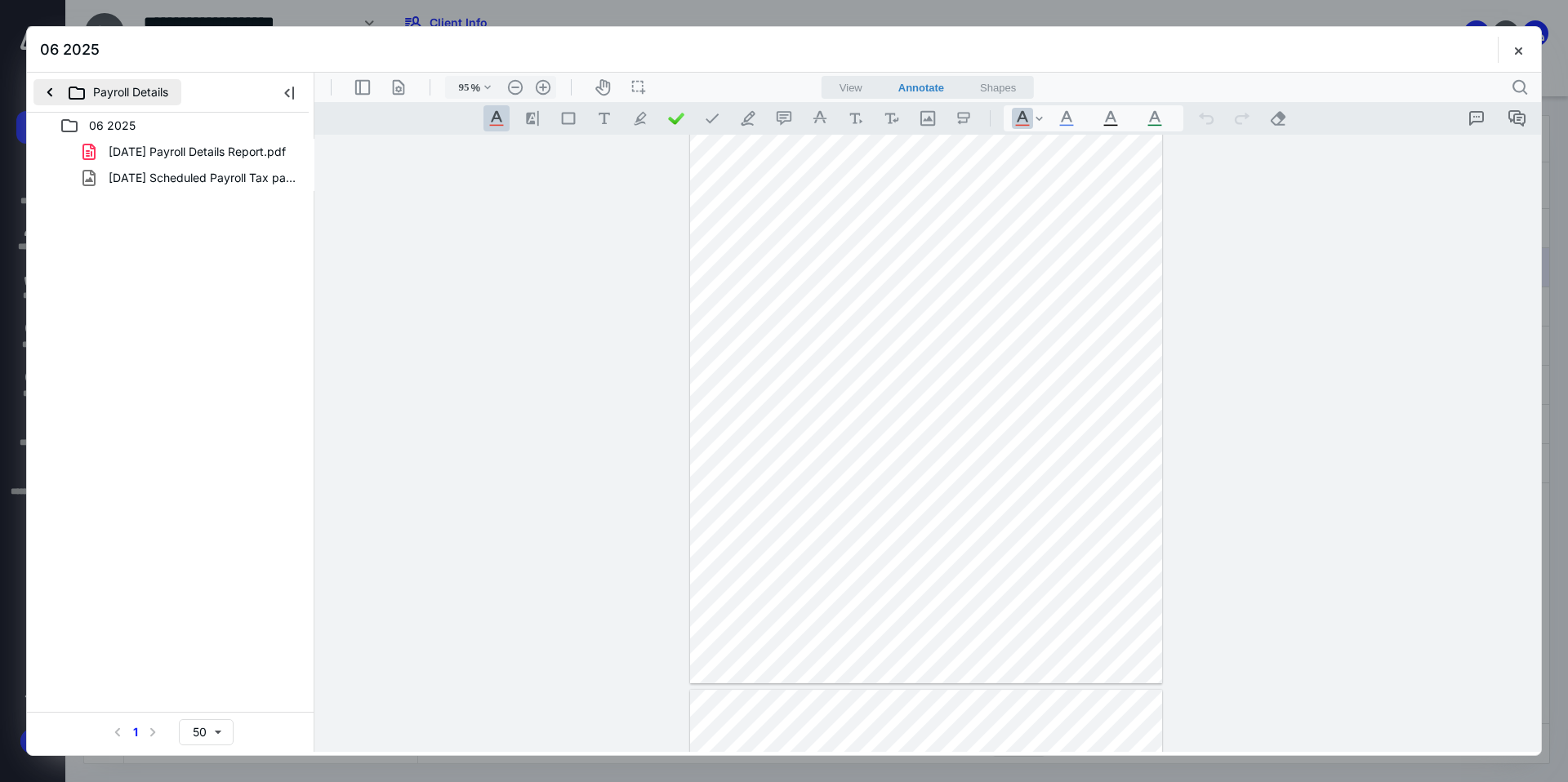 click on "Payroll Details" at bounding box center [107, 92] 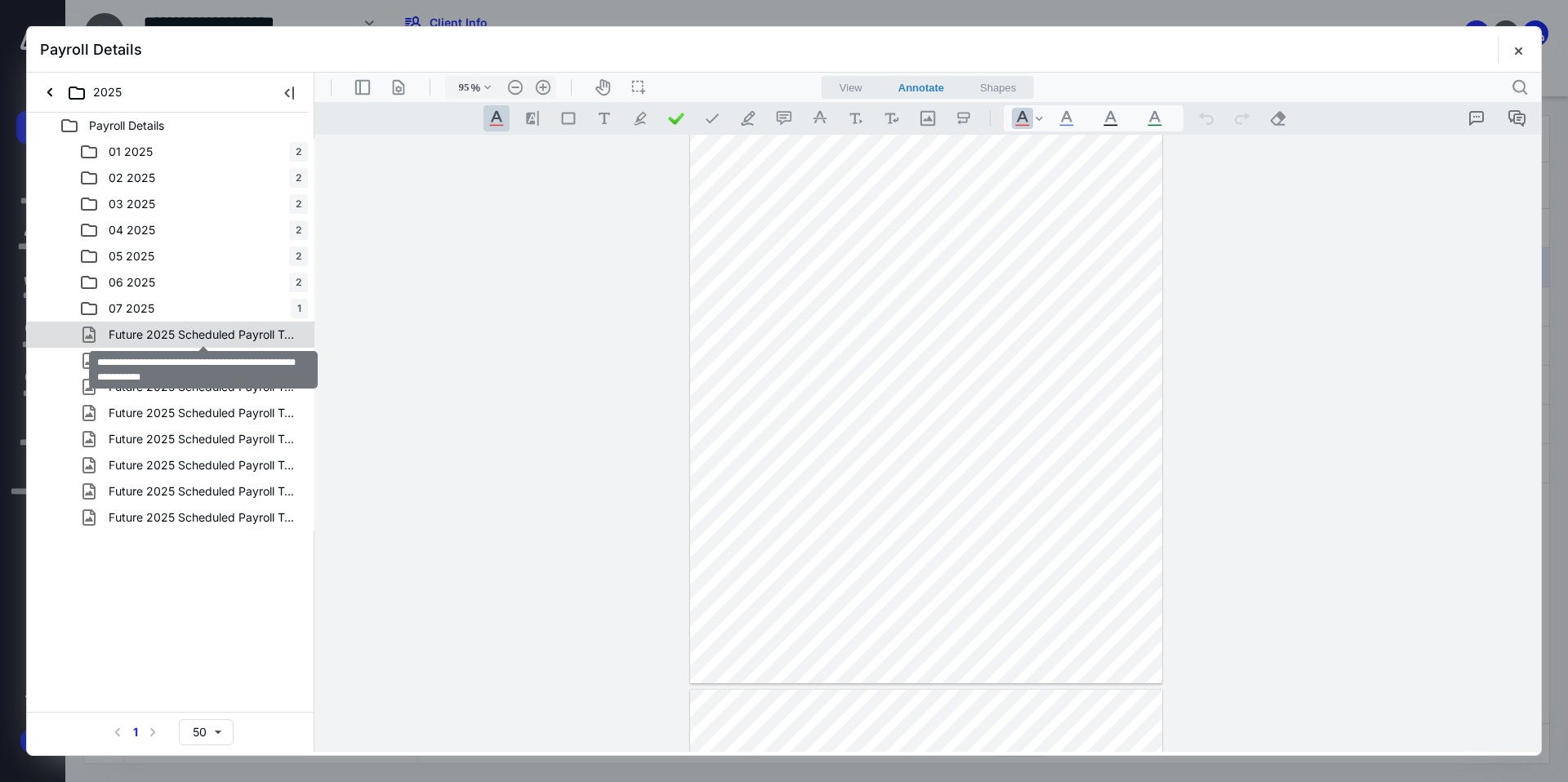 click on "Future 2025 Scheduled Payroll Tax Payments as of 02 18 25.png" at bounding box center [203, 335] 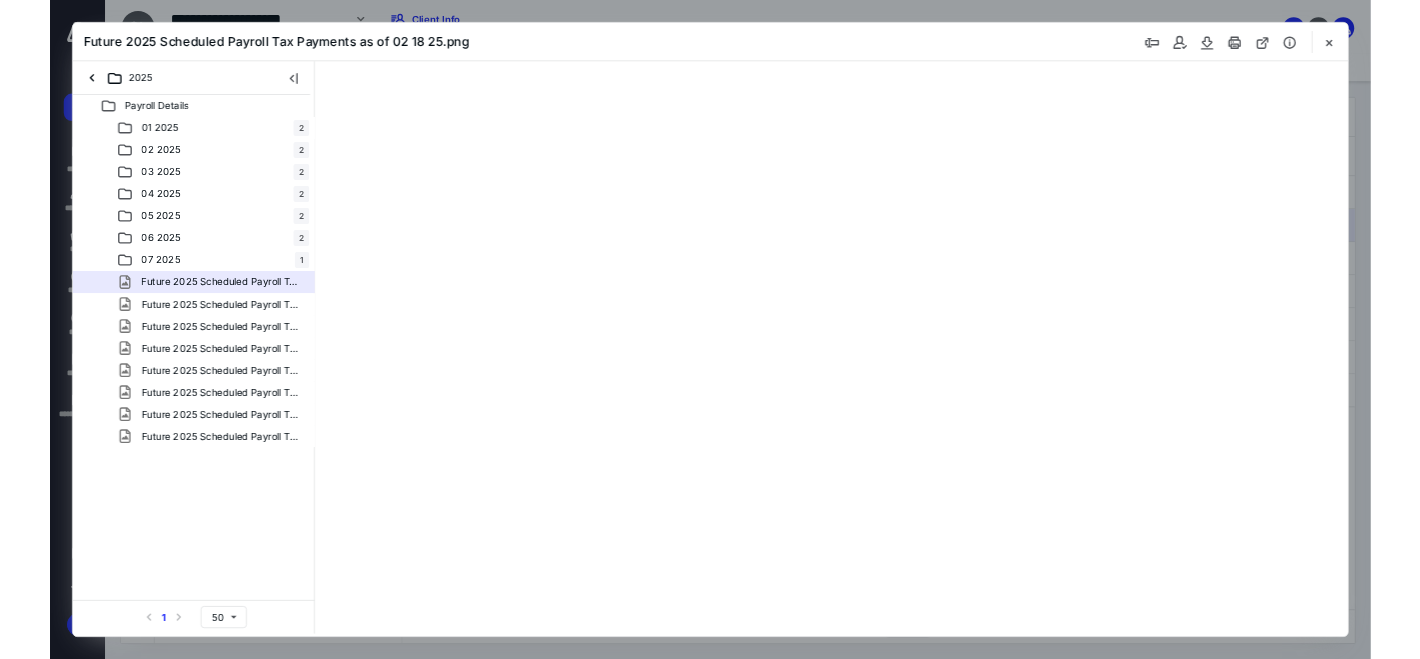 scroll, scrollTop: 0, scrollLeft: 0, axis: both 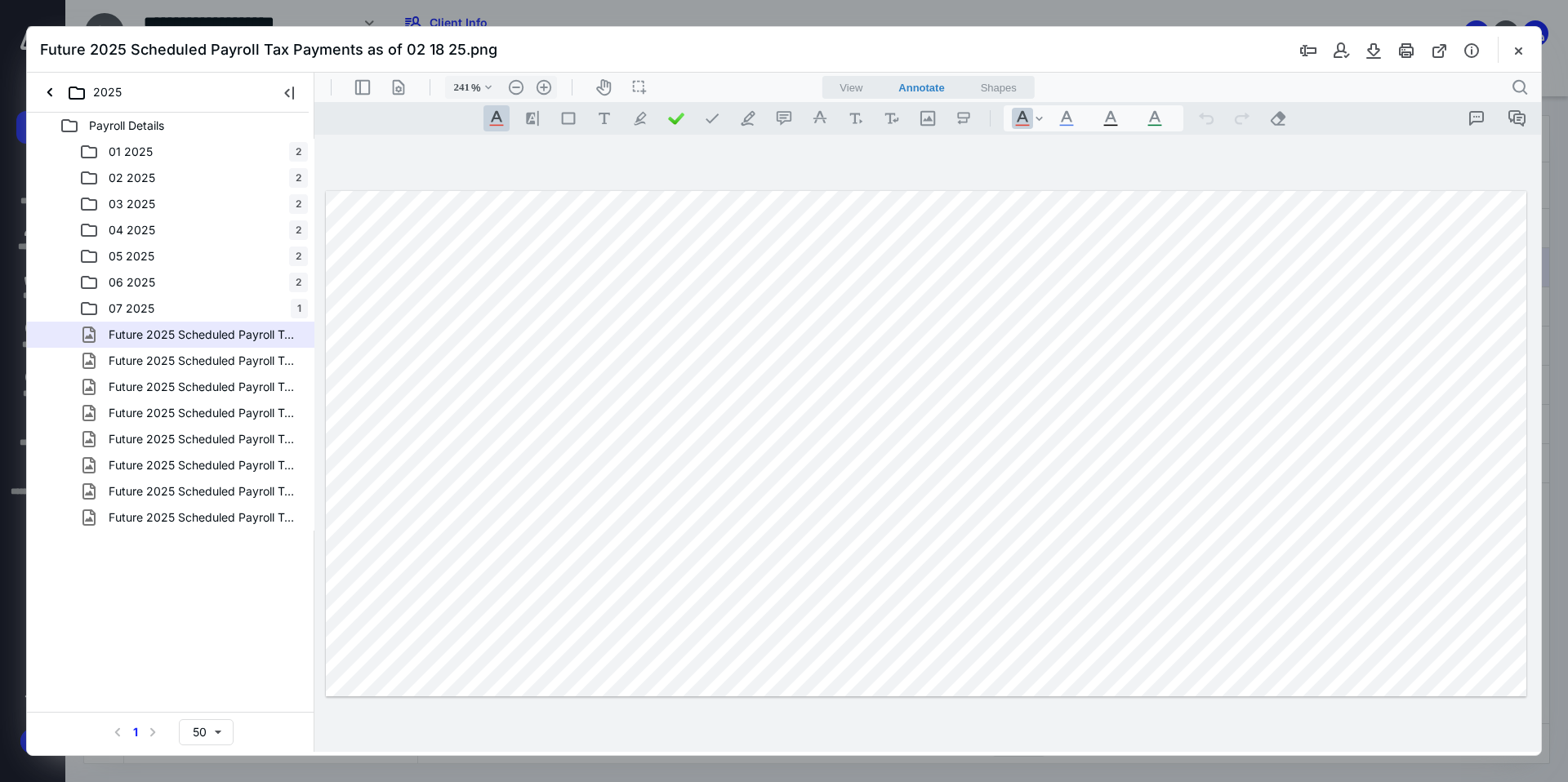 click on "Future 2025 Scheduled Payroll Tax Payments as of [DATE].png" at bounding box center [203, 518] 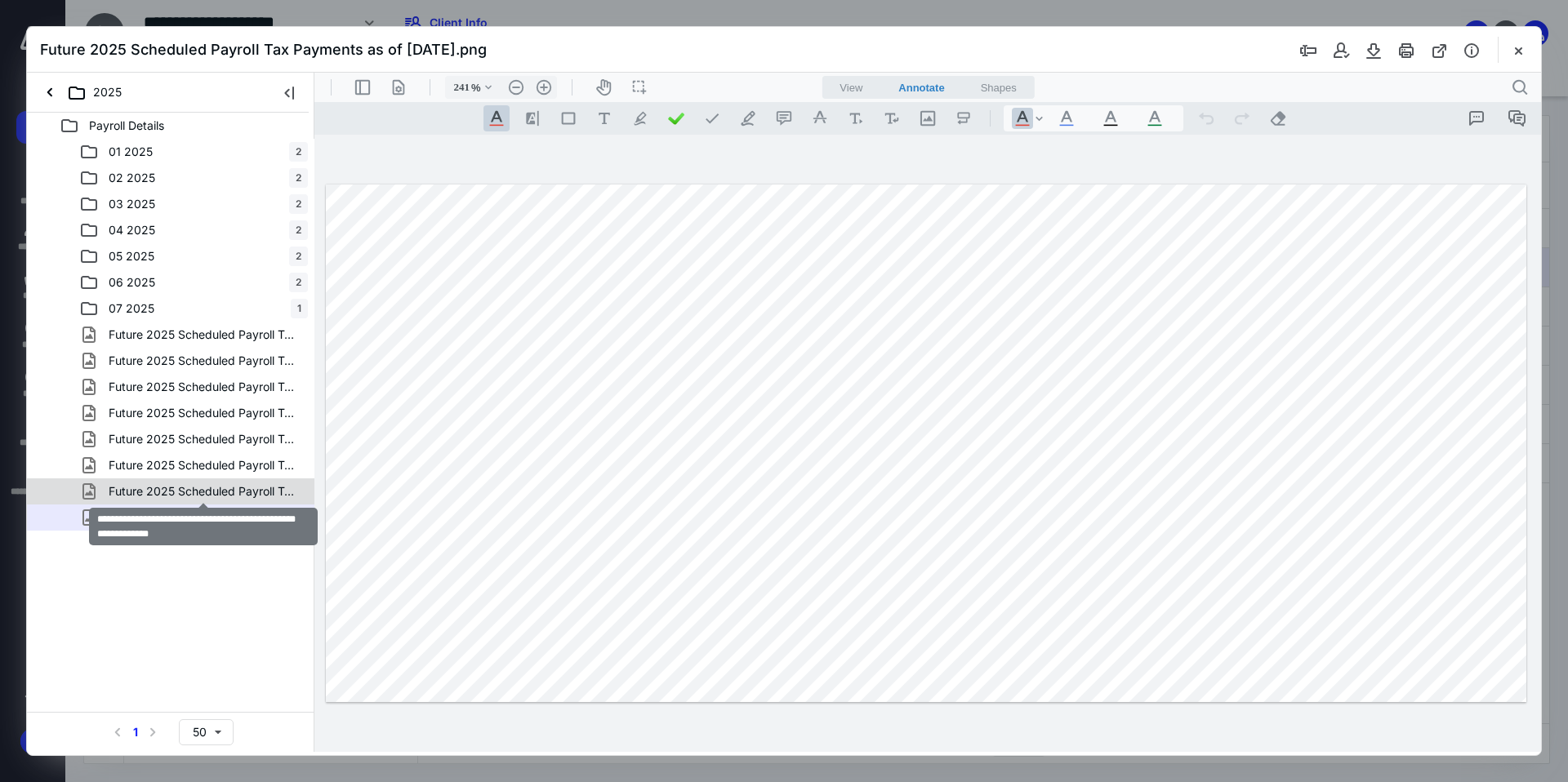 click on "Future 2025 Scheduled Payroll Tax Payments as of [DATE].png" at bounding box center (203, 491) 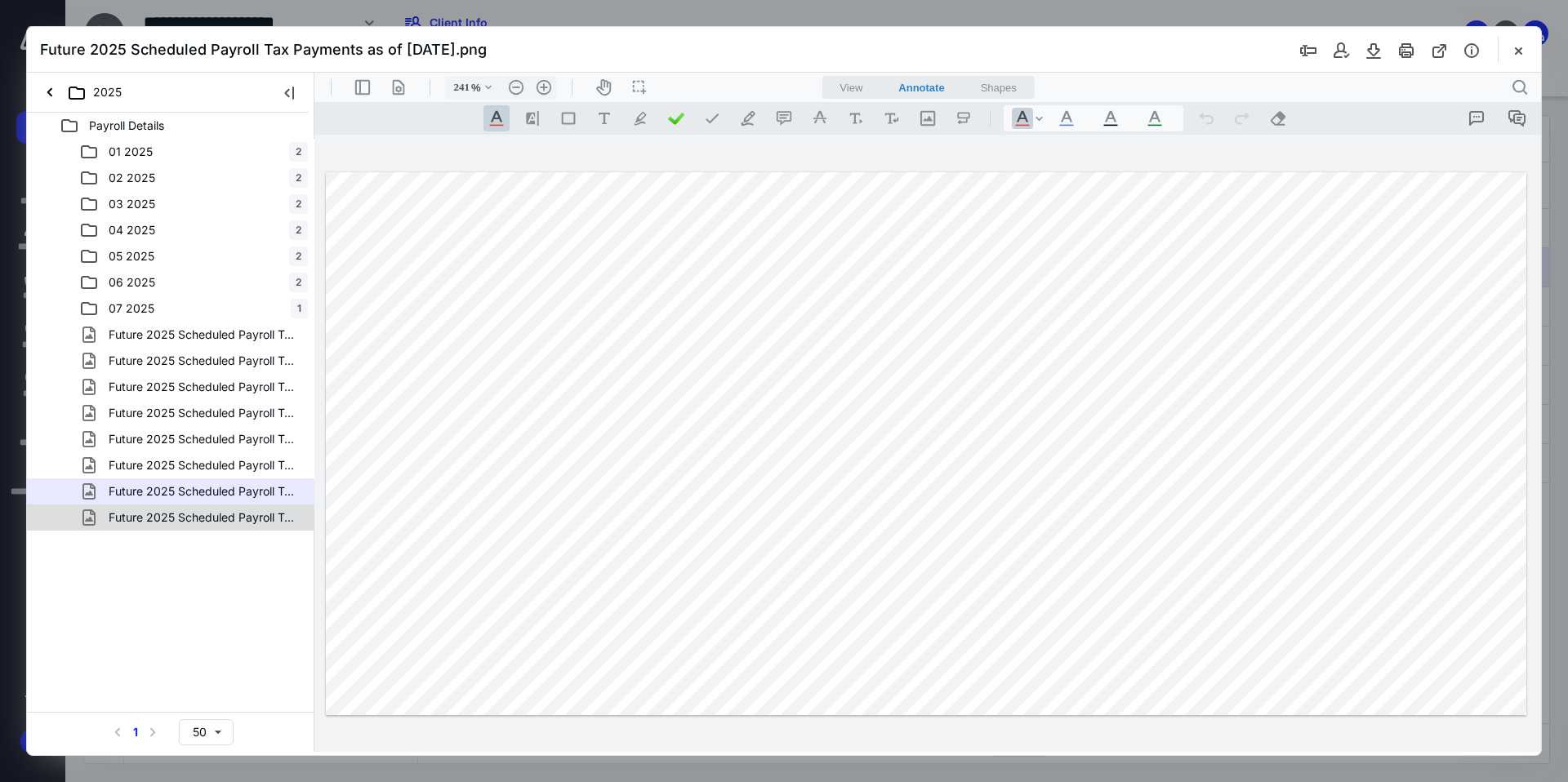 click on "Future 2025 Scheduled Payroll Tax Payments as of [DATE].png" at bounding box center [203, 518] 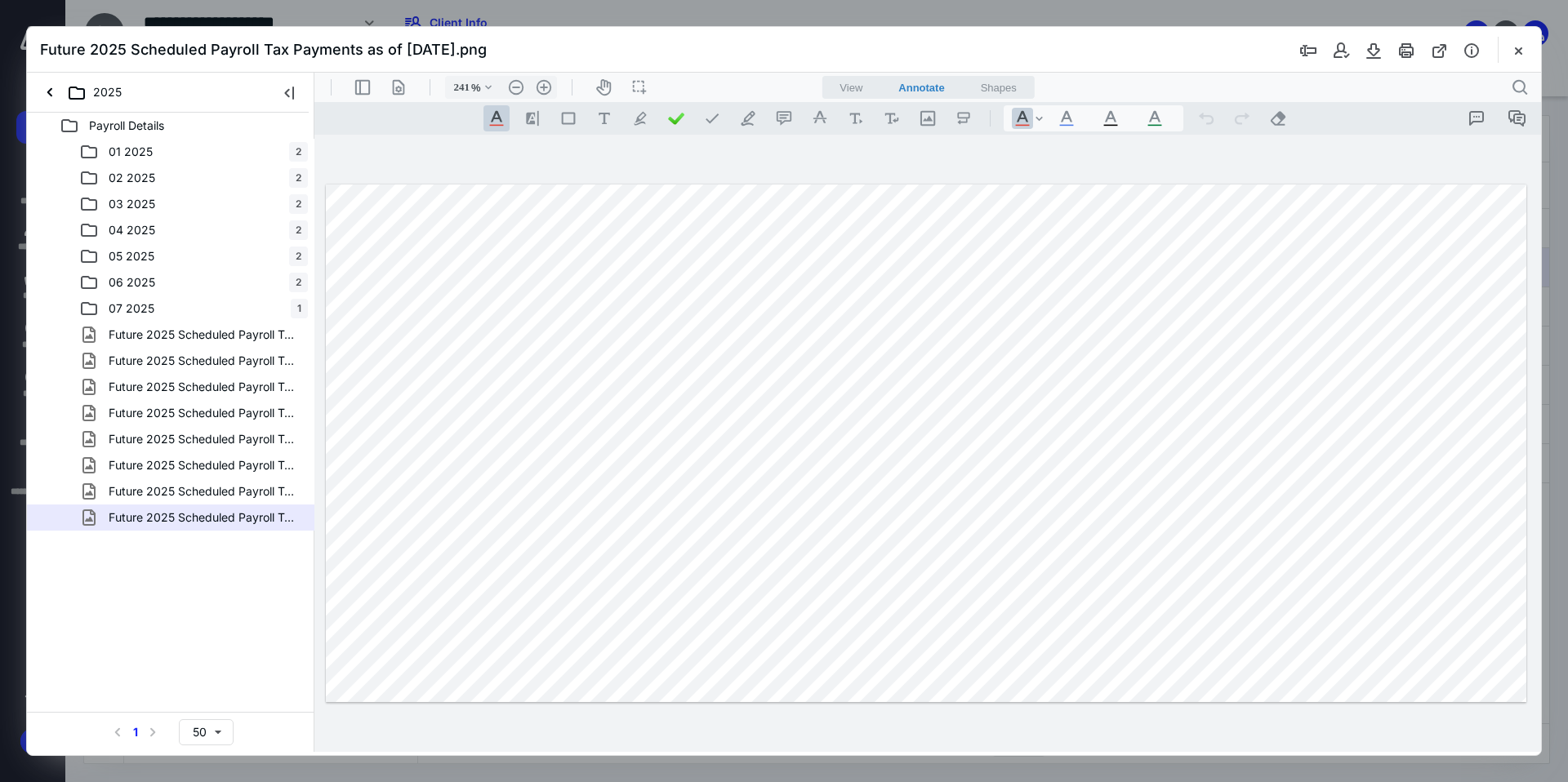 type on "160" 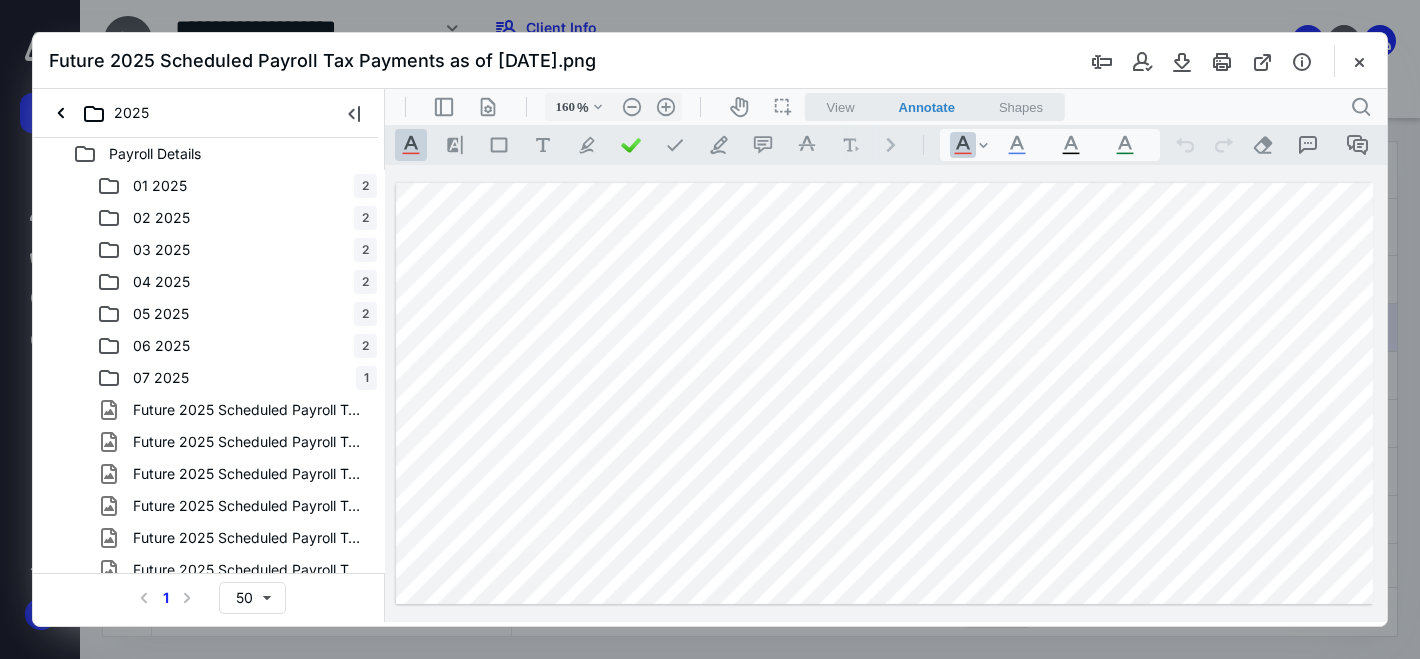 scroll, scrollTop: 177, scrollLeft: 0, axis: vertical 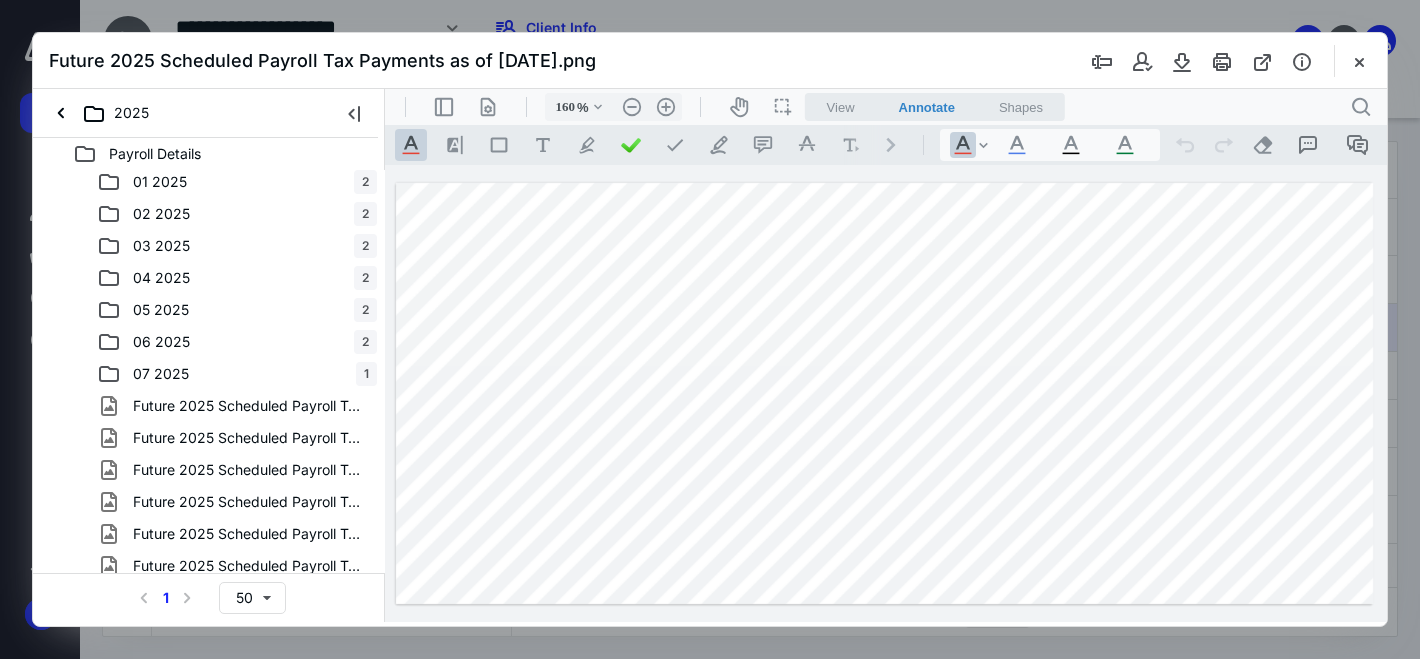 click on "Future 2025 Scheduled Payroll Tax Payments as of [DATE].png" at bounding box center [322, 60] 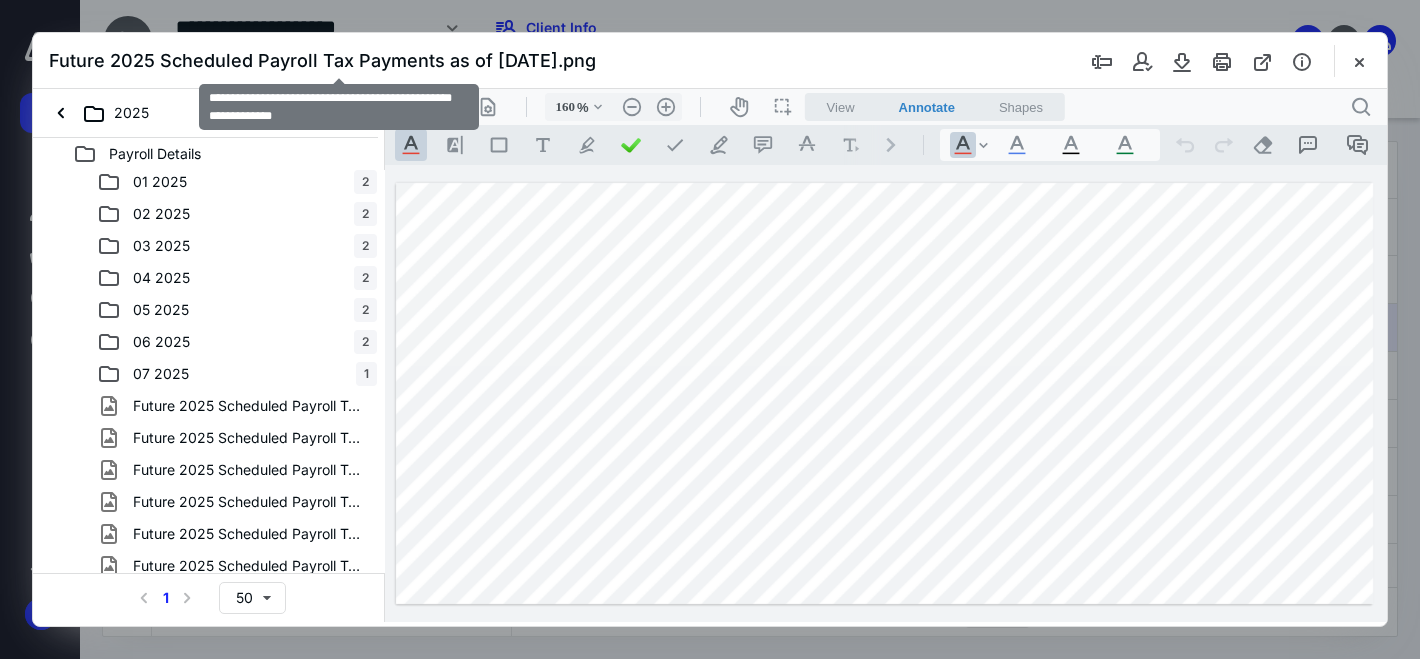 click on "Future 2025 Scheduled Payroll Tax Payments as of [DATE].png" at bounding box center (322, 60) 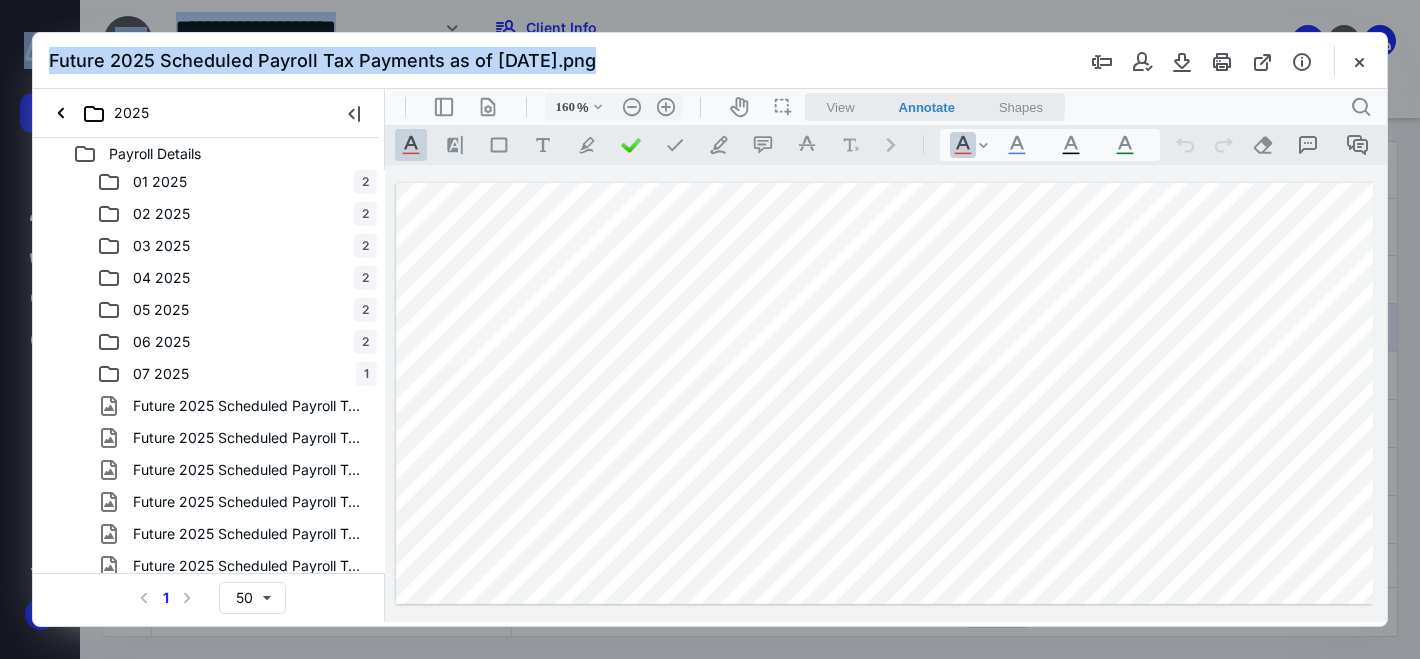 drag, startPoint x: 590, startPoint y: 59, endPoint x: -6, endPoint y: 62, distance: 596.00757 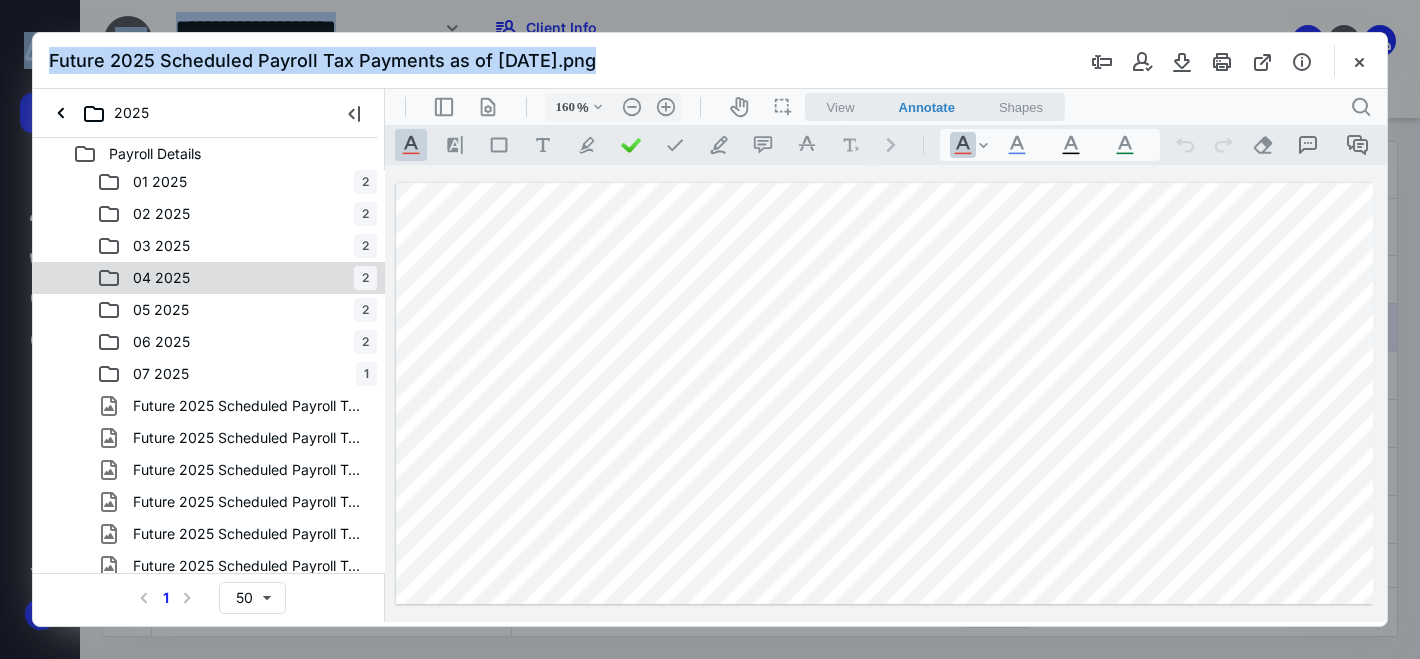 copy on "**********" 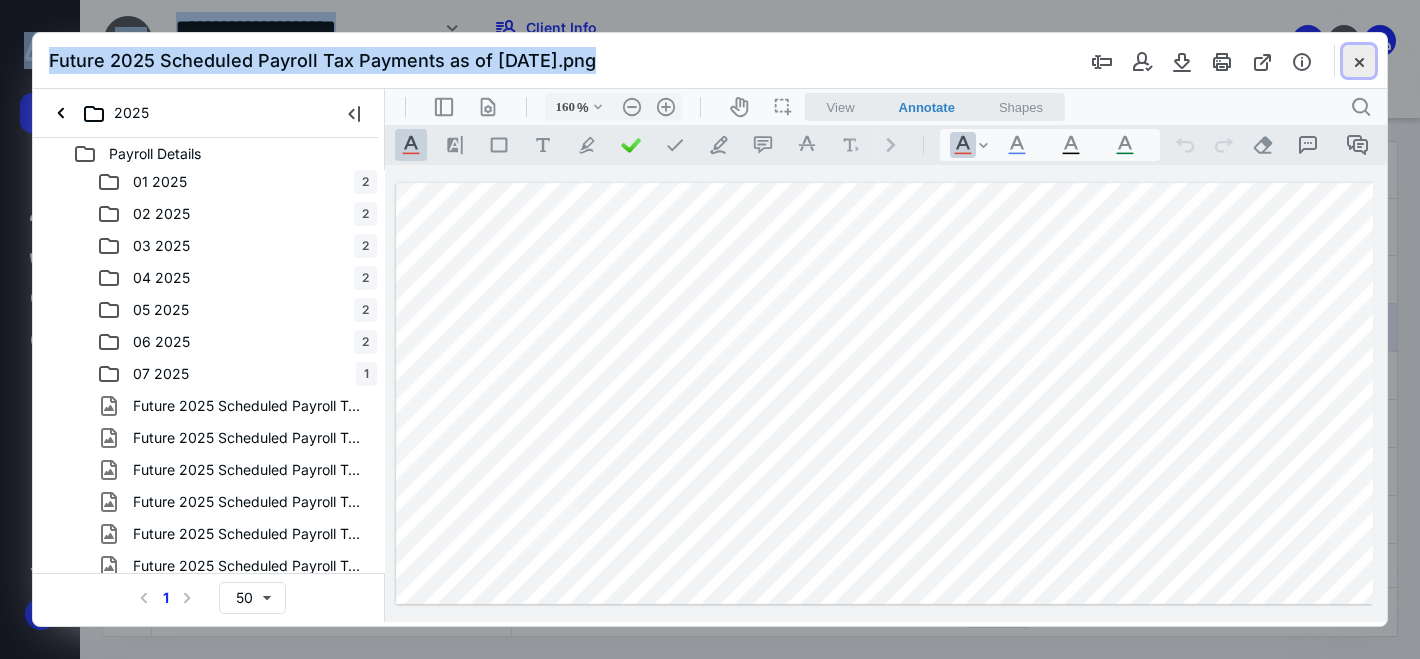 click at bounding box center [1359, 61] 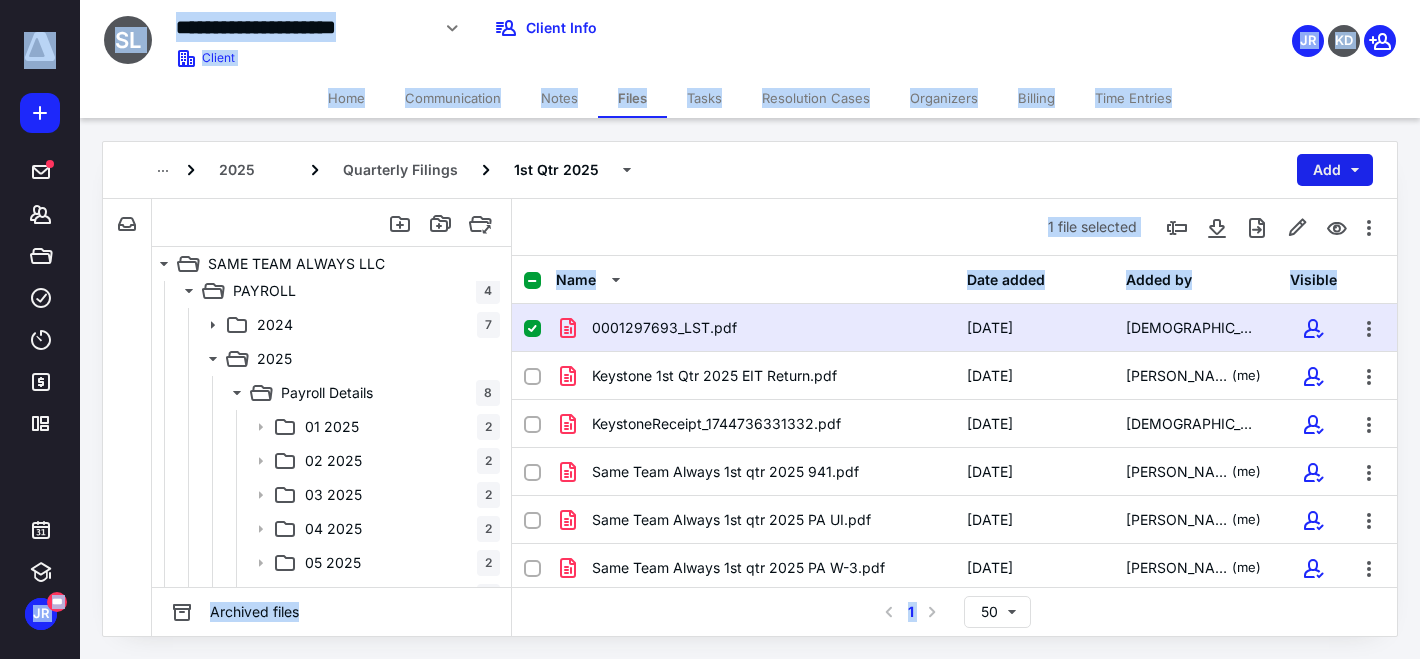 click on "Add" at bounding box center [1335, 170] 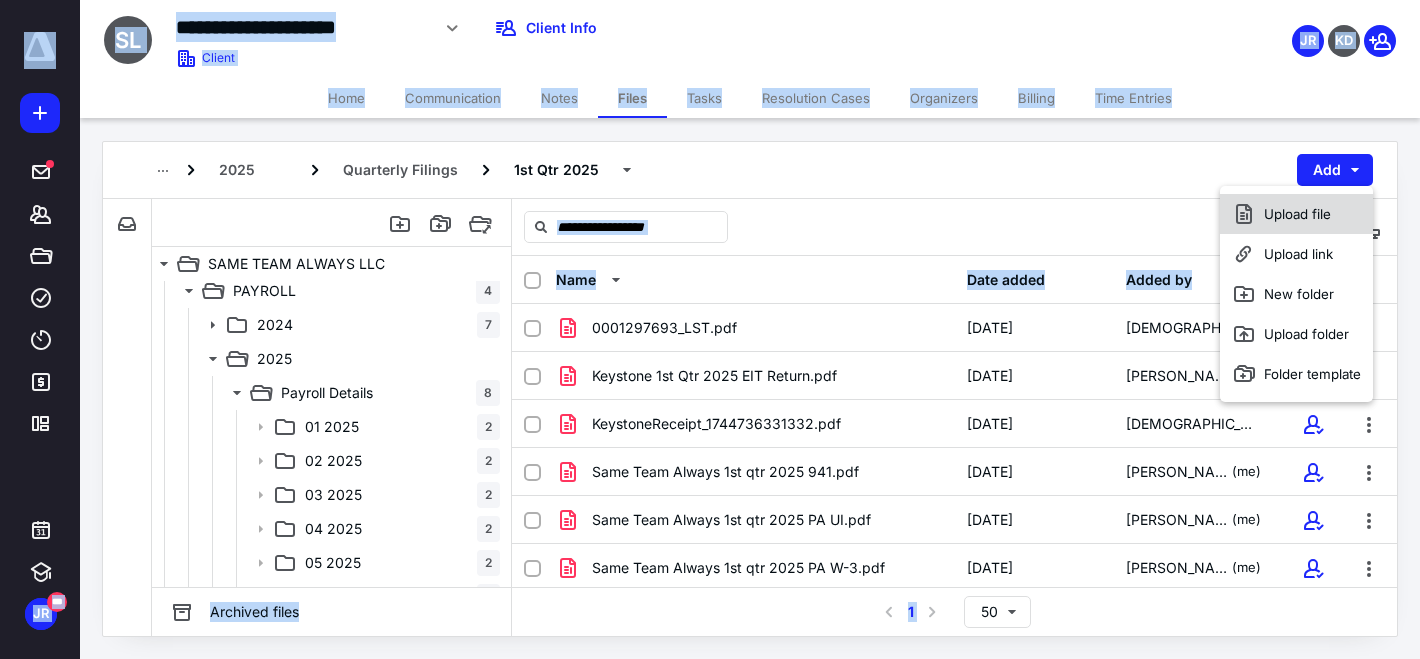 click on "Upload file" at bounding box center (1296, 214) 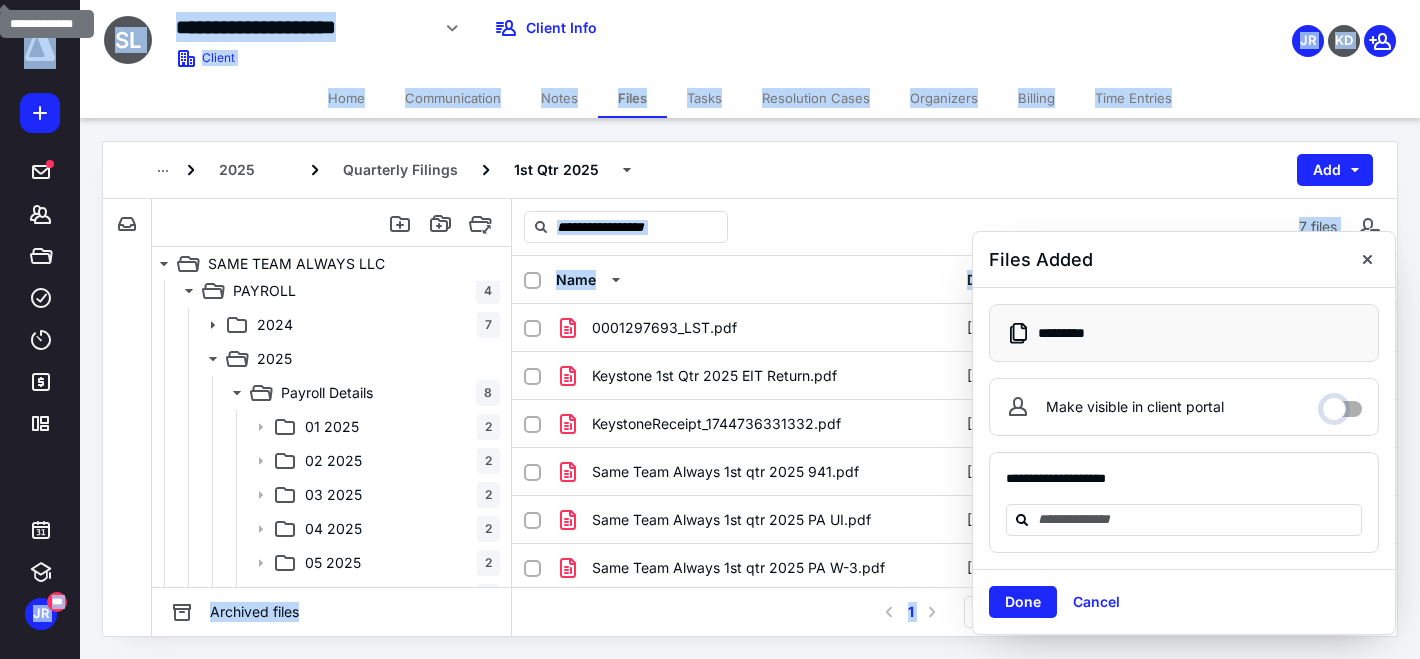 click on "Make visible in client portal" at bounding box center (1342, 404) 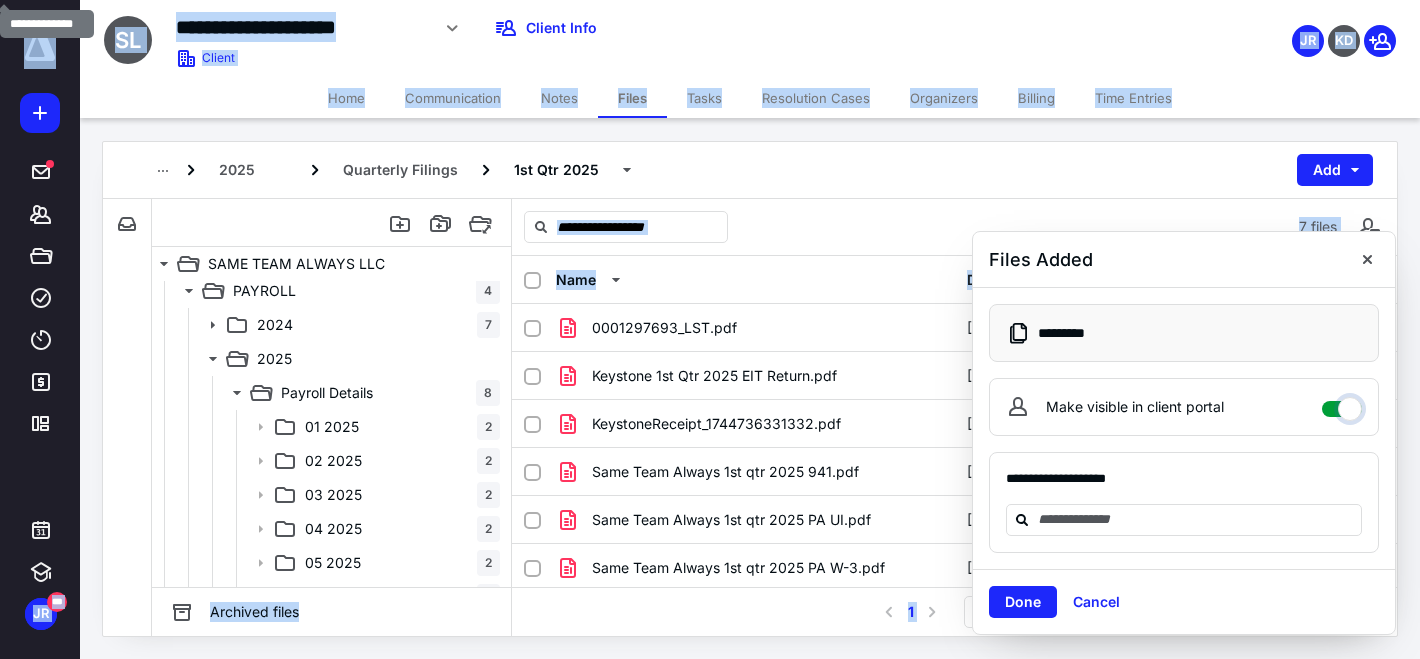 checkbox on "****" 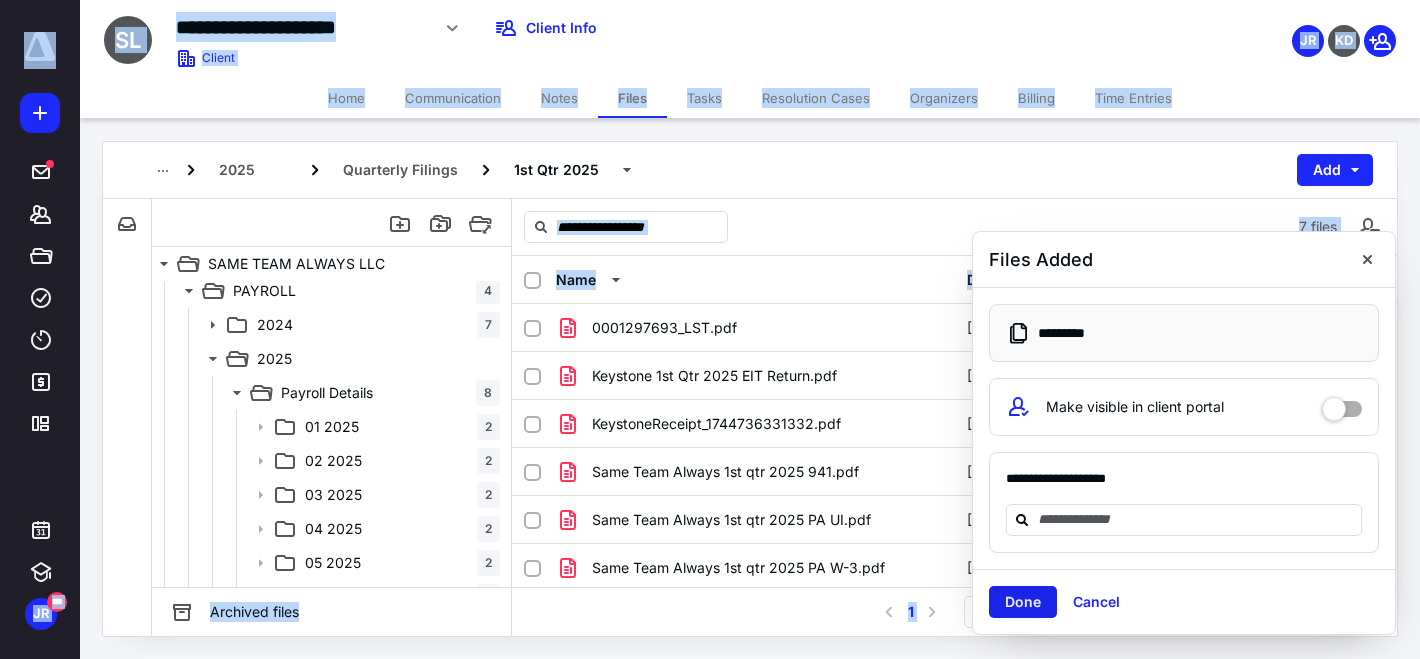 click on "Done" at bounding box center (1023, 602) 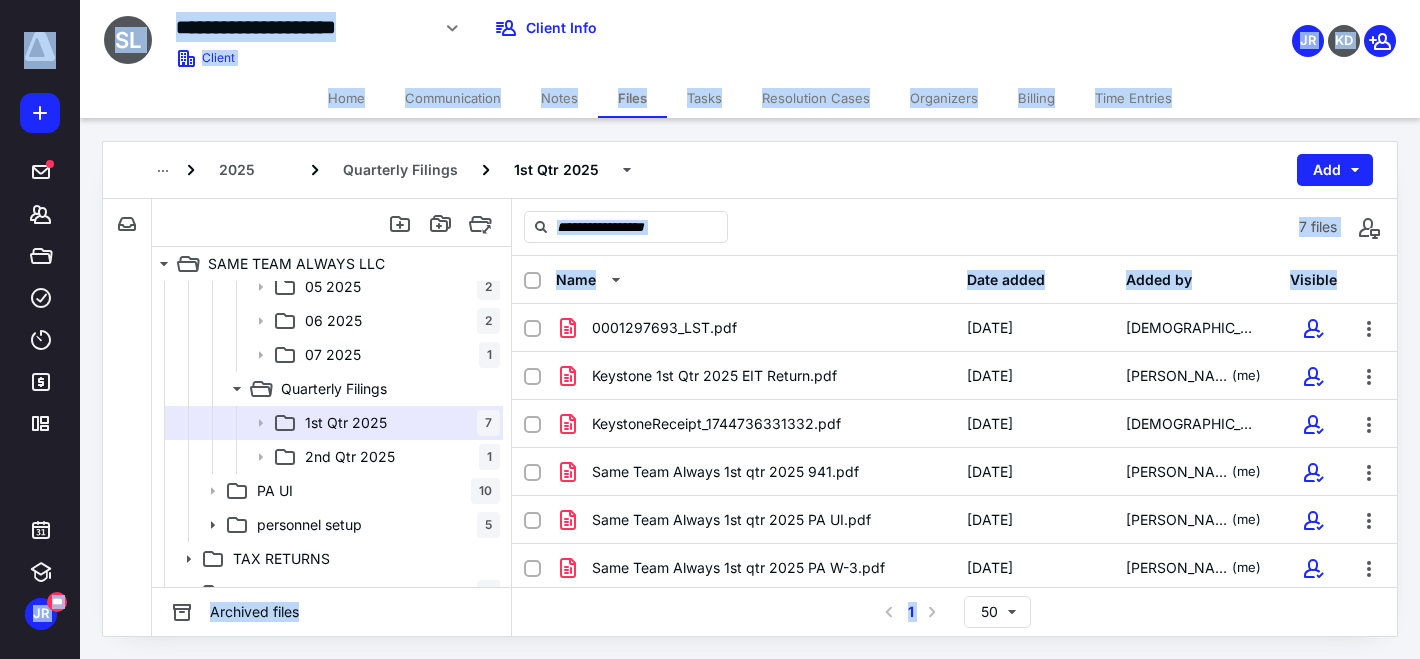 scroll, scrollTop: 449, scrollLeft: 0, axis: vertical 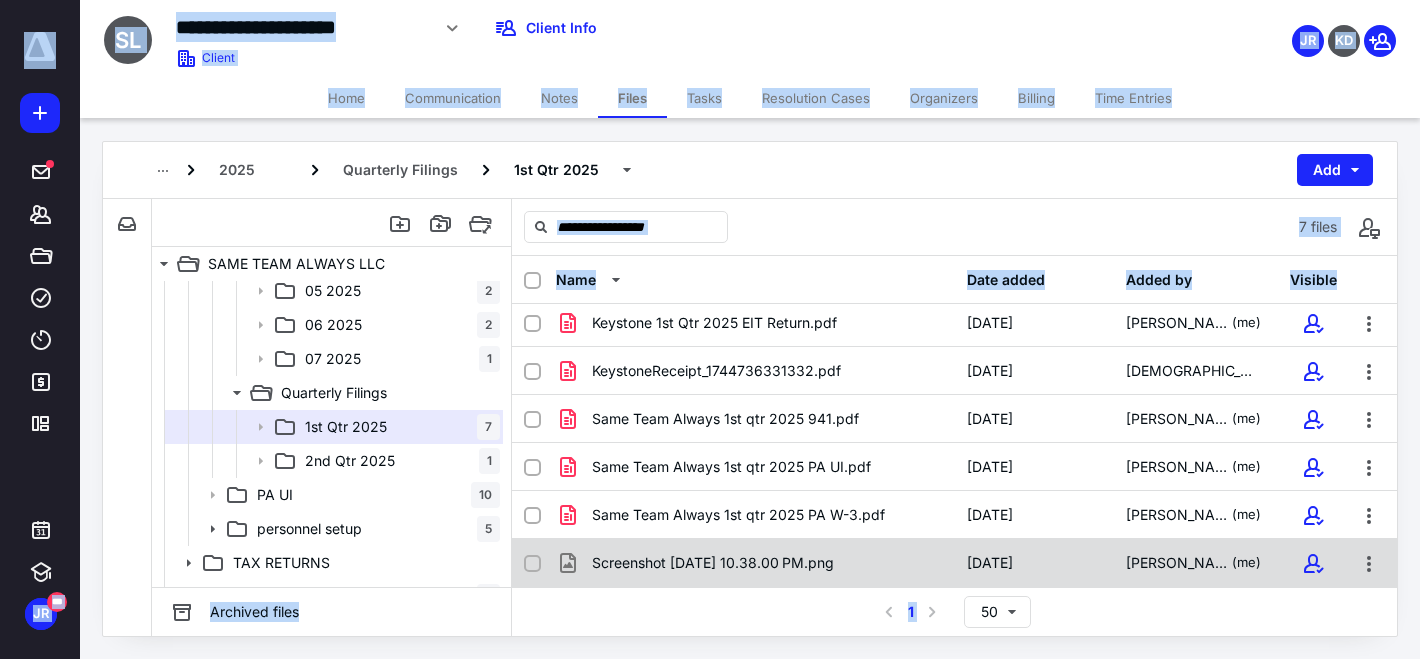 checkbox on "true" 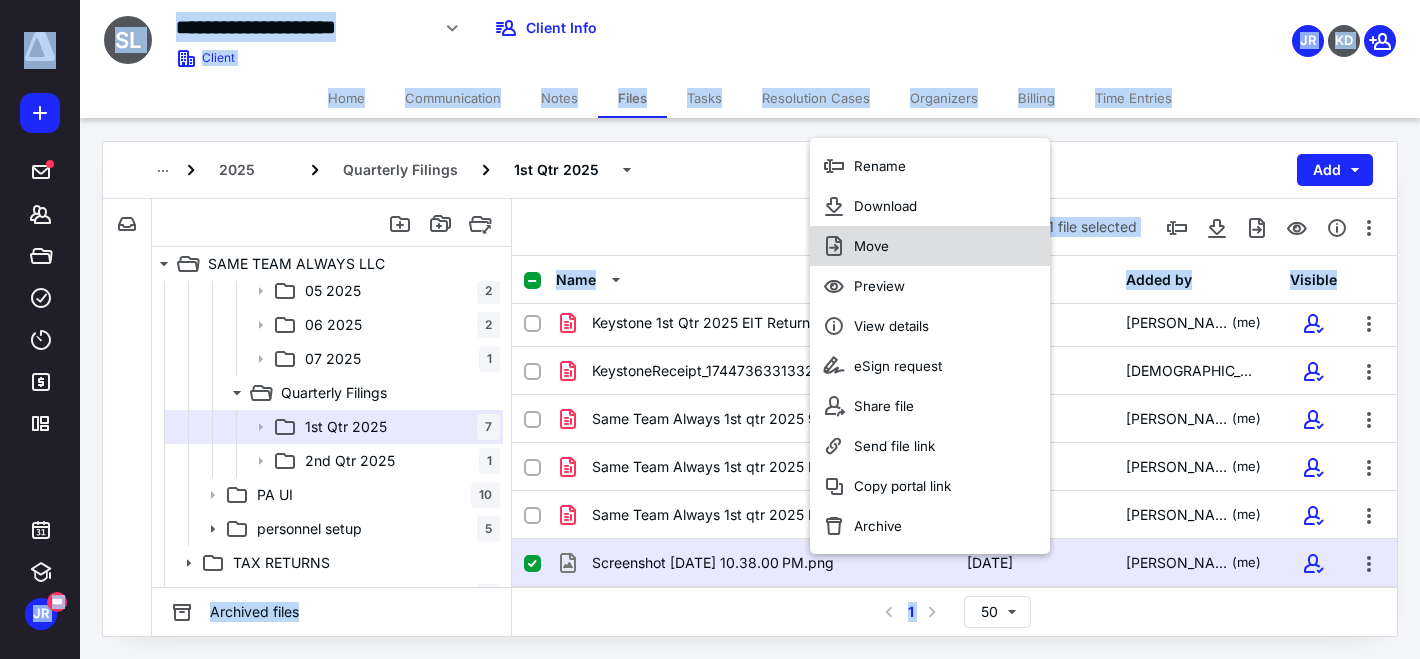 click on "Move" at bounding box center (871, 246) 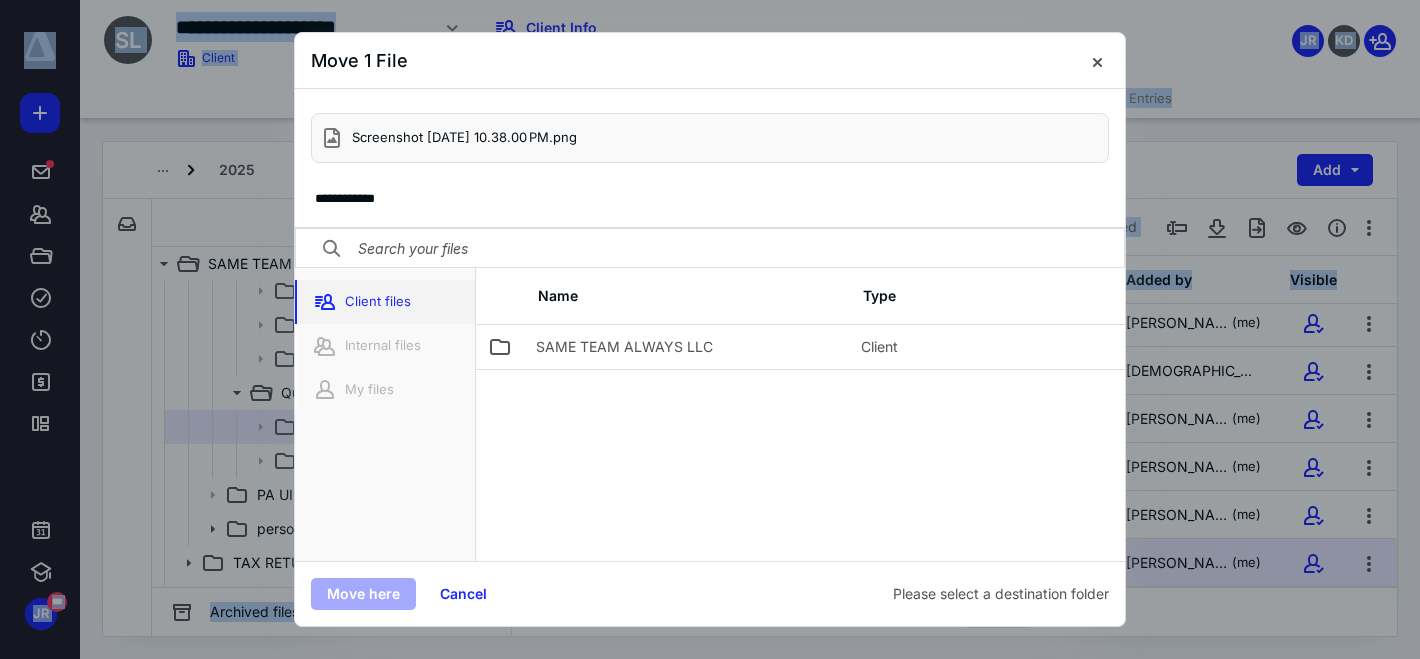 click on "Client files" at bounding box center [385, 302] 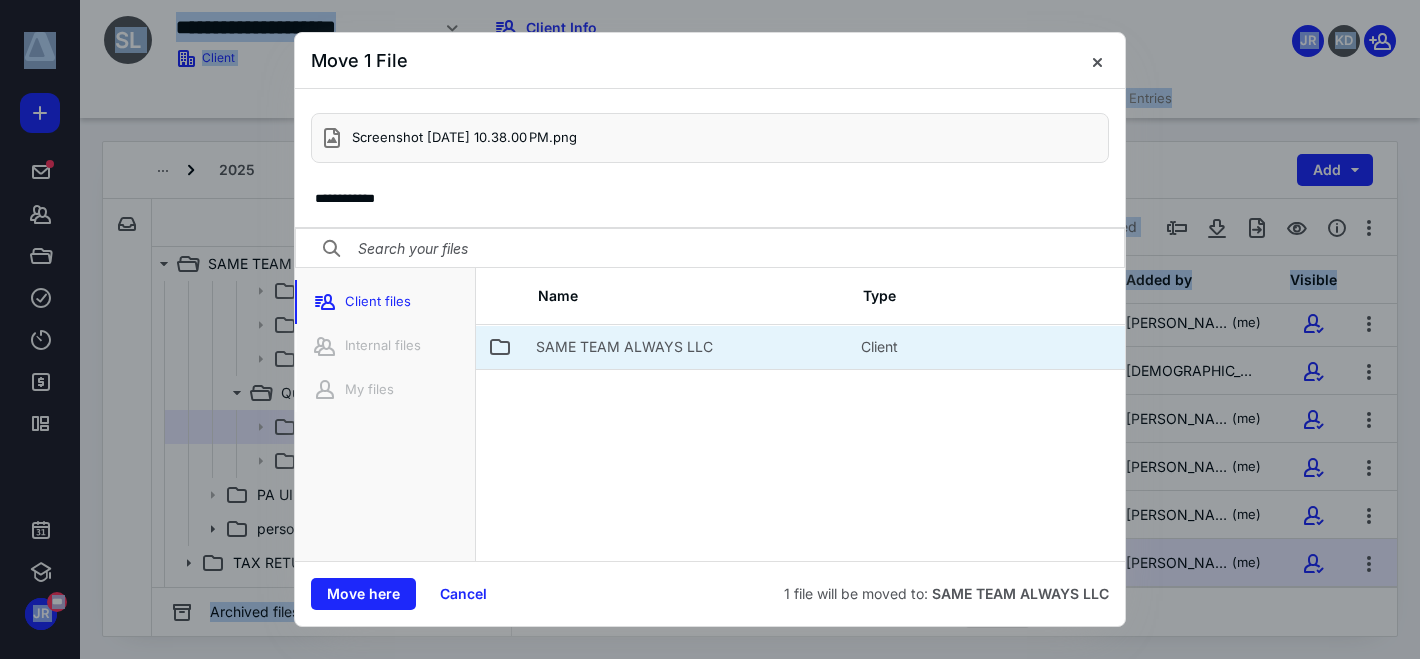 click on "SAME TEAM ALWAYS LLC" at bounding box center [624, 347] 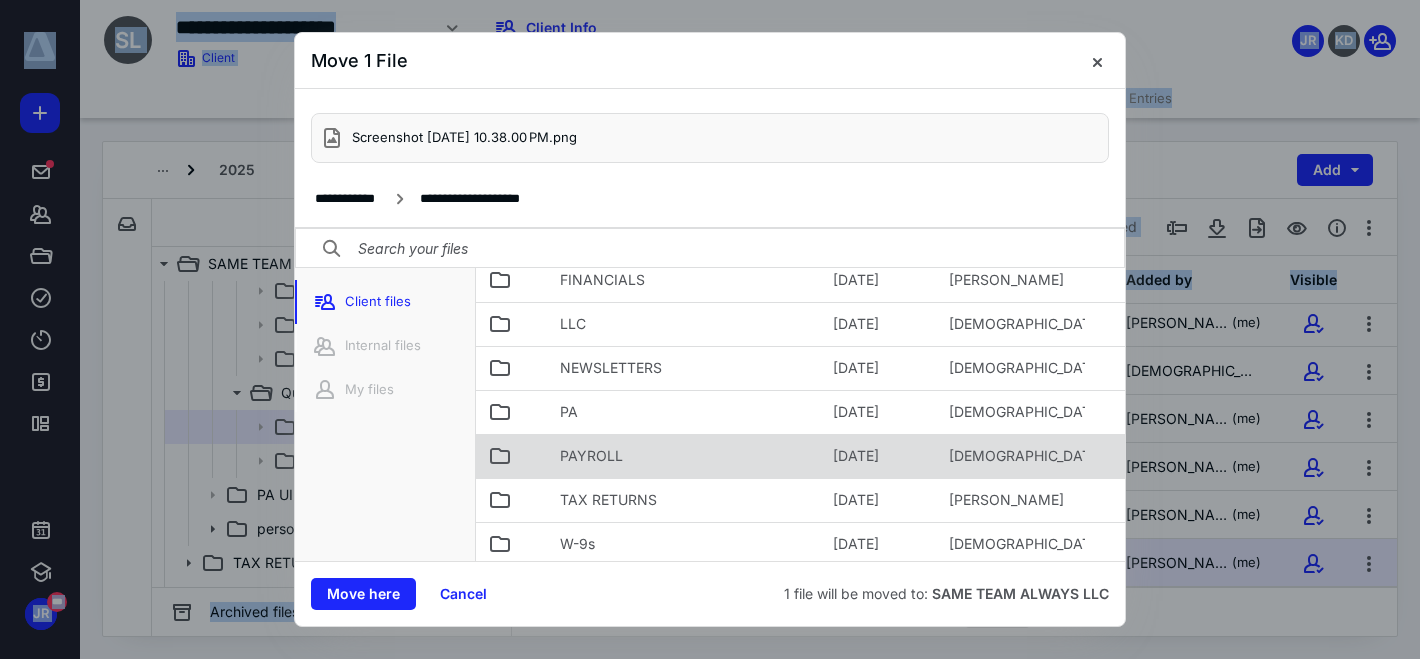 click on "PAYROLL" at bounding box center [684, 456] 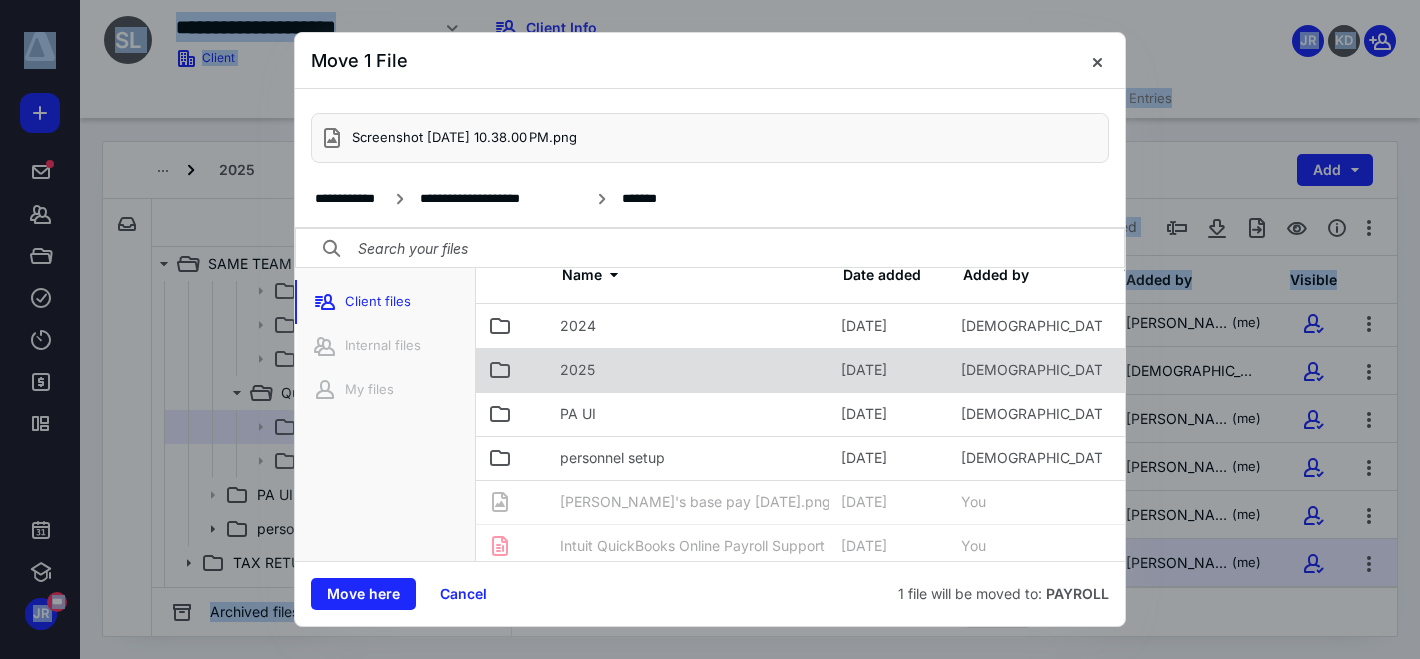 click on "2025" at bounding box center (688, 370) 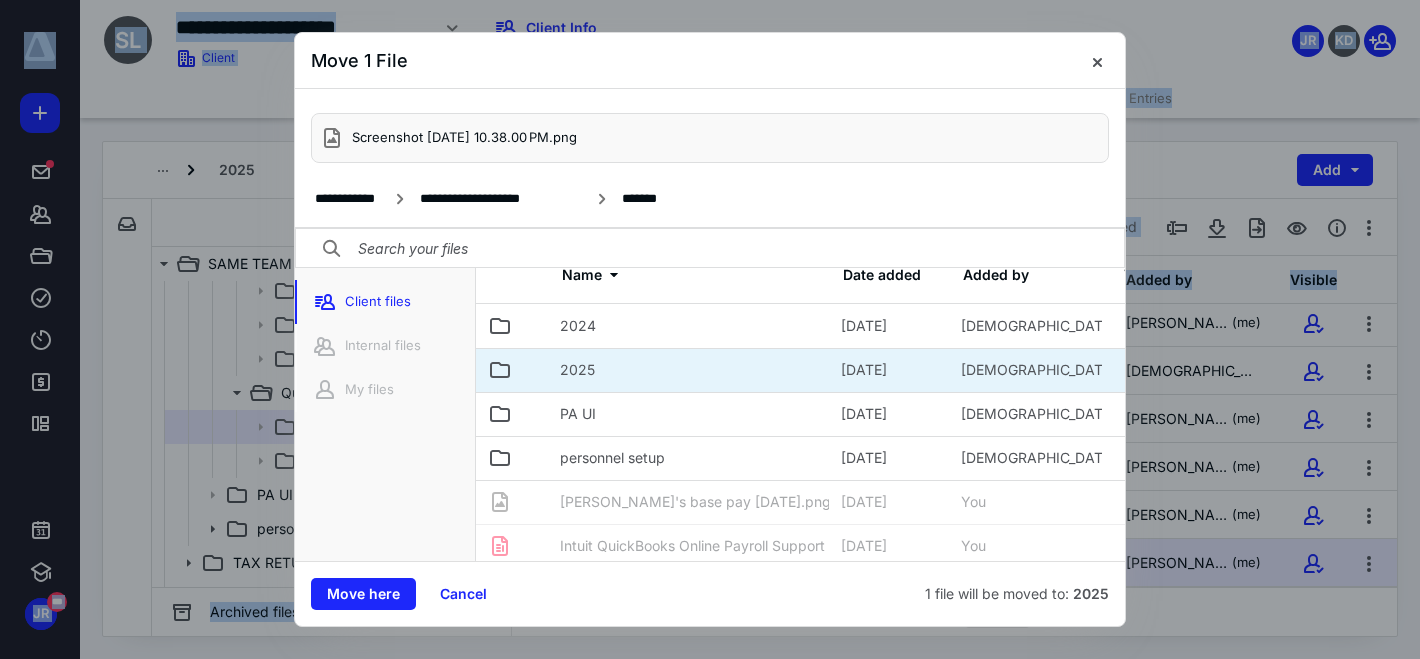 click on "2025" at bounding box center (688, 370) 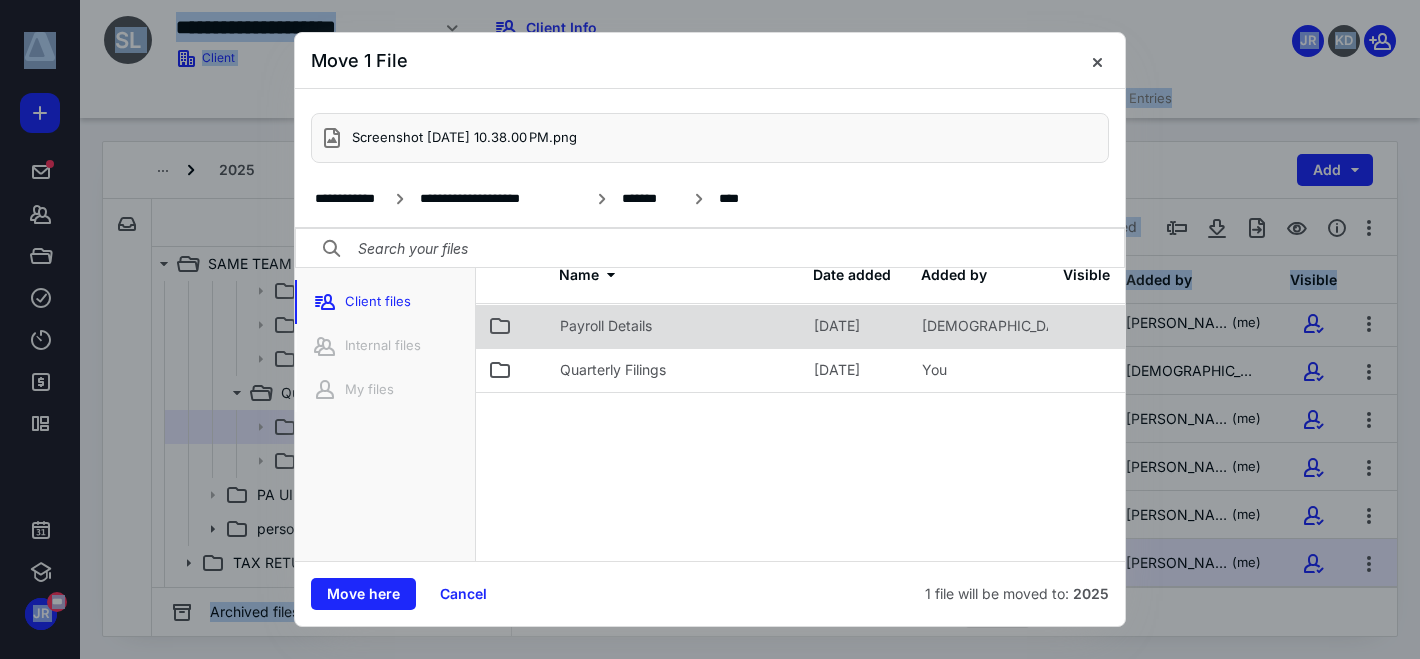 click on "Payroll Details" at bounding box center (606, 326) 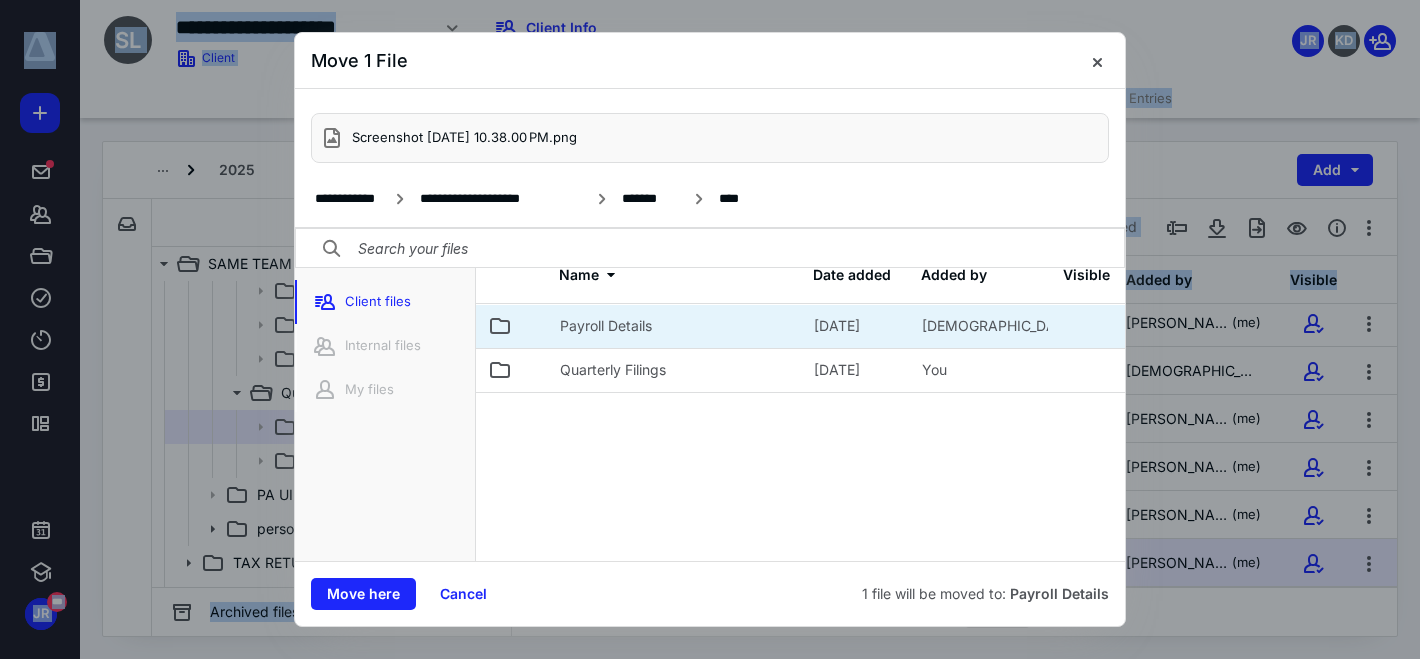 click on "Payroll Details" at bounding box center (606, 326) 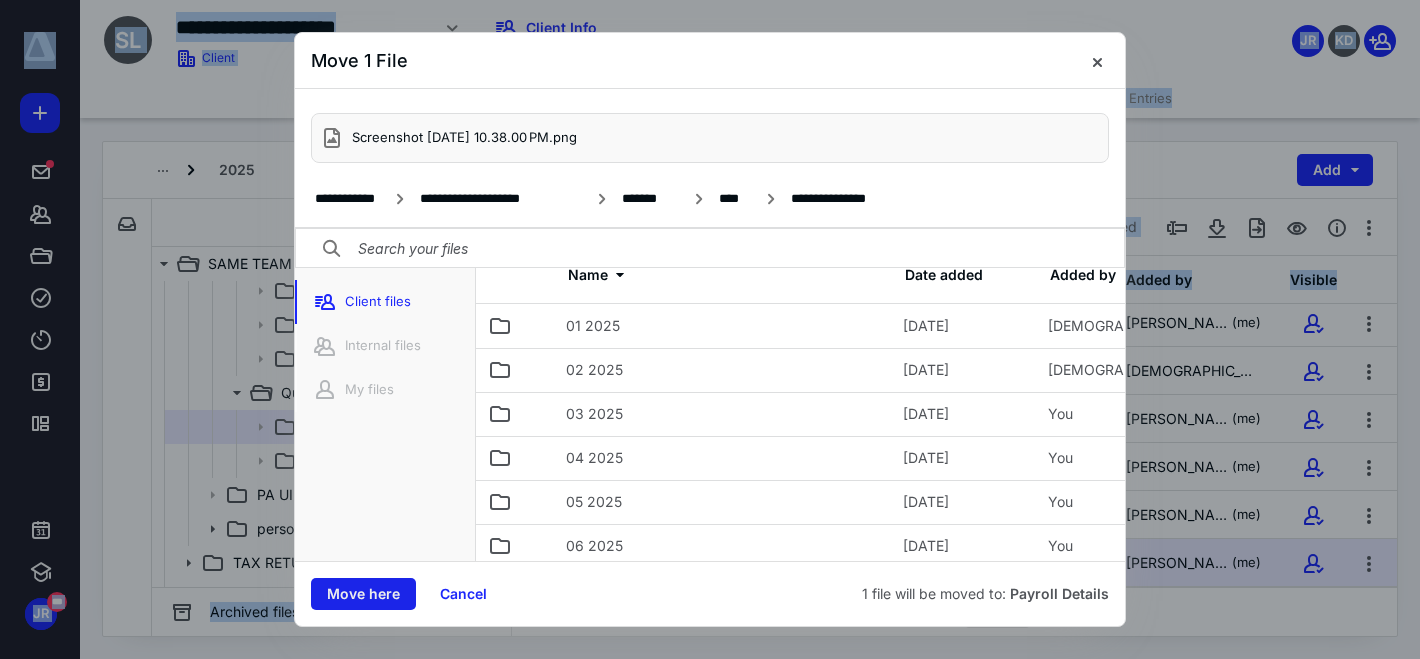 click on "Move here" at bounding box center [363, 594] 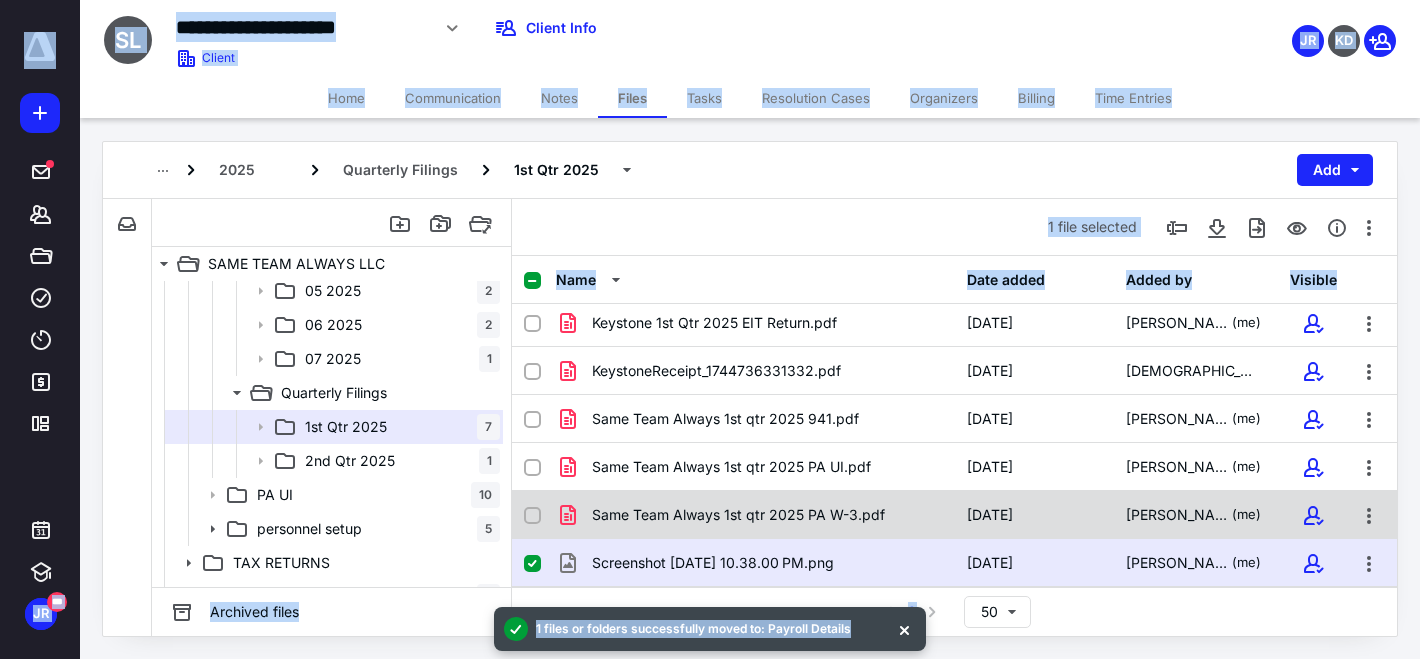 scroll, scrollTop: 17, scrollLeft: 0, axis: vertical 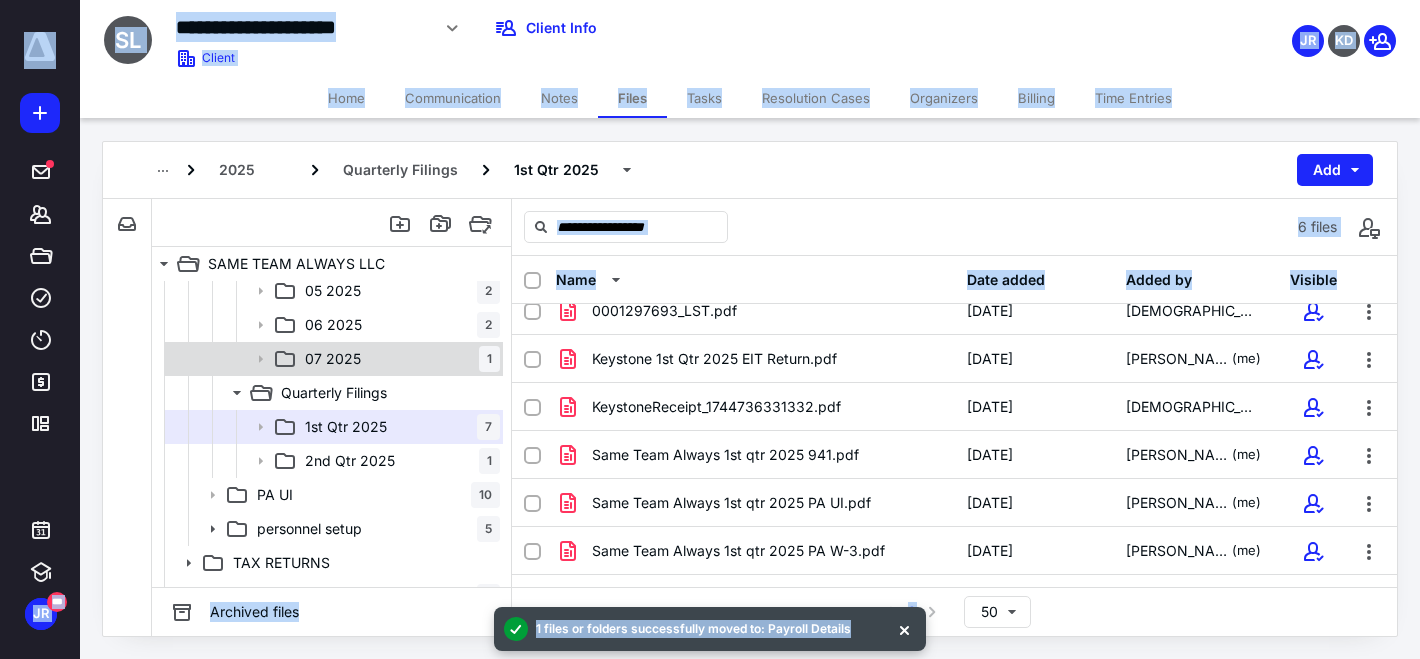 click on "07 2025" at bounding box center [333, 359] 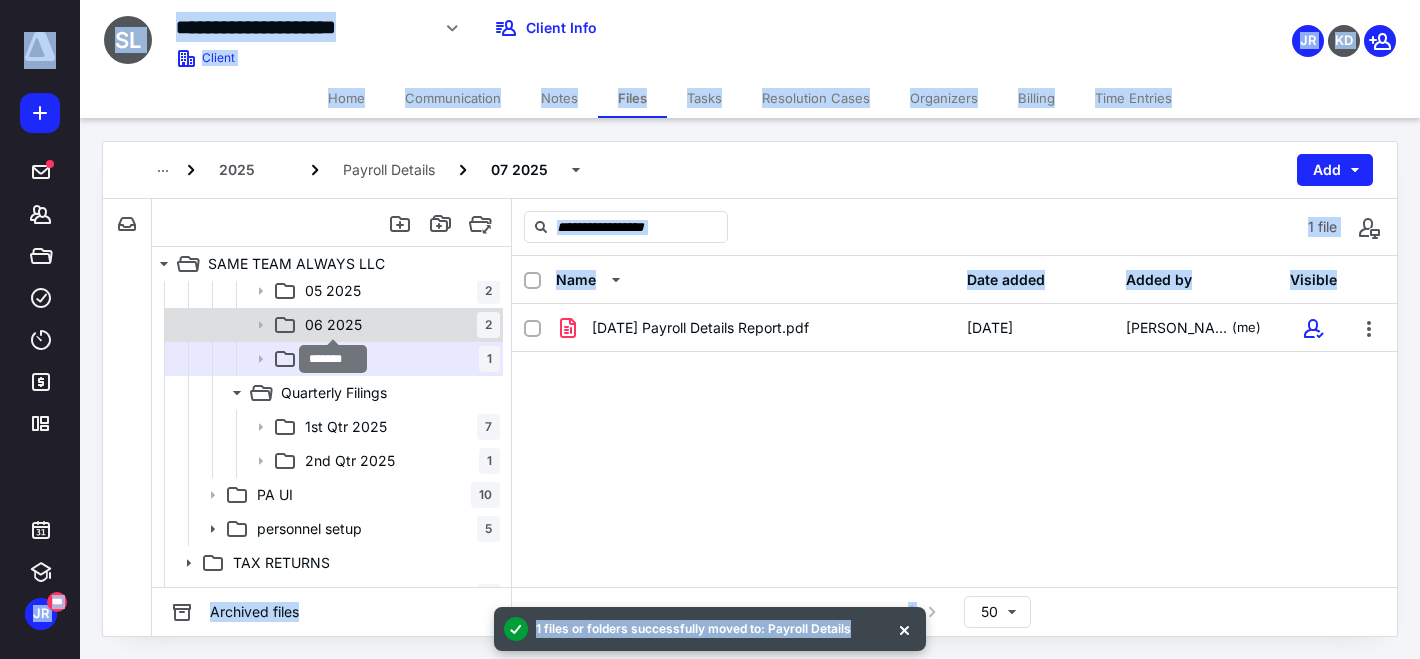 click on "06 2025" at bounding box center [333, 325] 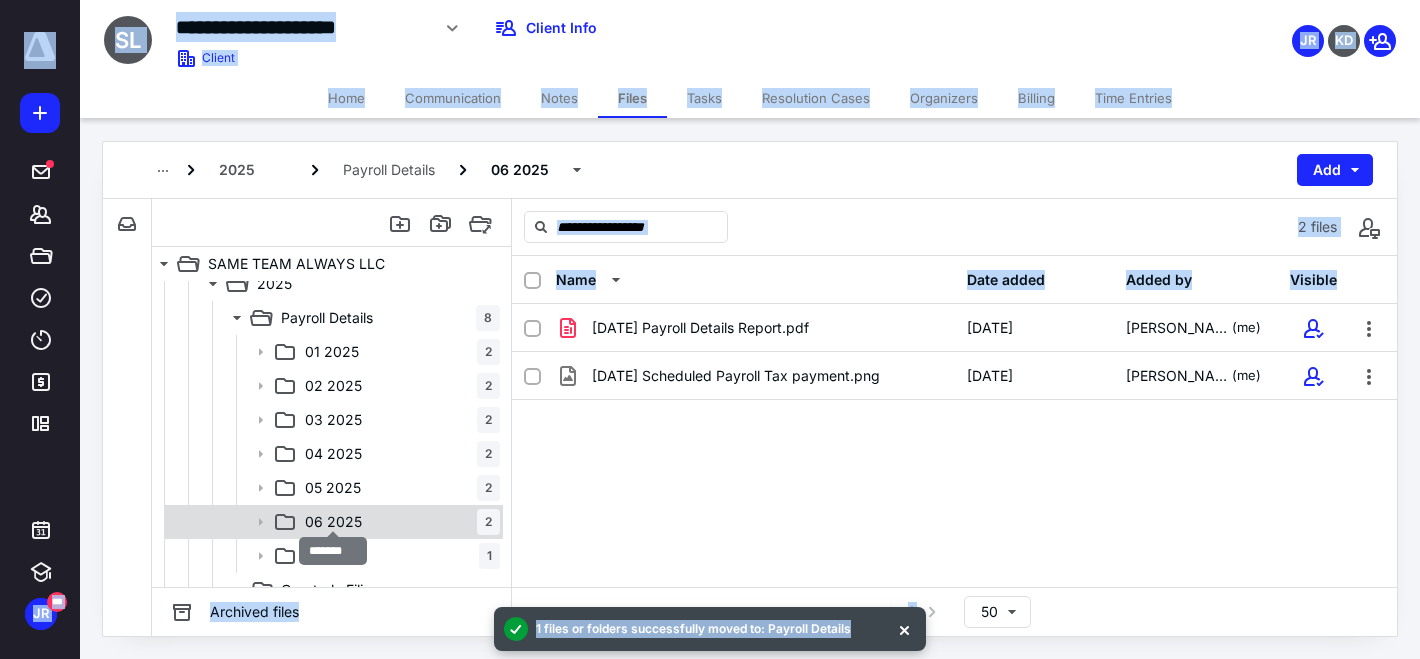scroll, scrollTop: 249, scrollLeft: 0, axis: vertical 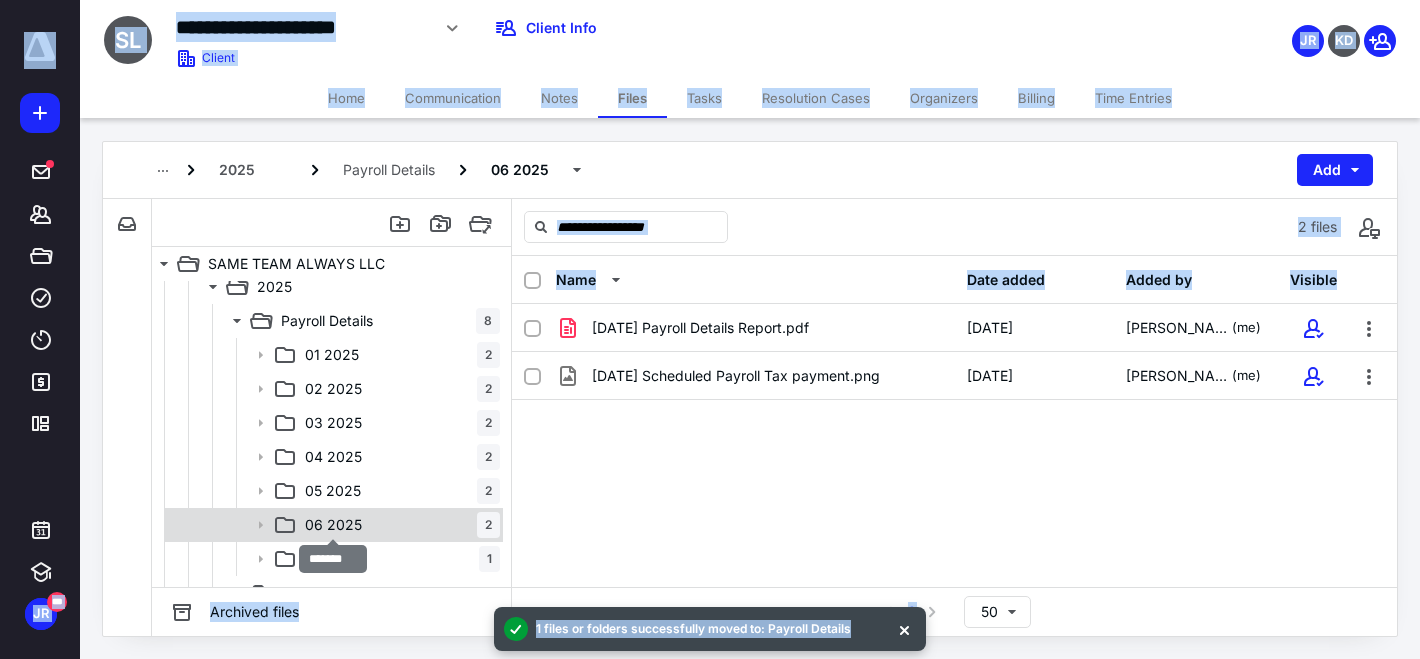 click on "Payroll Details" at bounding box center [327, 321] 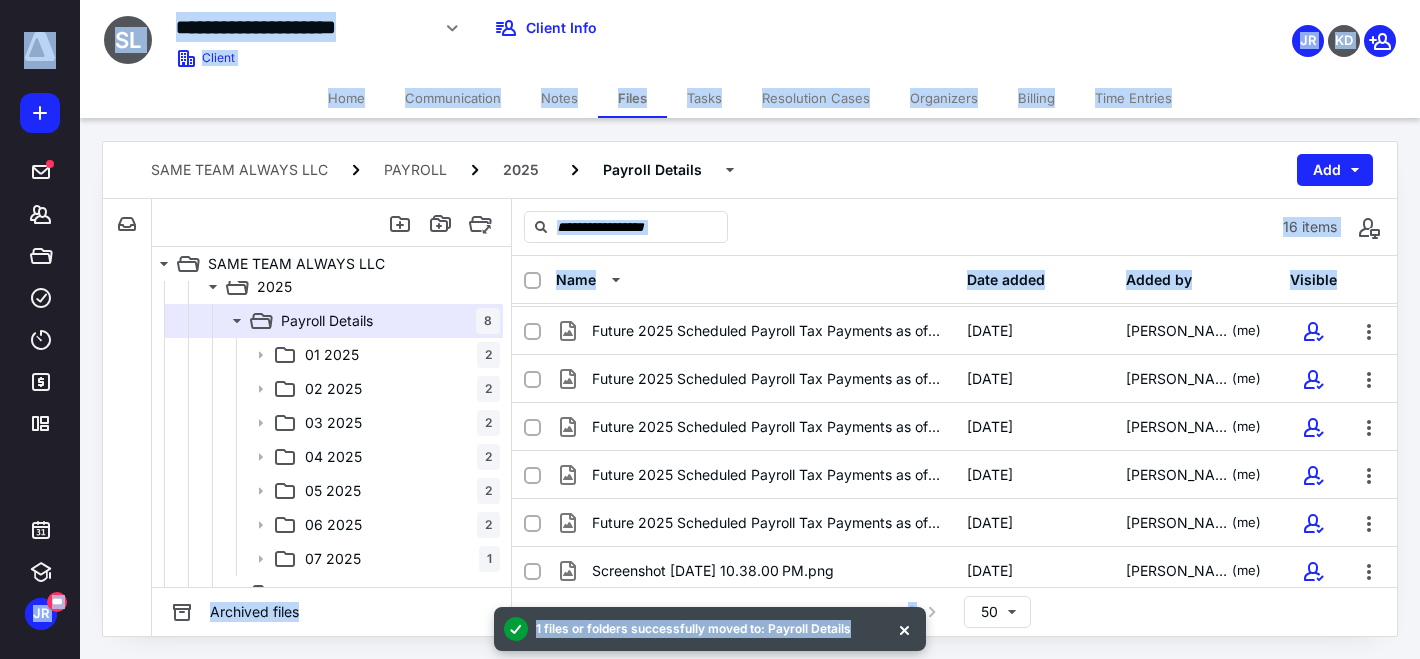 scroll, scrollTop: 485, scrollLeft: 0, axis: vertical 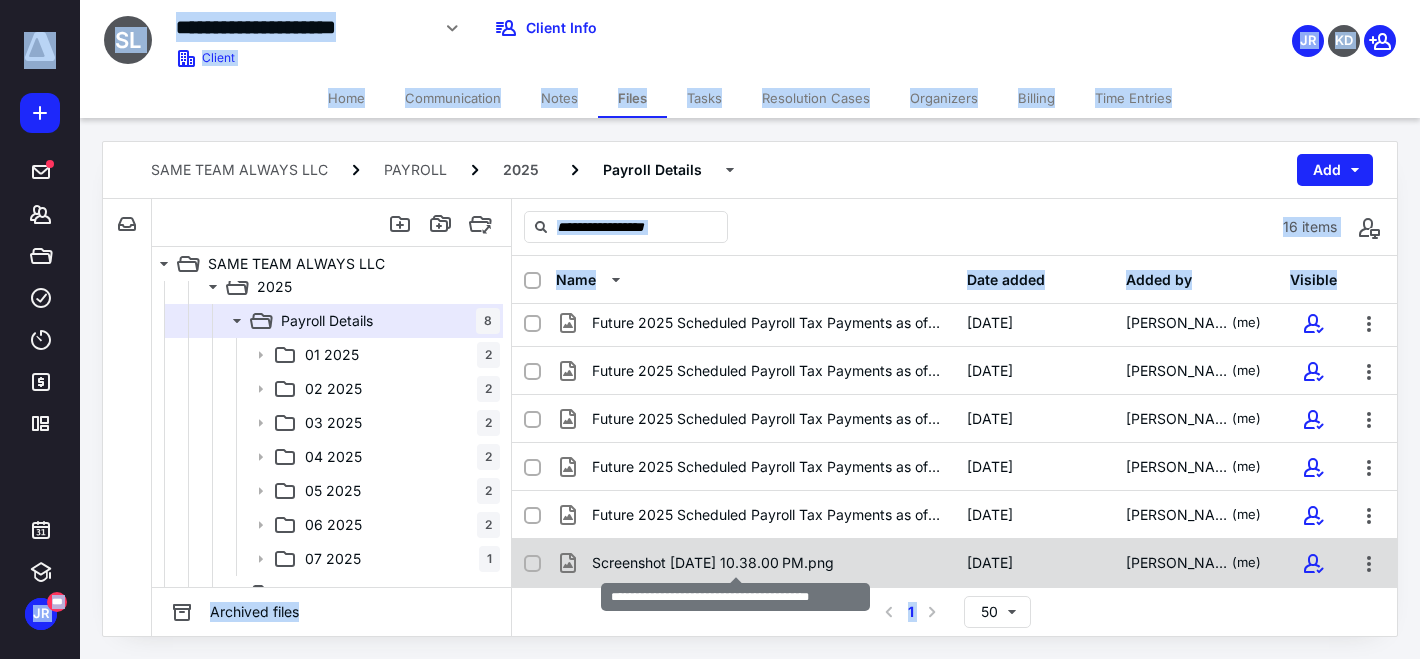 checkbox on "true" 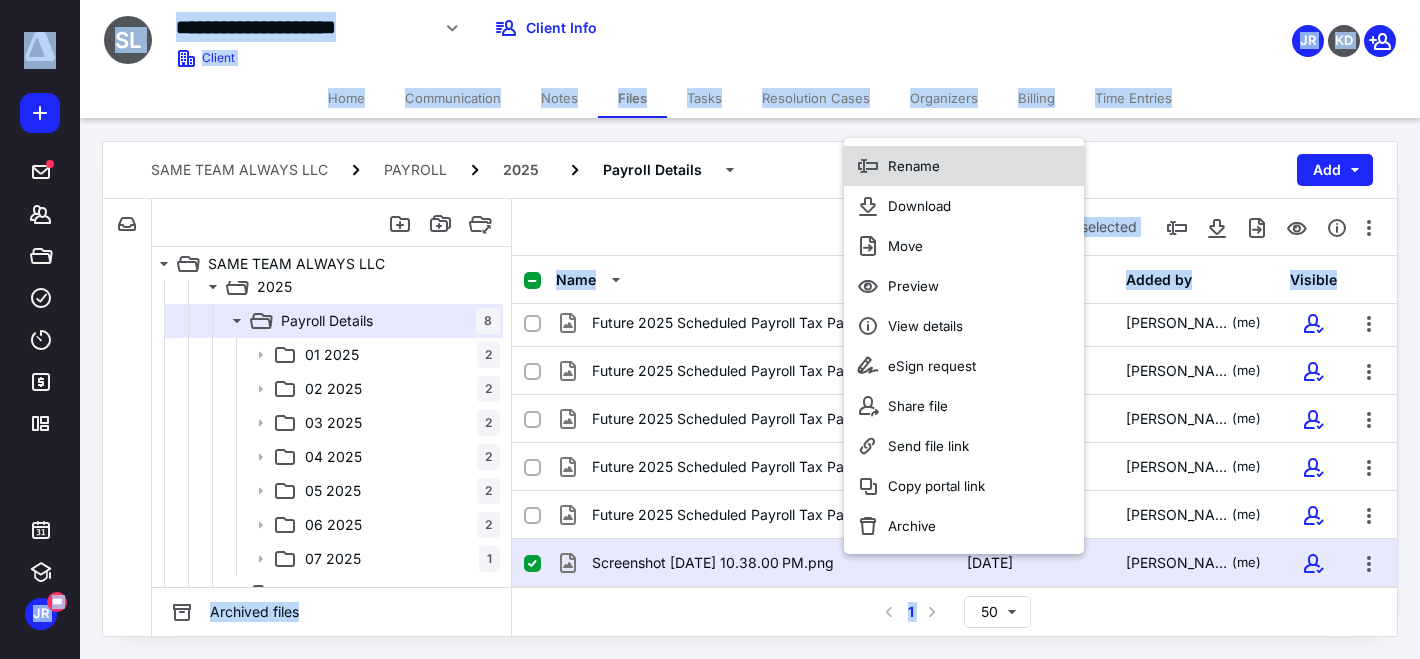 click on "Rename" at bounding box center (964, 166) 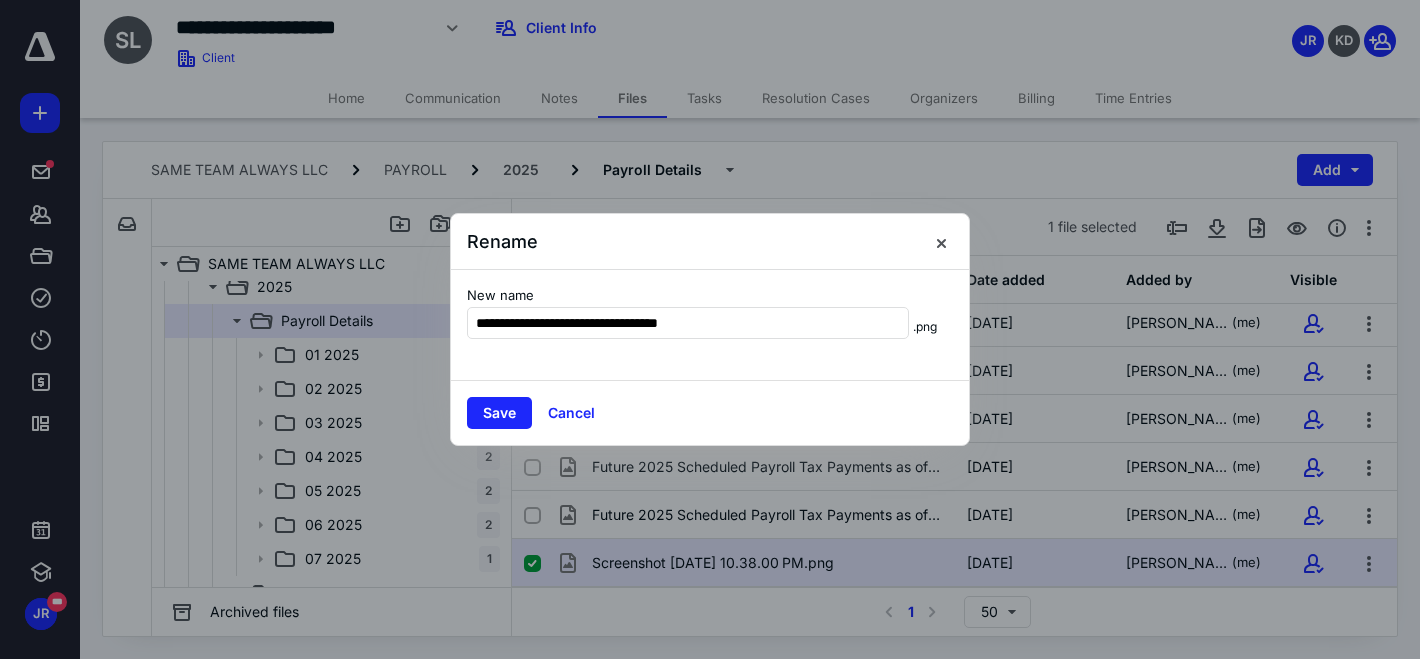 type on "**********" 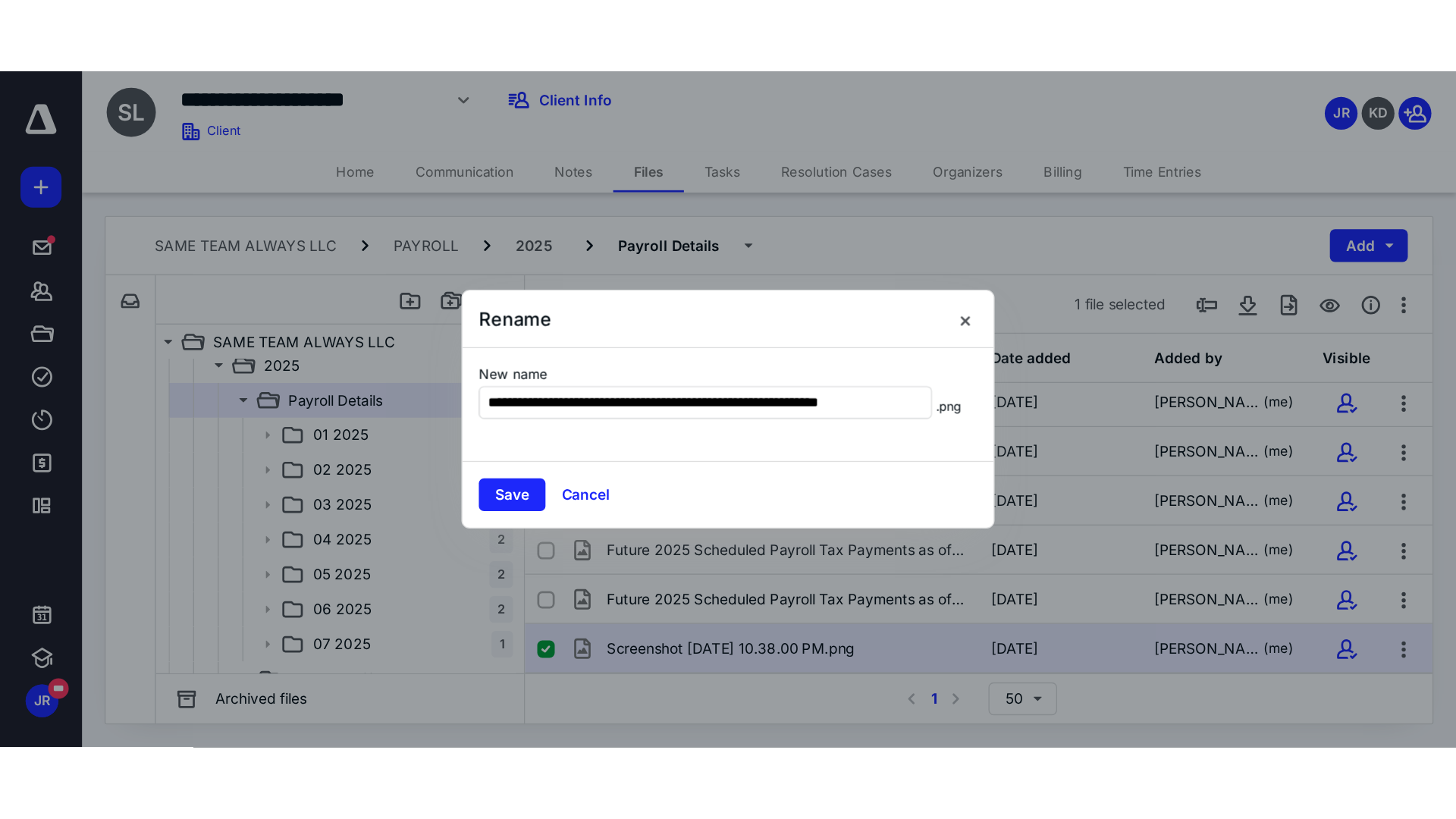 scroll, scrollTop: 0, scrollLeft: 0, axis: both 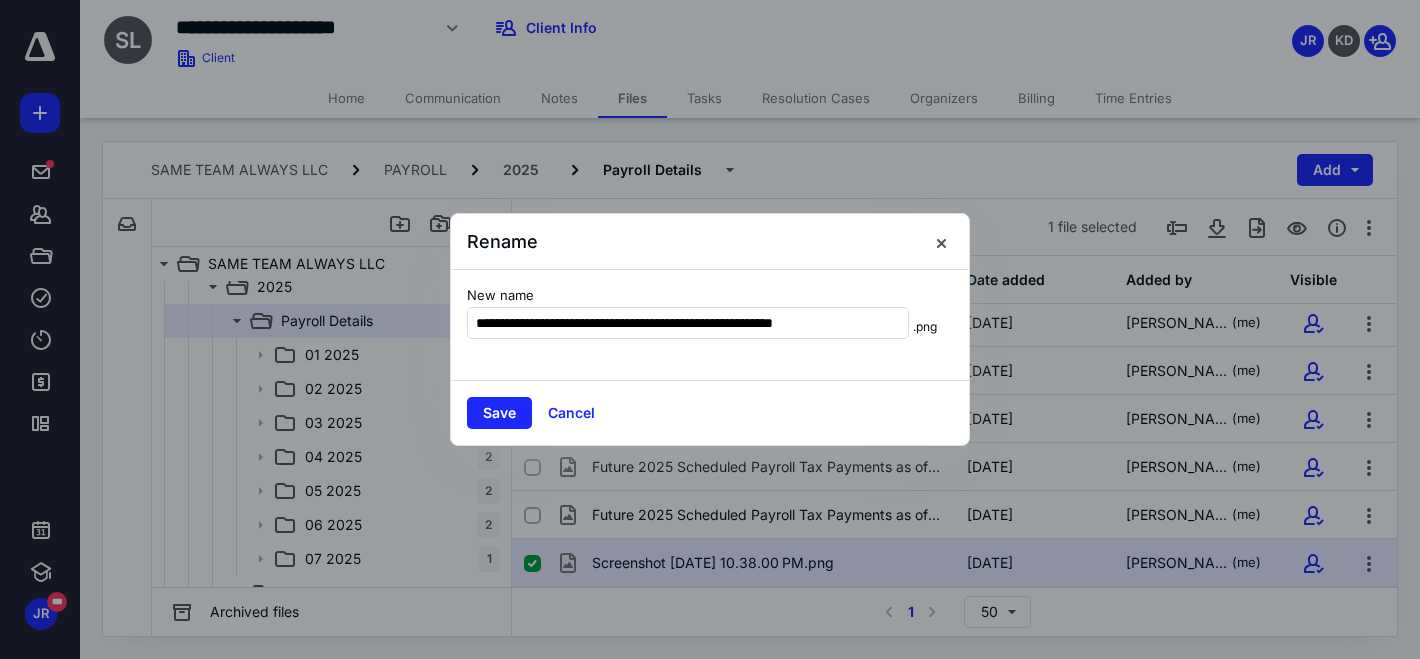 type on "**********" 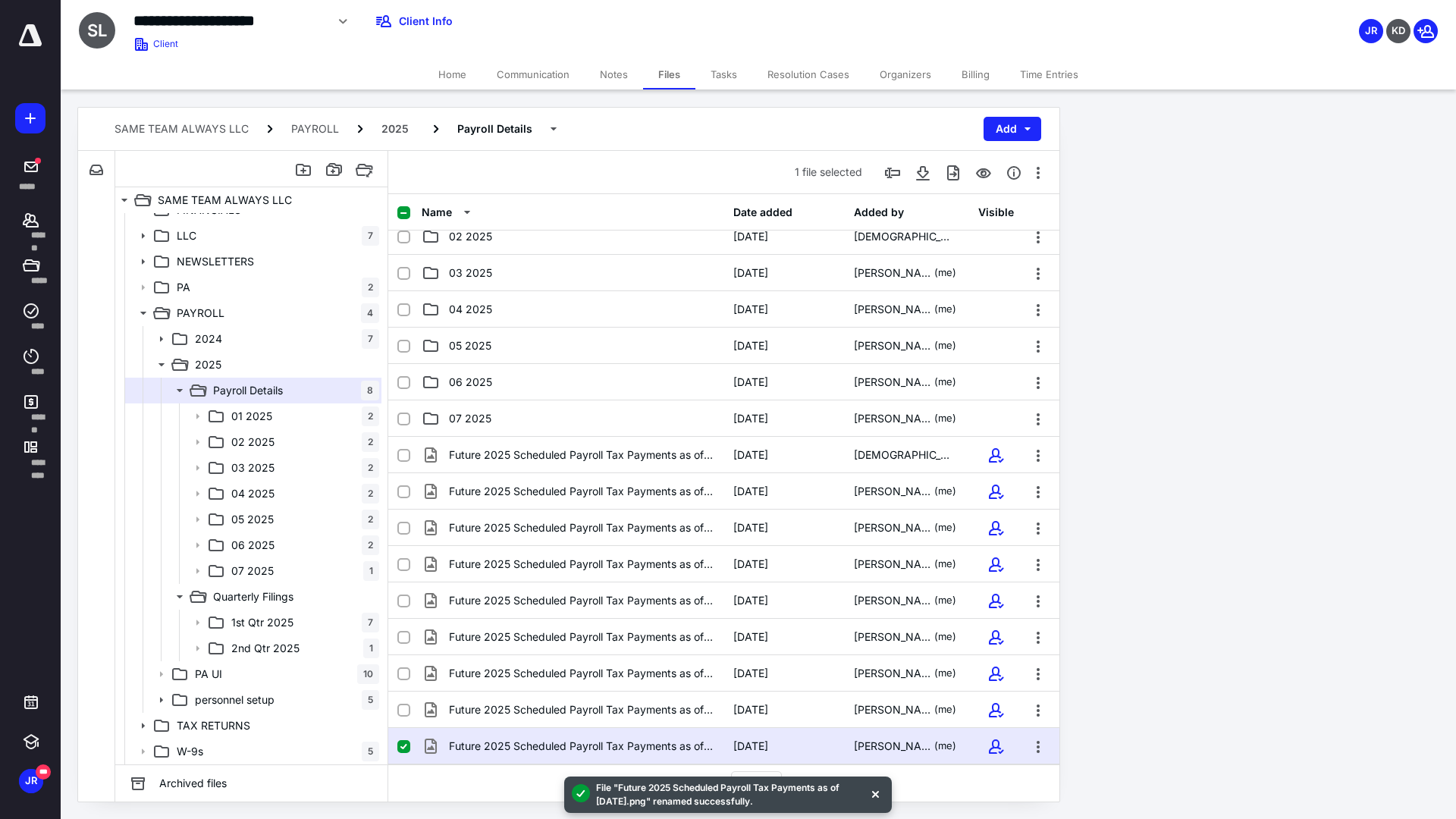 scroll, scrollTop: 49, scrollLeft: 0, axis: vertical 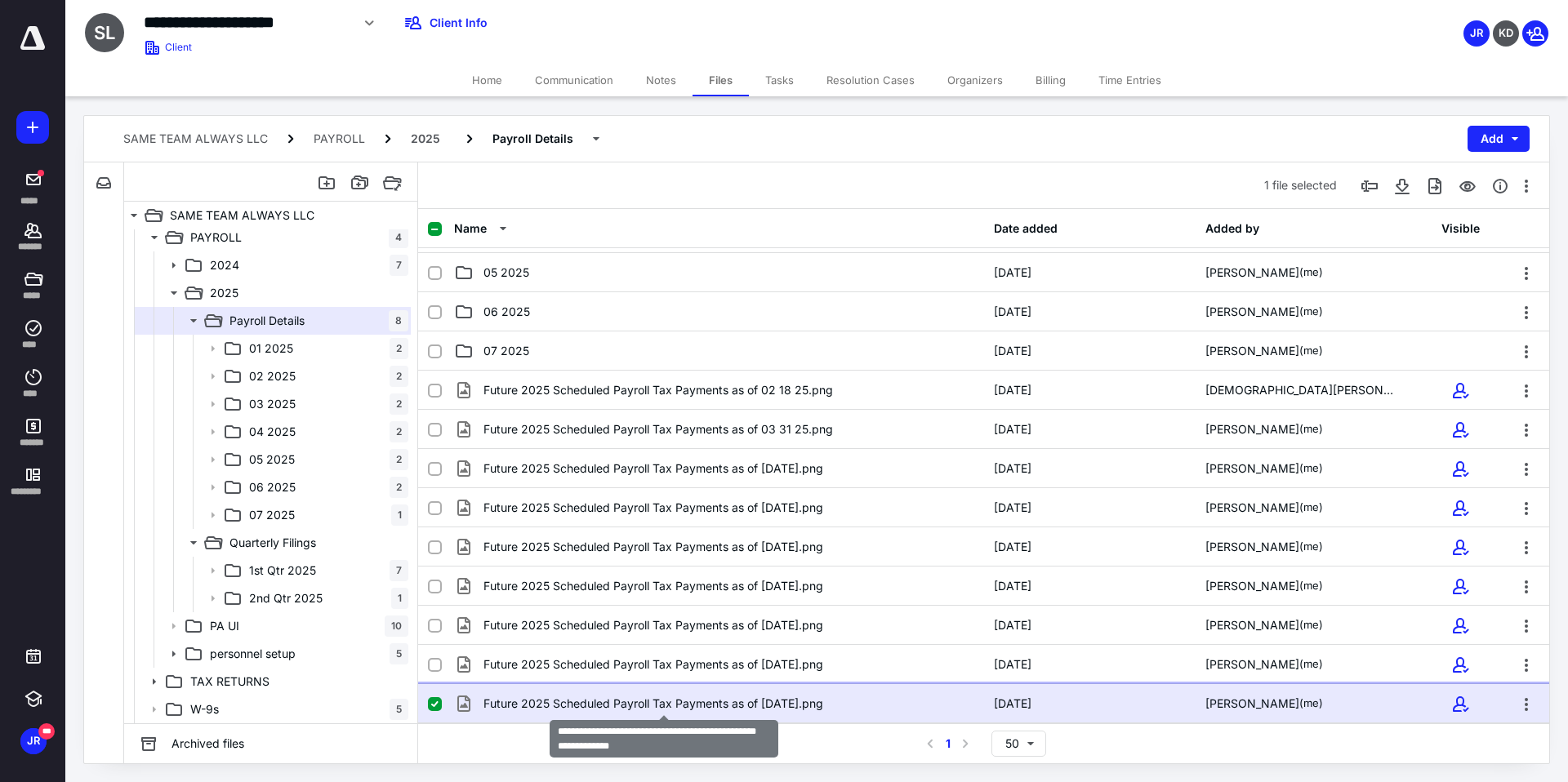click on "Future 2025 Scheduled Payroll Tax Payments as of [DATE].png" at bounding box center (653, 704) 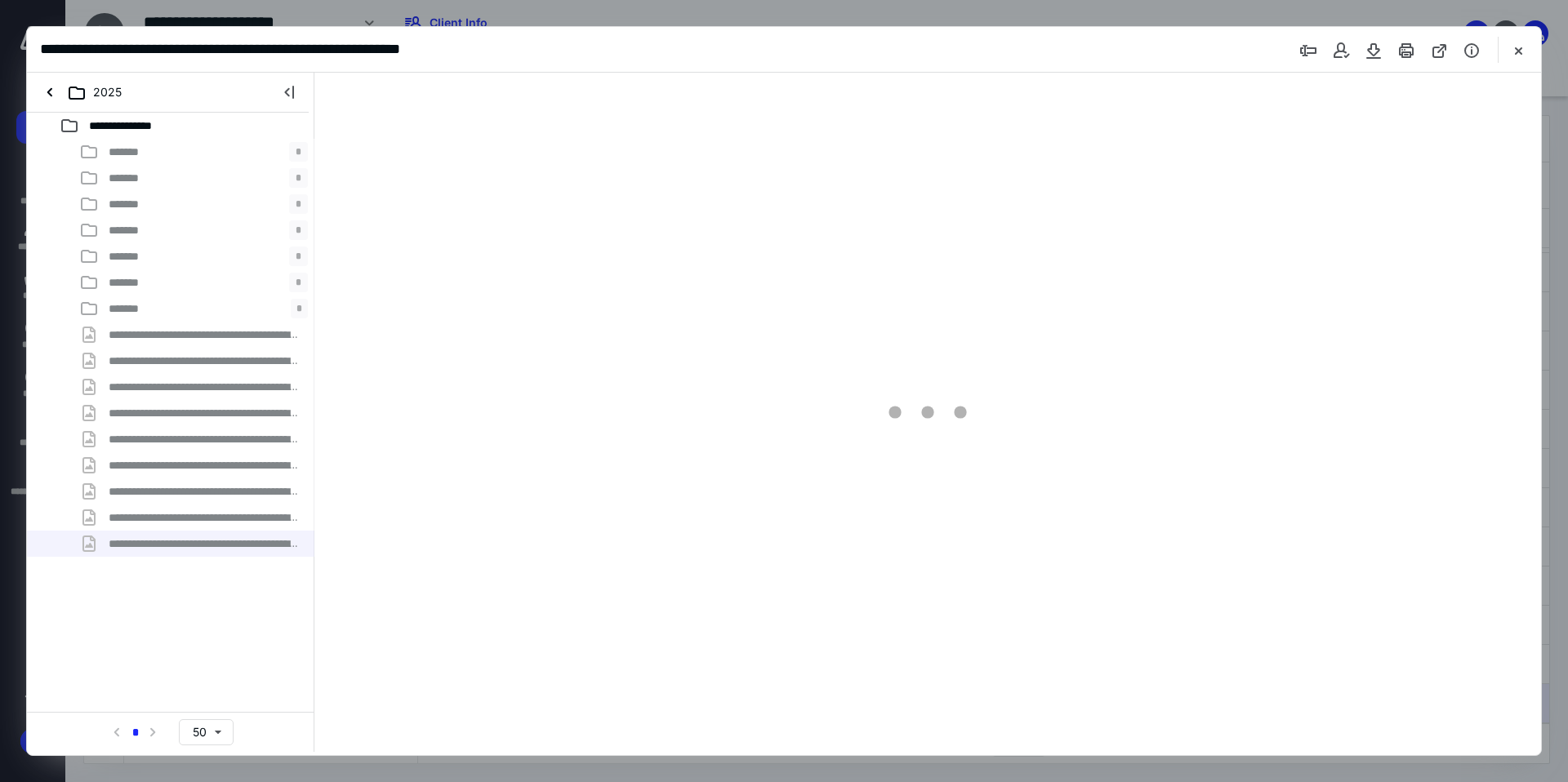 scroll, scrollTop: 0, scrollLeft: 0, axis: both 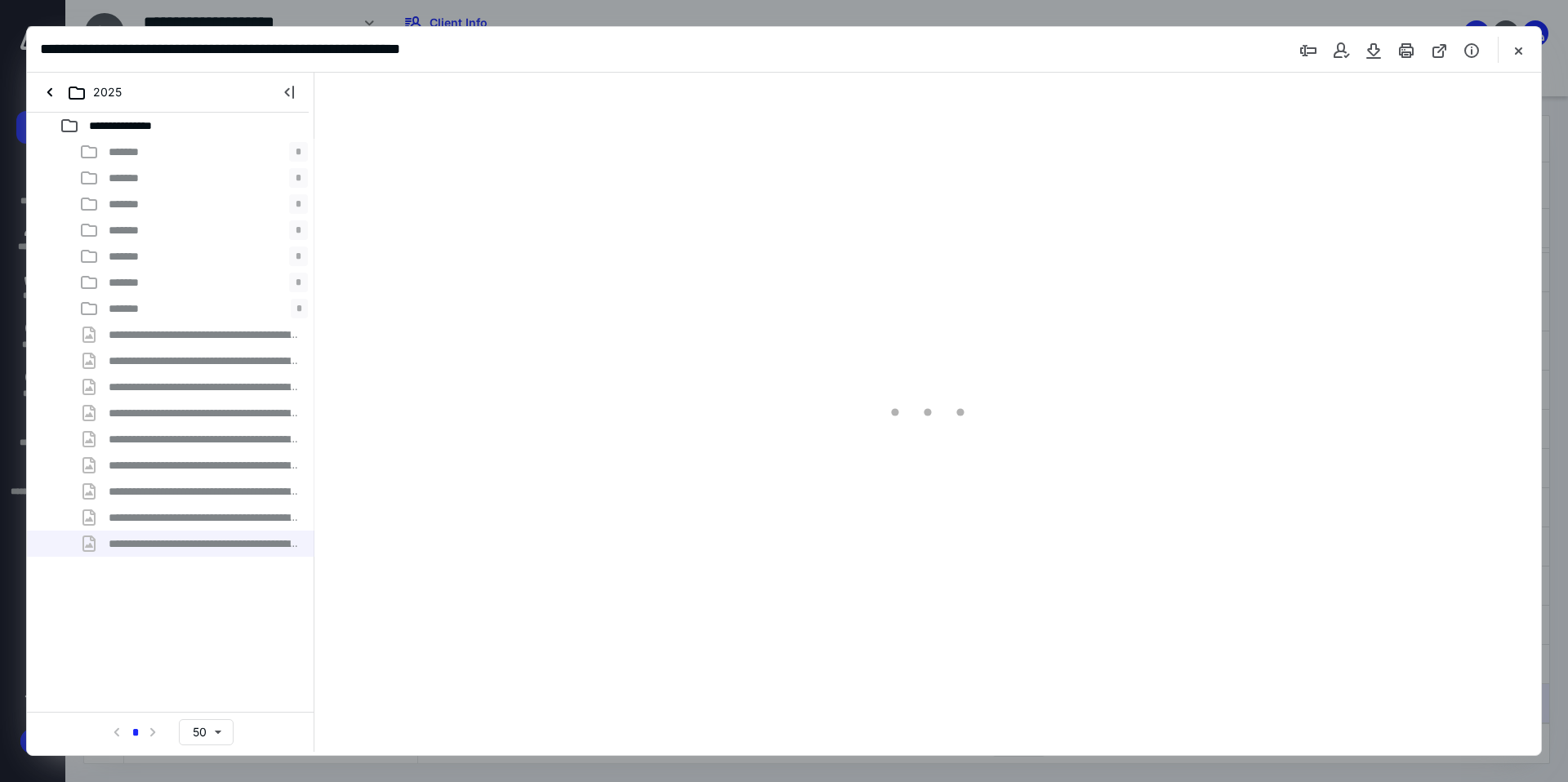 type on "241" 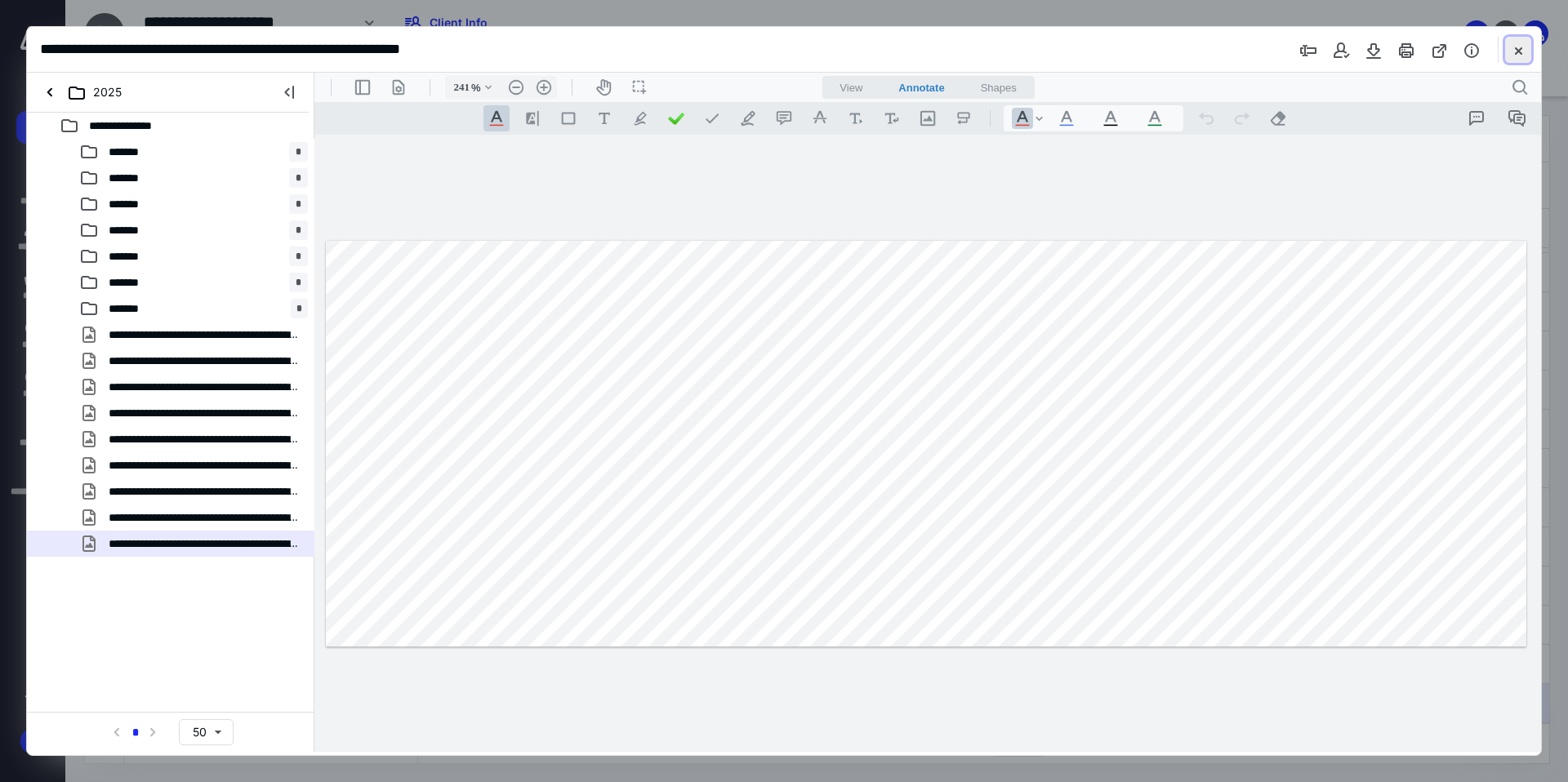 click at bounding box center [1518, 50] 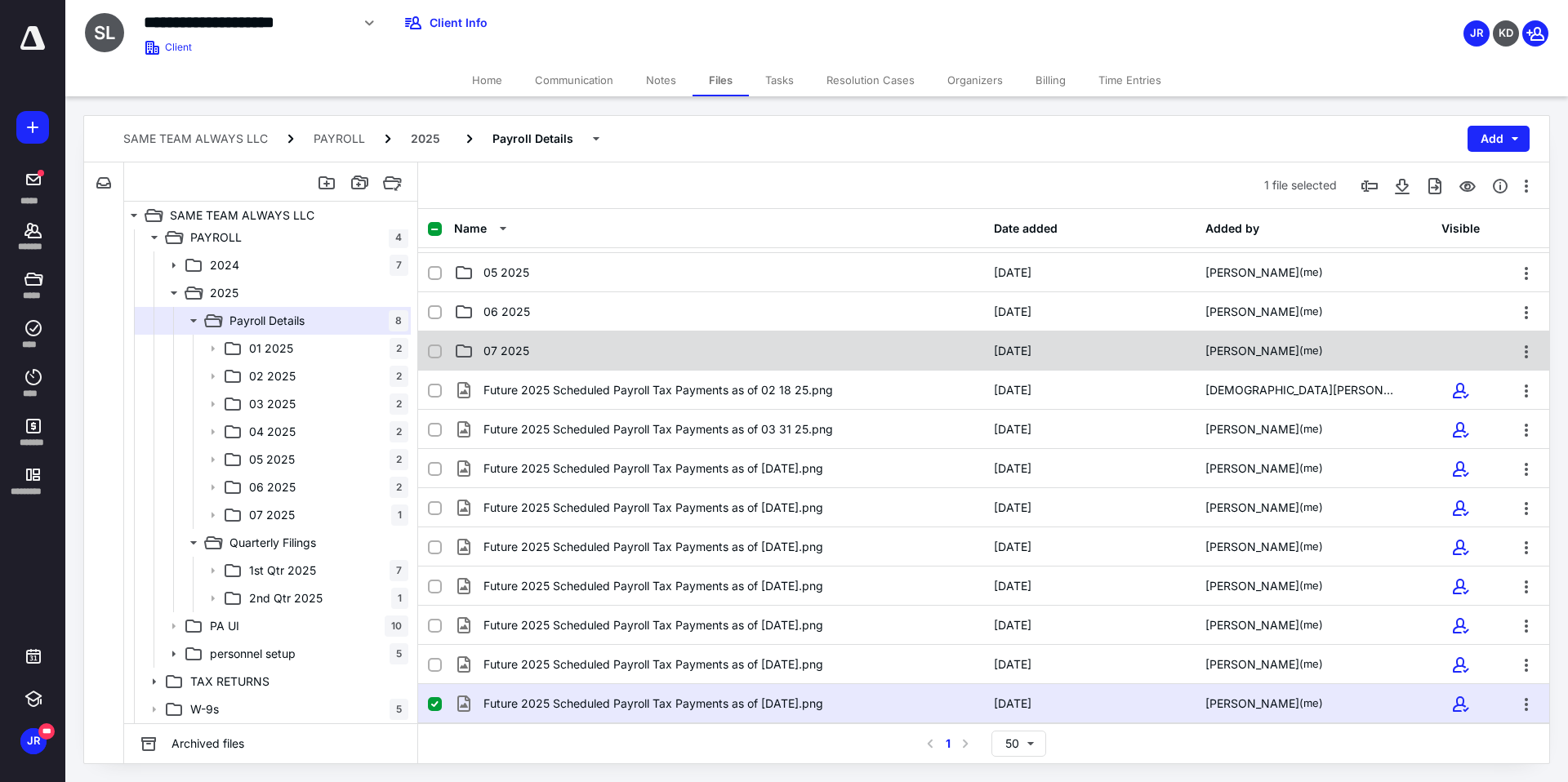 click on "07 2025" at bounding box center [506, 351] 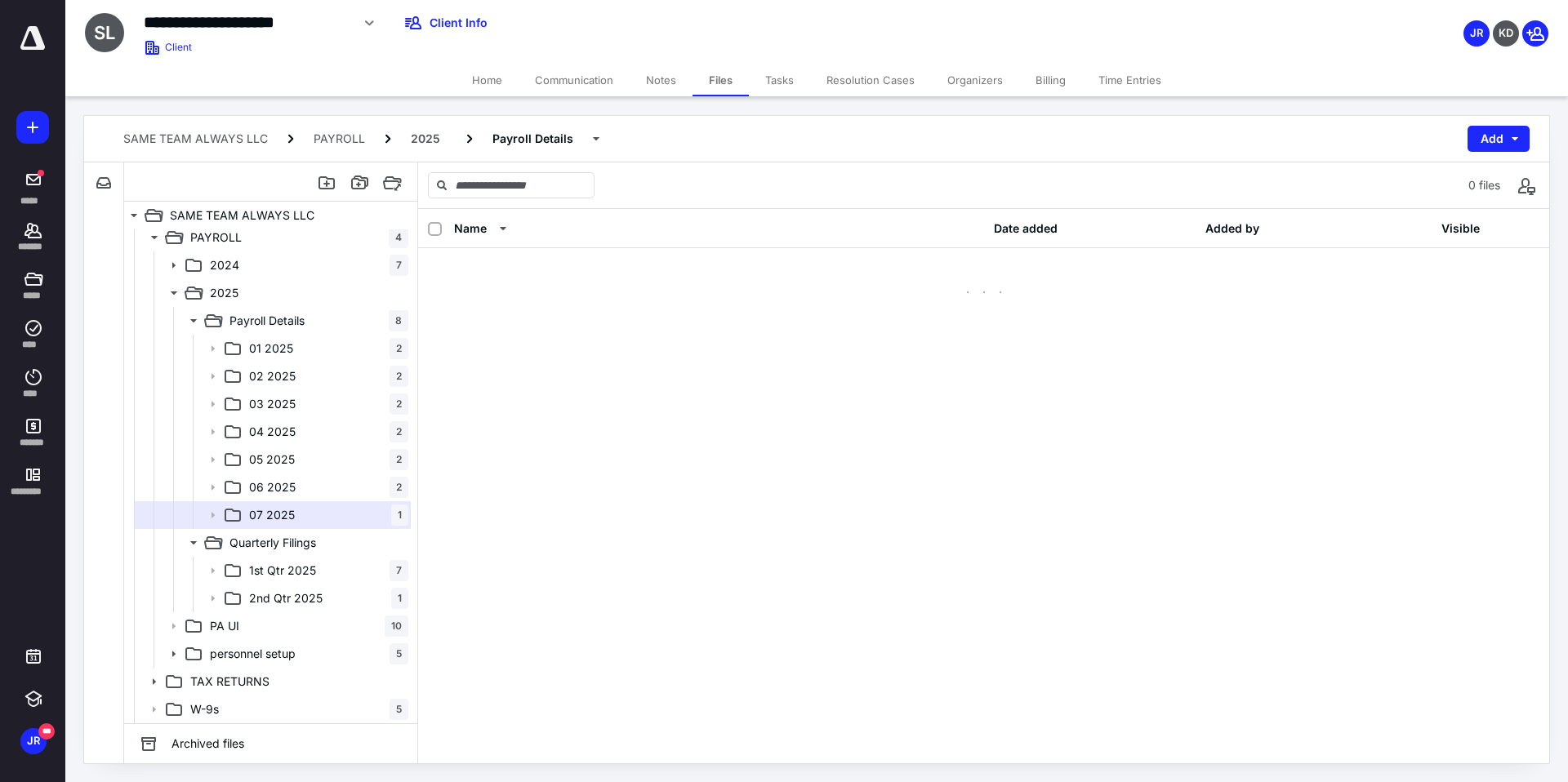 scroll, scrollTop: 0, scrollLeft: 0, axis: both 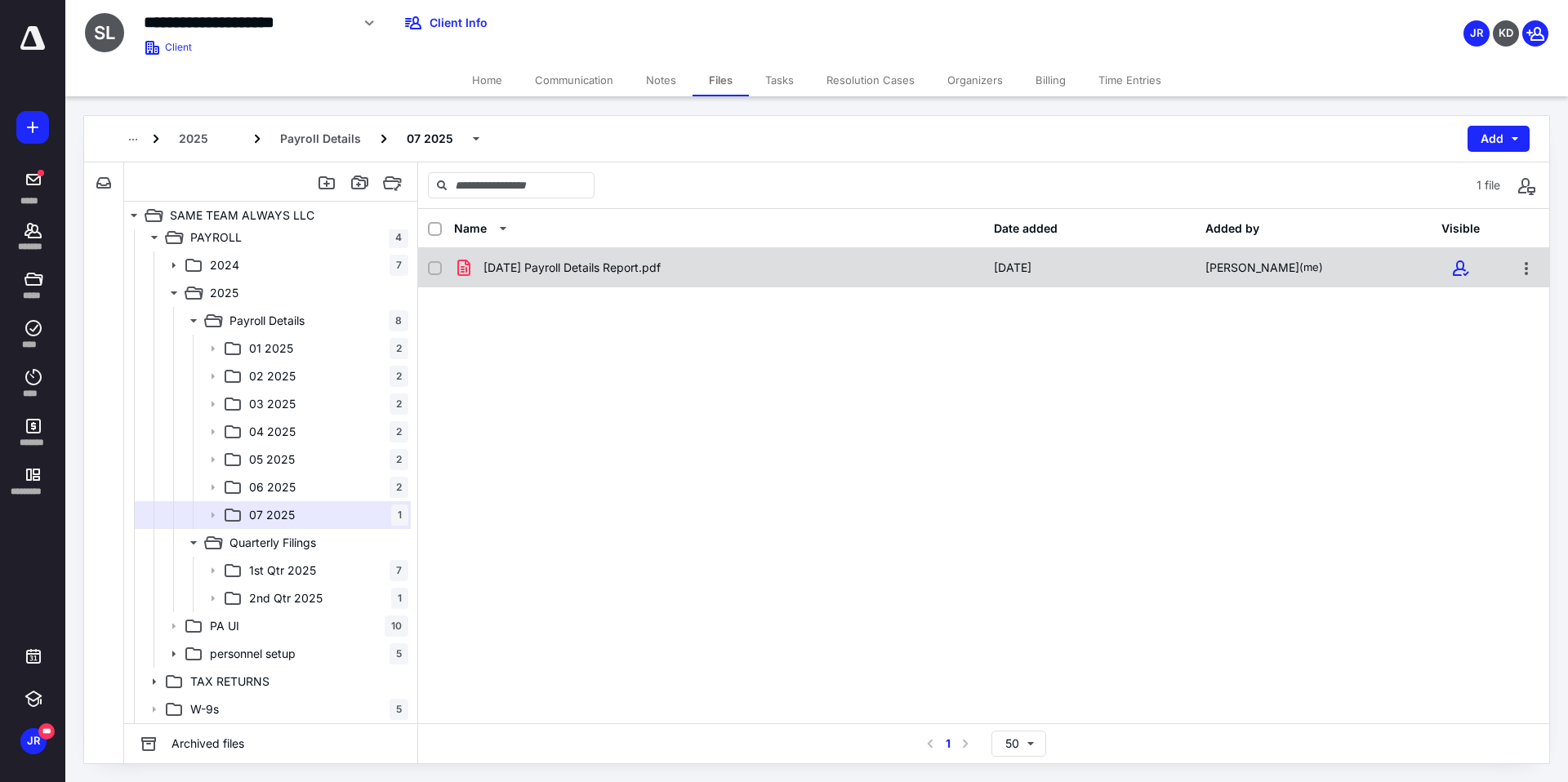 click on "[DATE] Payroll Details Report.pdf" at bounding box center (572, 268) 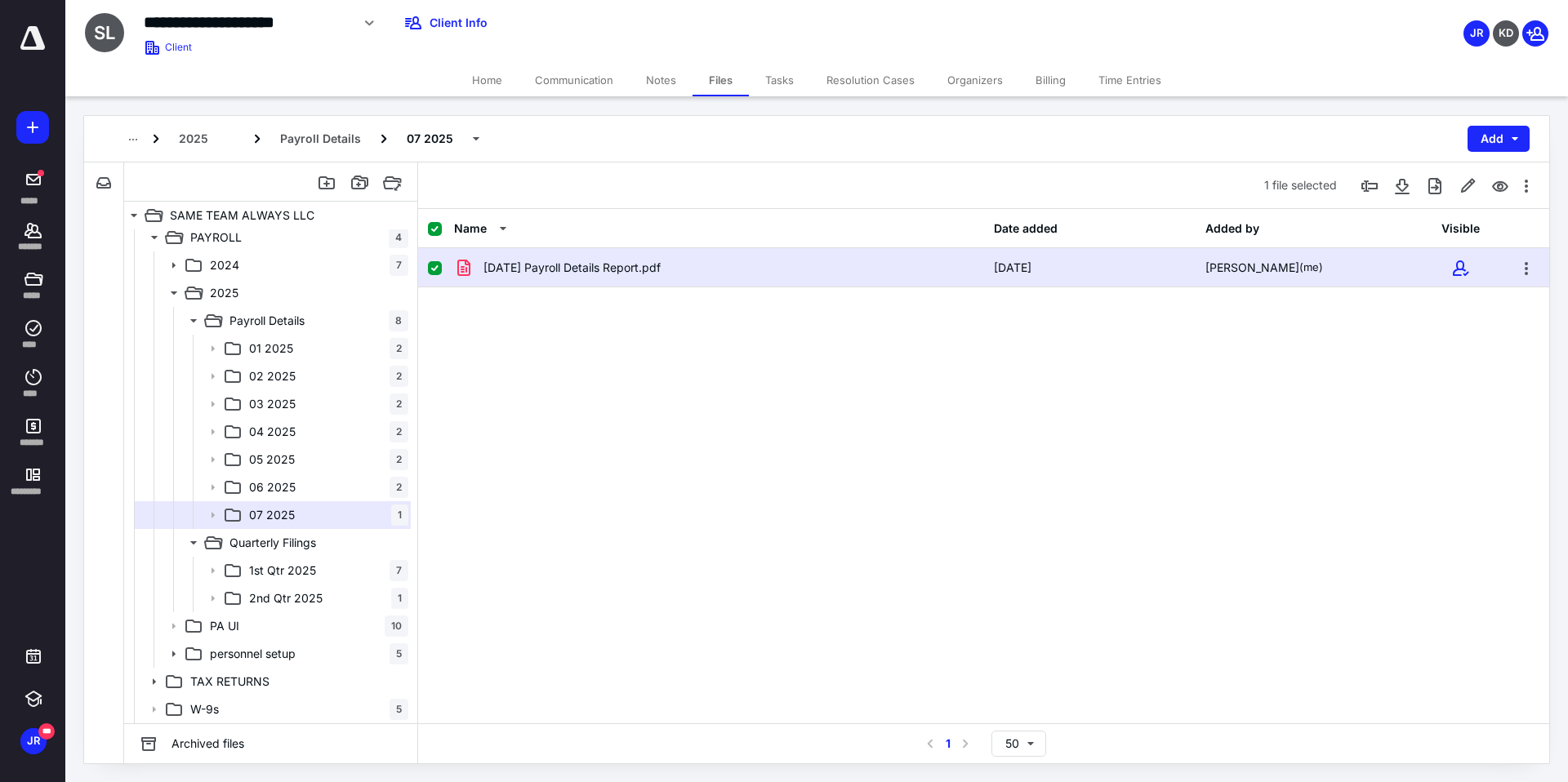 click on "[DATE] Payroll Details Report.pdf" at bounding box center [572, 268] 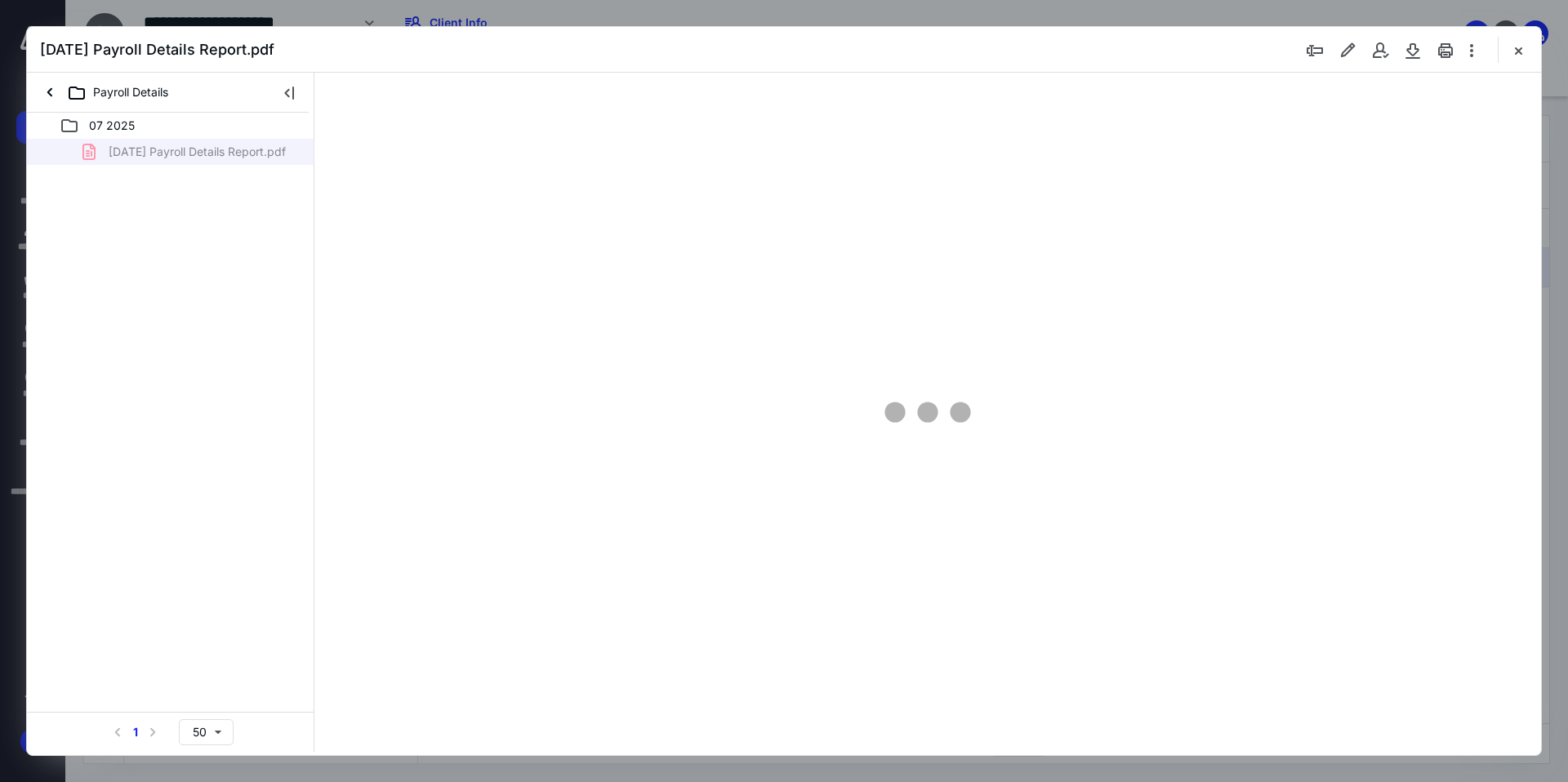 scroll, scrollTop: 0, scrollLeft: 0, axis: both 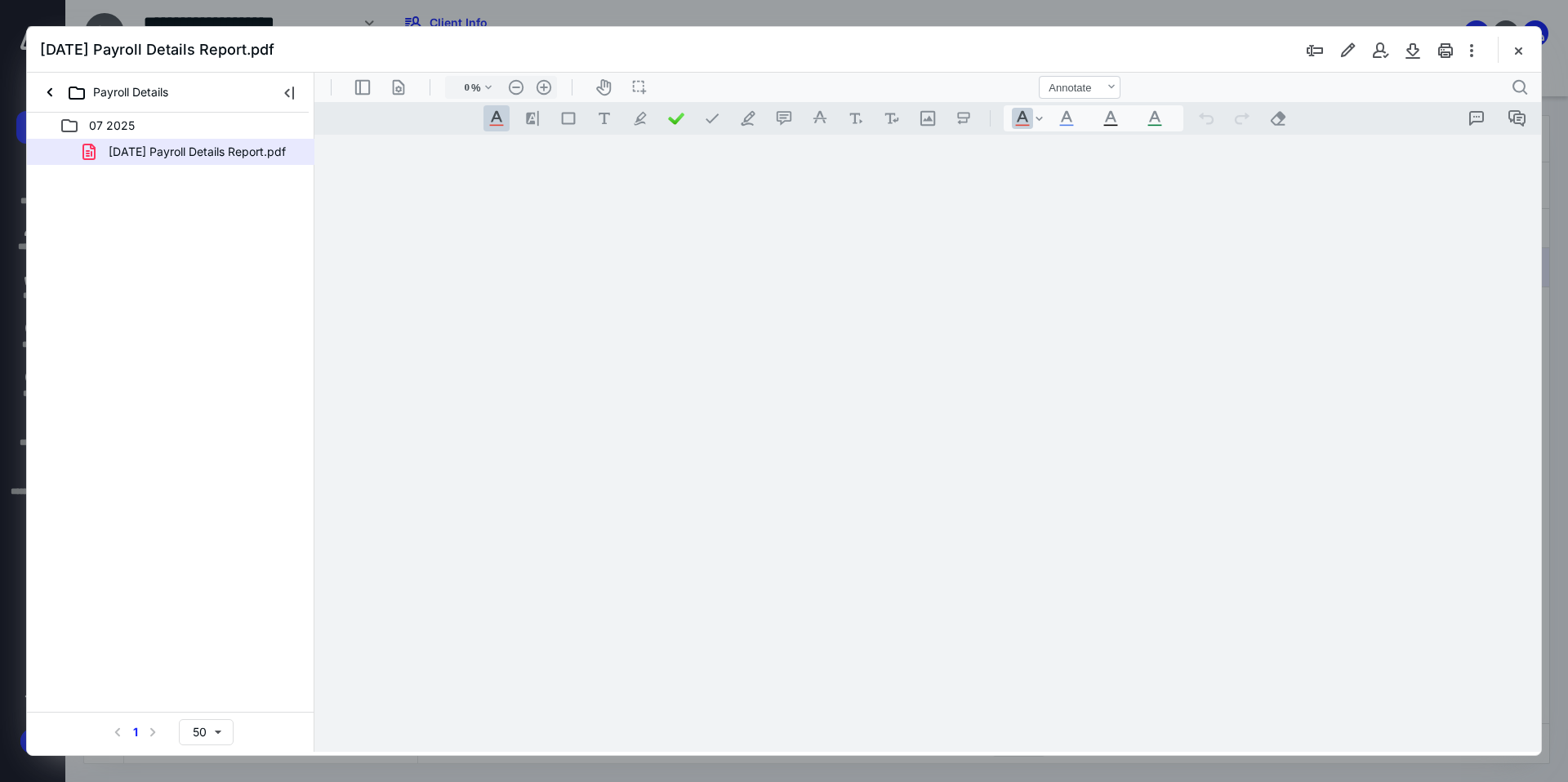 type on "126" 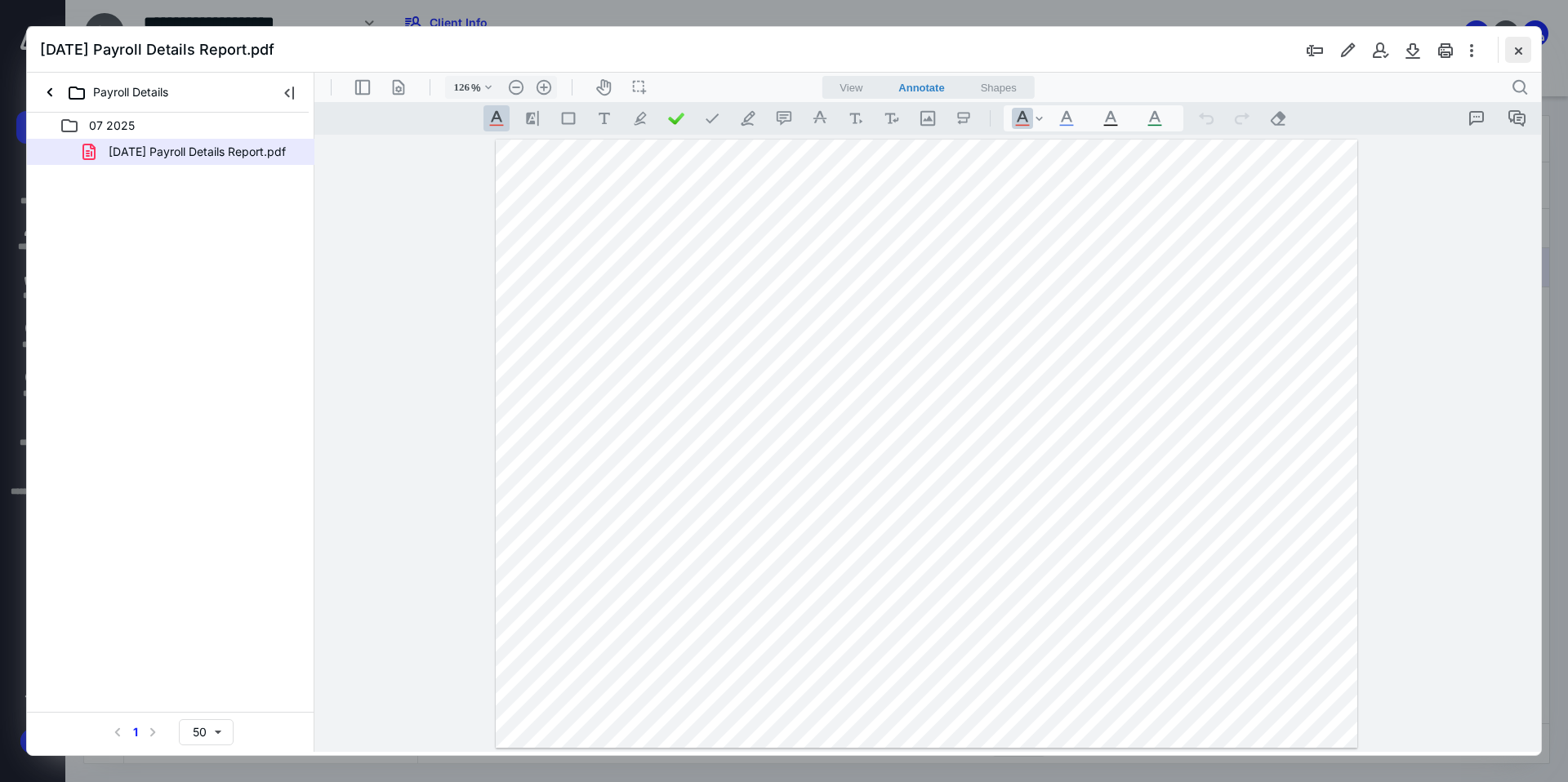 click at bounding box center [1518, 50] 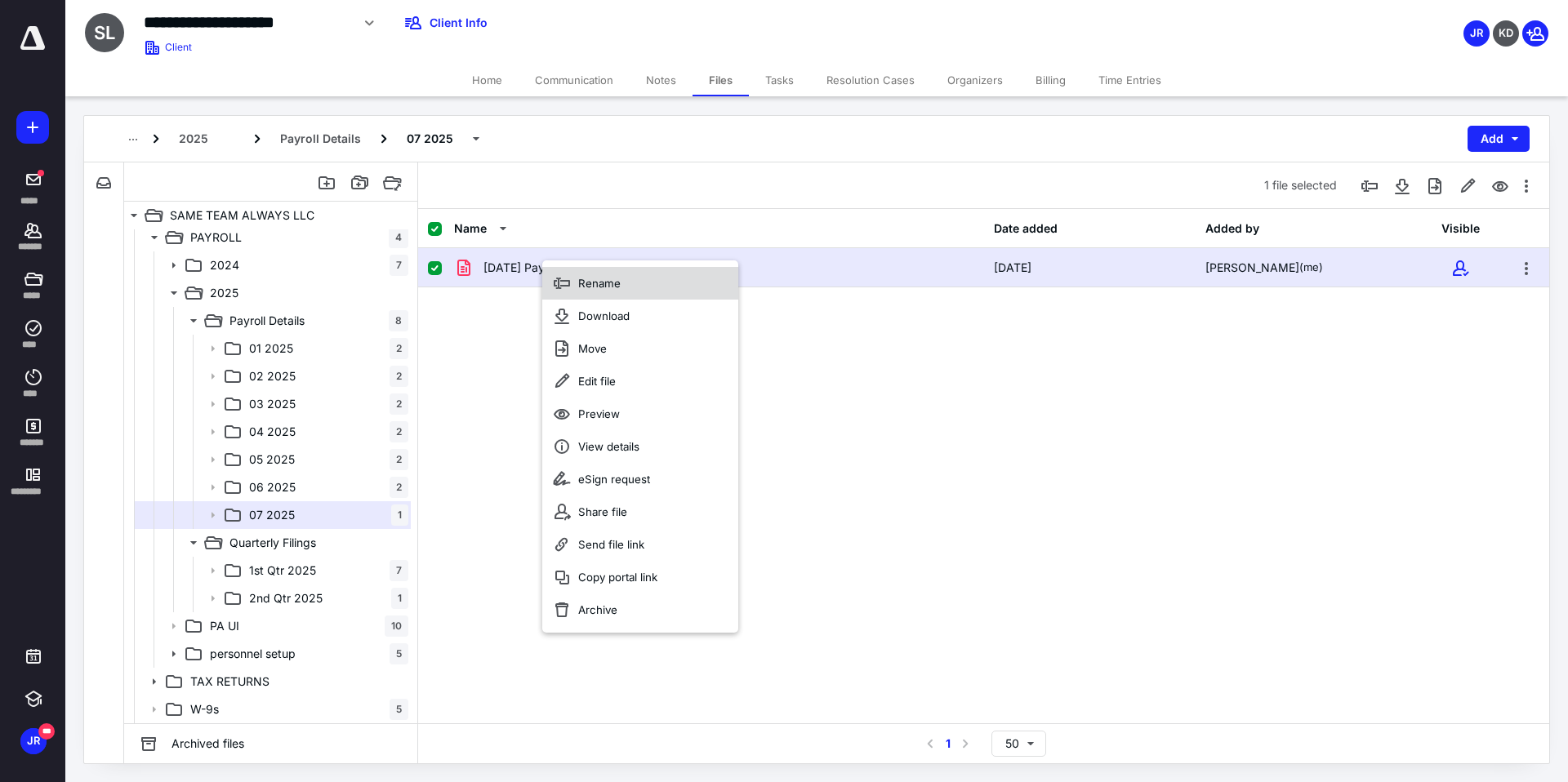 drag, startPoint x: 542, startPoint y: 269, endPoint x: 546, endPoint y: 280, distance: 11.7047 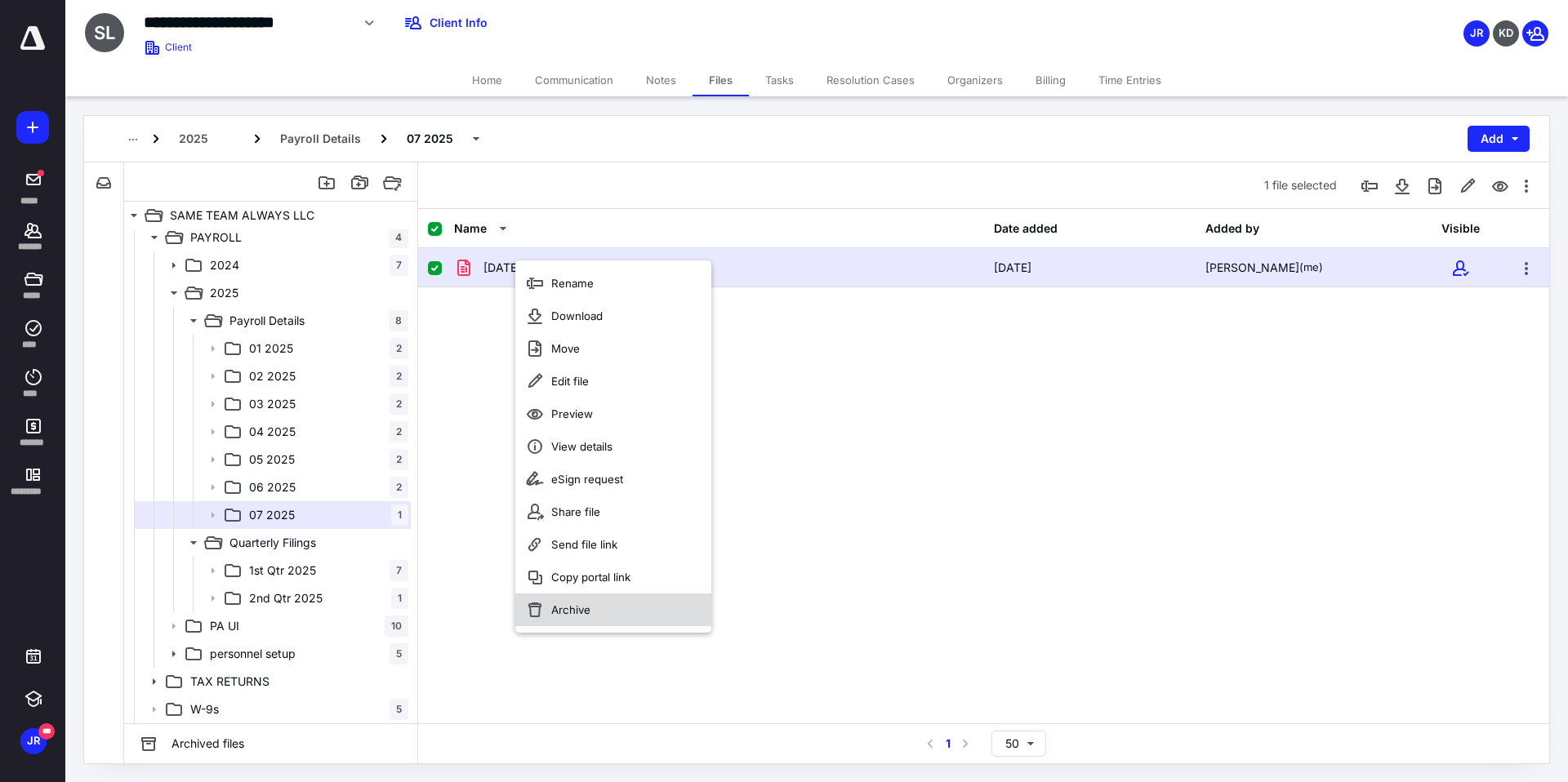 click on "Archive" at bounding box center [571, 610] 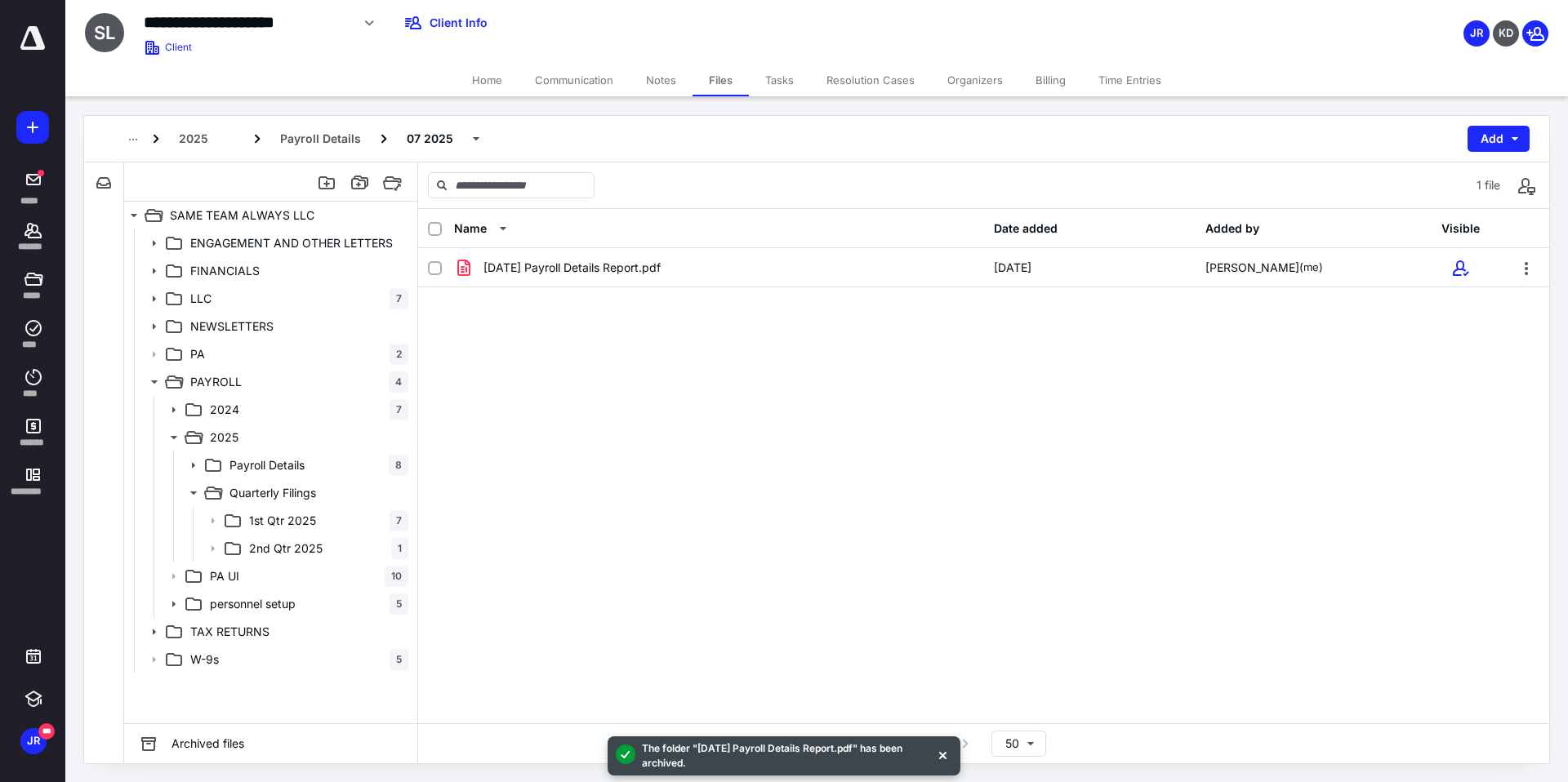 scroll, scrollTop: 0, scrollLeft: 0, axis: both 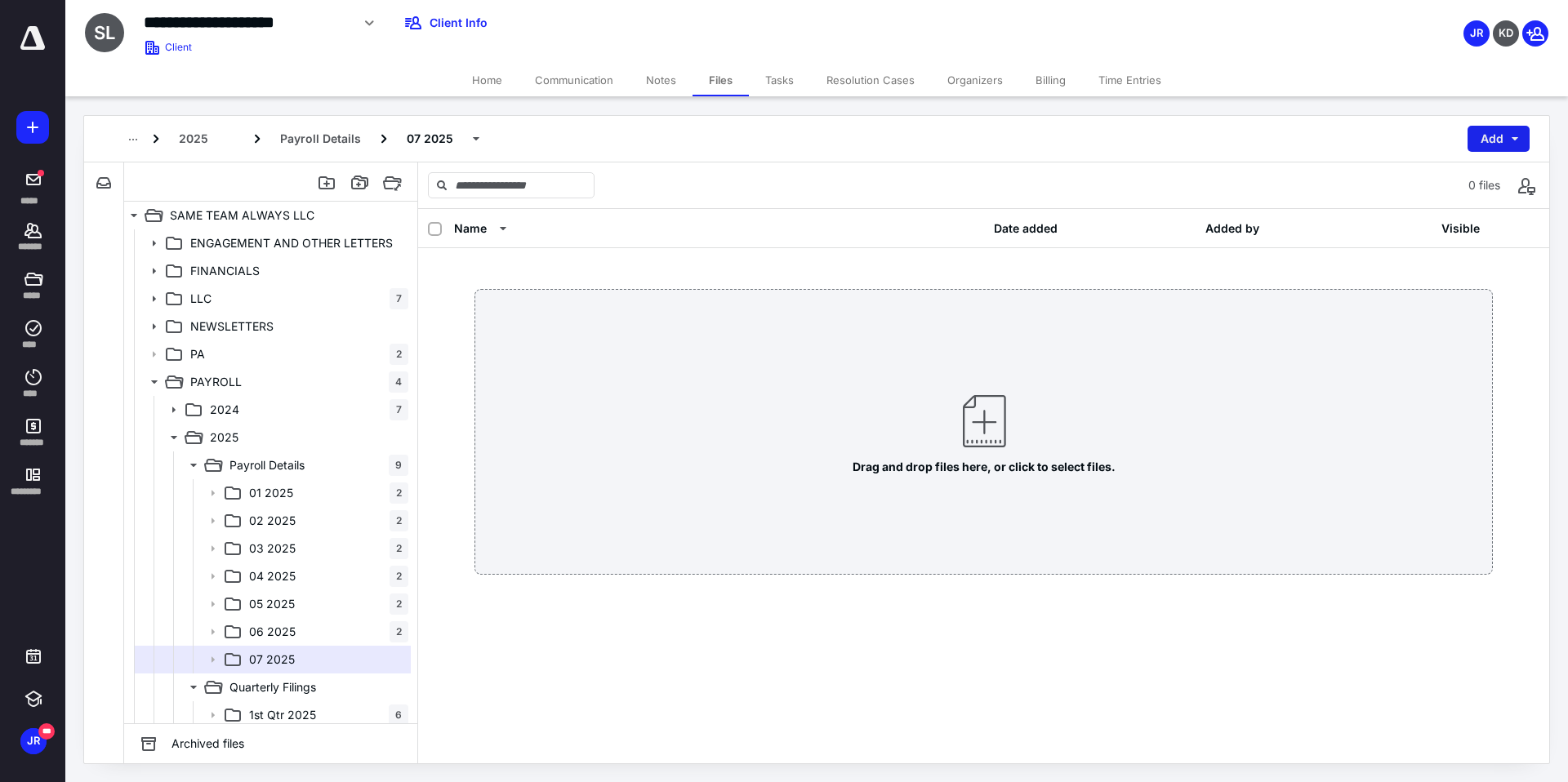 click on "Add" at bounding box center [1499, 139] 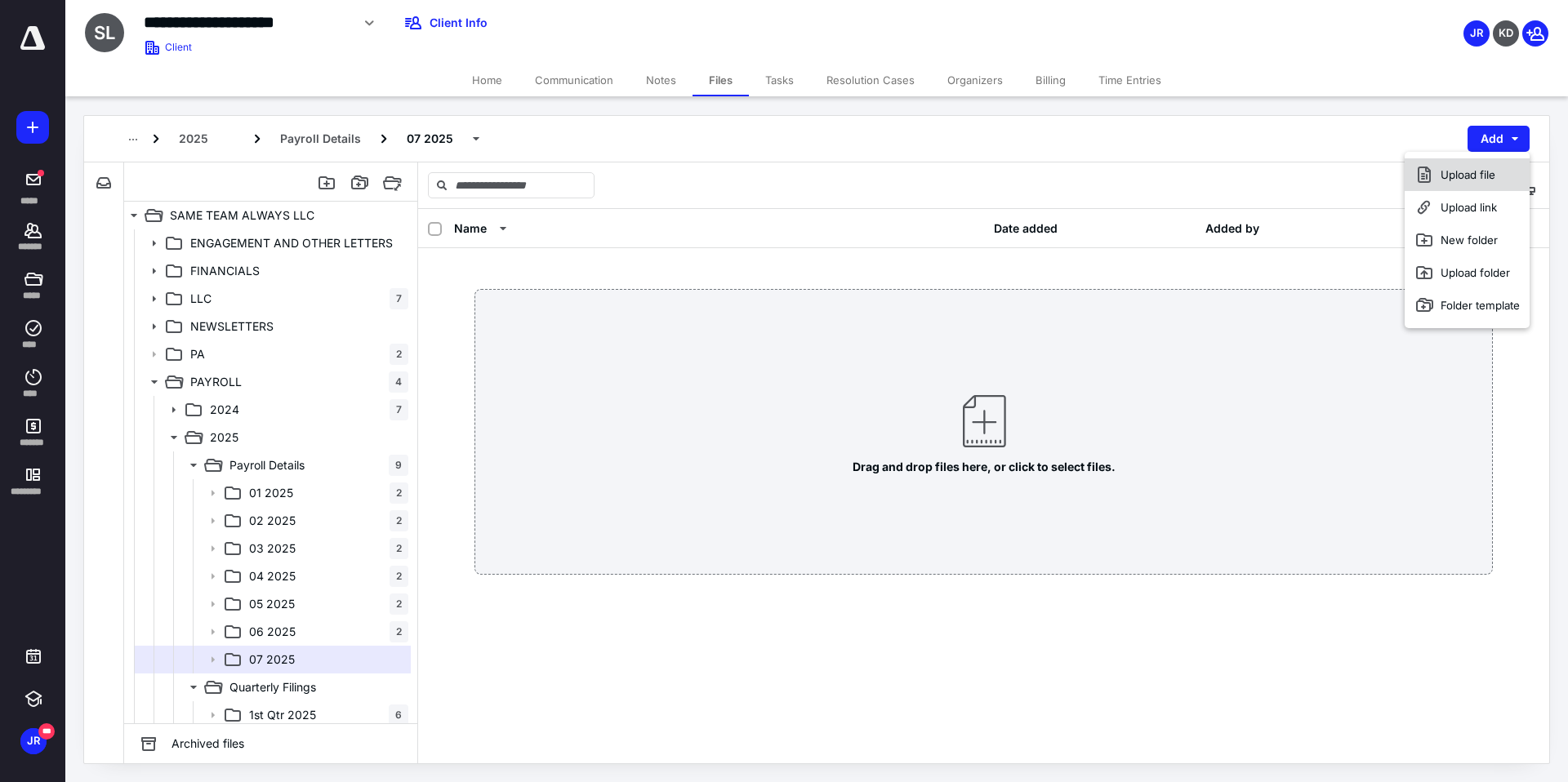 click on "Upload file" at bounding box center (1467, 175) 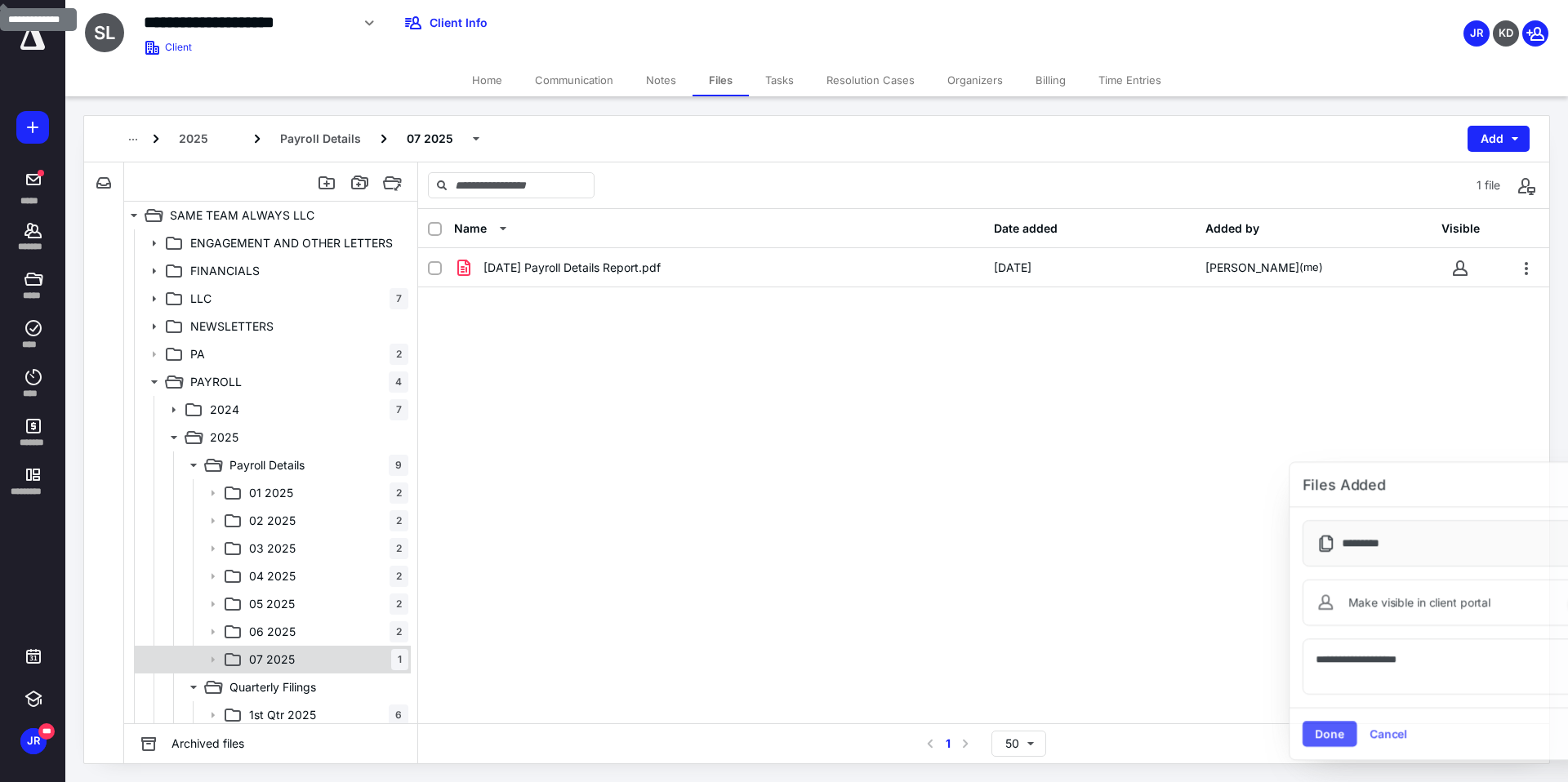 click on "07 2025 1" at bounding box center (271, 660) 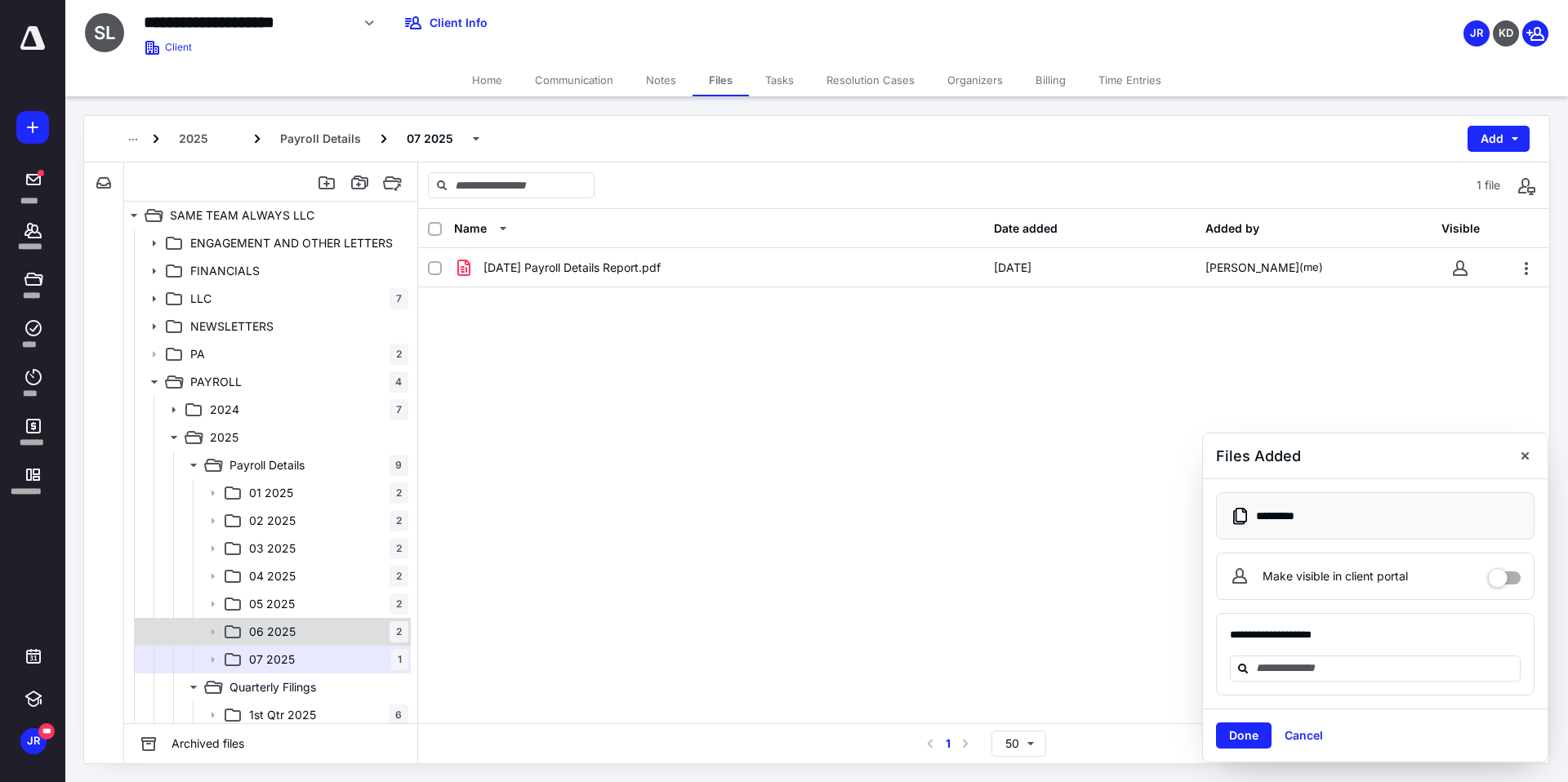 click on "06 2025" at bounding box center [272, 632] 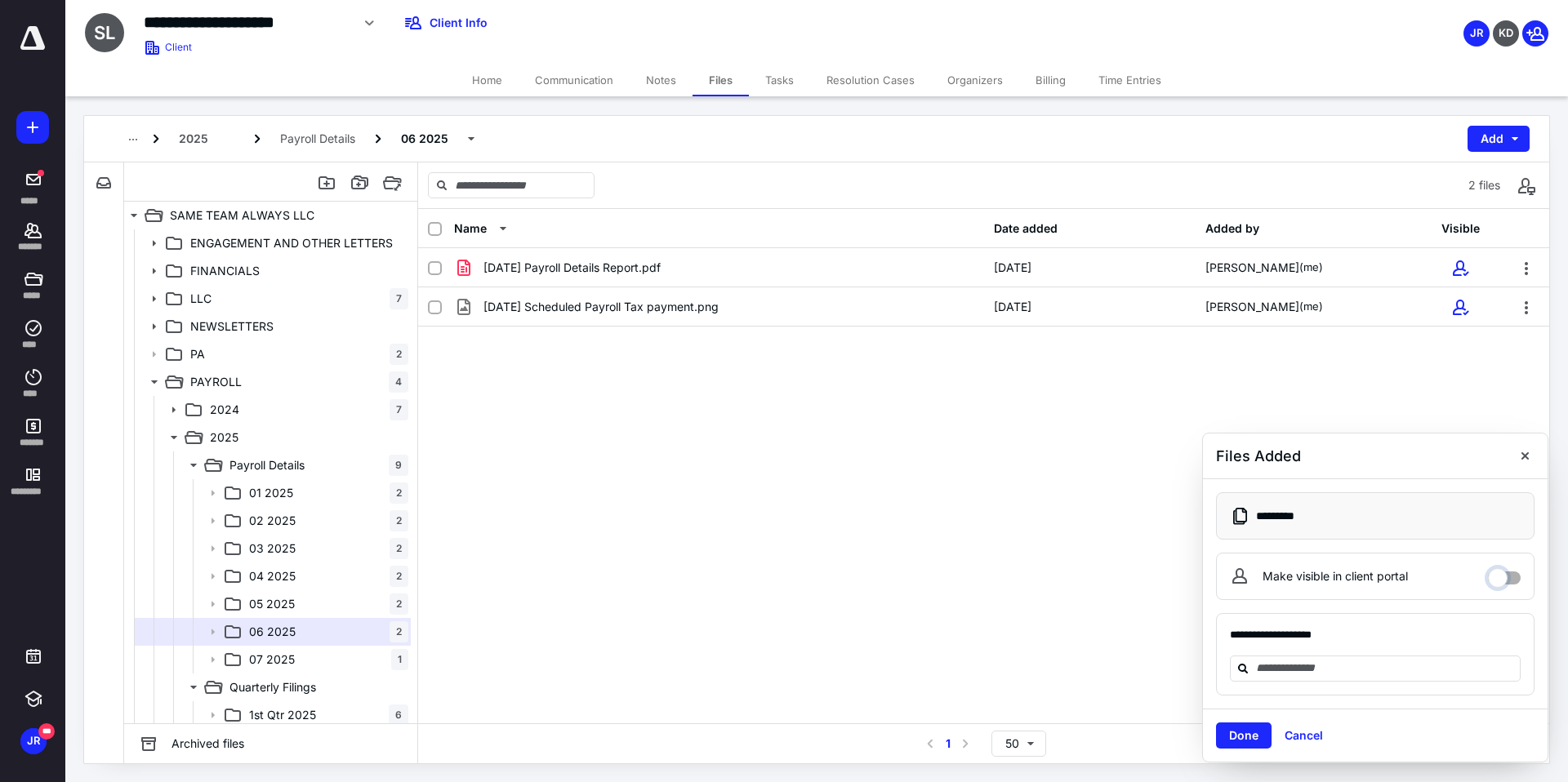 click on "Make visible in client portal" at bounding box center (1504, 574) 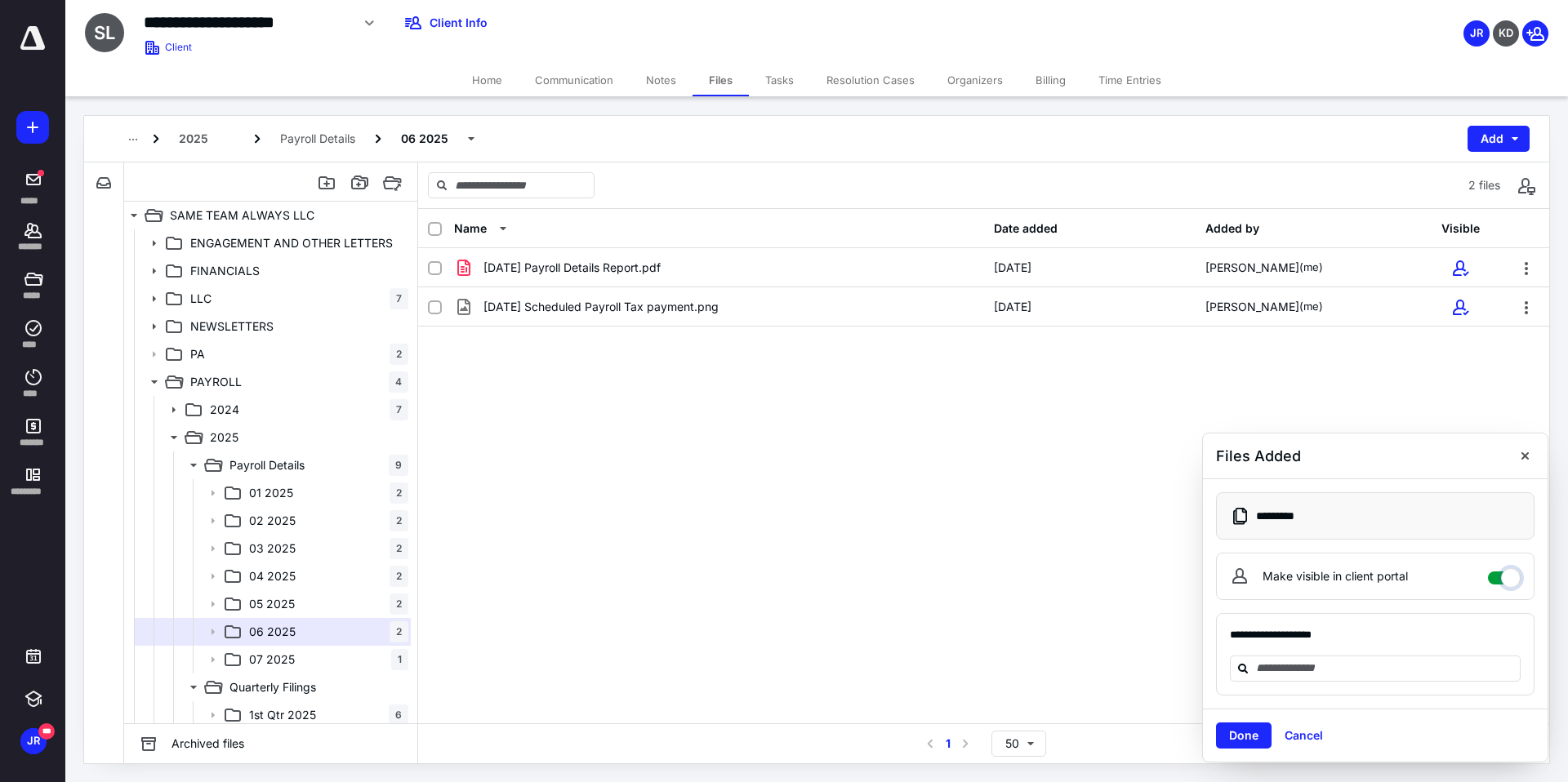 checkbox on "****" 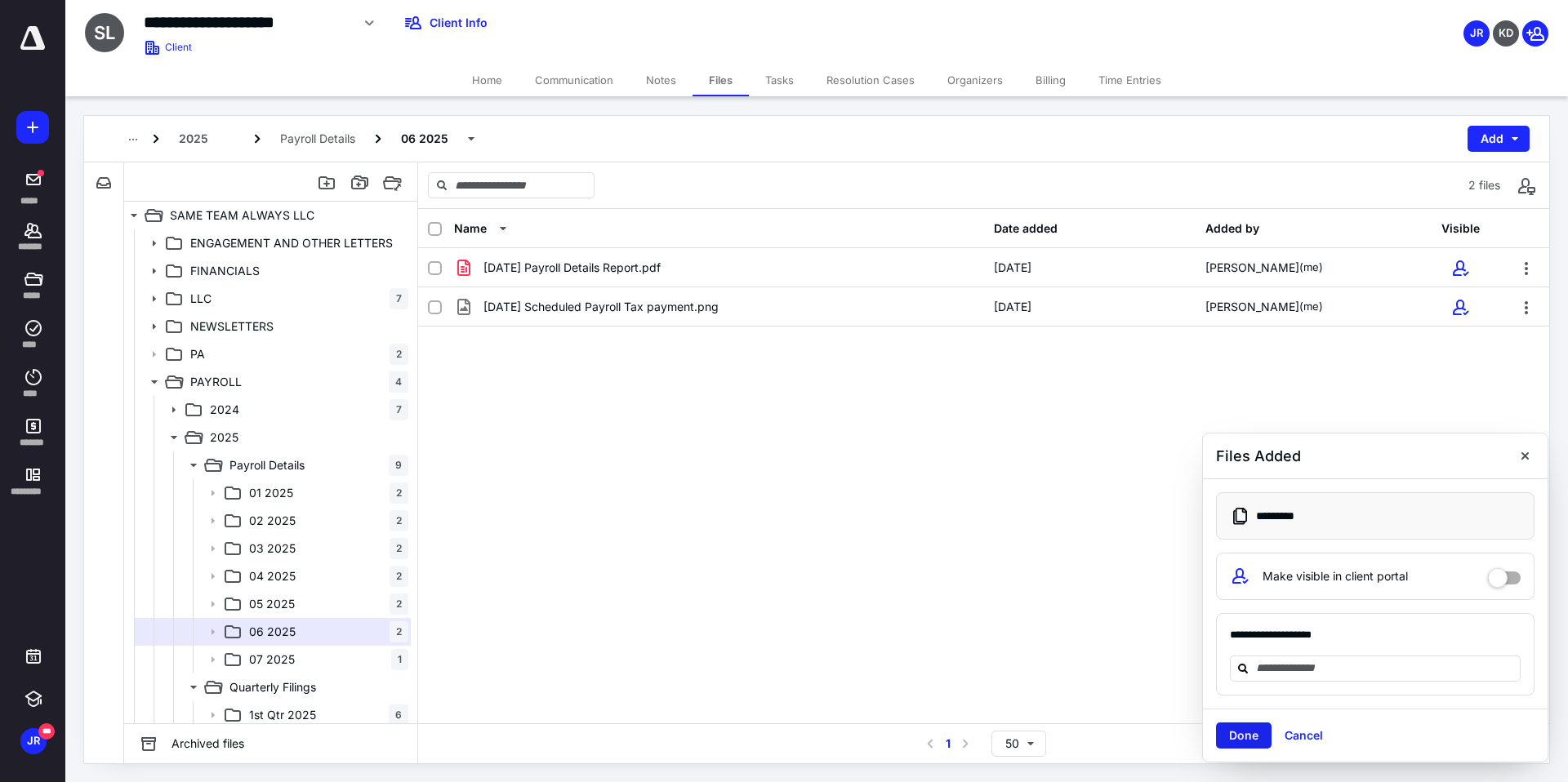 click on "Done" at bounding box center (1244, 735) 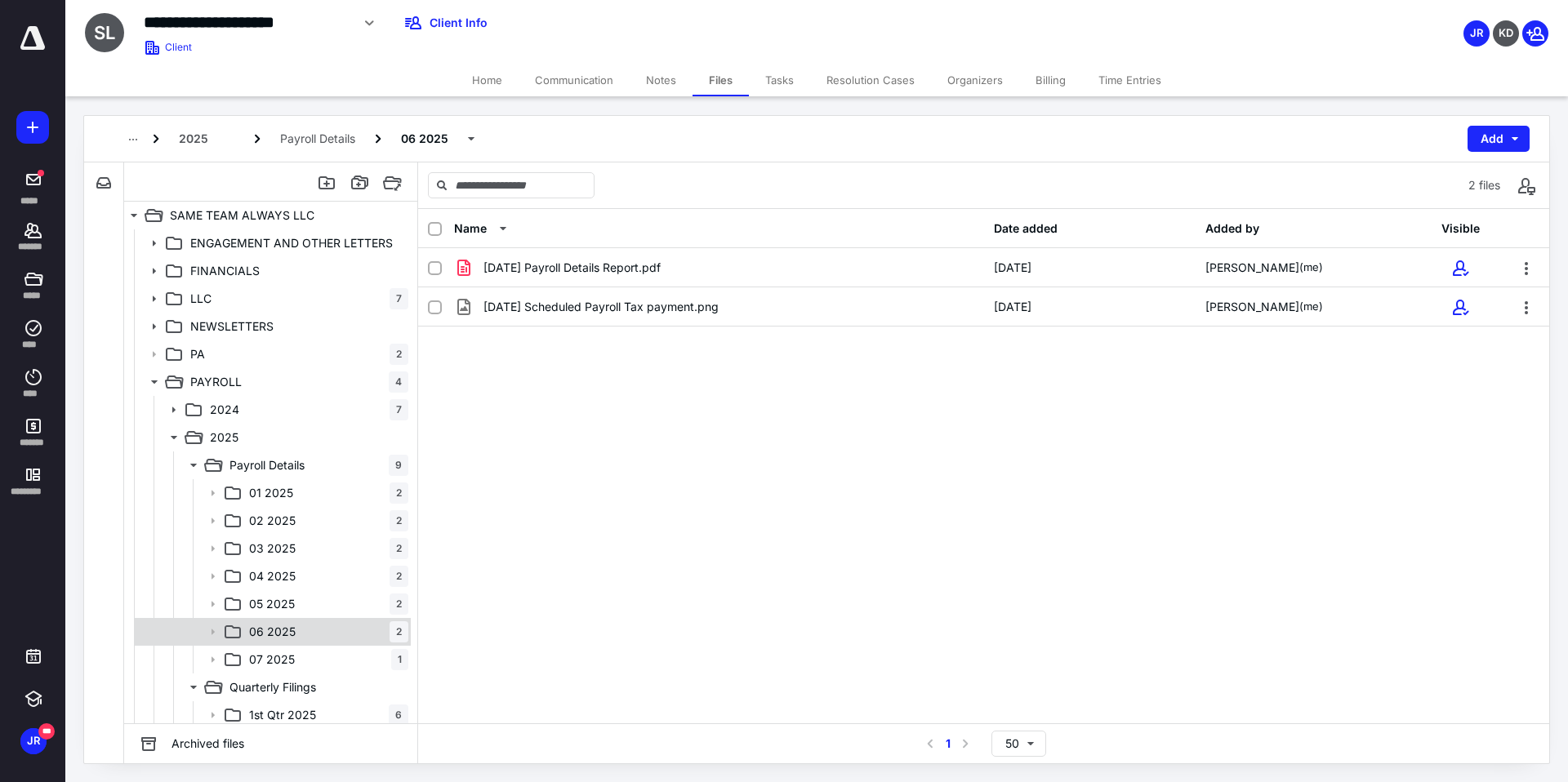click on "06 2025" at bounding box center (272, 632) 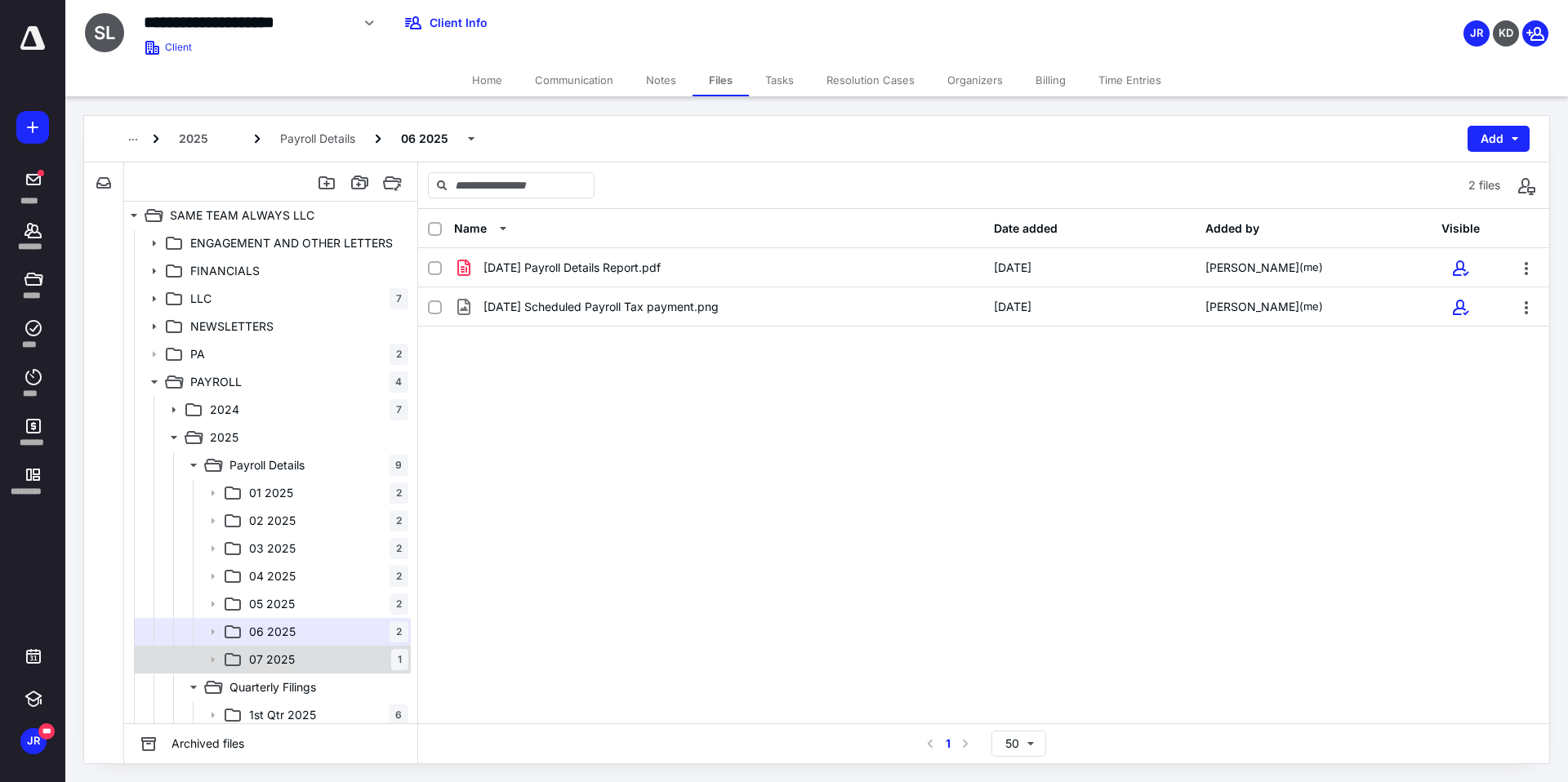 click on "07 2025 1" at bounding box center [325, 660] 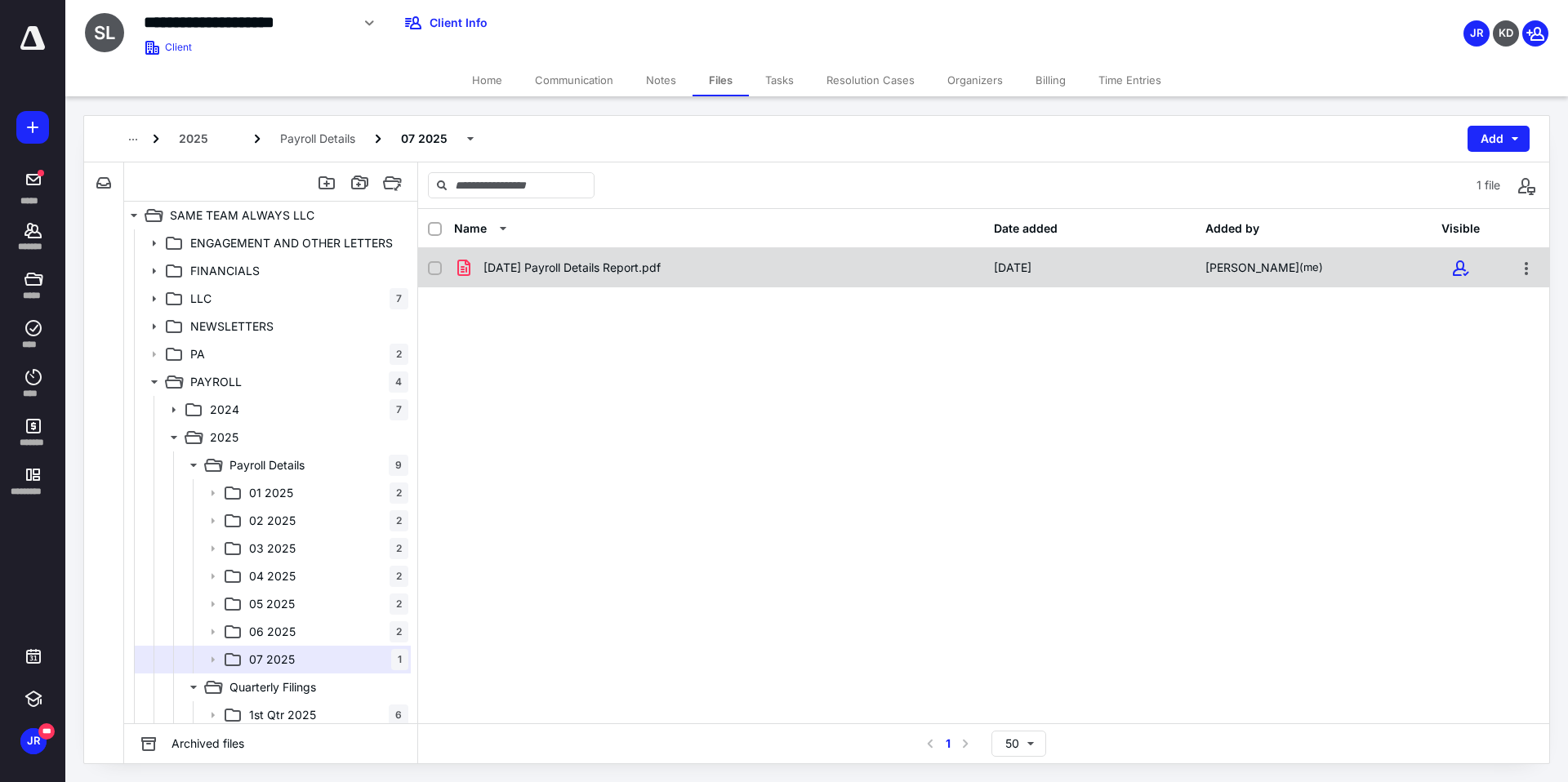 click on "[DATE] Payroll Details Report.pdf" at bounding box center (572, 268) 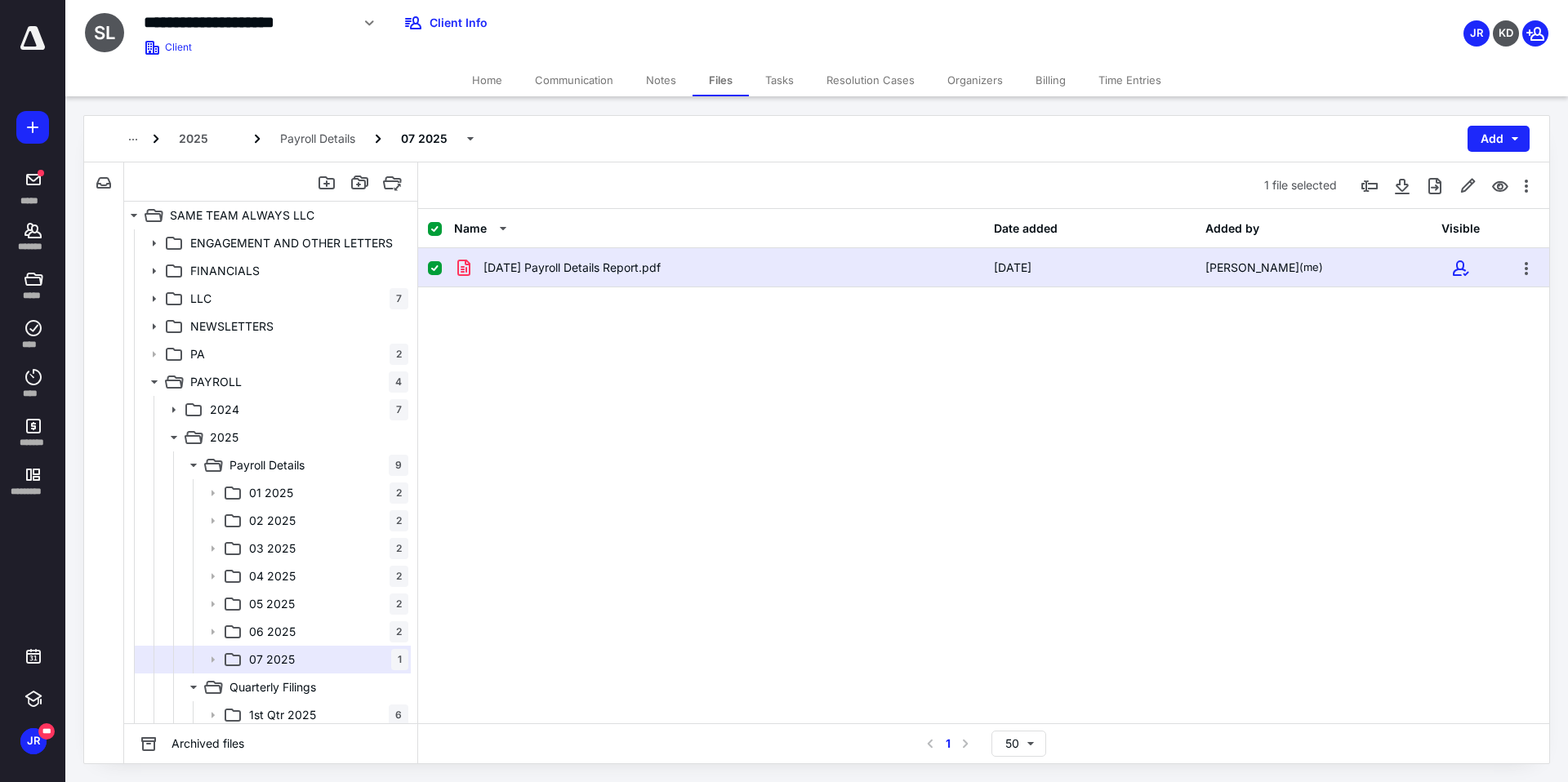 click on "[DATE] Payroll Details Report.pdf" at bounding box center [572, 268] 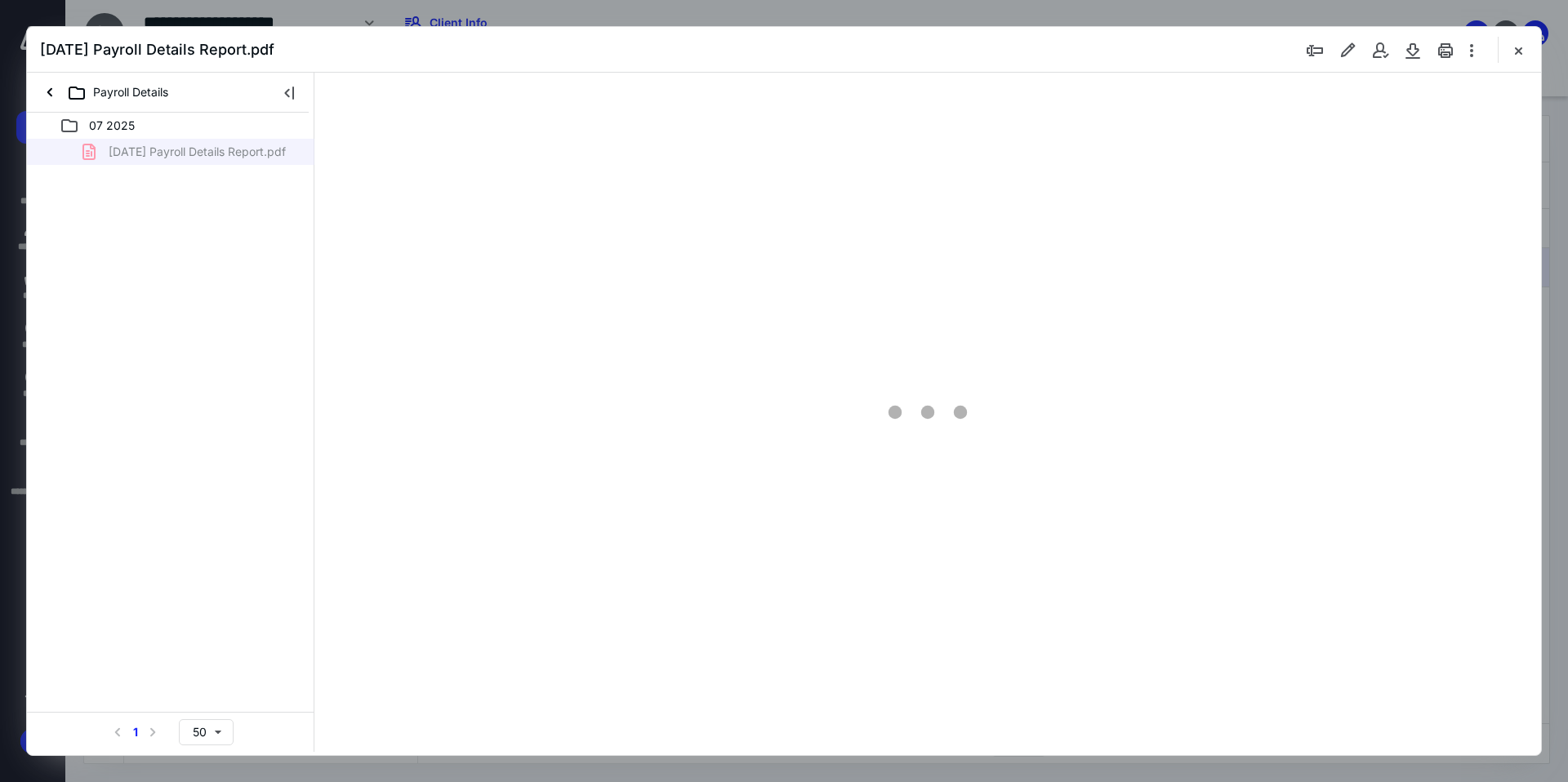 scroll, scrollTop: 0, scrollLeft: 0, axis: both 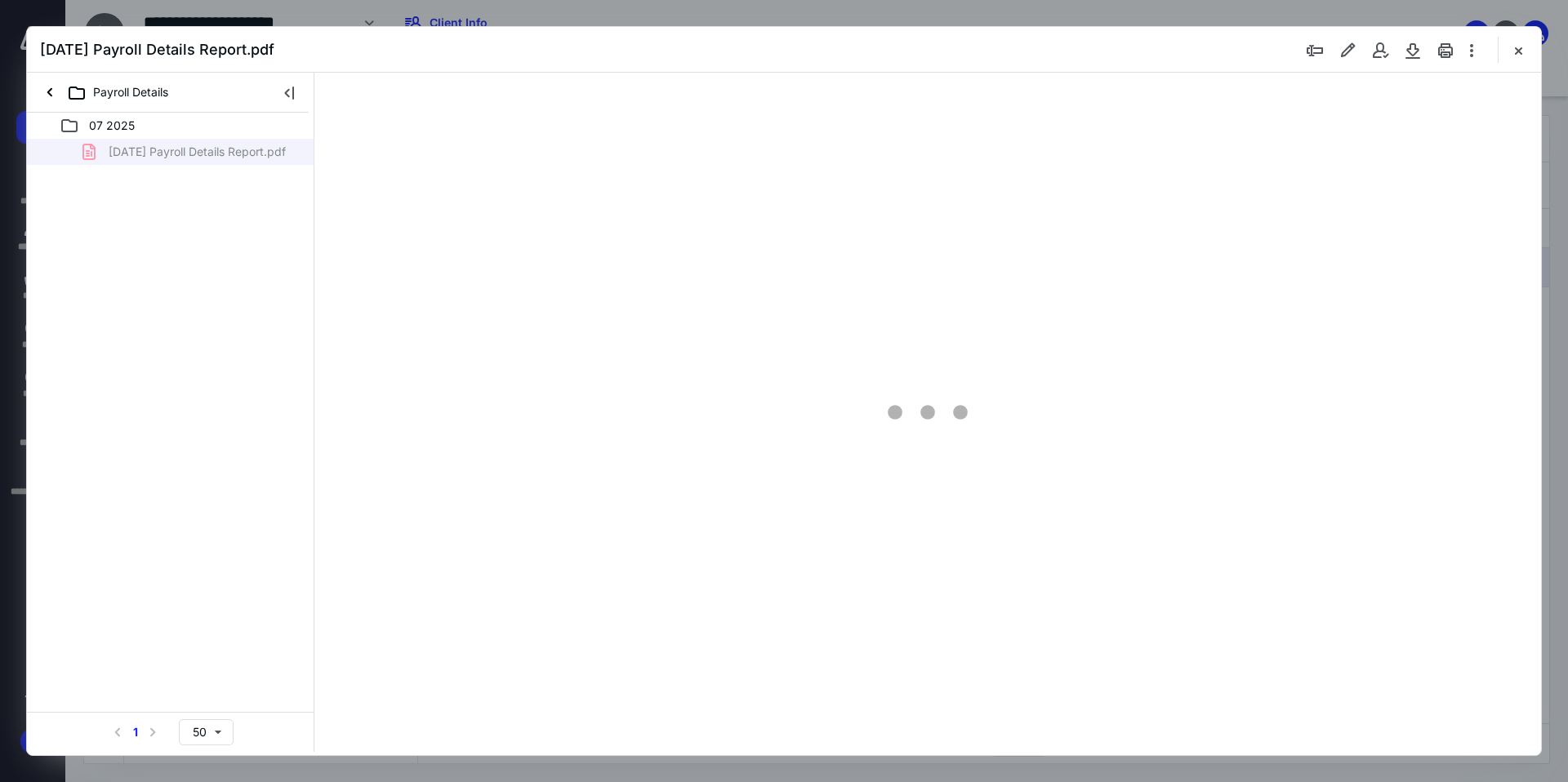 type on "126" 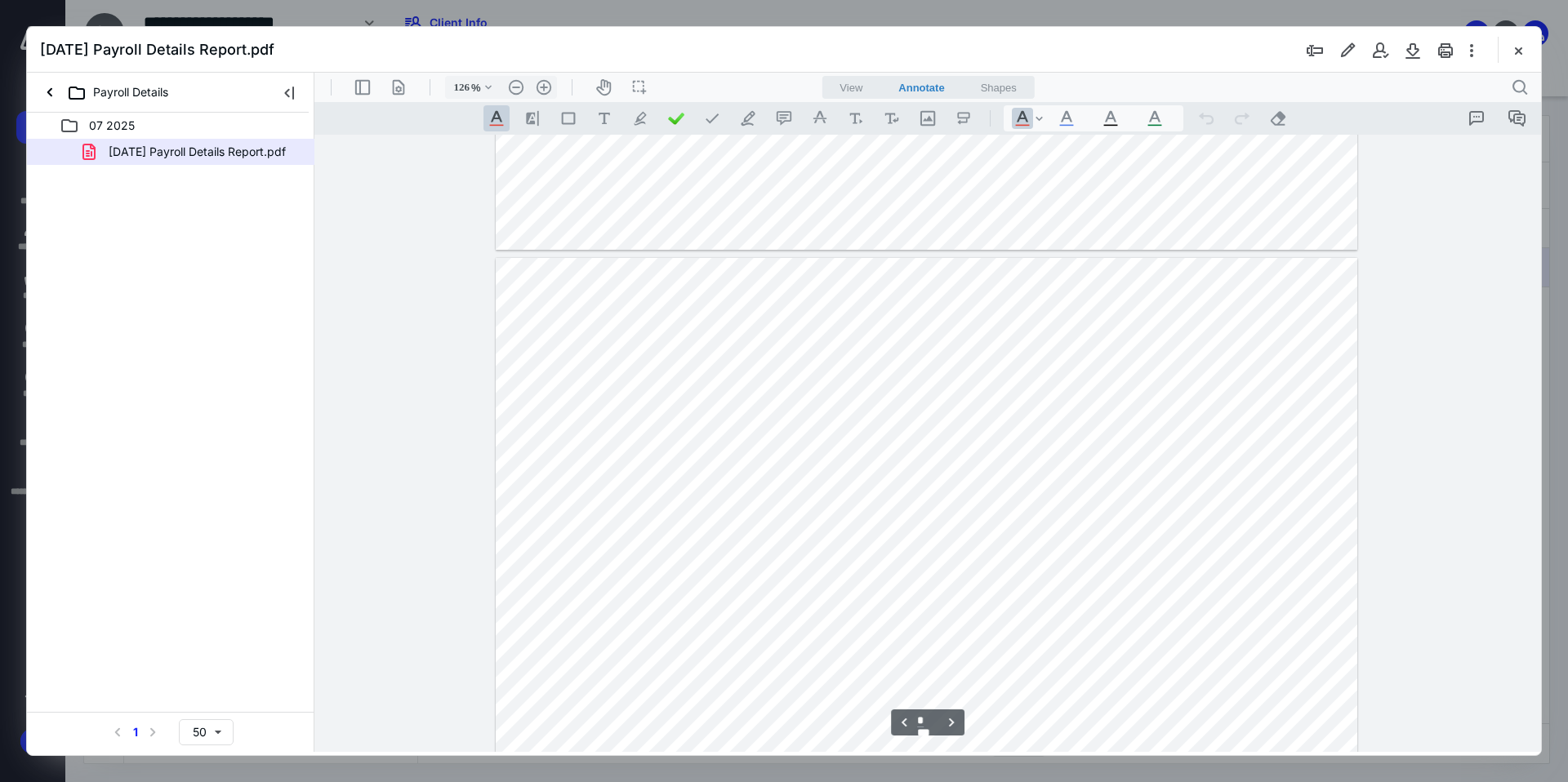scroll, scrollTop: 585, scrollLeft: 0, axis: vertical 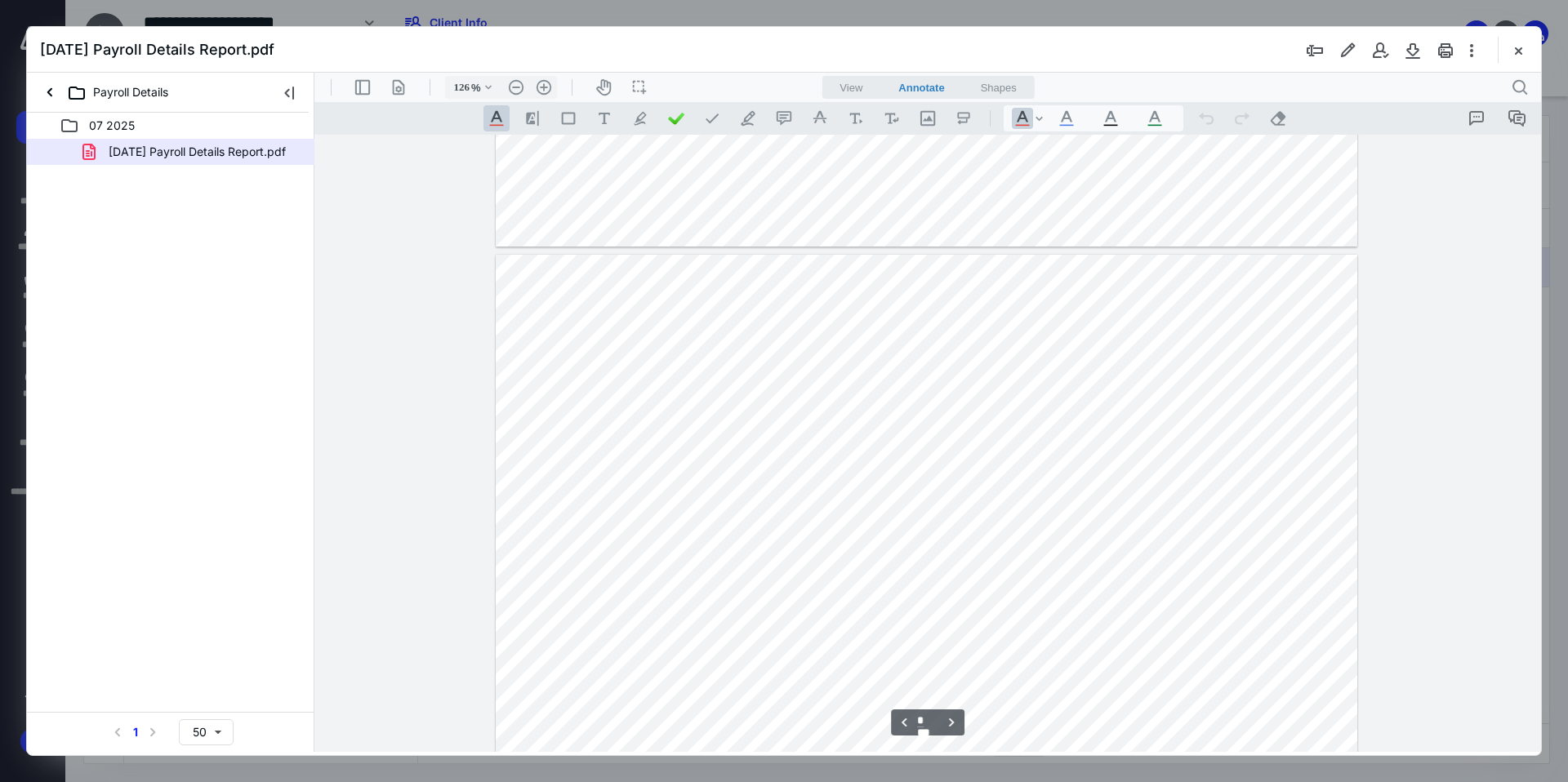 type on "*" 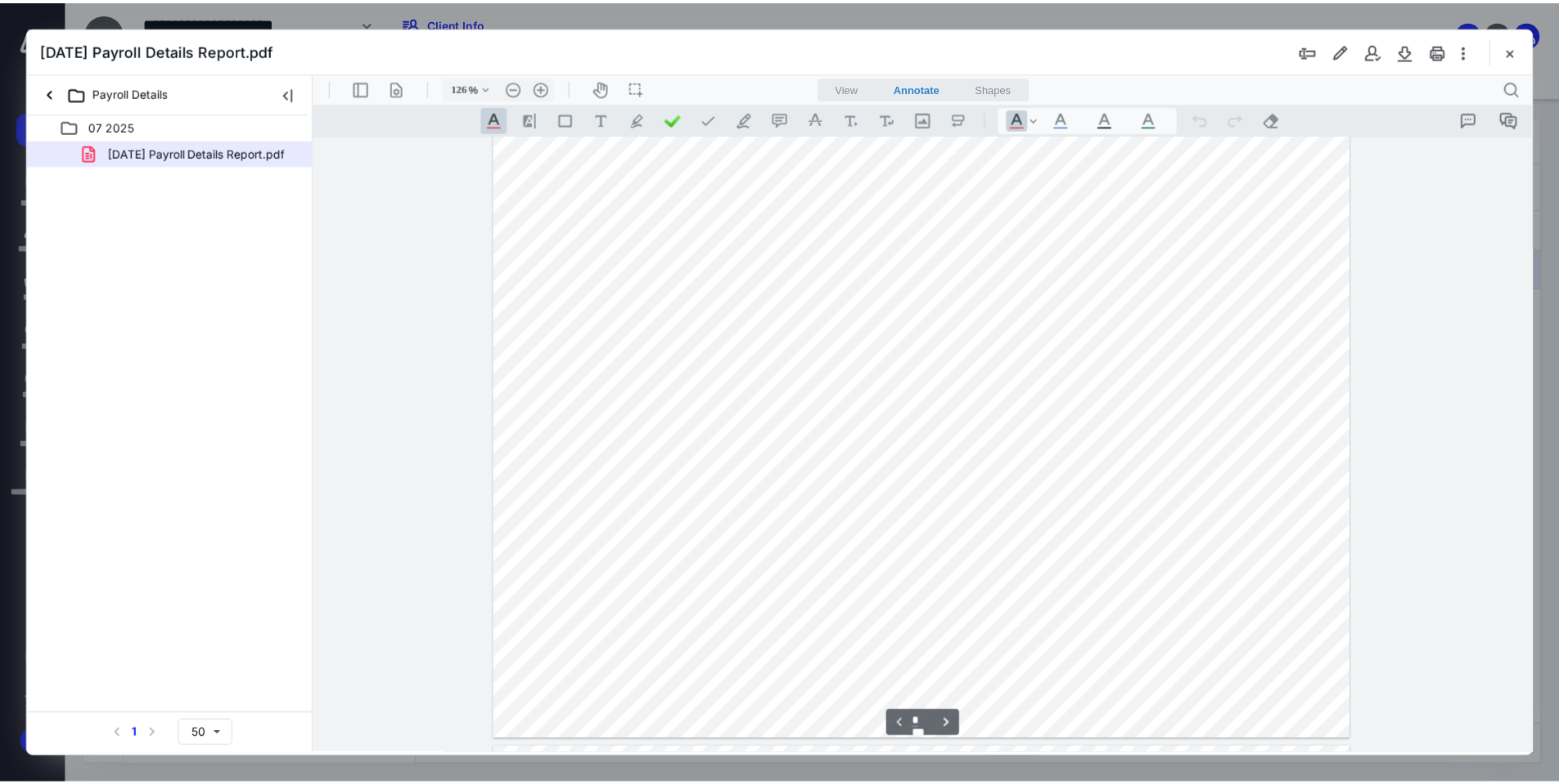 scroll, scrollTop: 0, scrollLeft: 0, axis: both 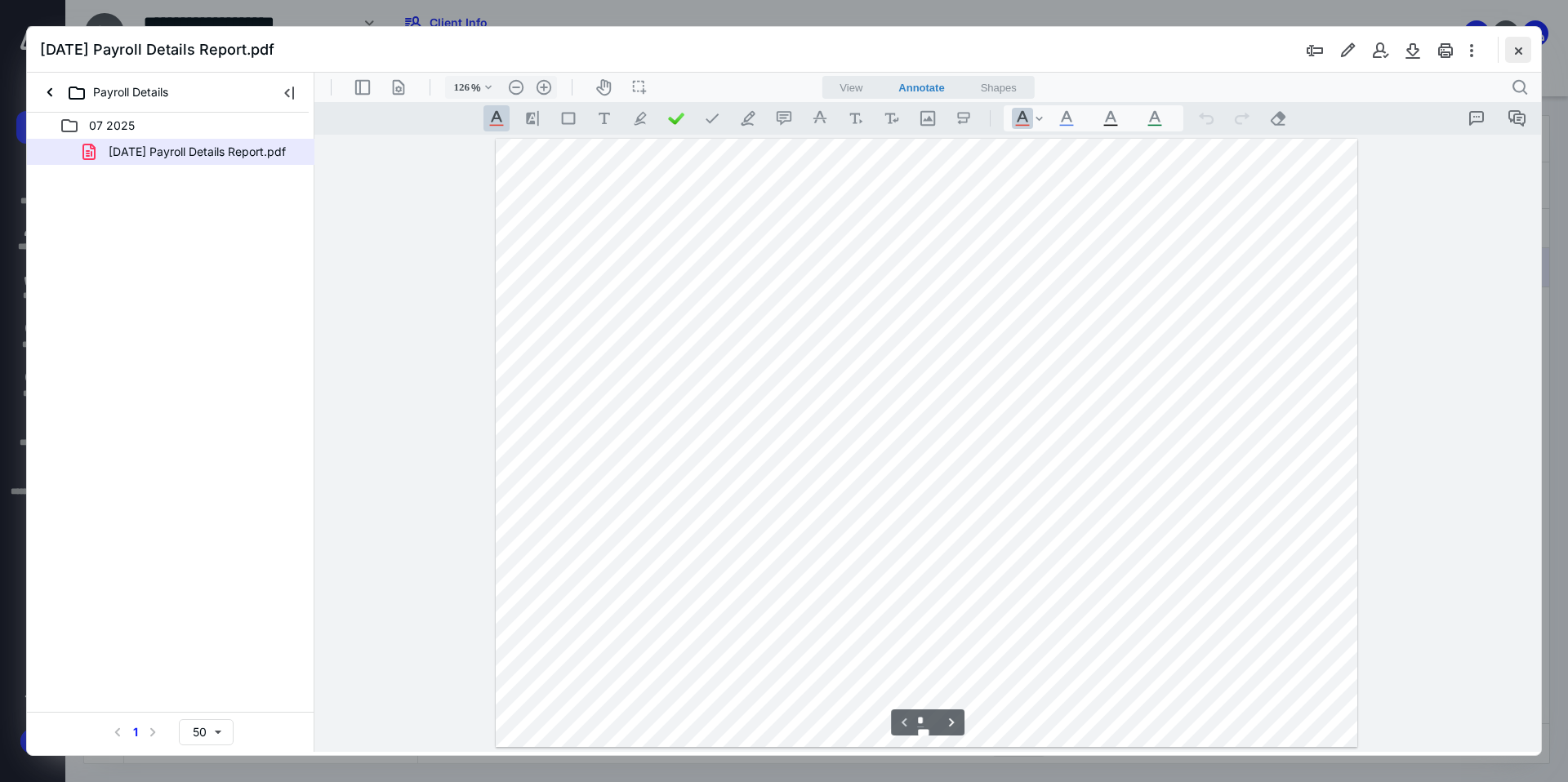 click at bounding box center (1518, 50) 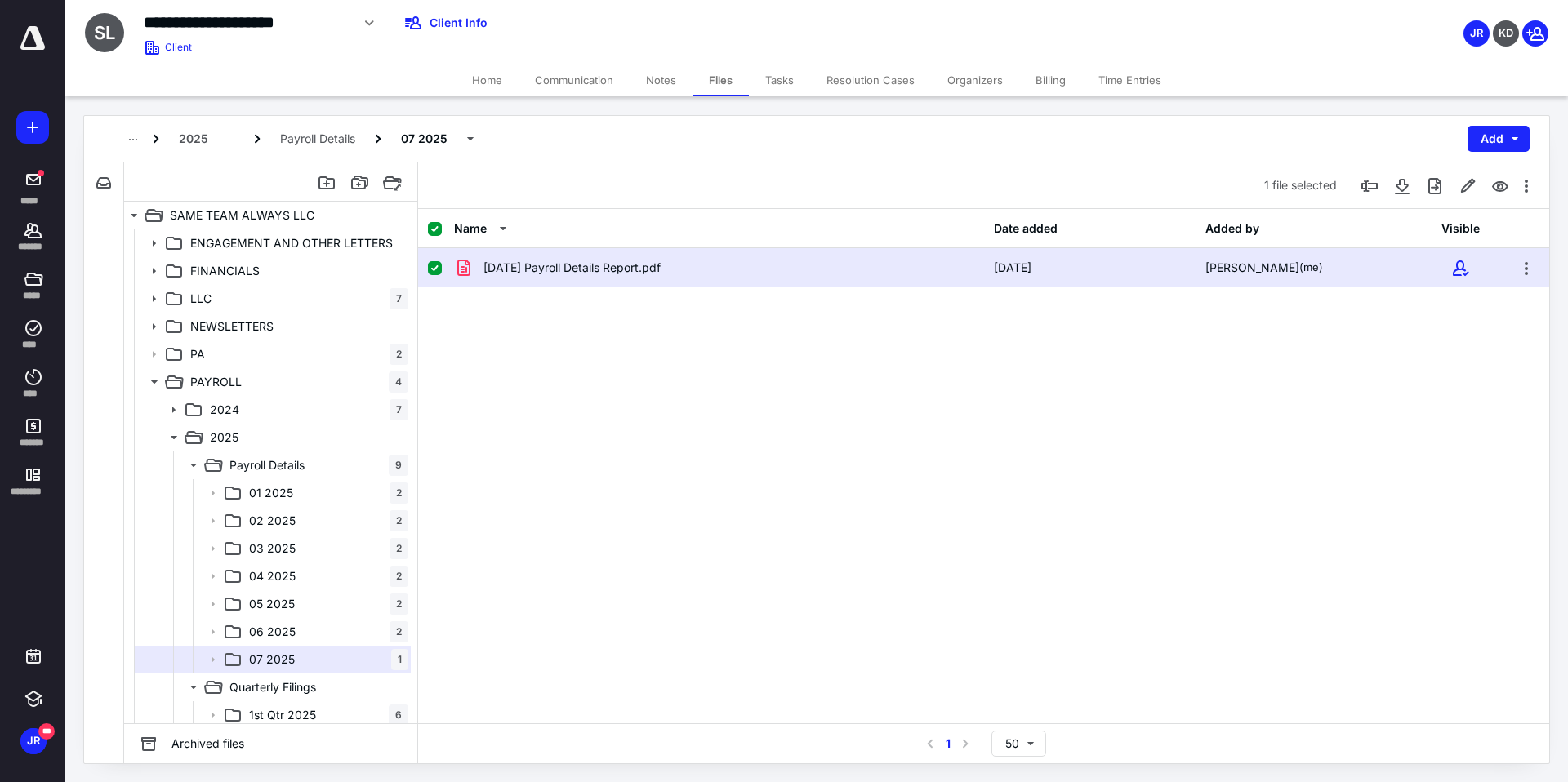 click on "Name Date added Added by Visible [DATE] Payroll Details Report.pdf [DATE] [PERSON_NAME]  (me)" at bounding box center [983, 466] 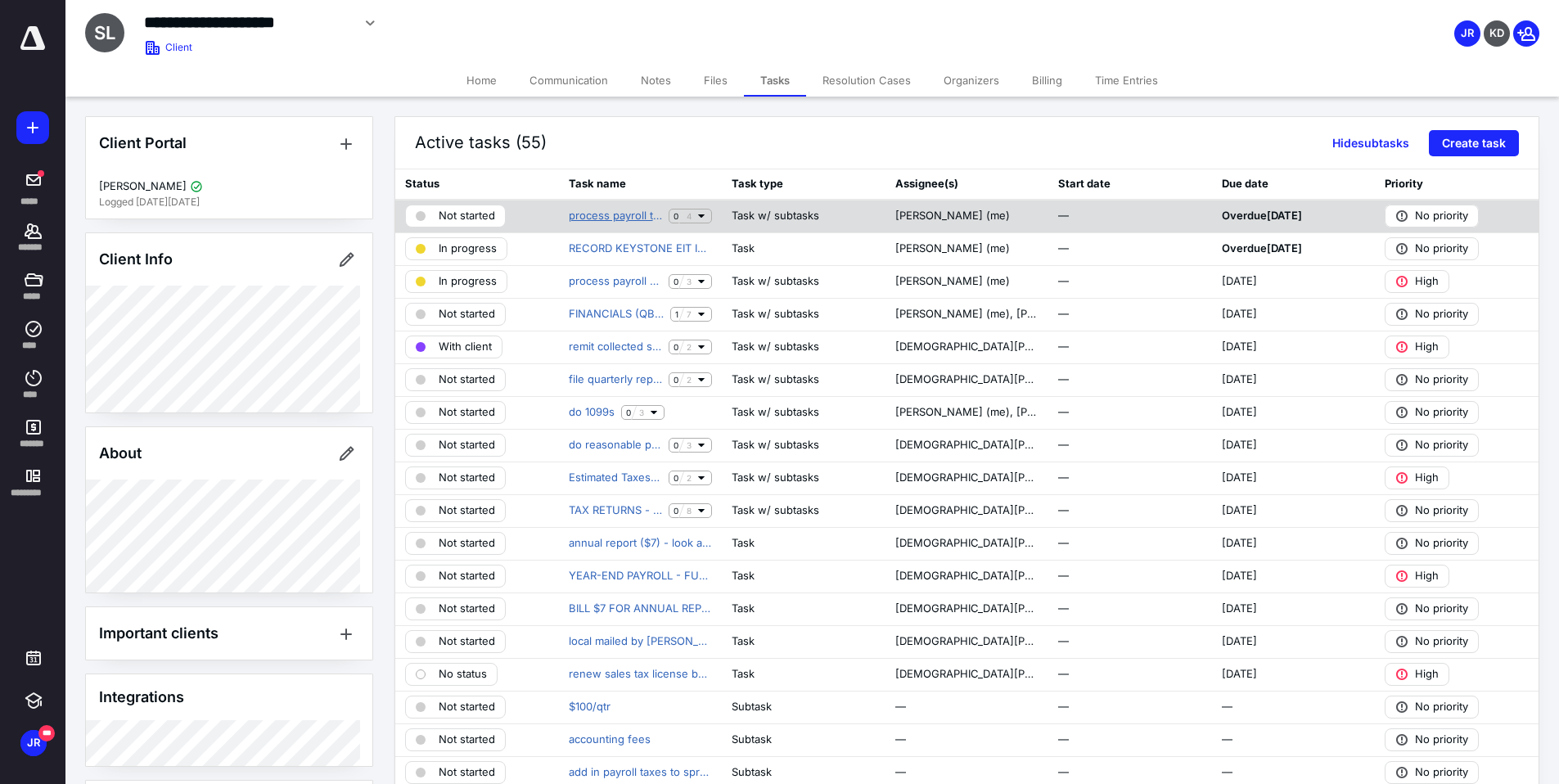 click on "process payroll taxes PA monthly now - (remember EIT + LST)" at bounding box center (615, 216) 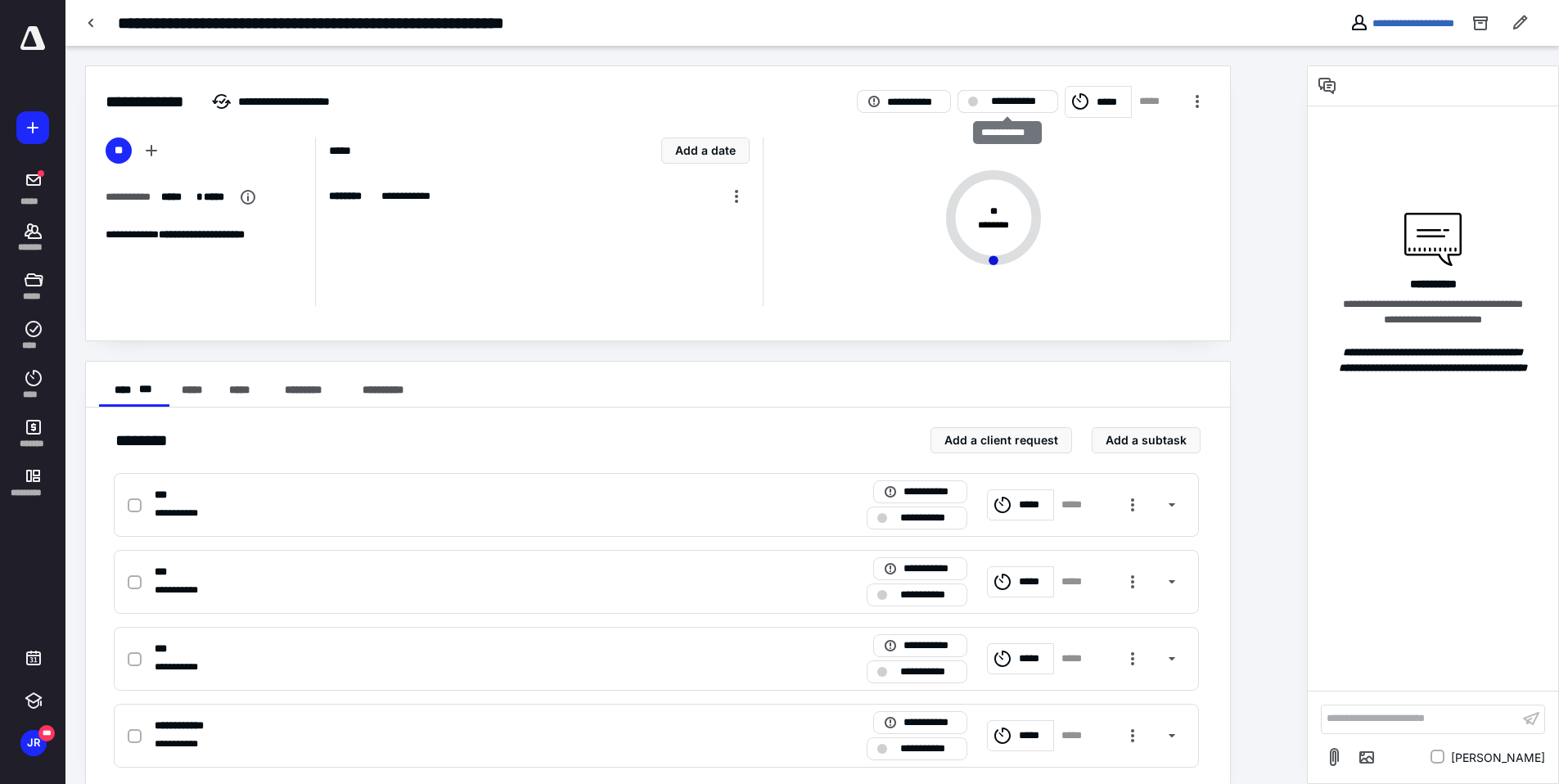 click on "**********" at bounding box center [1007, 101] 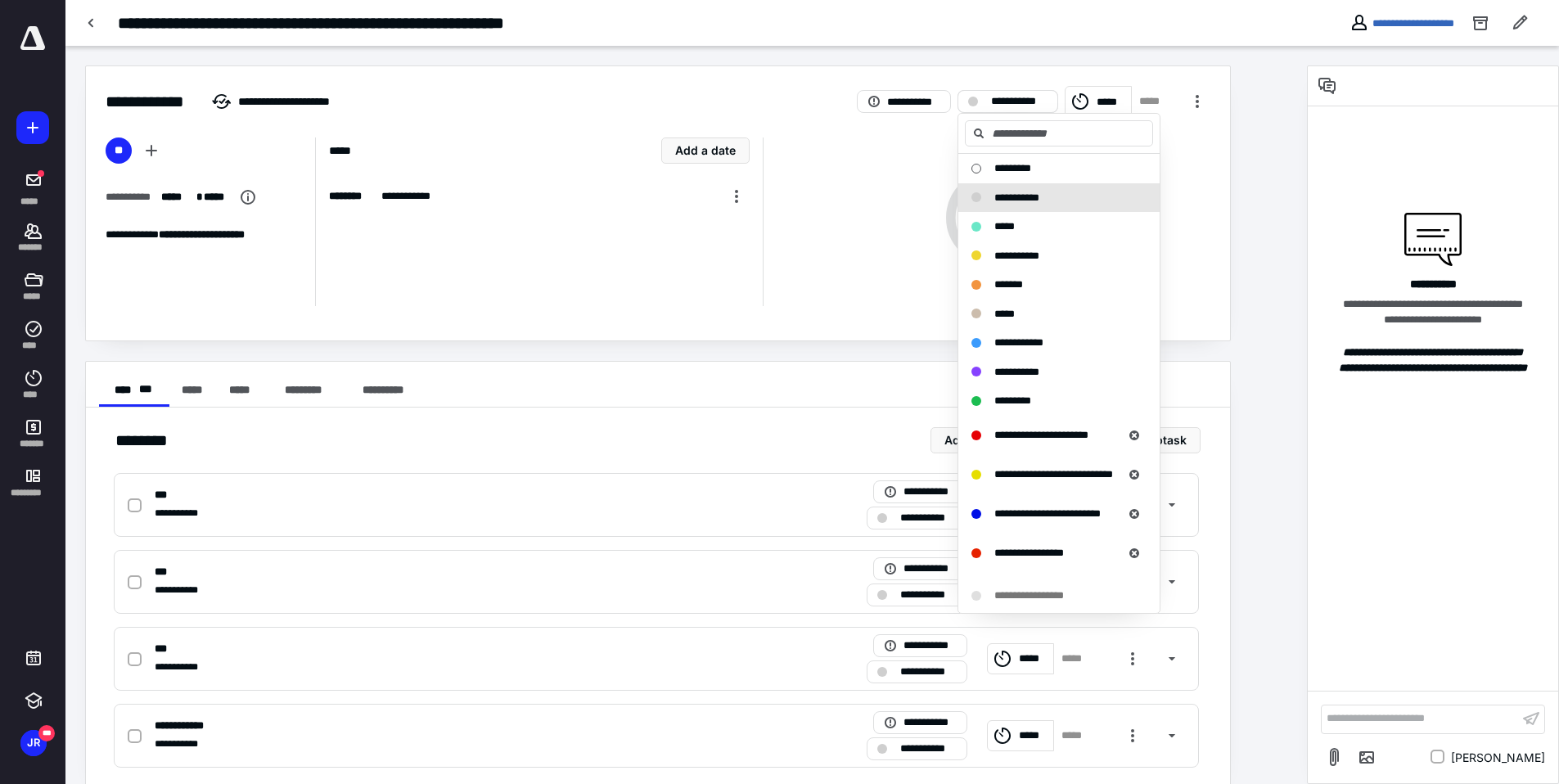 click on "**********" at bounding box center [1007, 101] 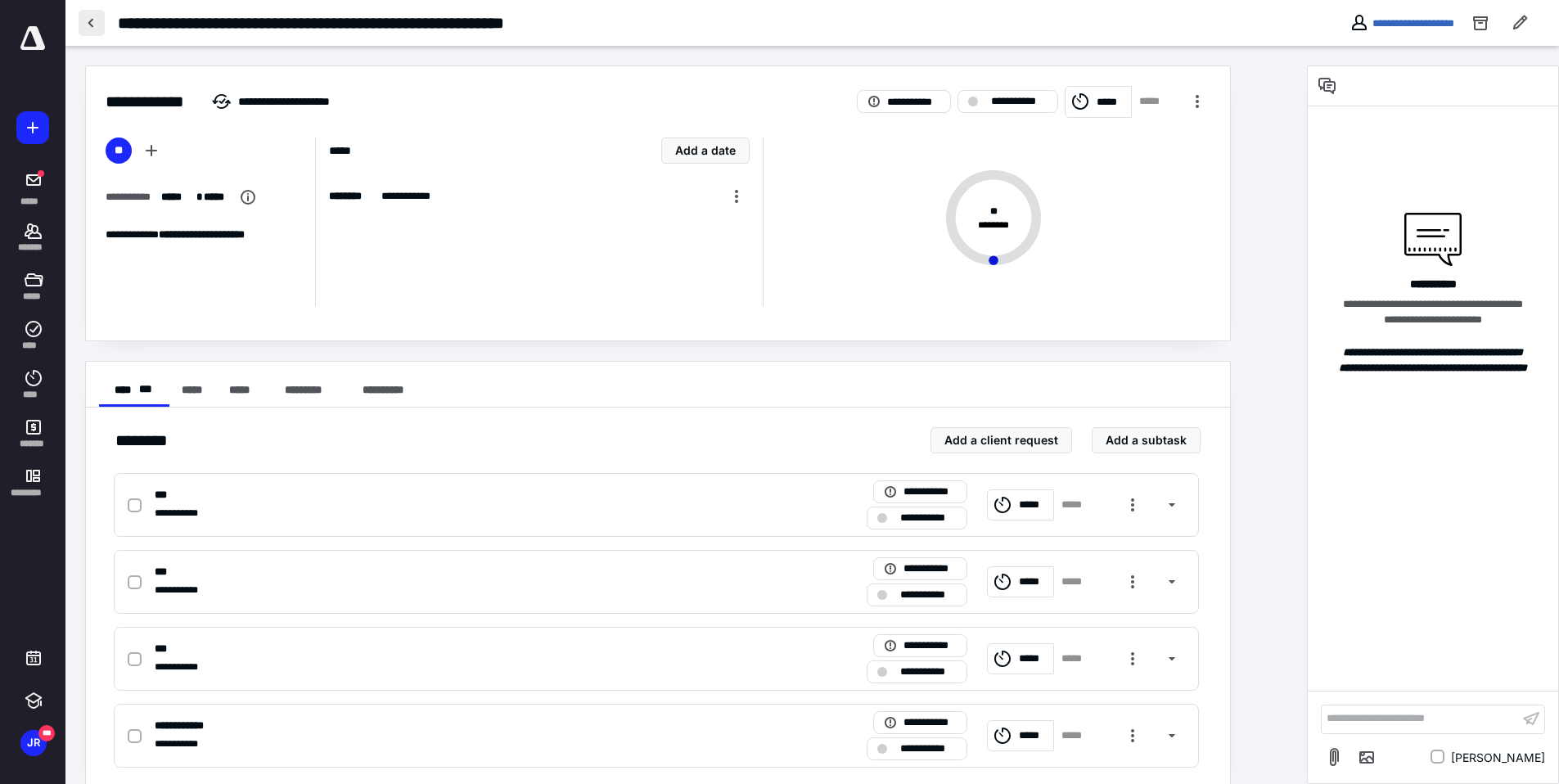 click at bounding box center (92, 23) 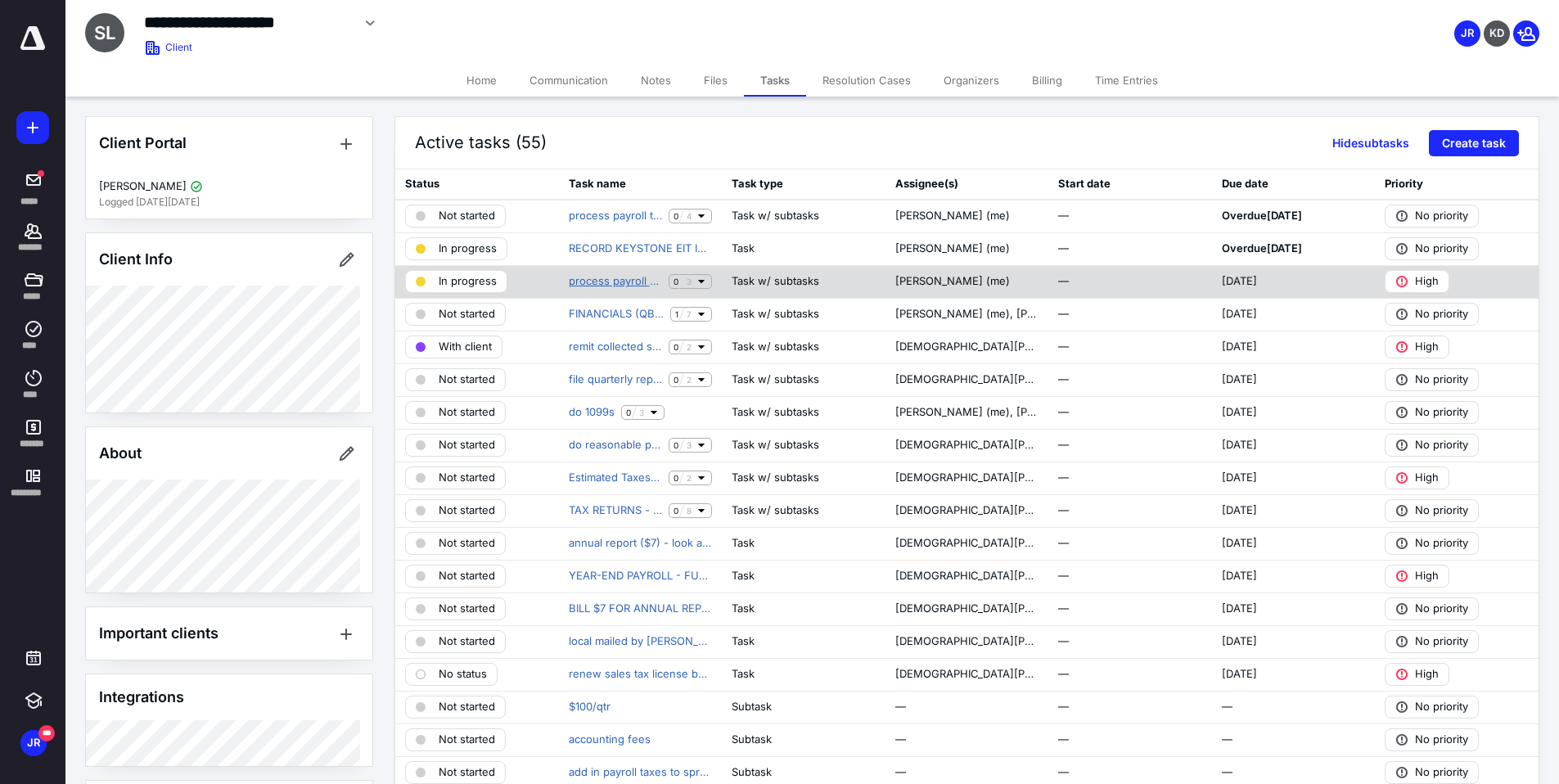 click on "process payroll every two weeks" at bounding box center [615, 282] 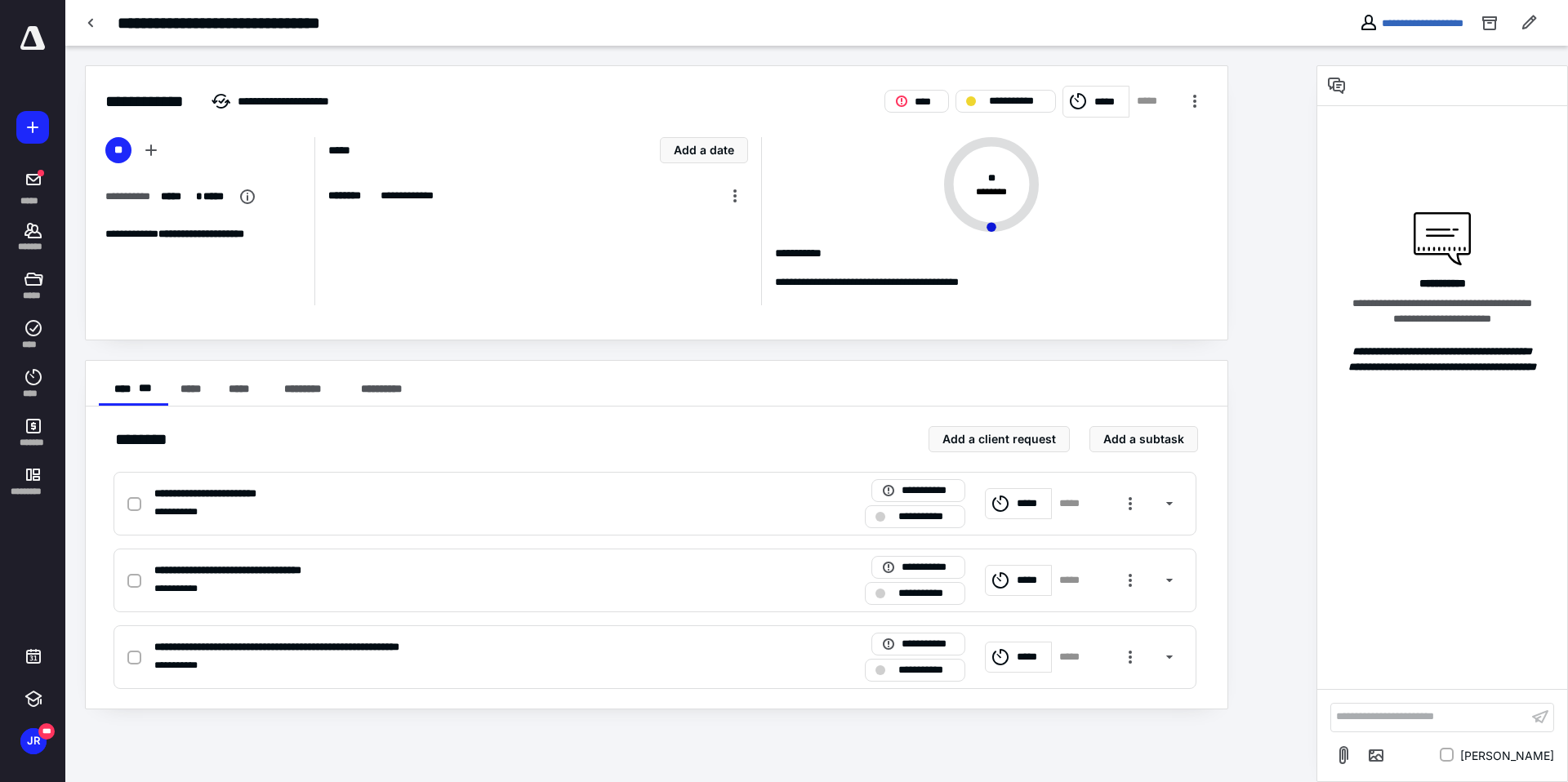 click on "*****" at bounding box center (1109, 102) 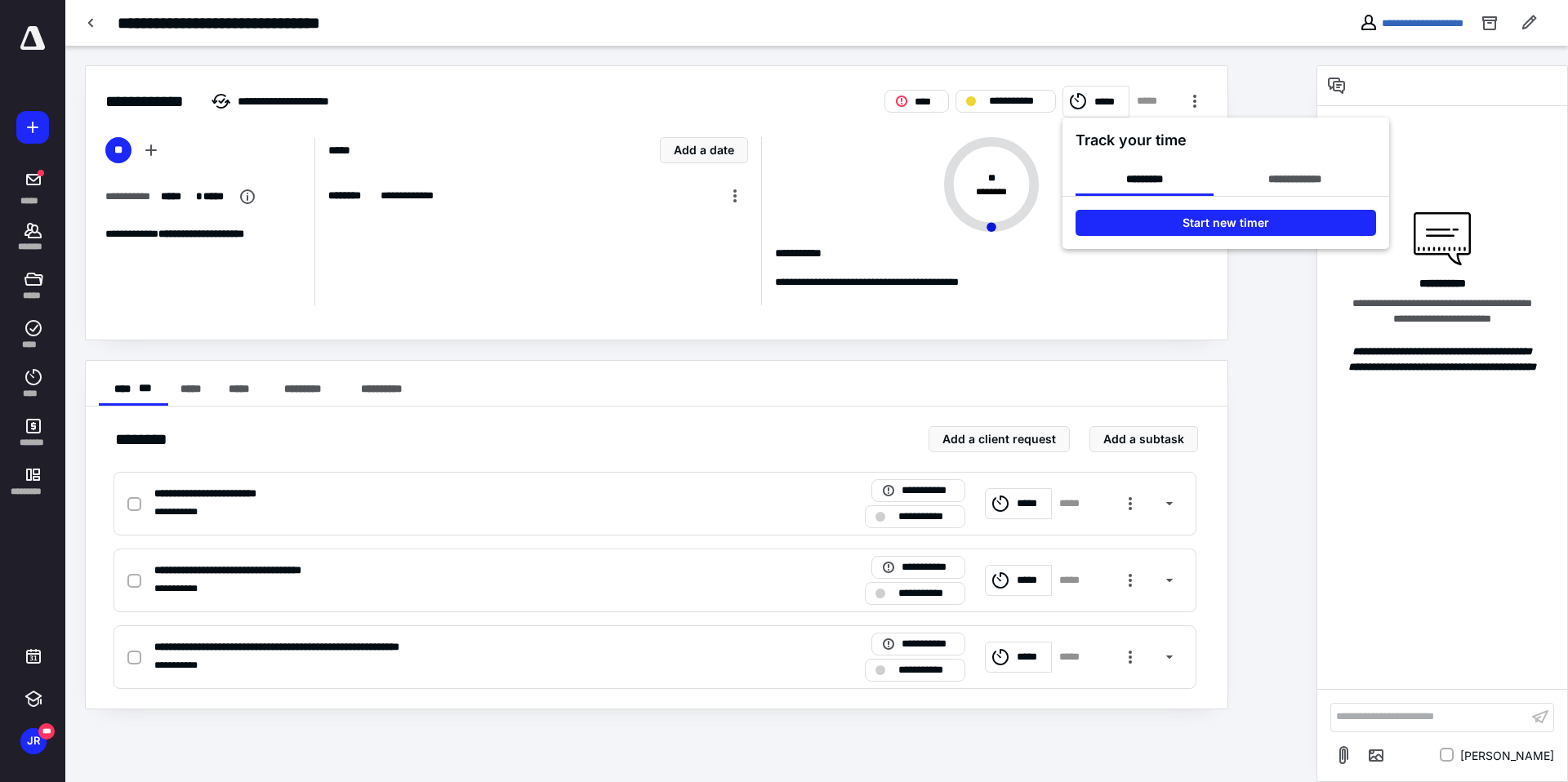 click at bounding box center (784, 391) 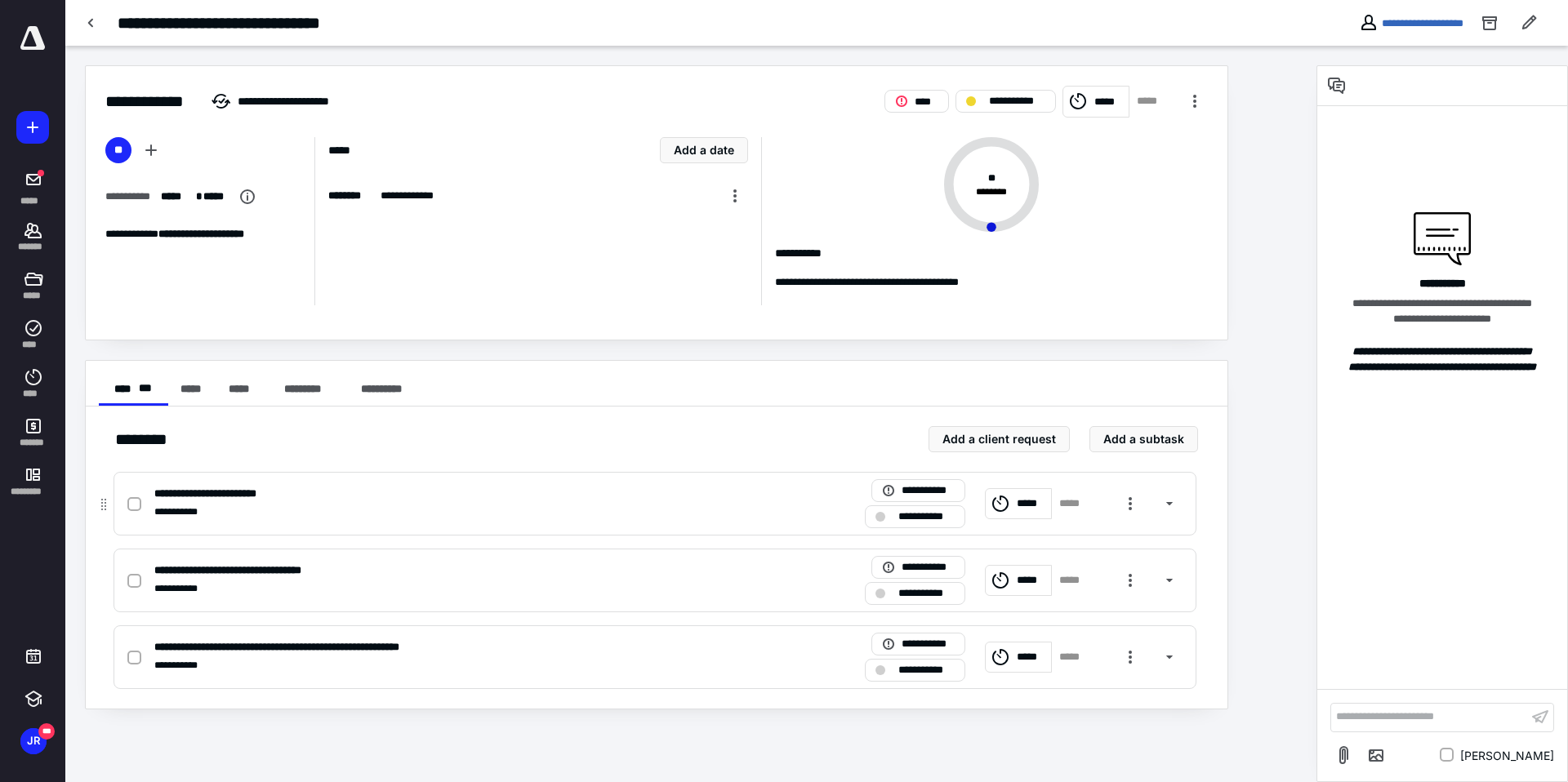 click on "**********" at bounding box center (655, 504) 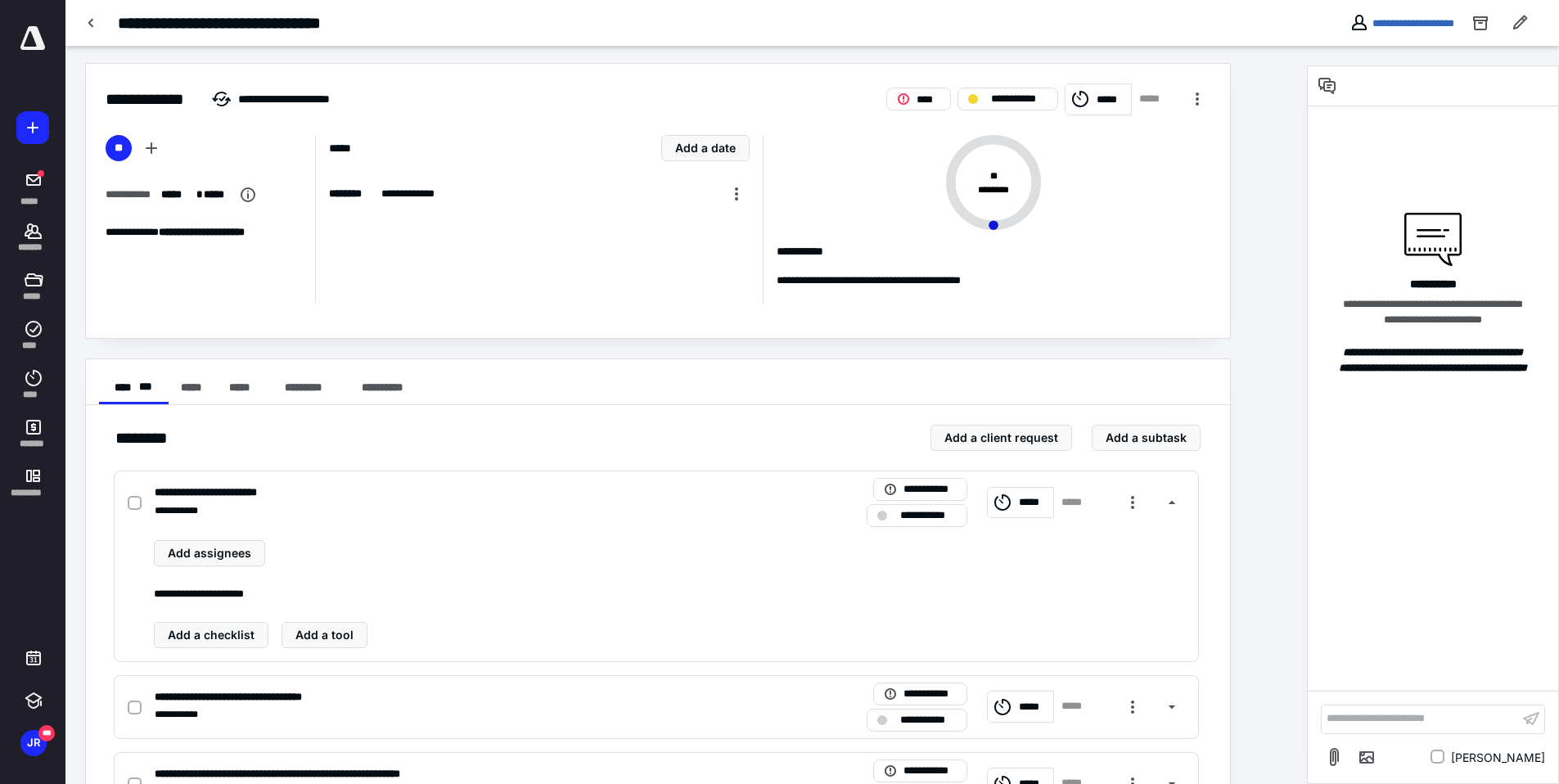scroll, scrollTop: 0, scrollLeft: 0, axis: both 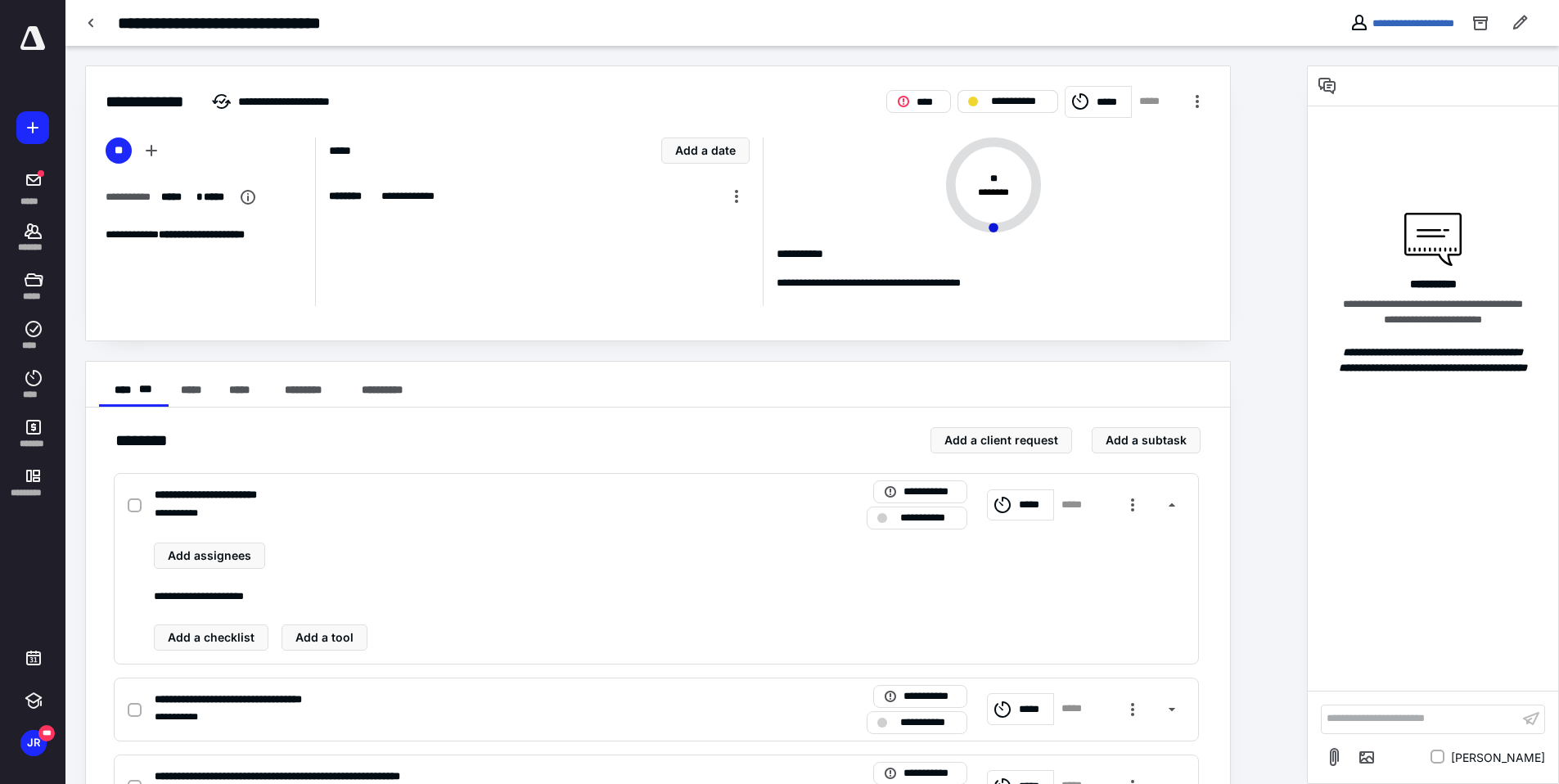 click on "**********" at bounding box center [1019, 101] 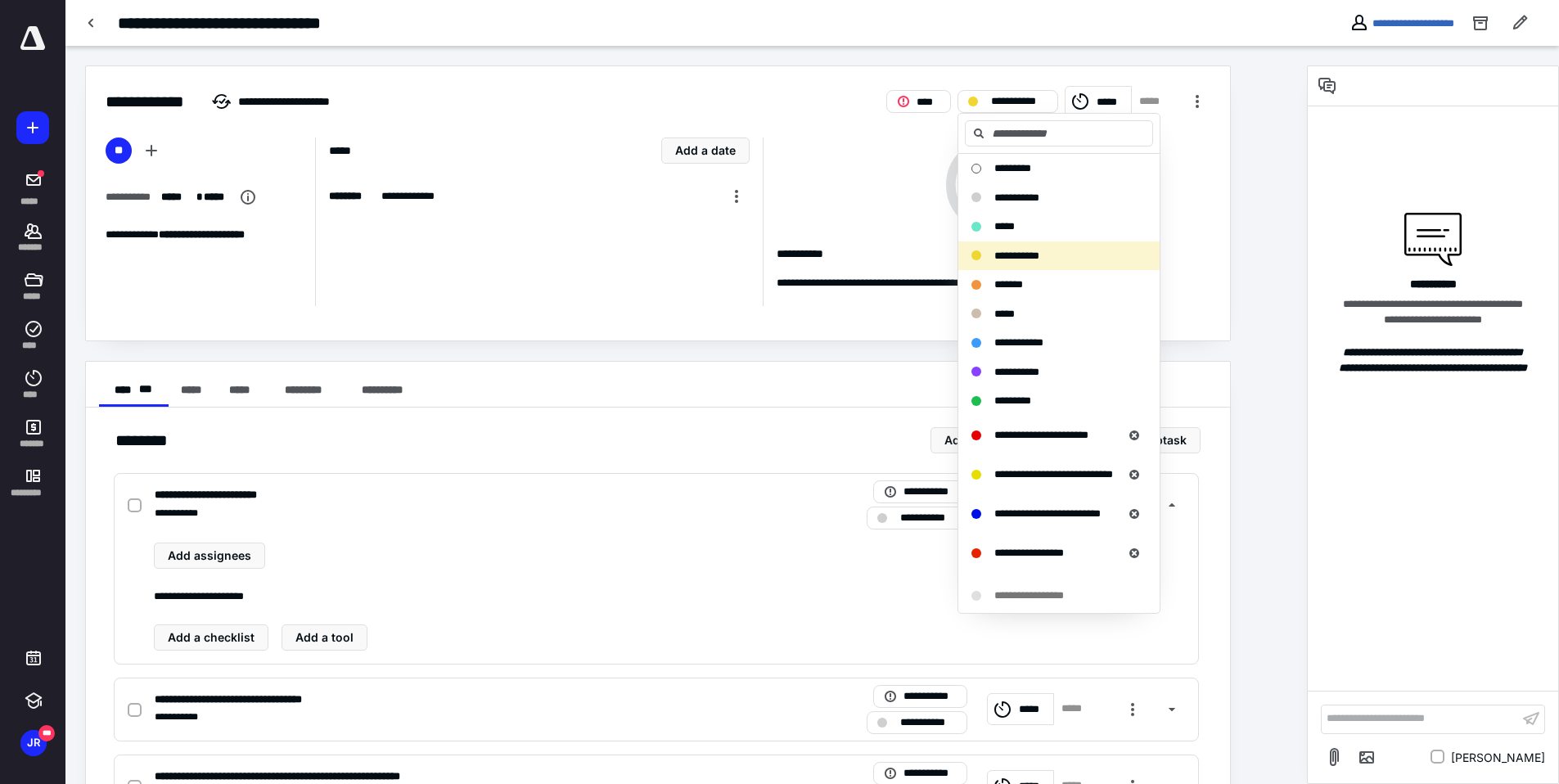 click on "**********" at bounding box center (1016, 255) 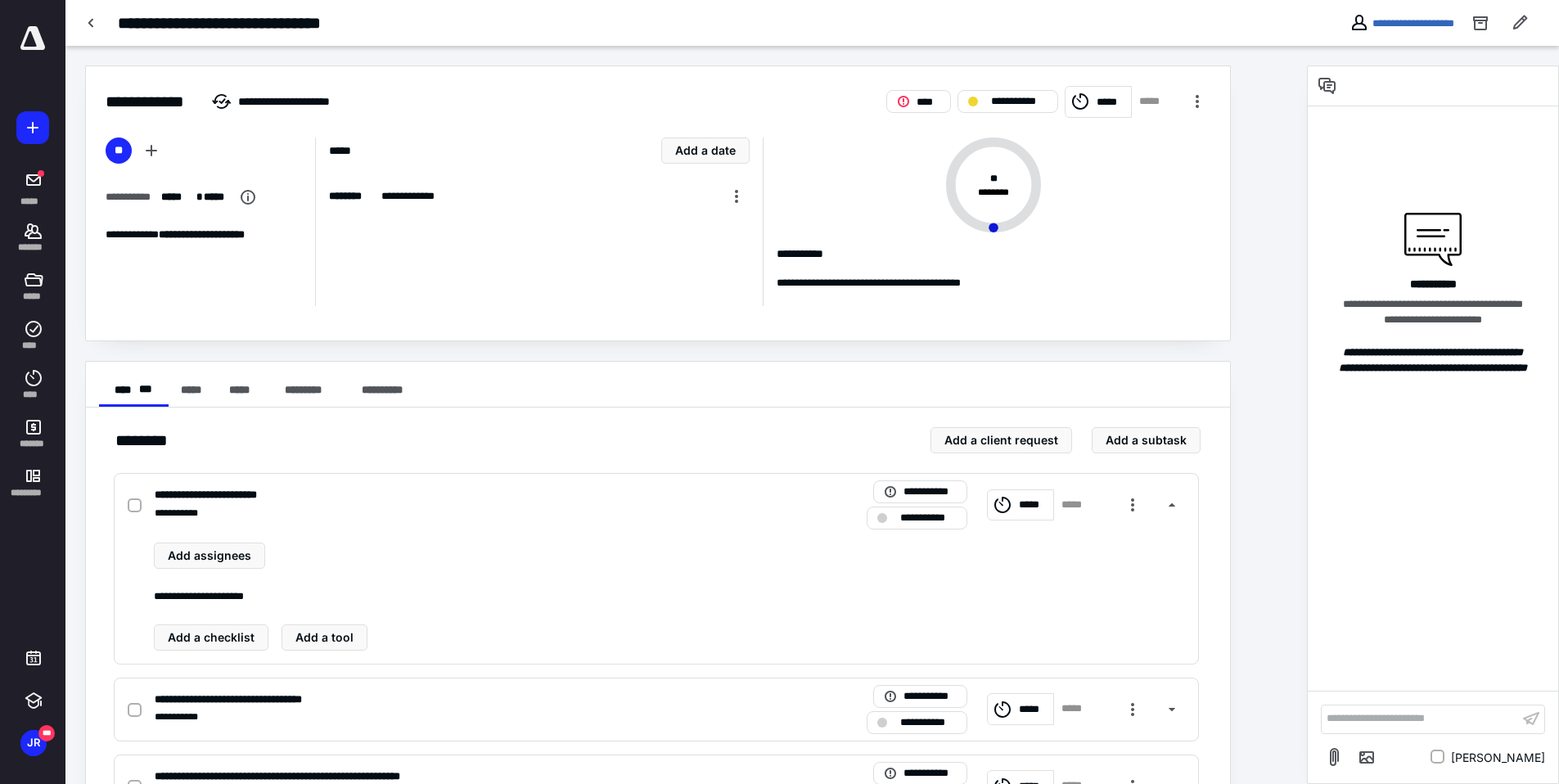 click on "*****" at bounding box center [1111, 102] 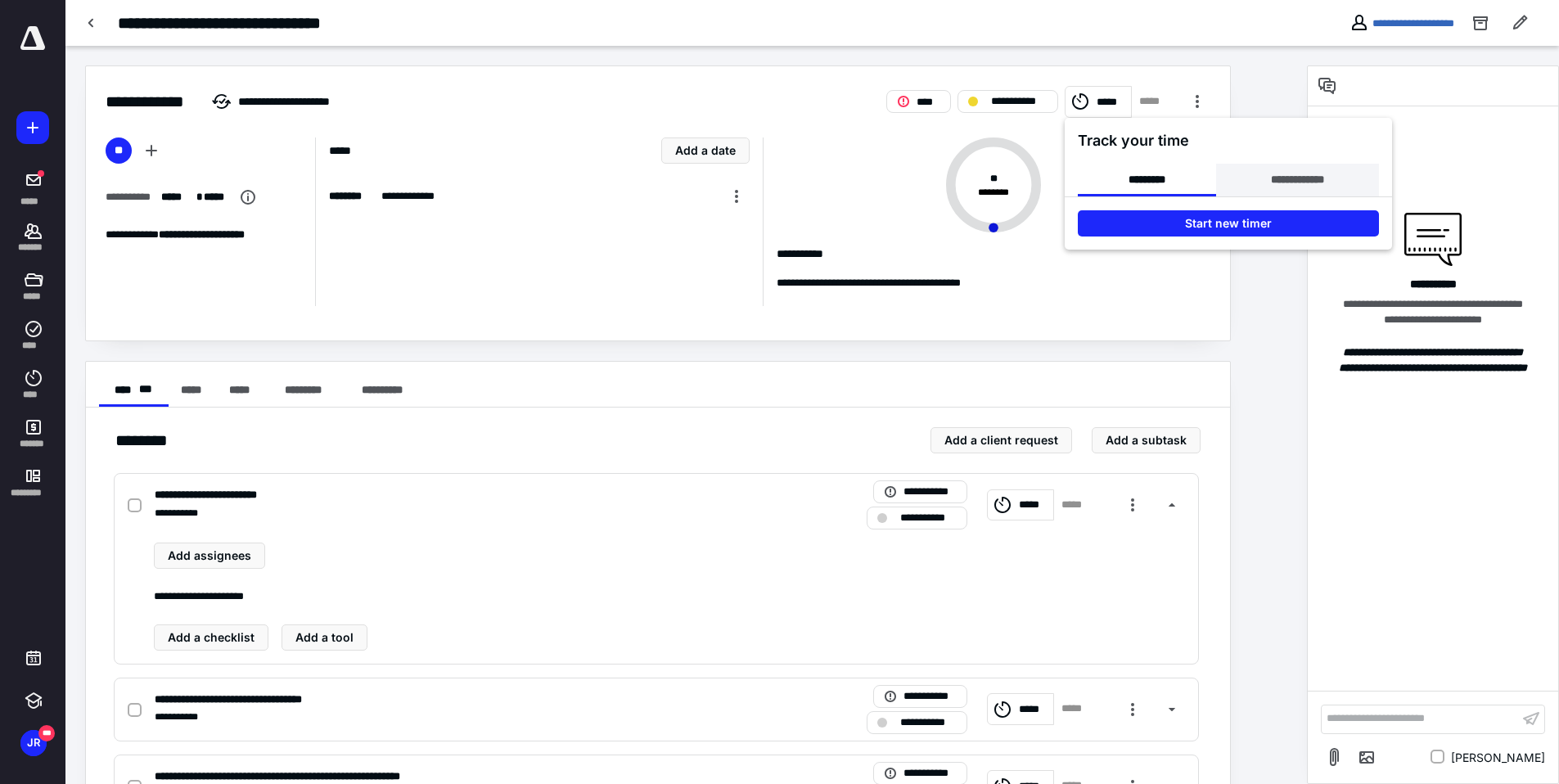 click on "**********" at bounding box center (1297, 180) 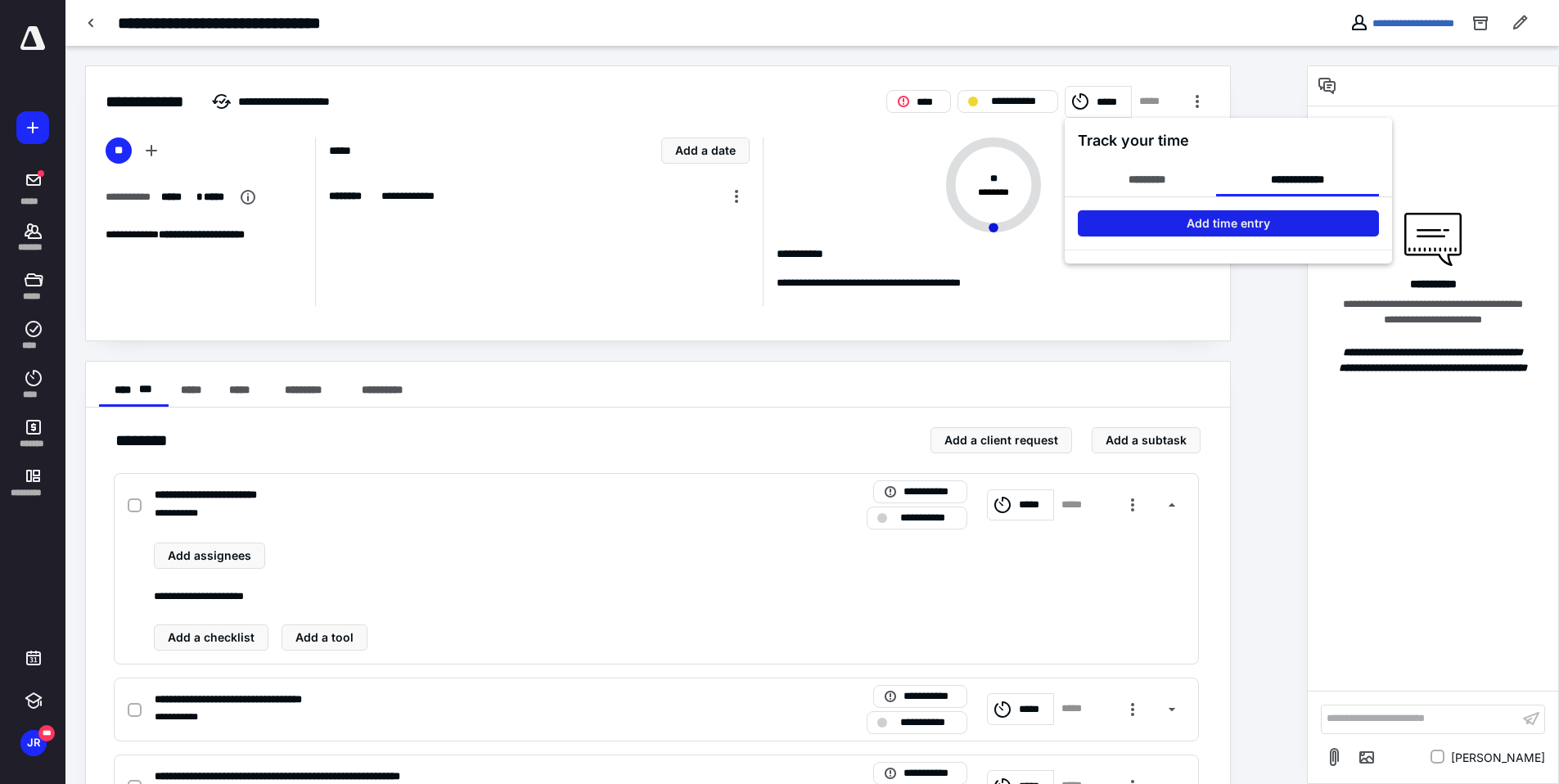 click on "Add time entry" at bounding box center [1228, 223] 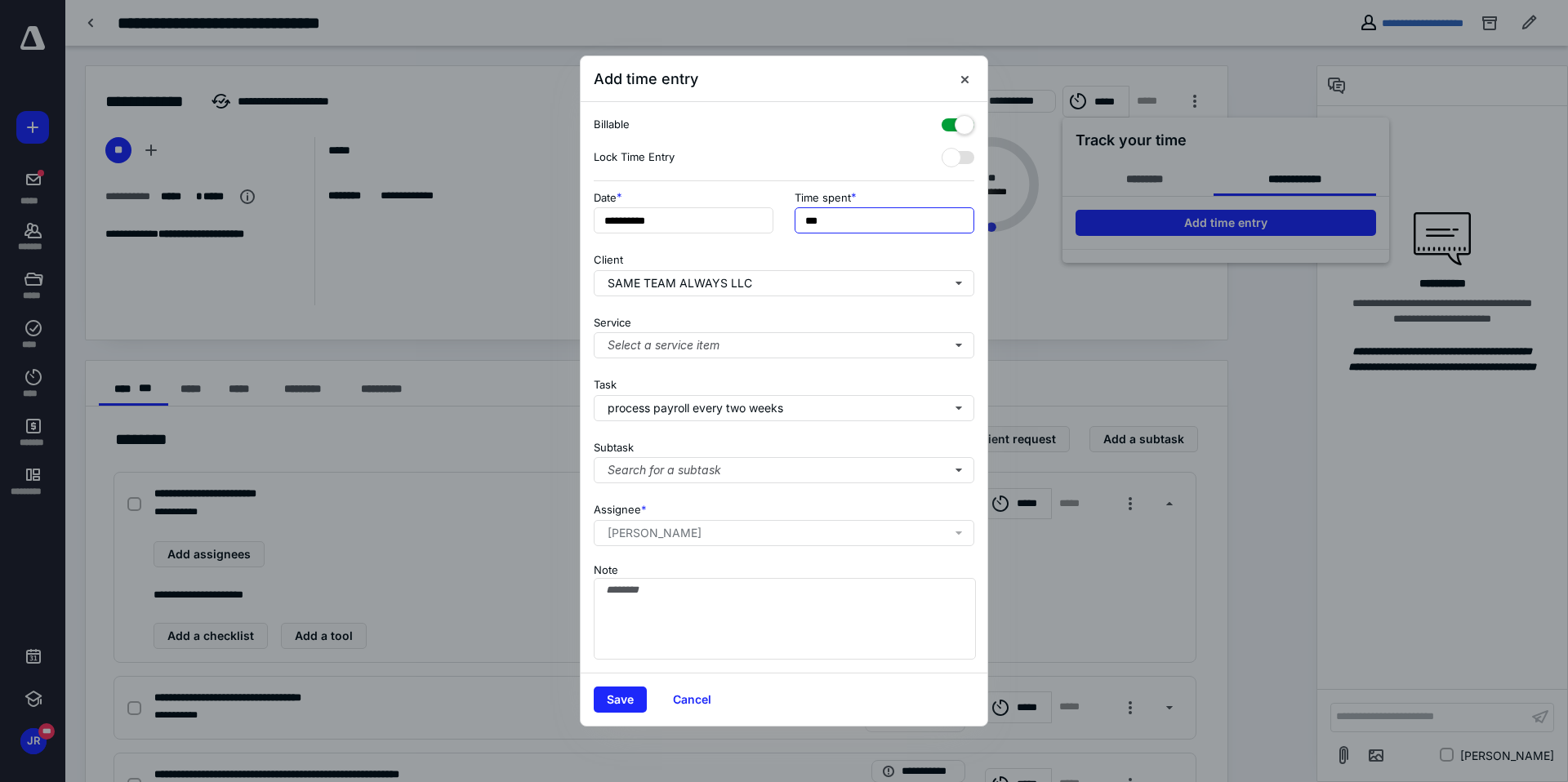 drag, startPoint x: 819, startPoint y: 215, endPoint x: 797, endPoint y: 224, distance: 23.76973 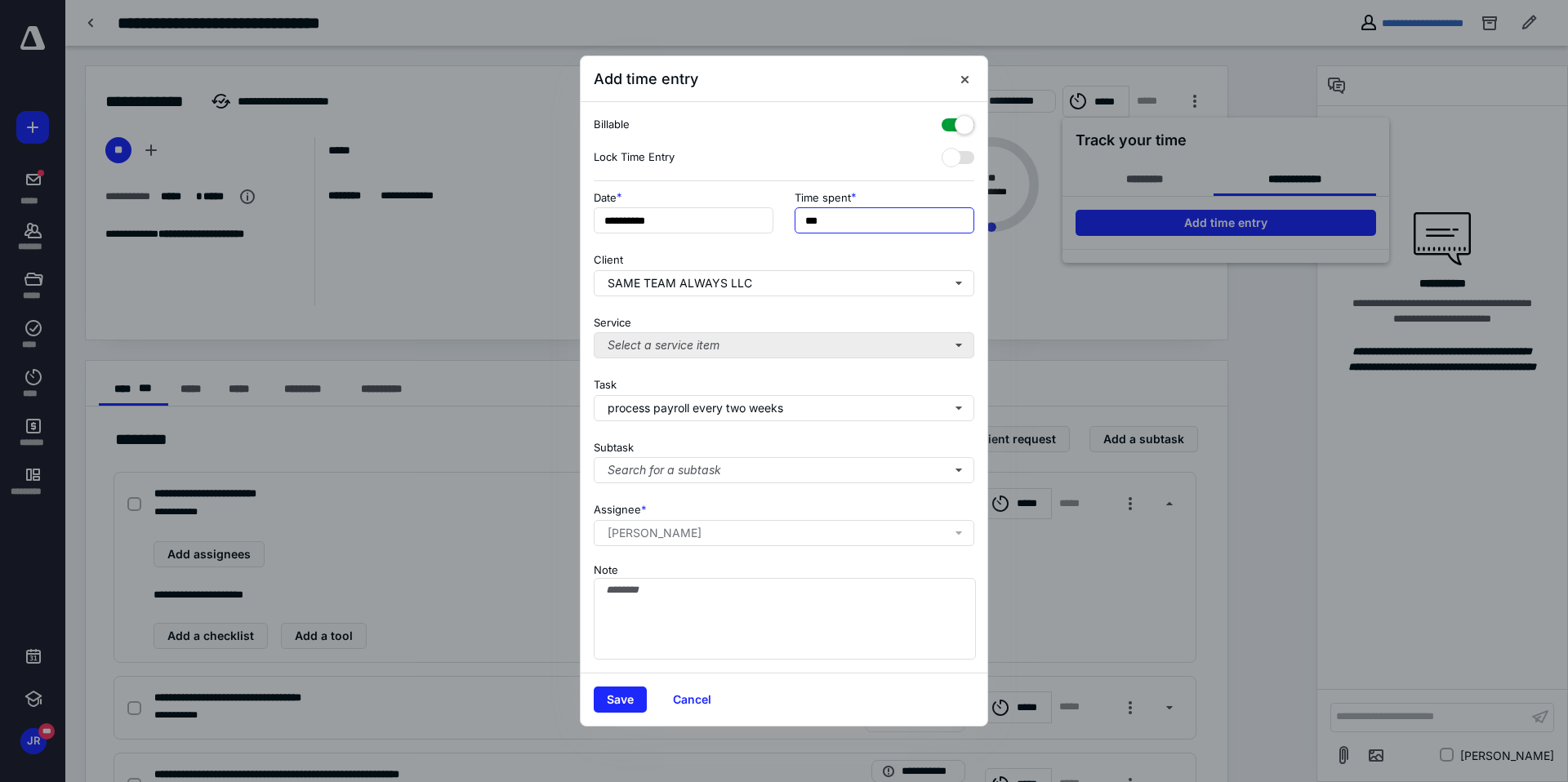 type on "***" 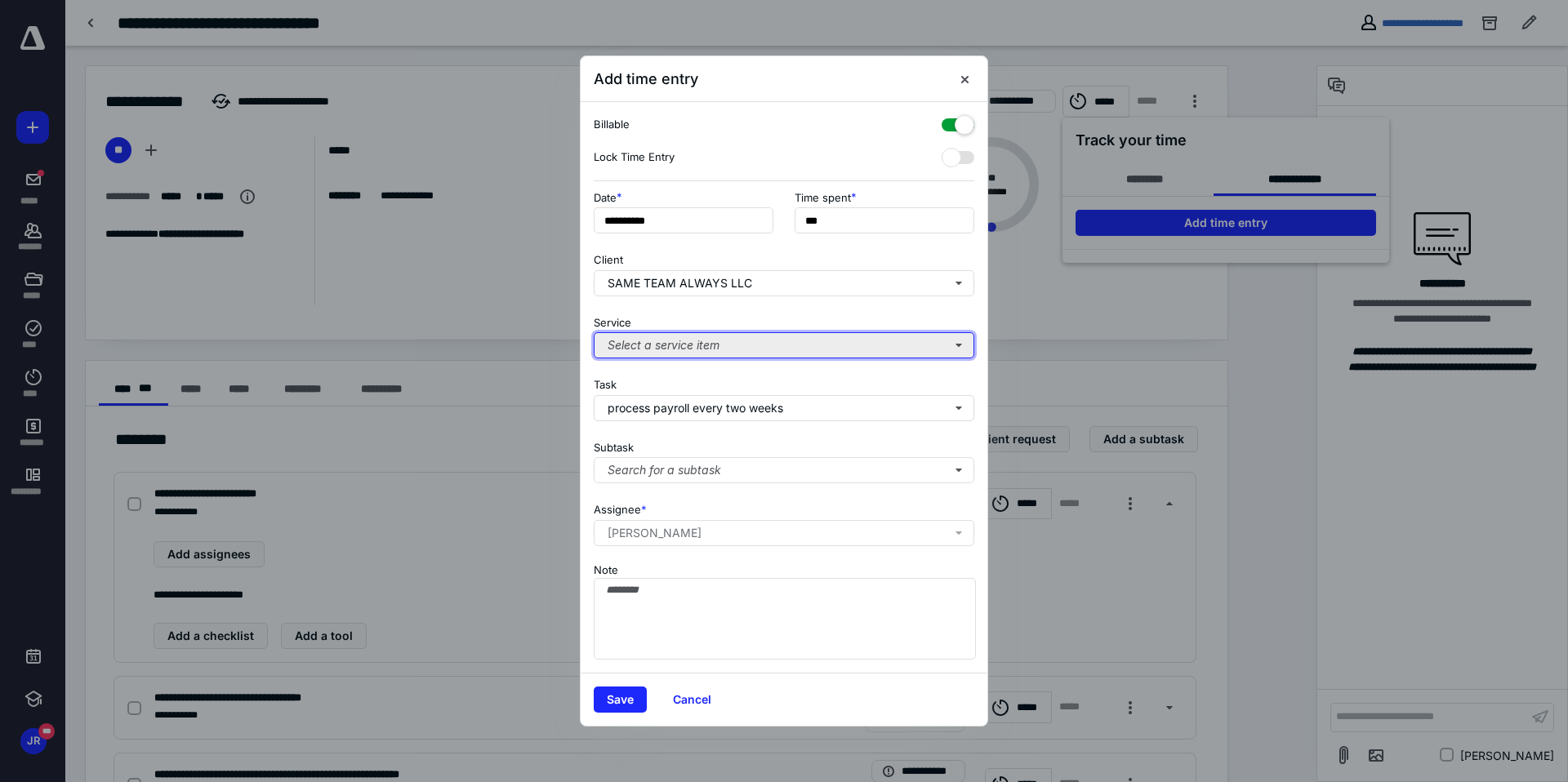 click on "Select a service item" at bounding box center (784, 345) 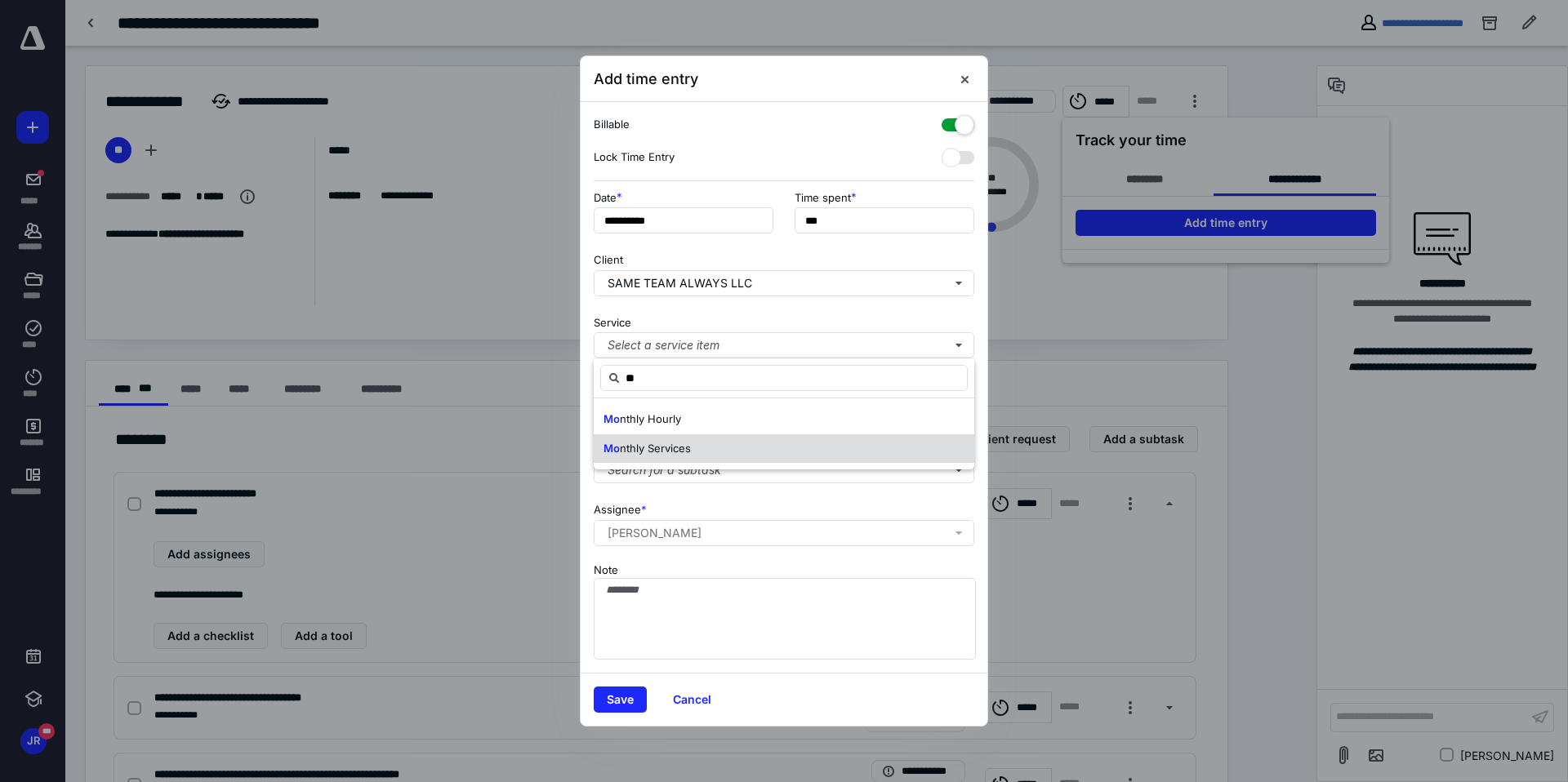 click on "Mo nthly Services" at bounding box center (784, 449) 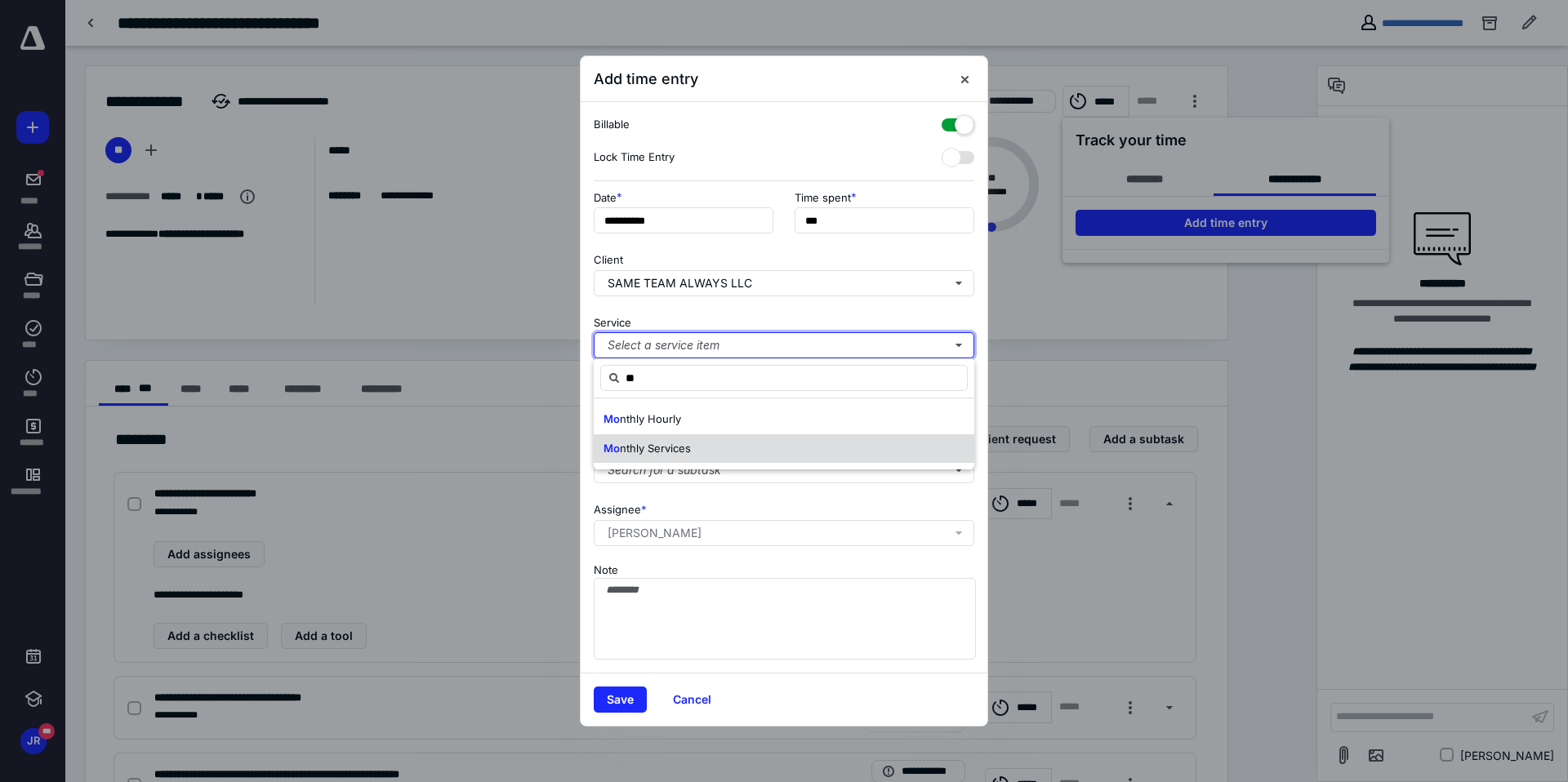 type 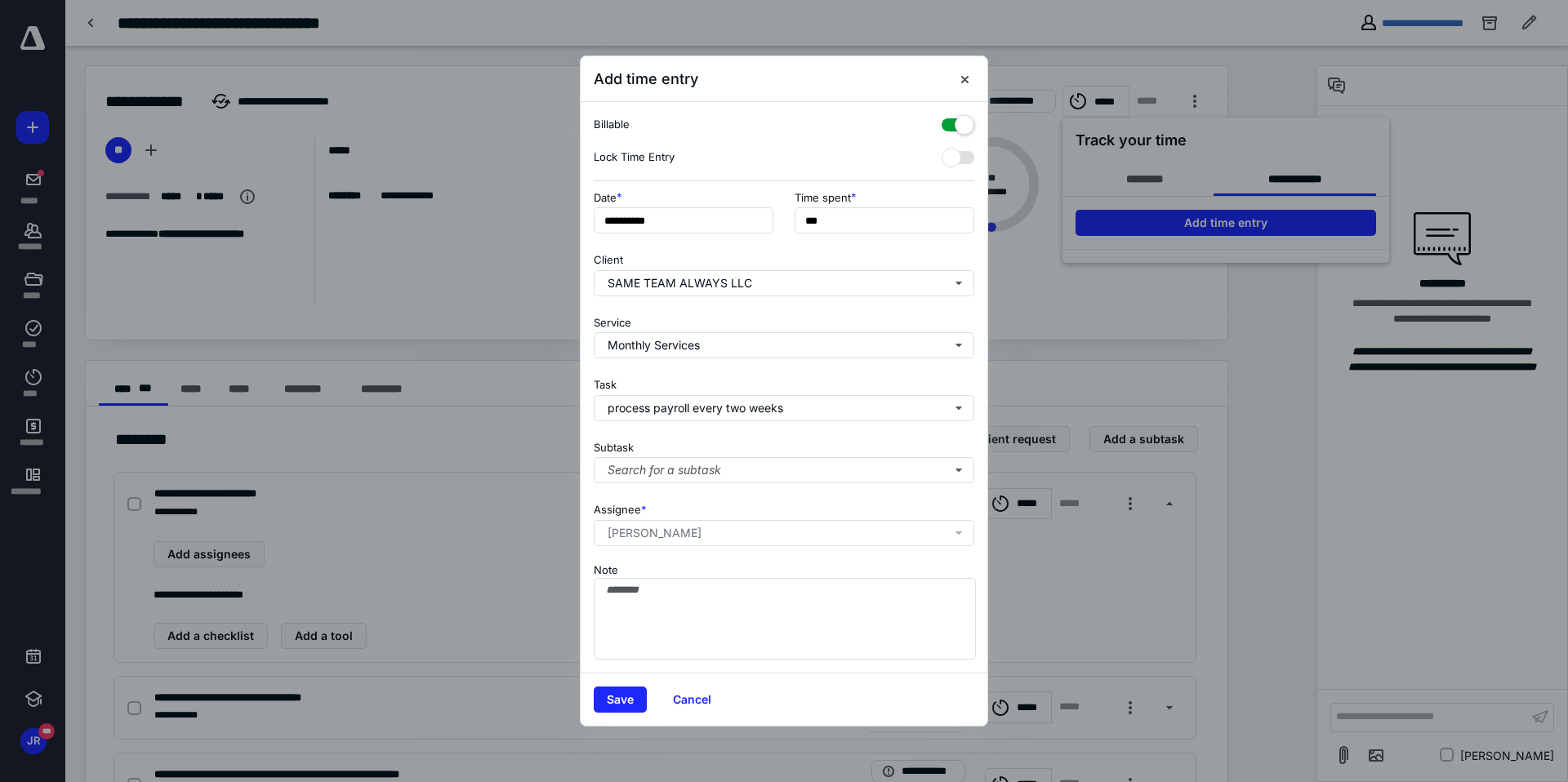 click on "Save Cancel" at bounding box center [784, 699] 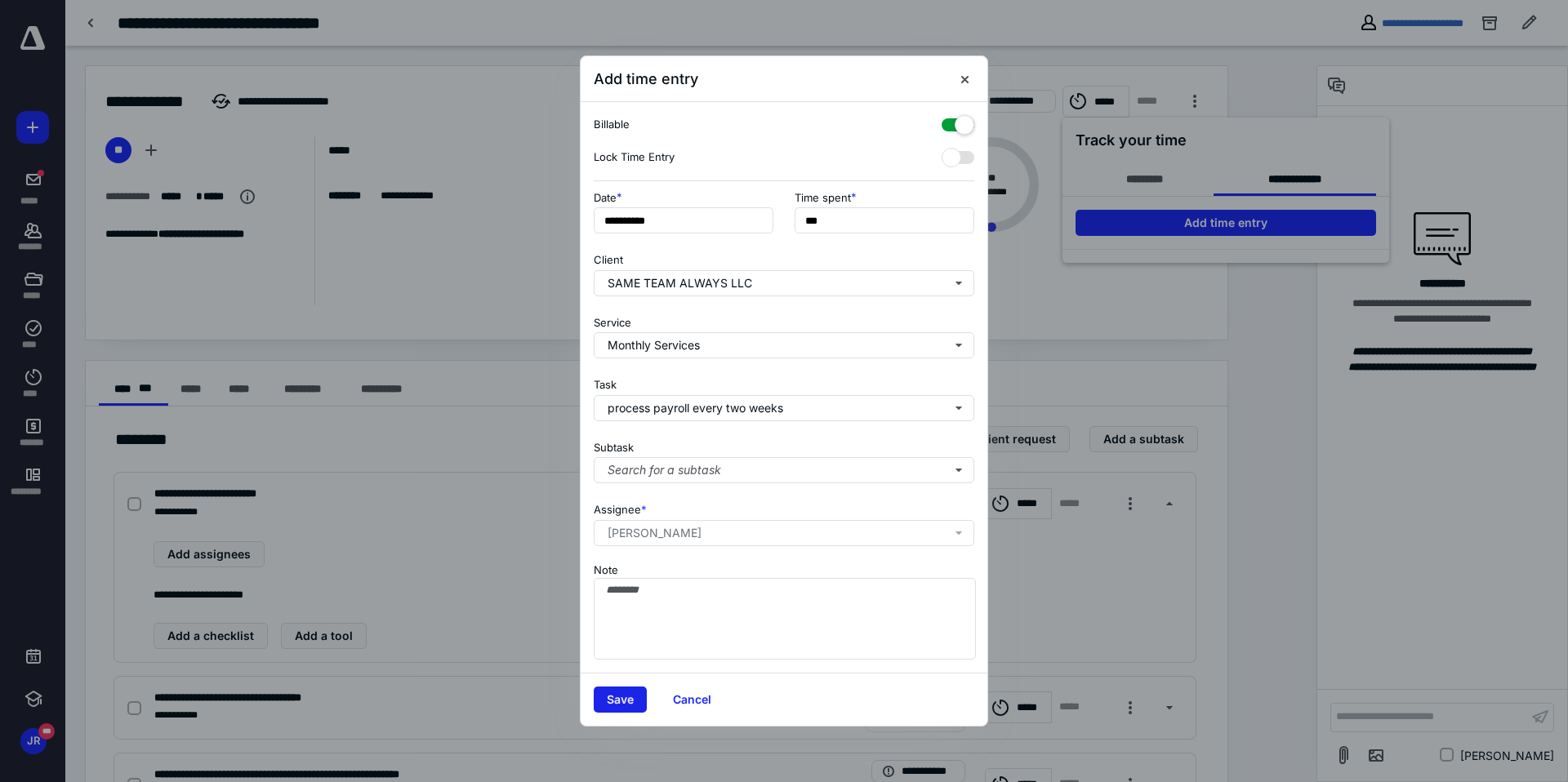 click on "Save" at bounding box center [620, 700] 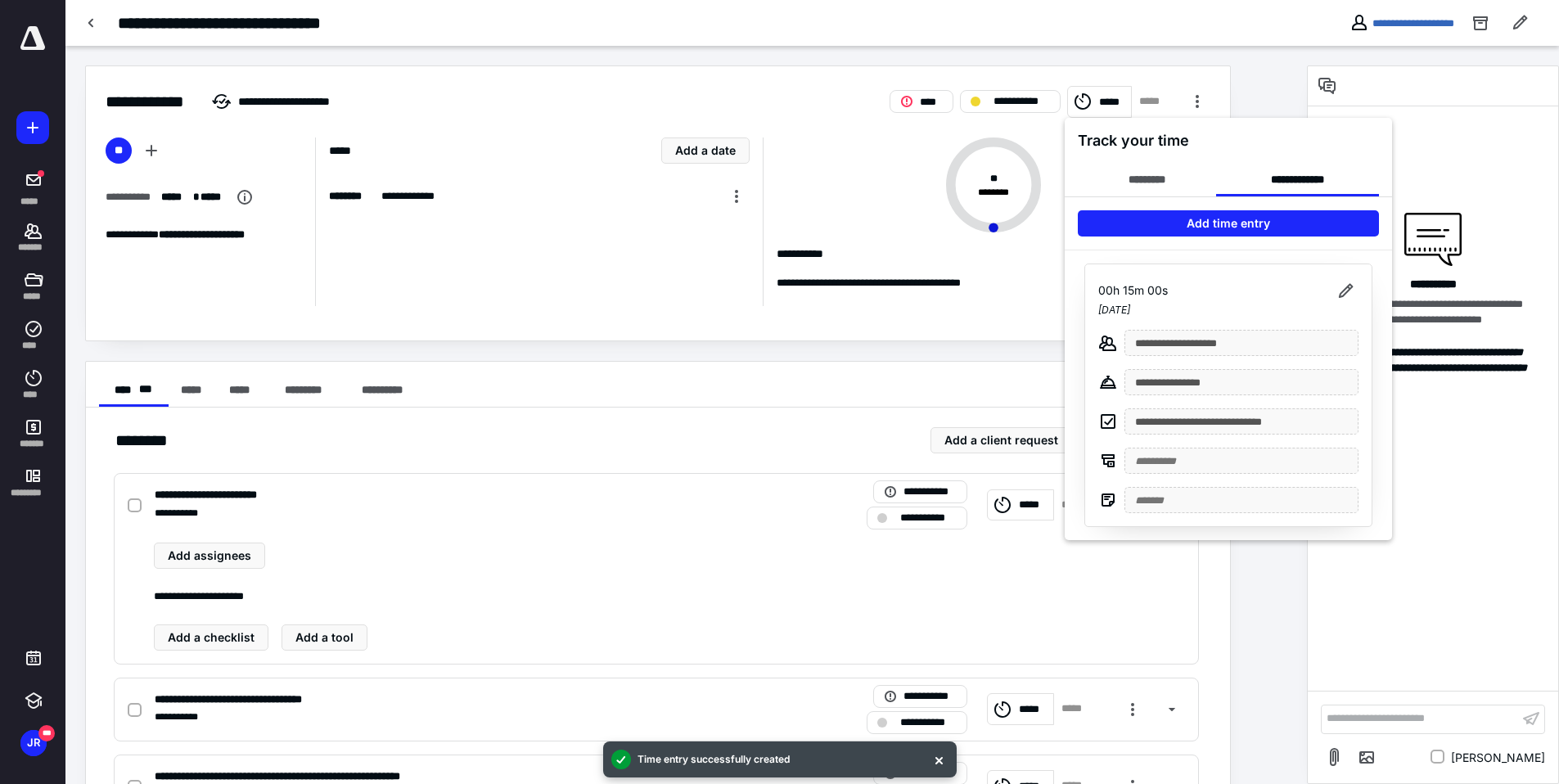 click at bounding box center [779, 392] 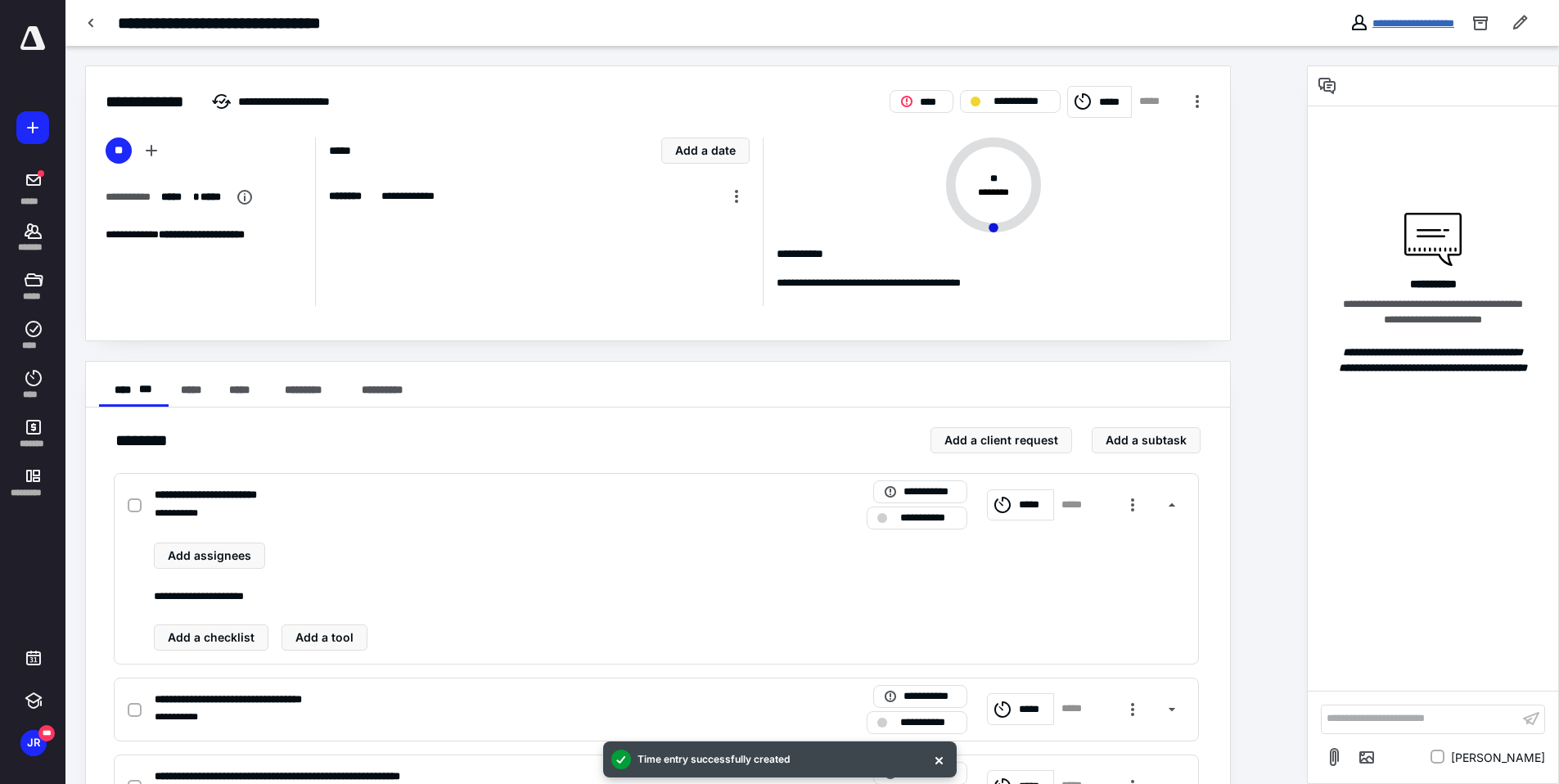 click on "**********" at bounding box center [1413, 23] 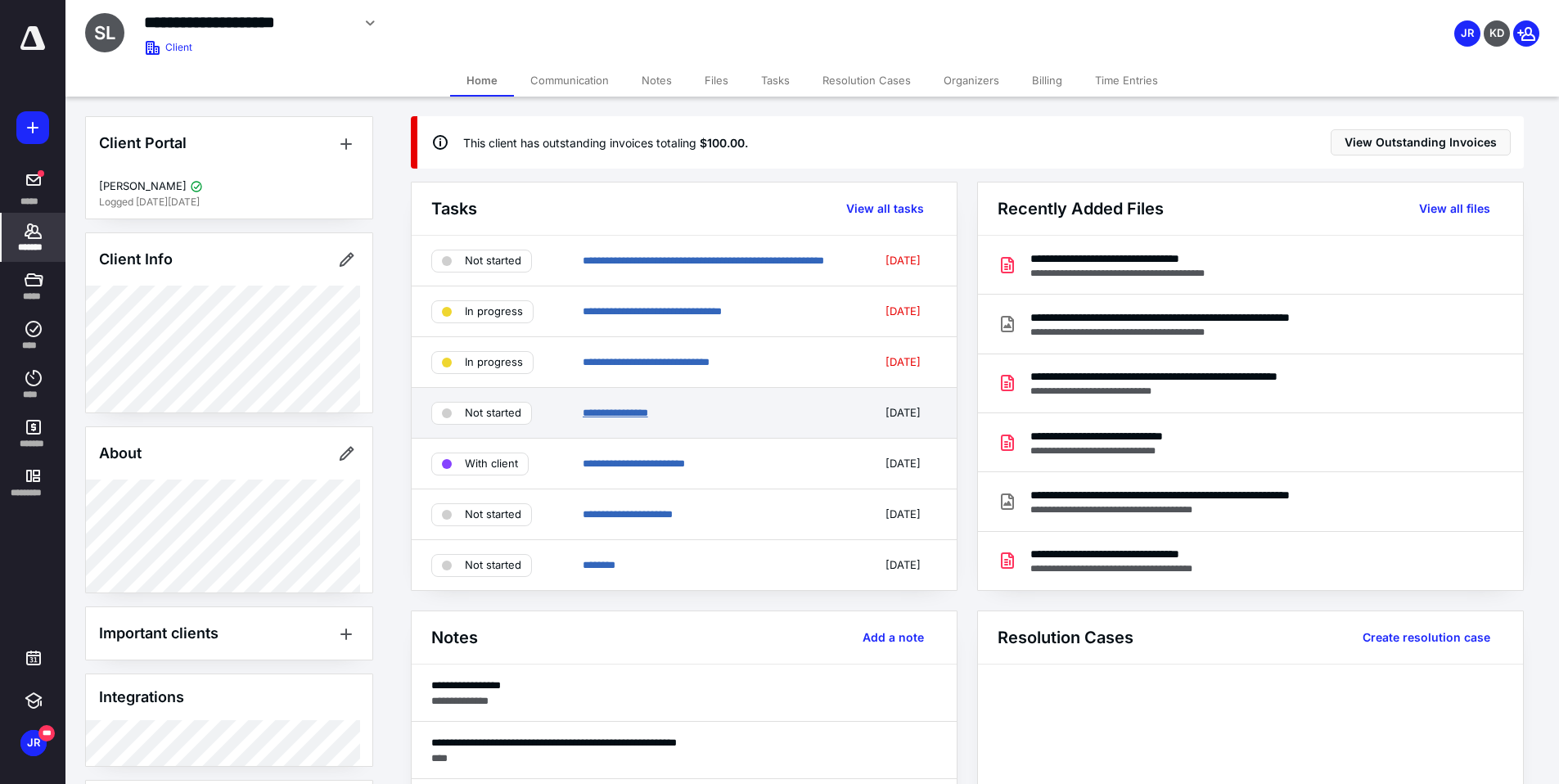 click on "**********" at bounding box center (615, 412) 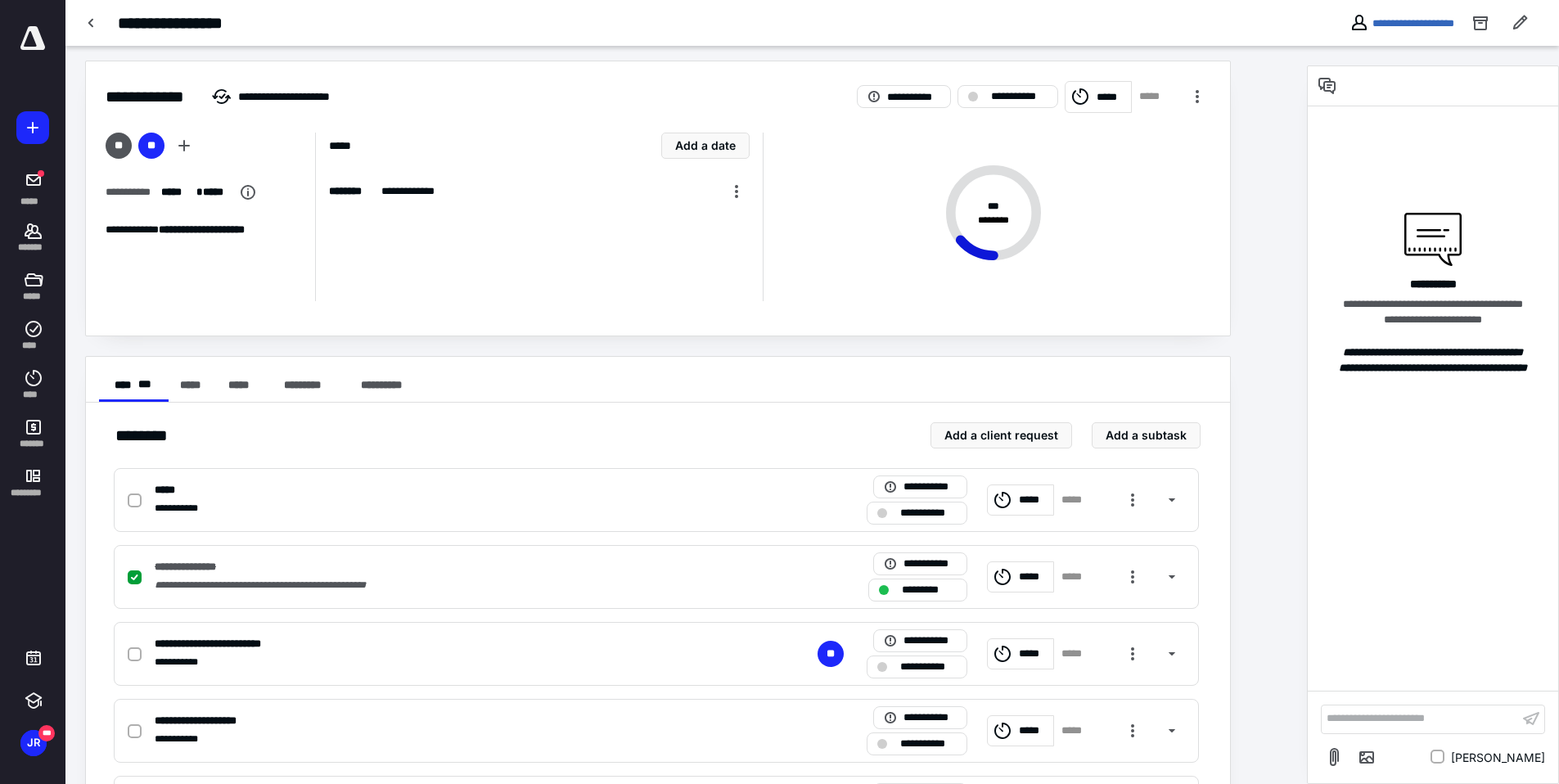 scroll, scrollTop: 7, scrollLeft: 0, axis: vertical 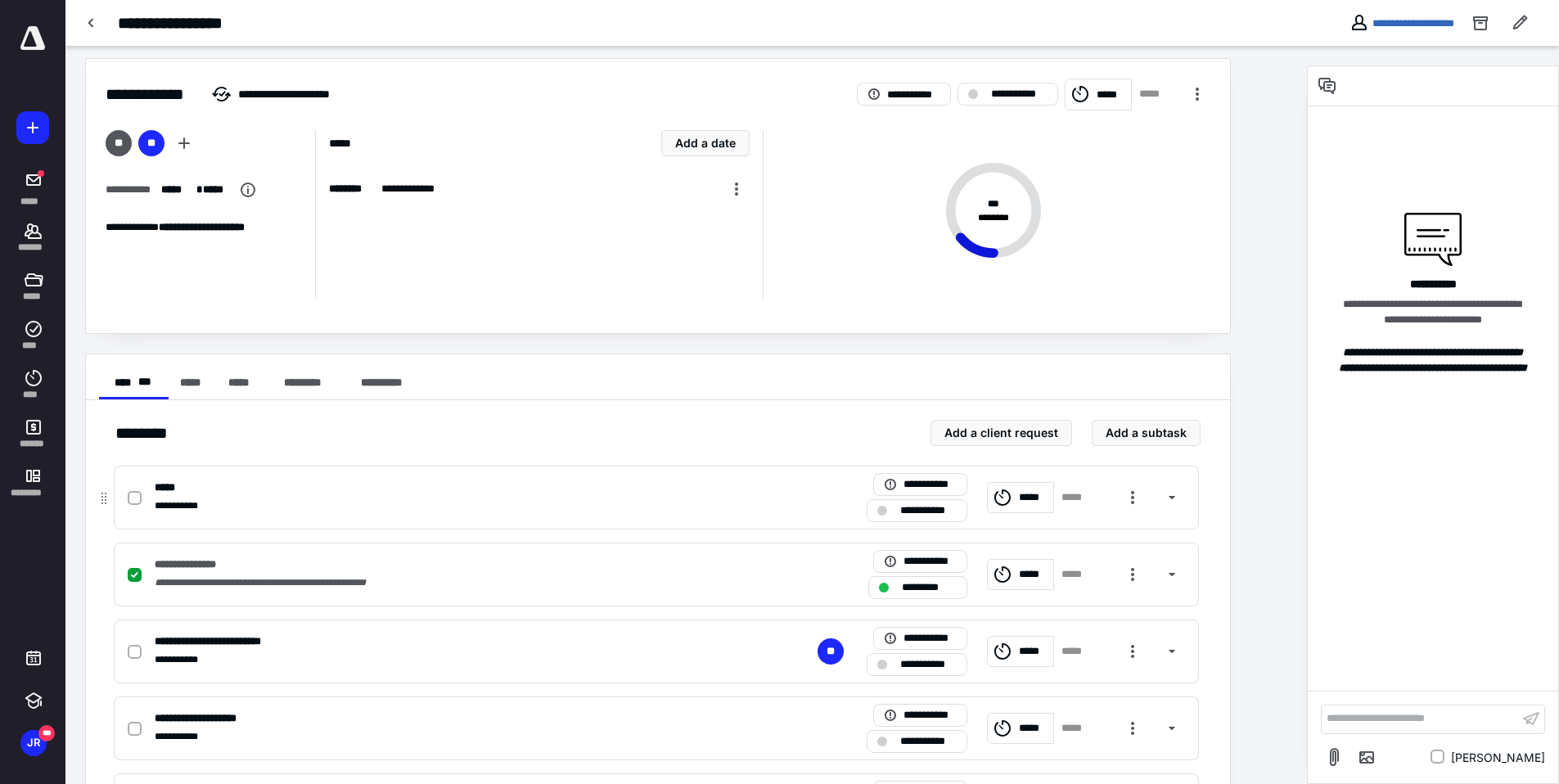 click on "**********" at bounding box center (917, 511) 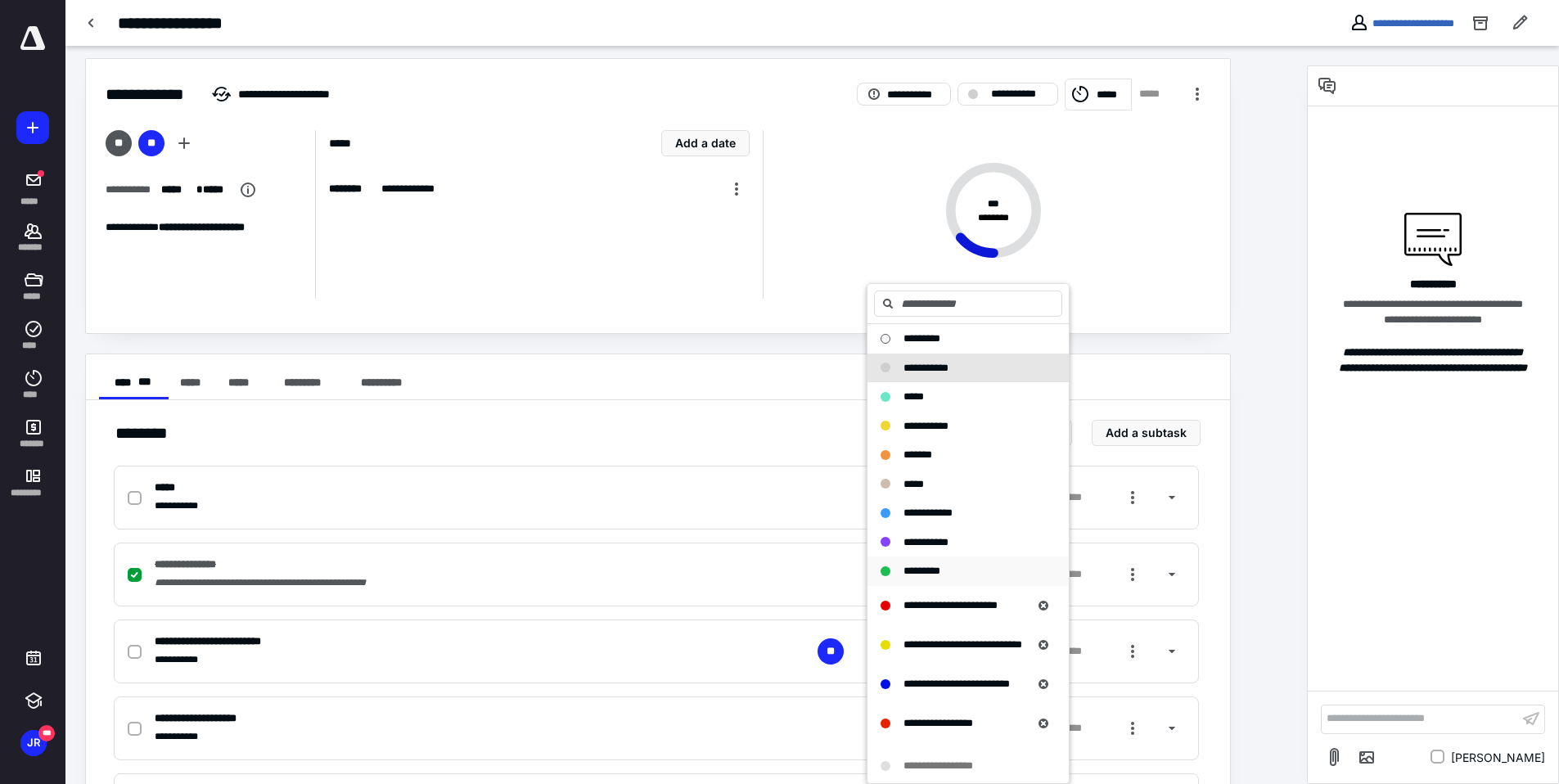 click on "*********" at bounding box center [921, 570] 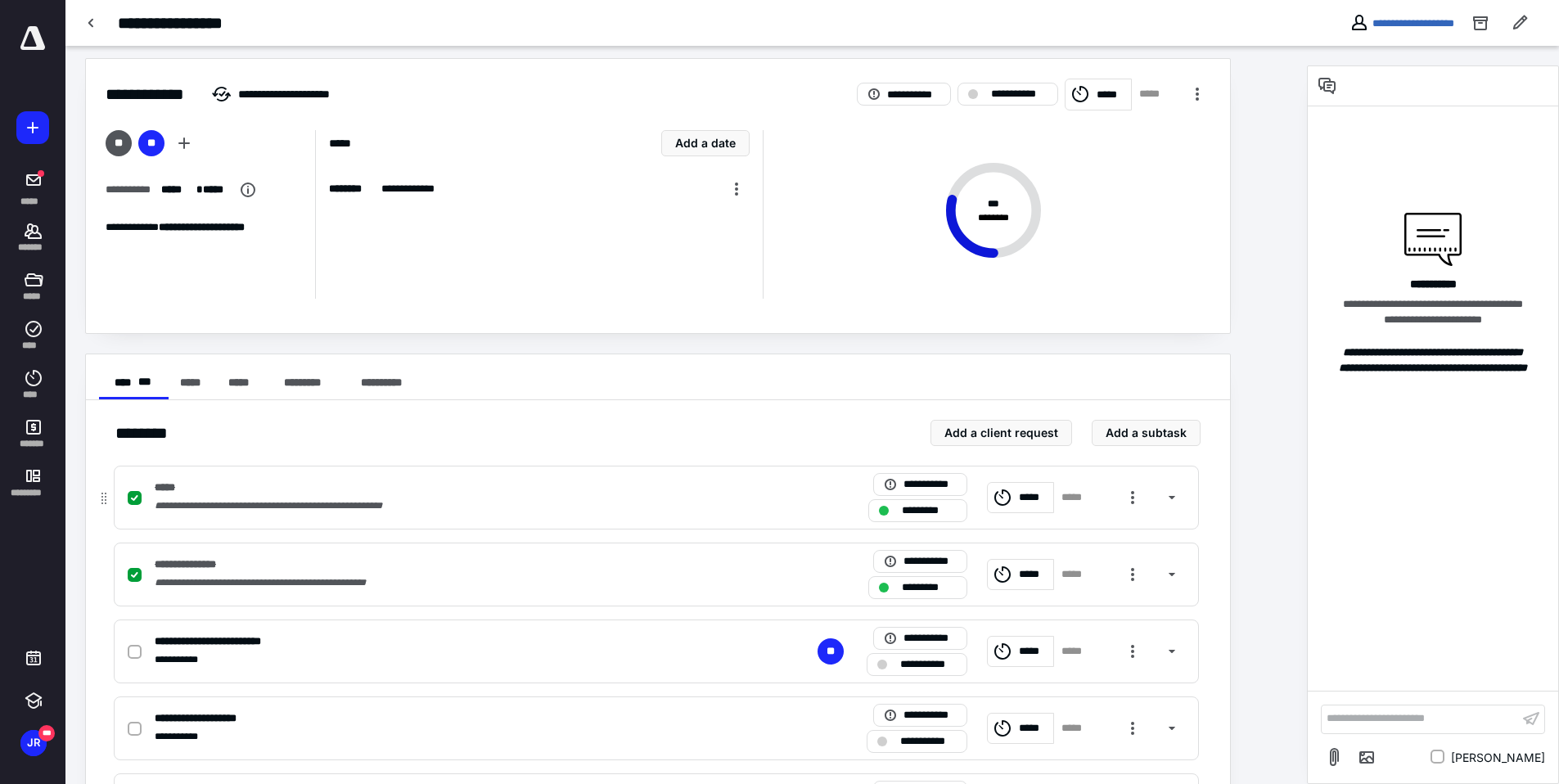 click on "*****" at bounding box center [1034, 498] 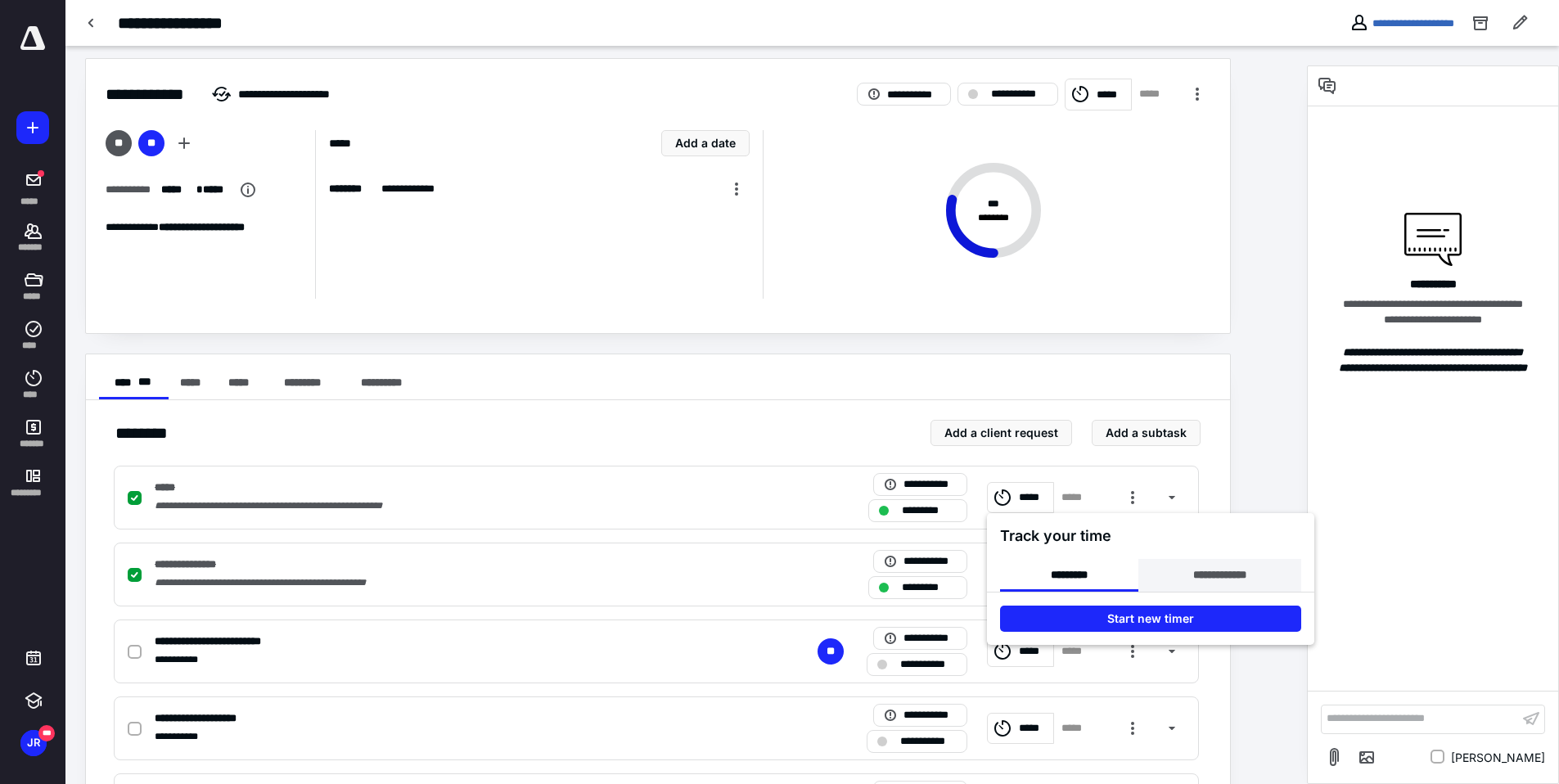 click on "**********" at bounding box center (1219, 575) 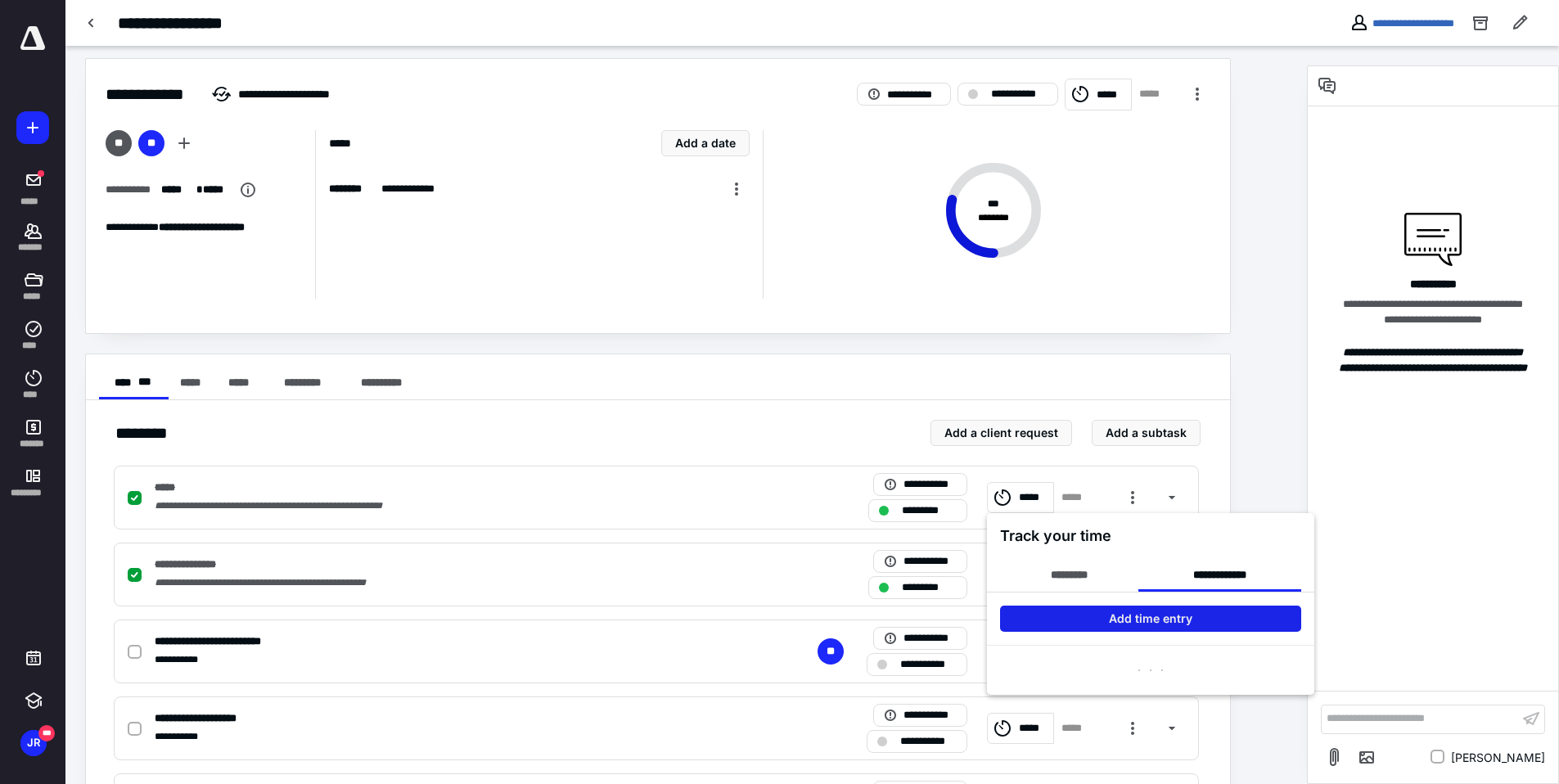 click on "Add time entry" at bounding box center (1151, 619) 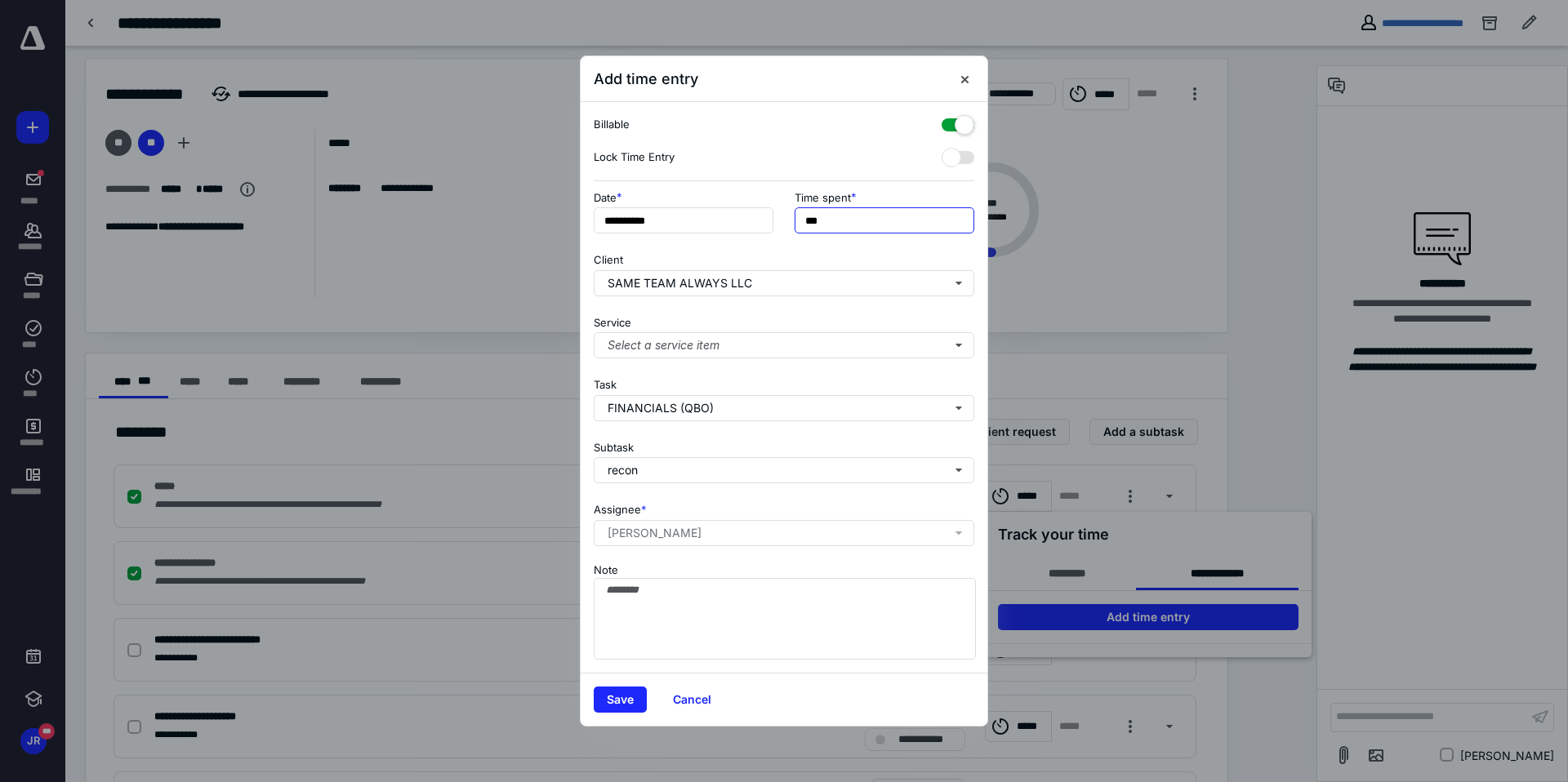 drag, startPoint x: 821, startPoint y: 217, endPoint x: 792, endPoint y: 211, distance: 29.614186 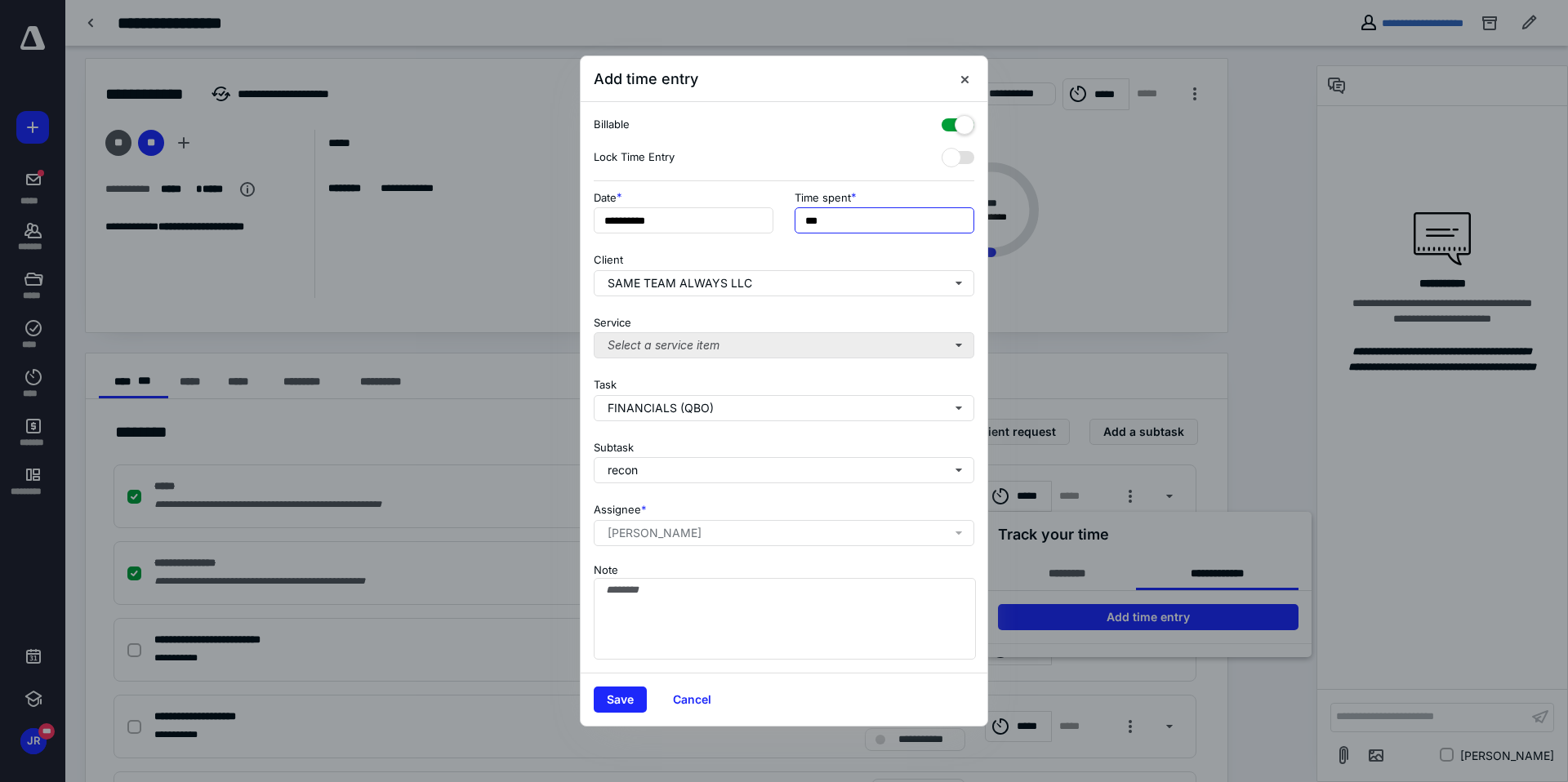 type on "***" 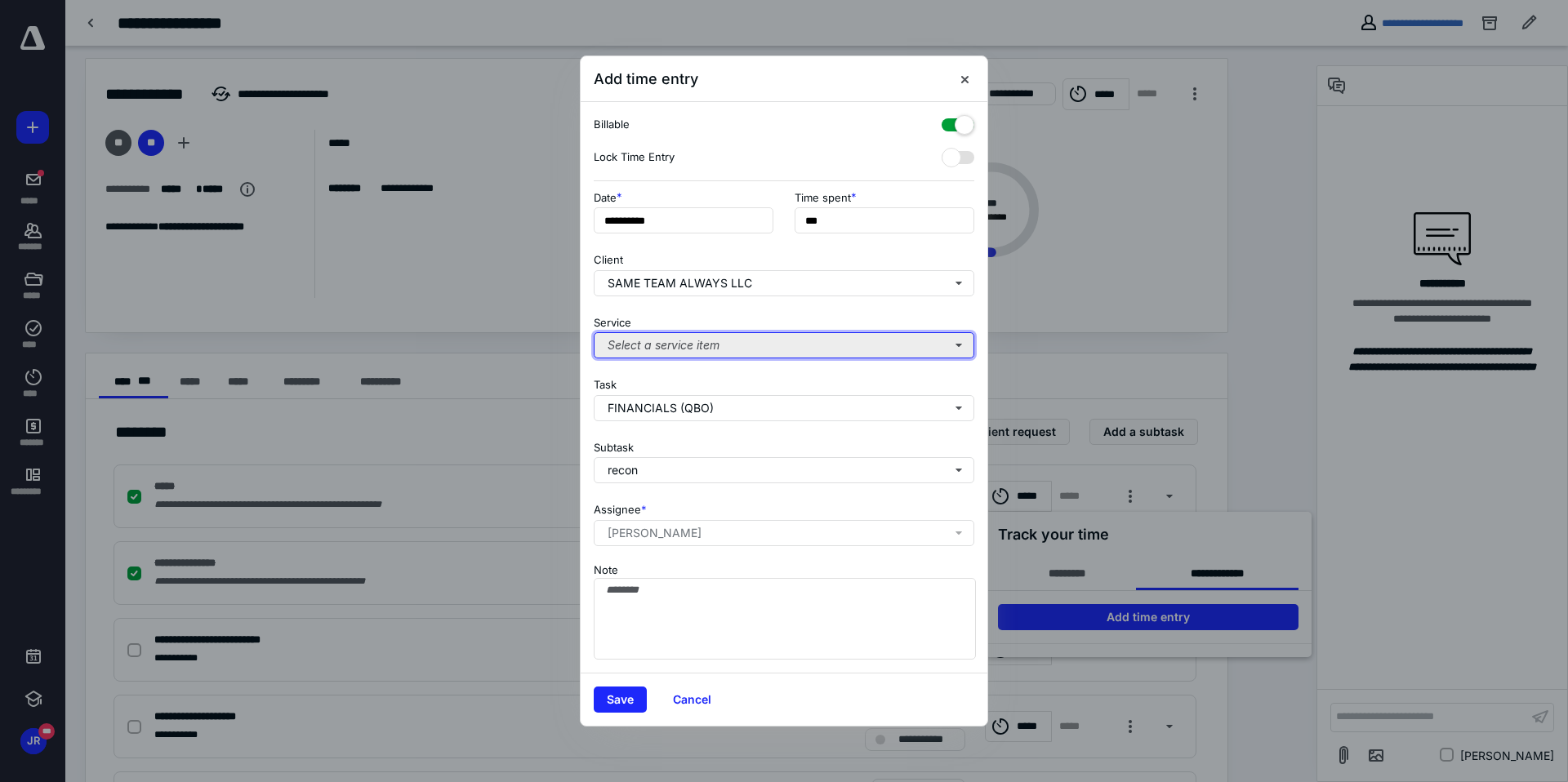 click on "Select a service item" at bounding box center (784, 345) 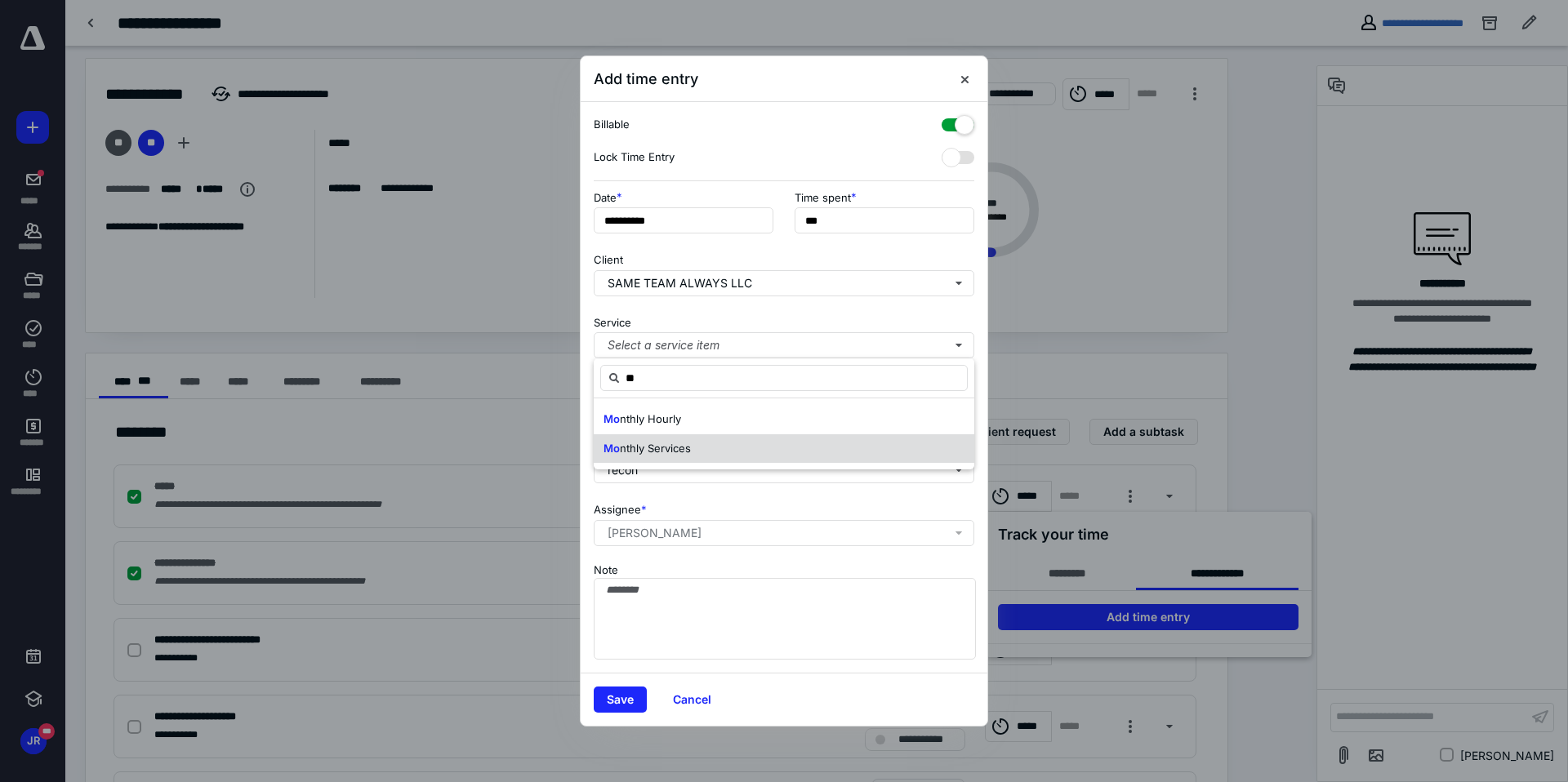 click on "Mo nthly Services" at bounding box center (784, 449) 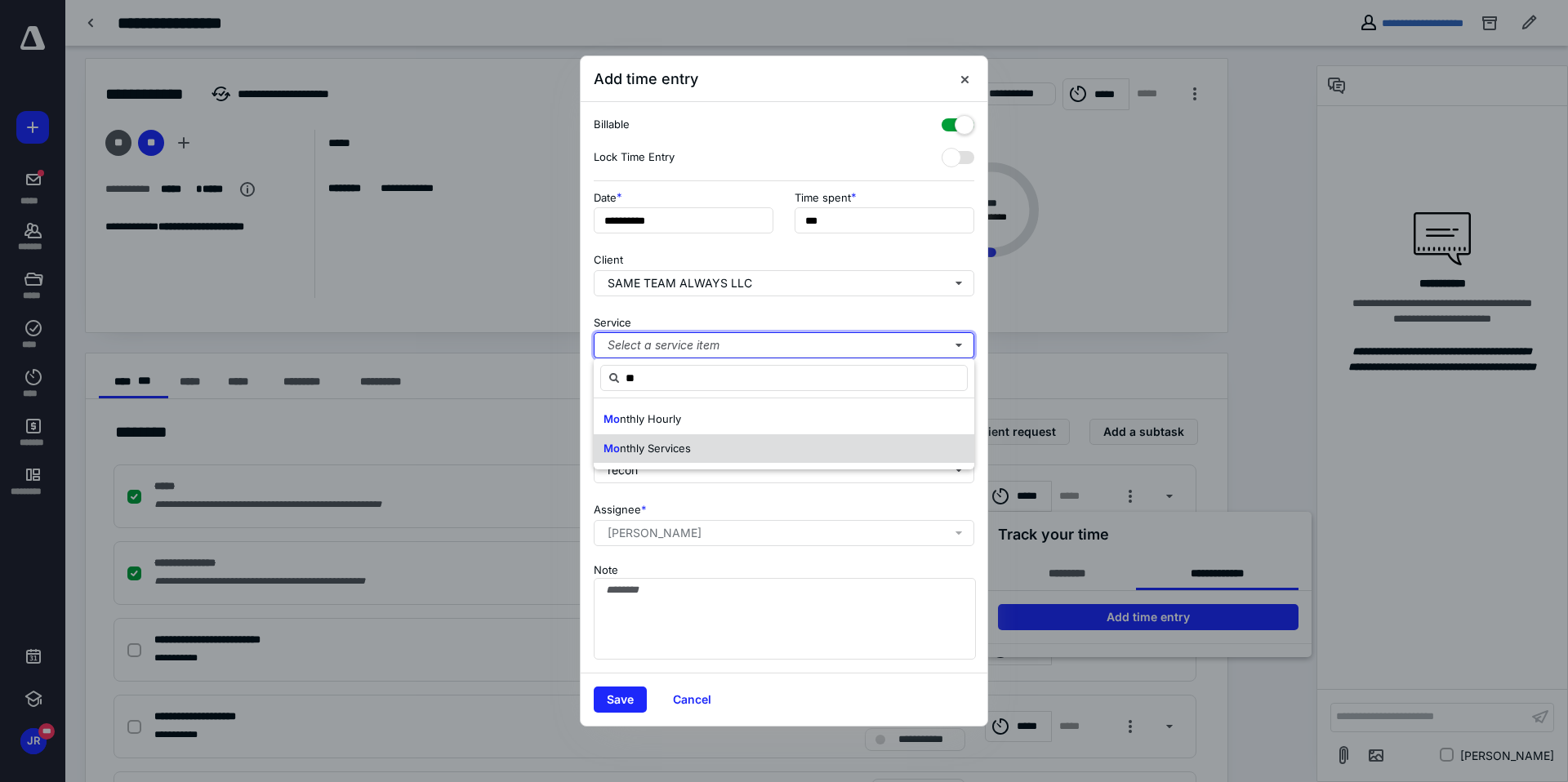 type 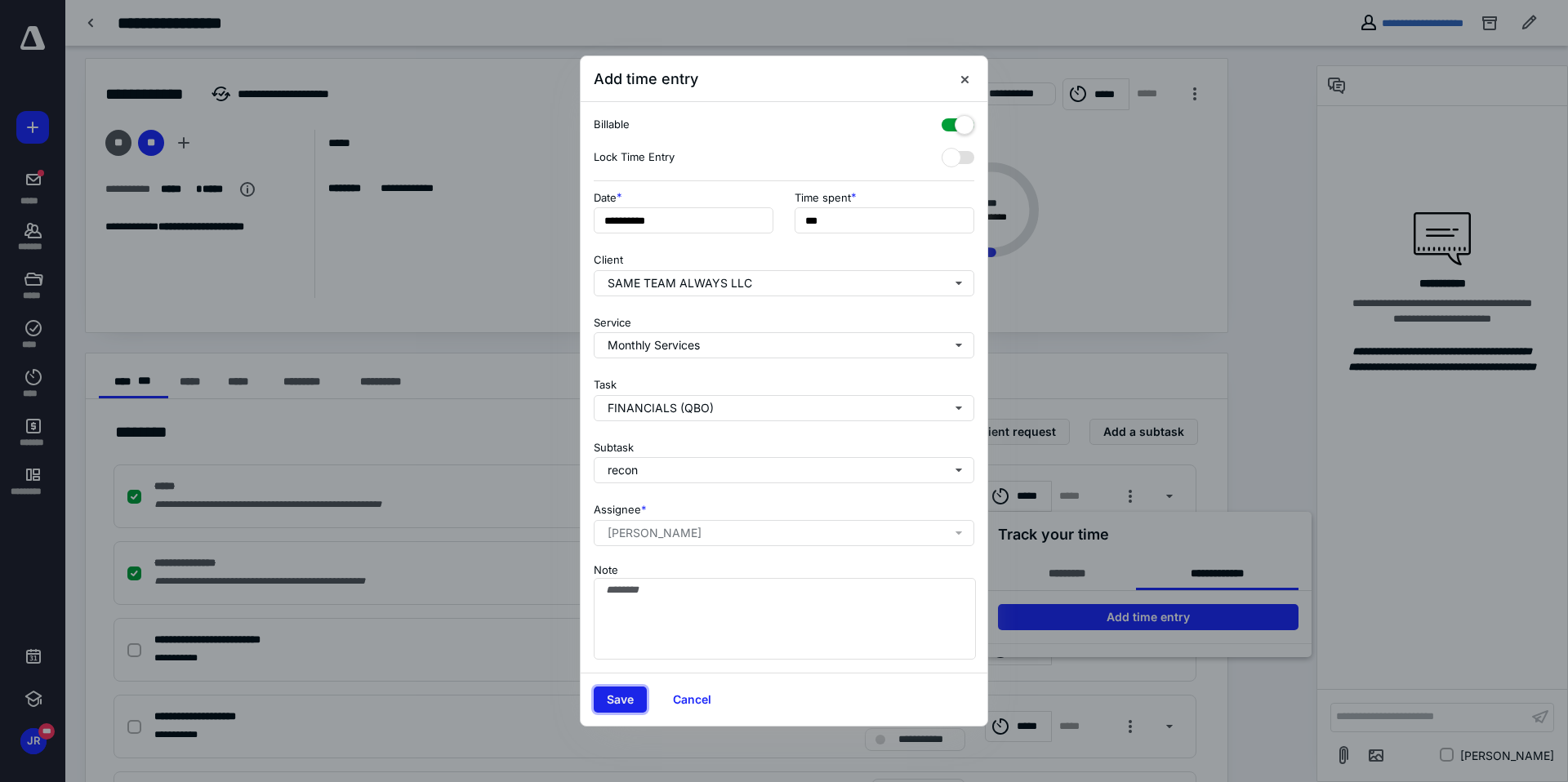 click on "Save" at bounding box center [620, 700] 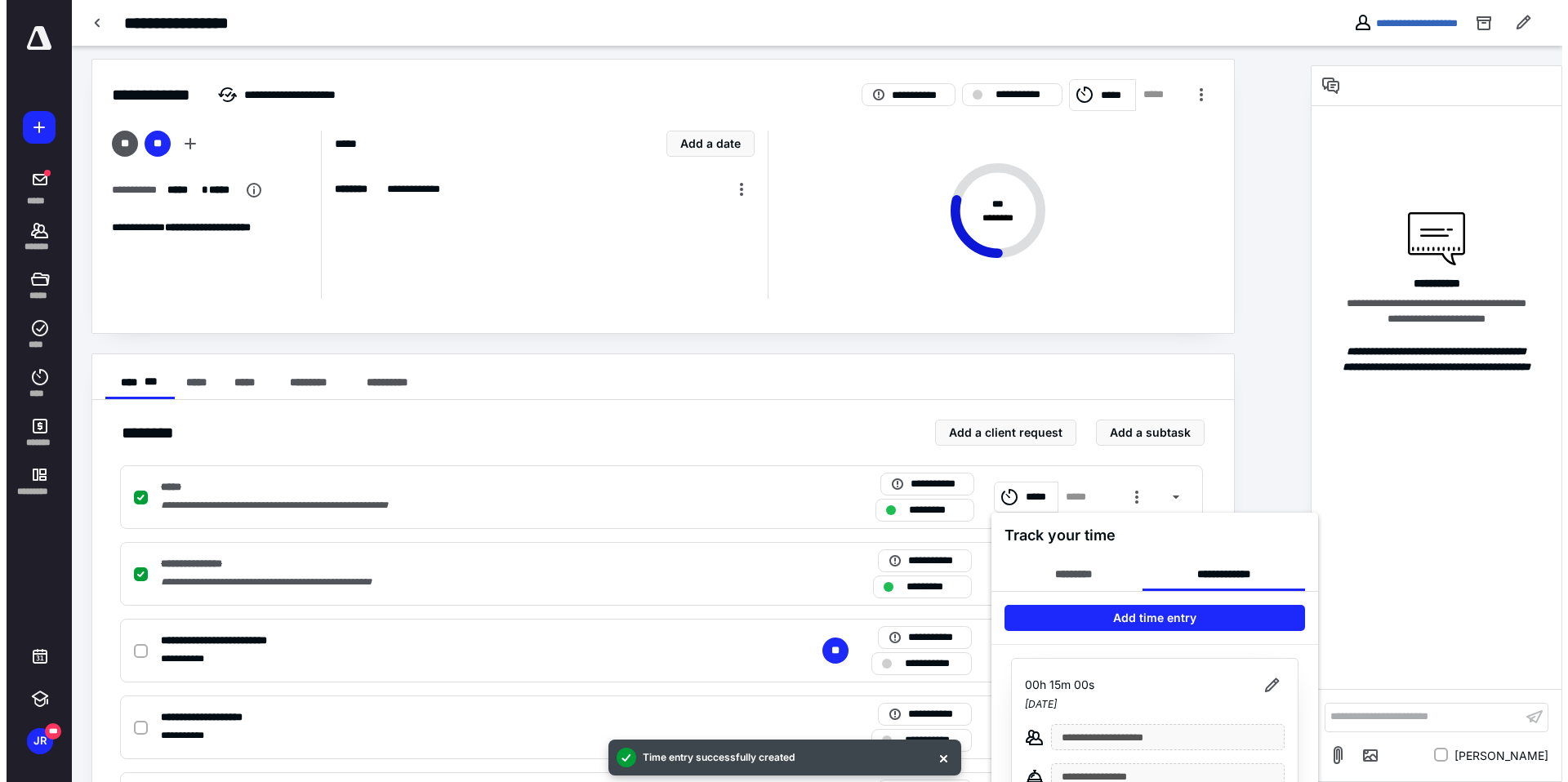 scroll, scrollTop: 0, scrollLeft: 0, axis: both 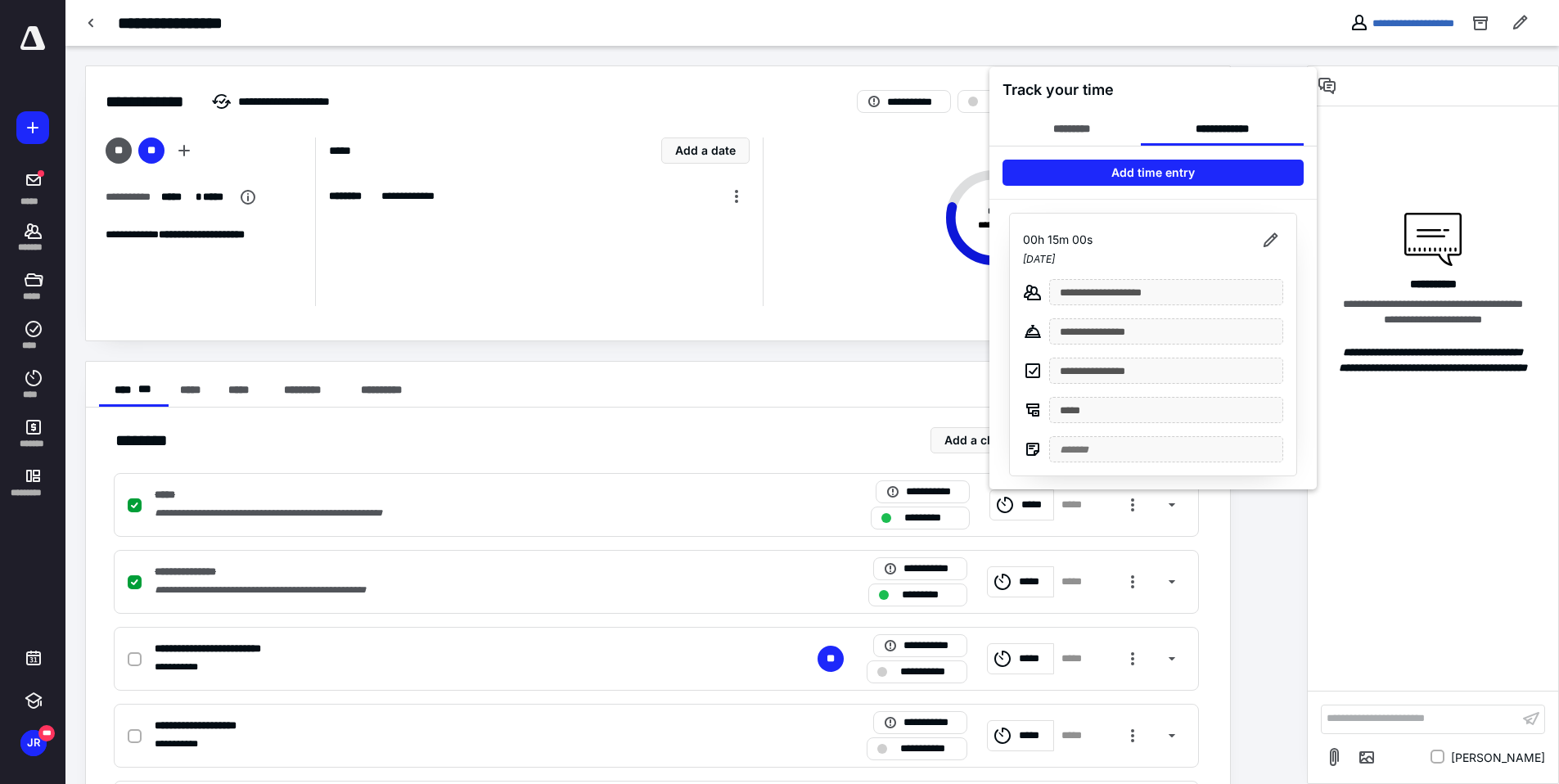 click at bounding box center (779, 392) 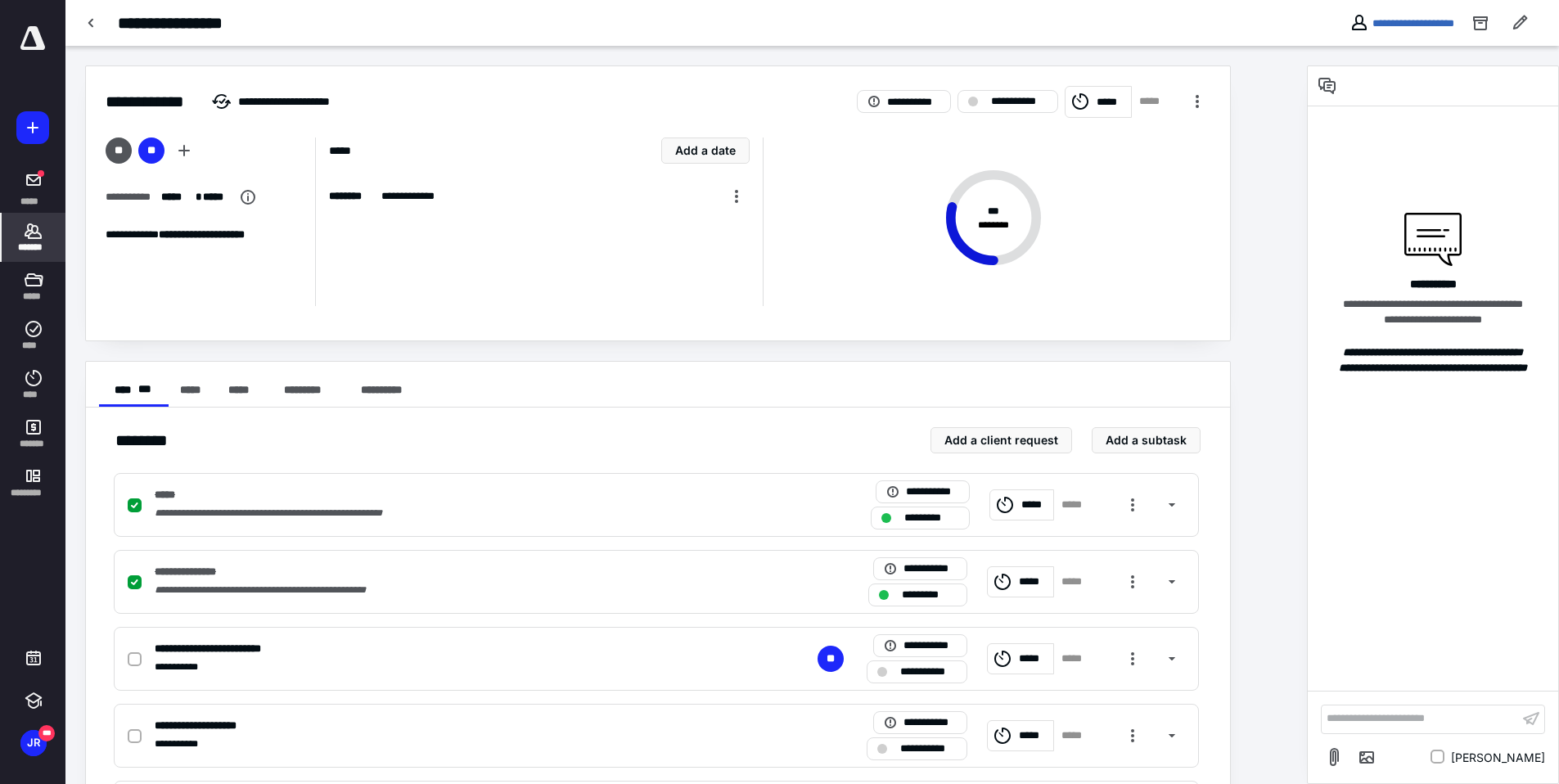 click on "*******" at bounding box center [34, 247] 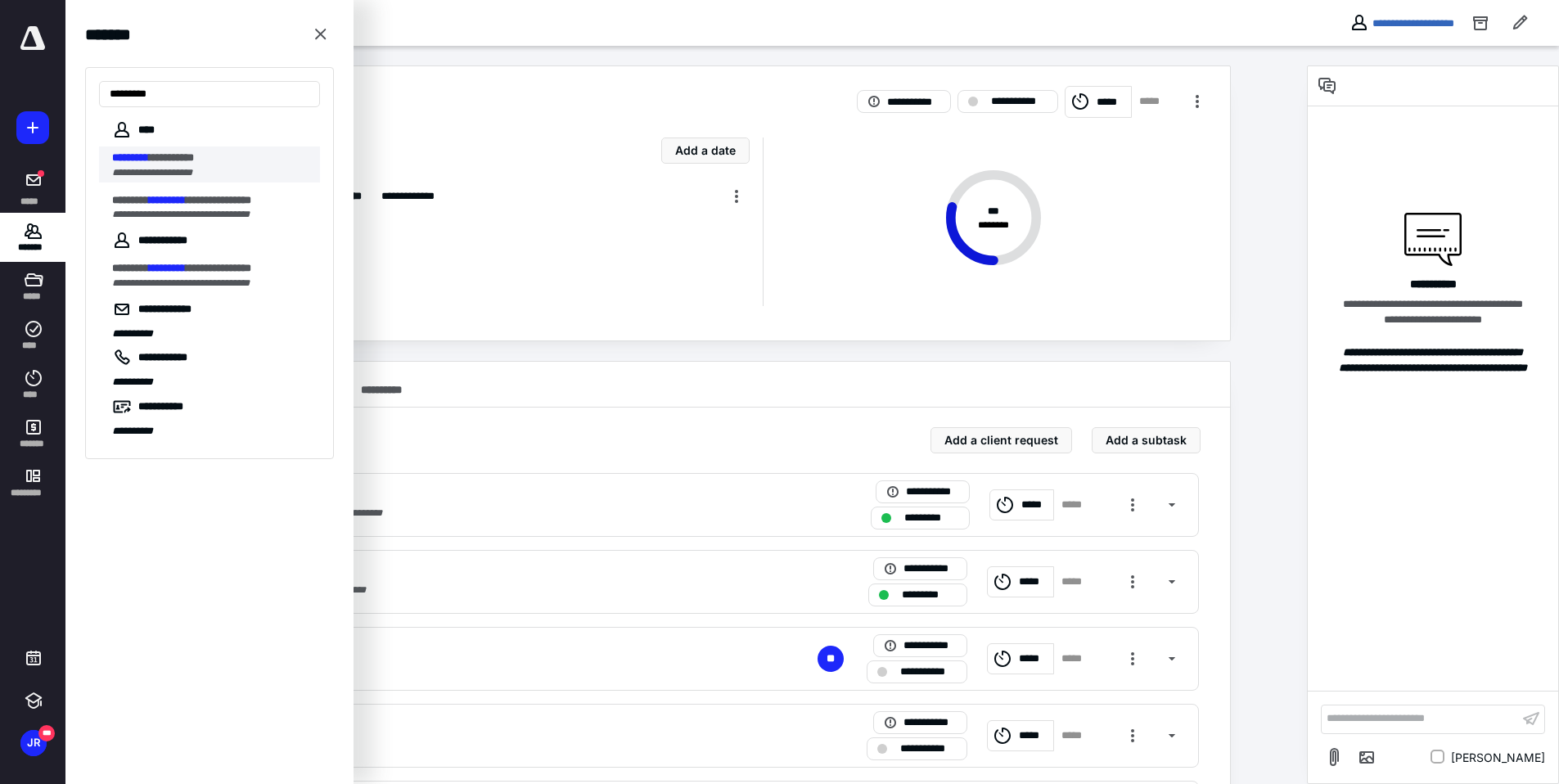 type on "*********" 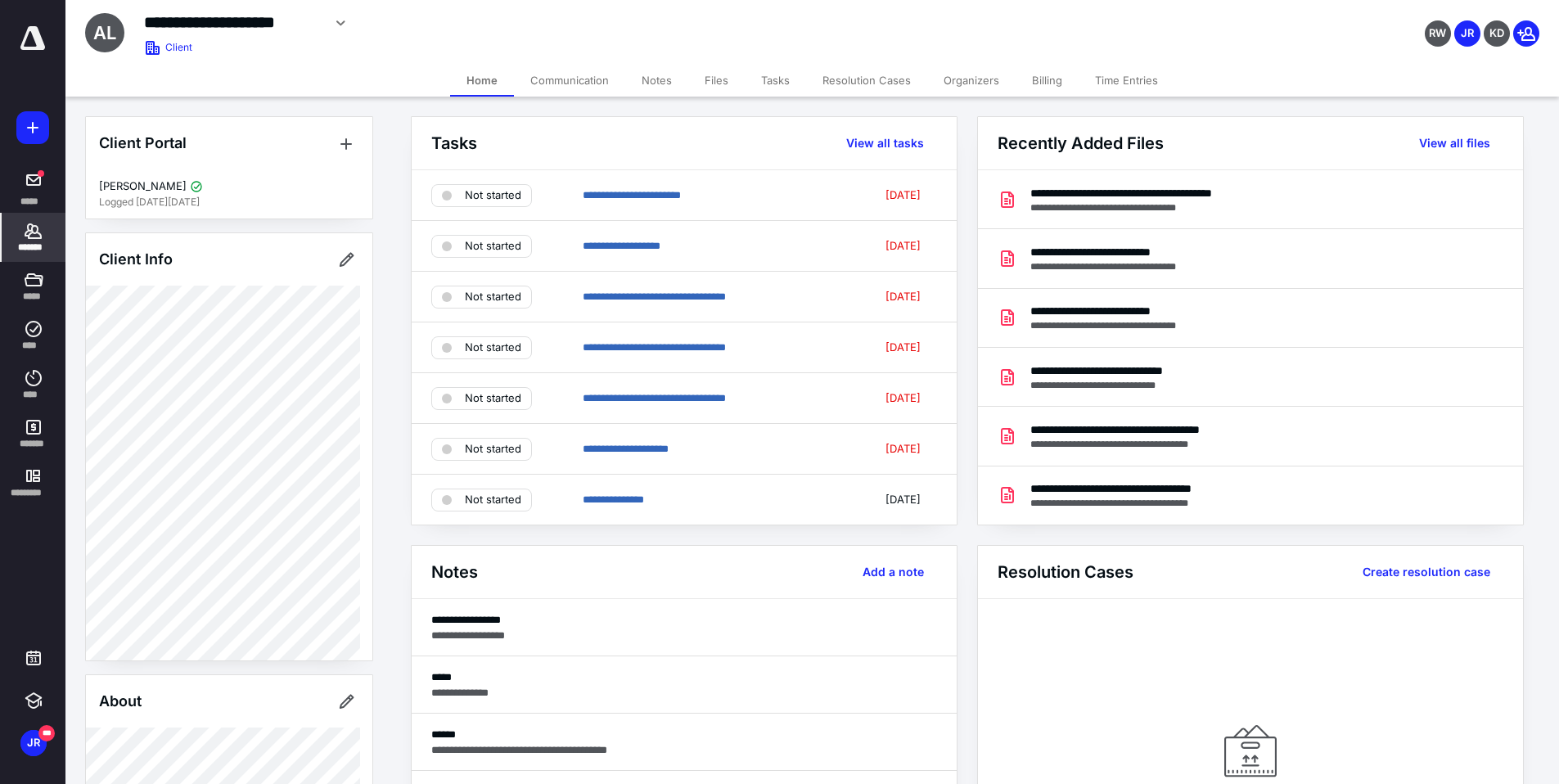 click on "Files" at bounding box center [716, 80] 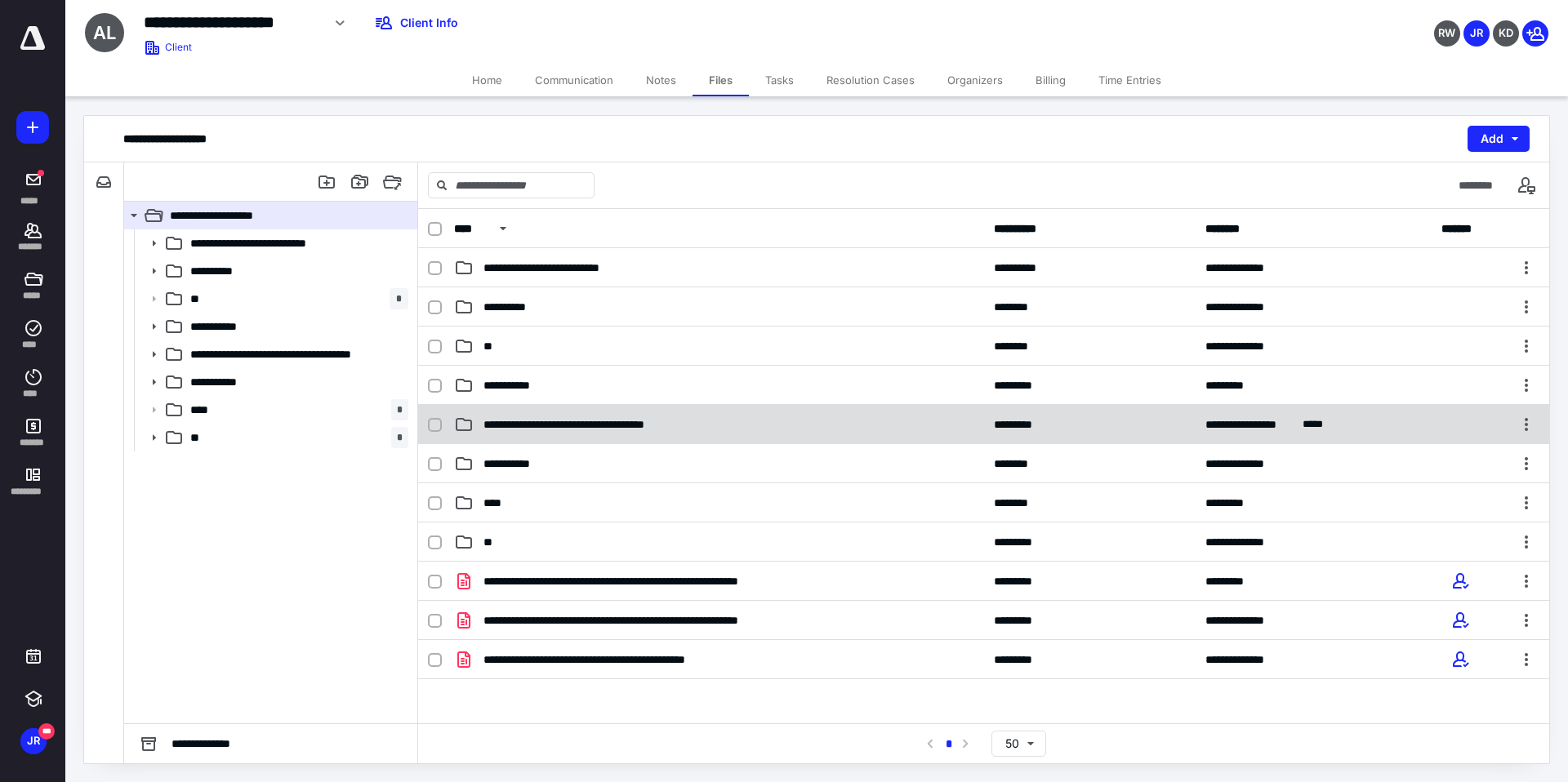 click on "**********" at bounding box center (594, 424) 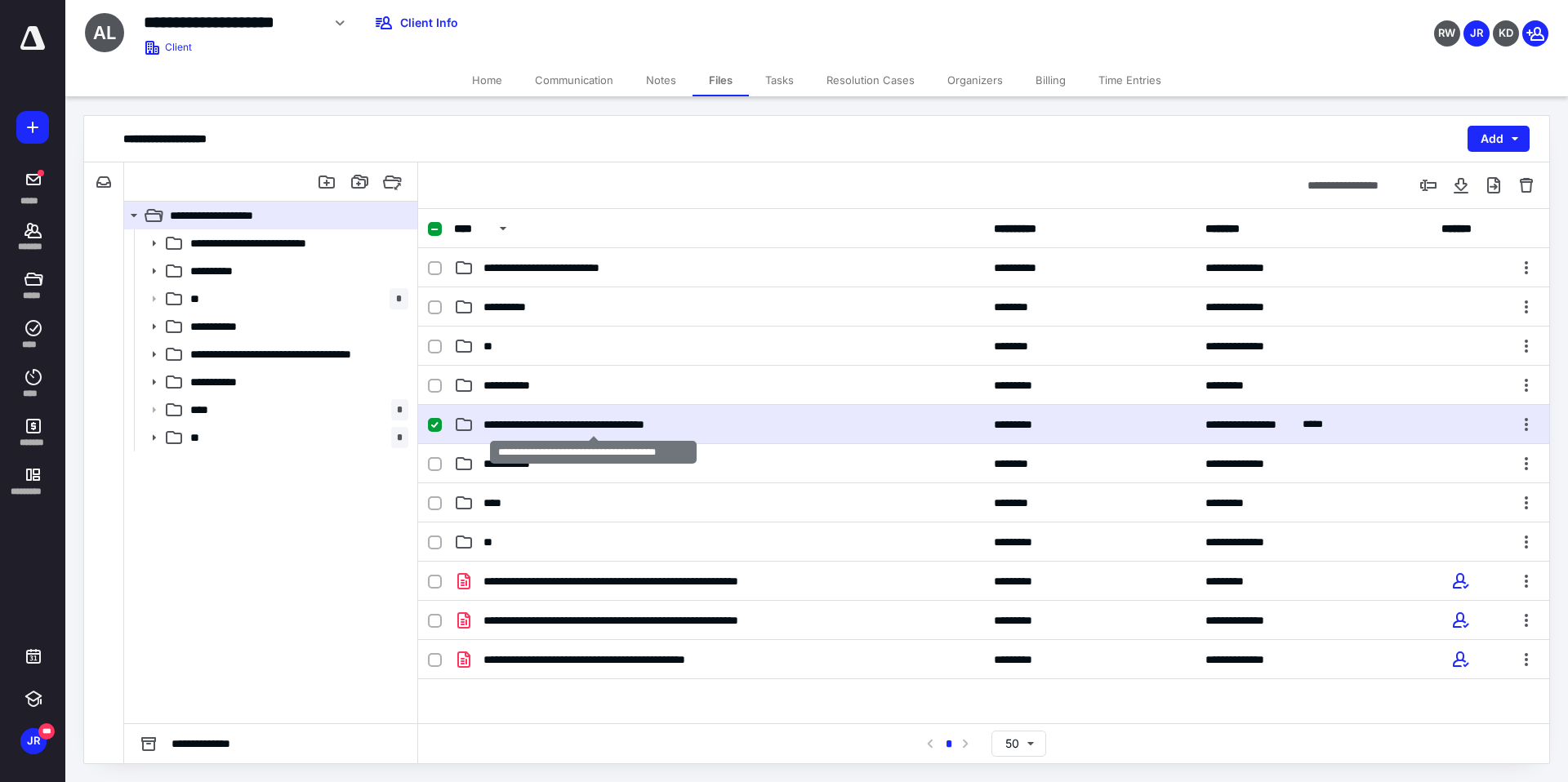 click on "**********" at bounding box center [594, 424] 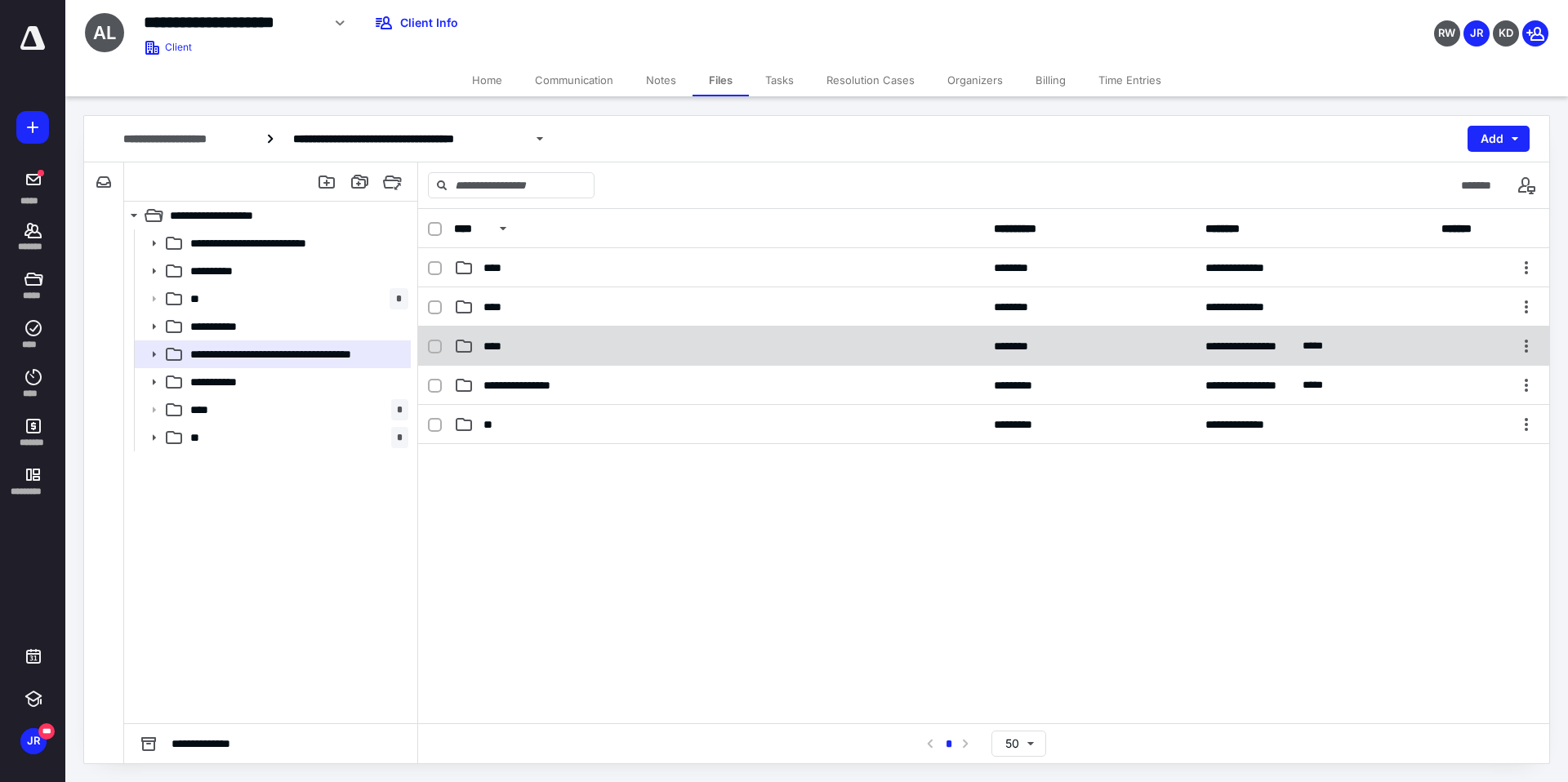 click on "****" at bounding box center (497, 346) 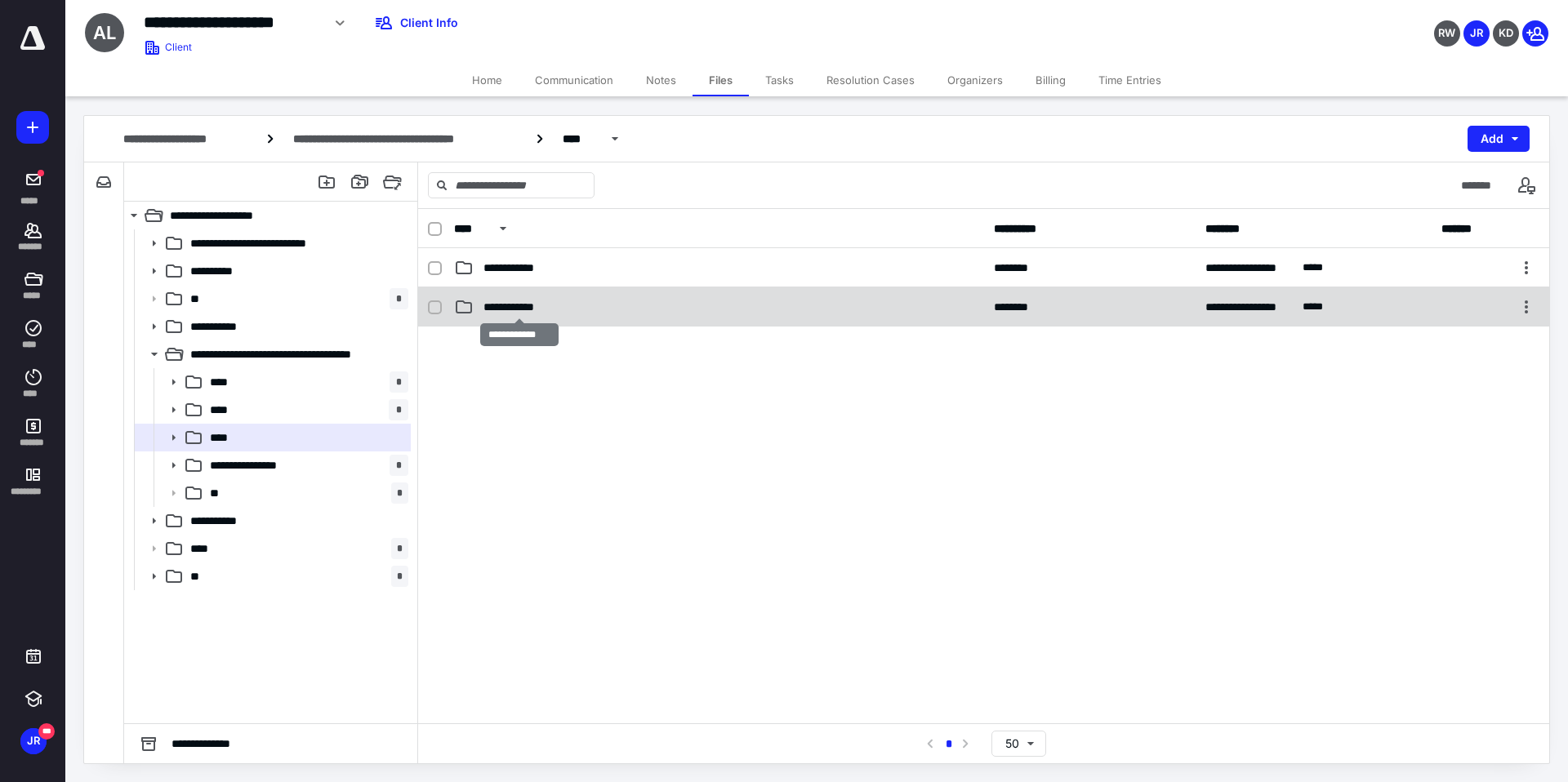 click on "**********" at bounding box center (519, 307) 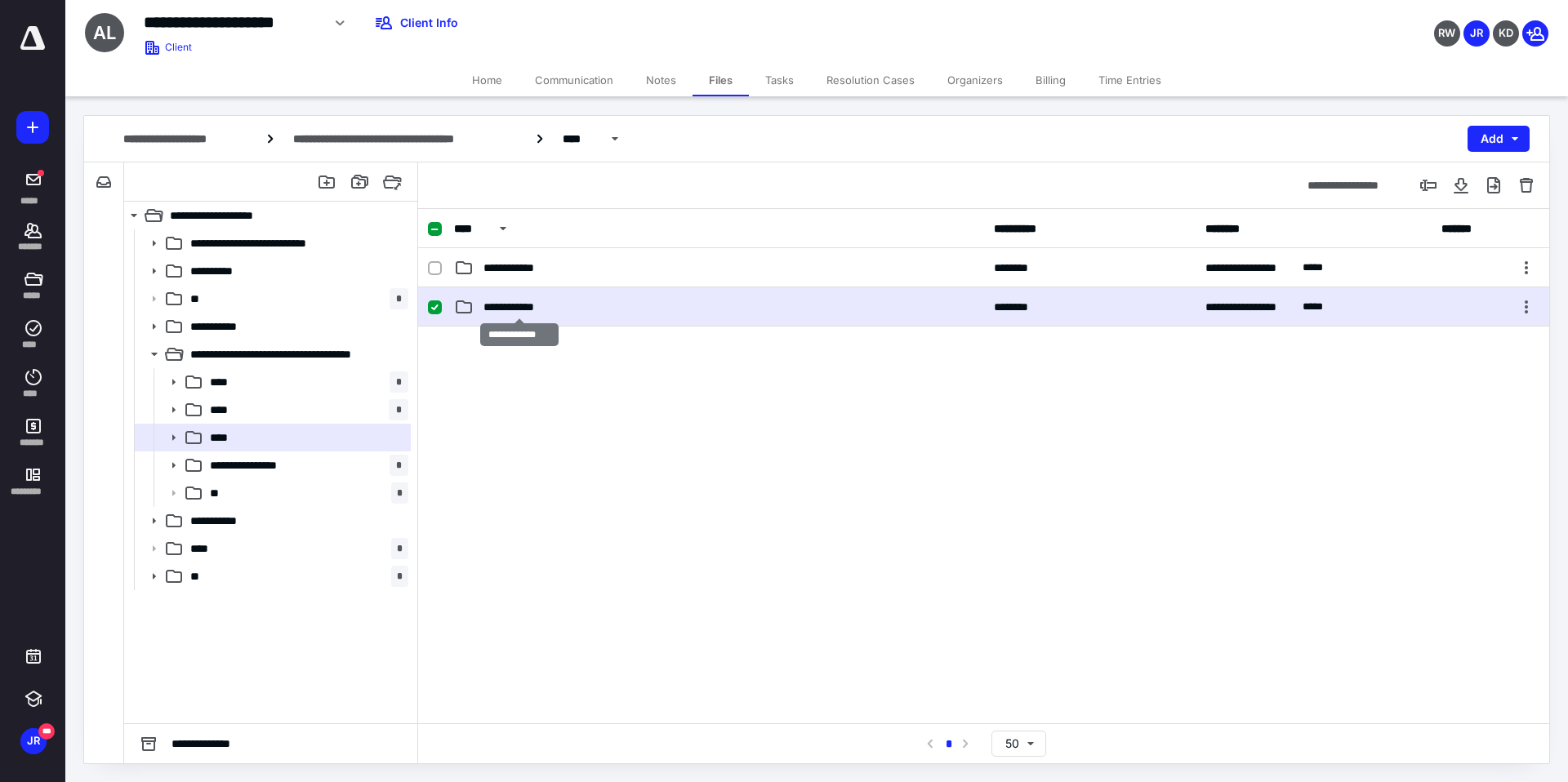click on "**********" at bounding box center (519, 307) 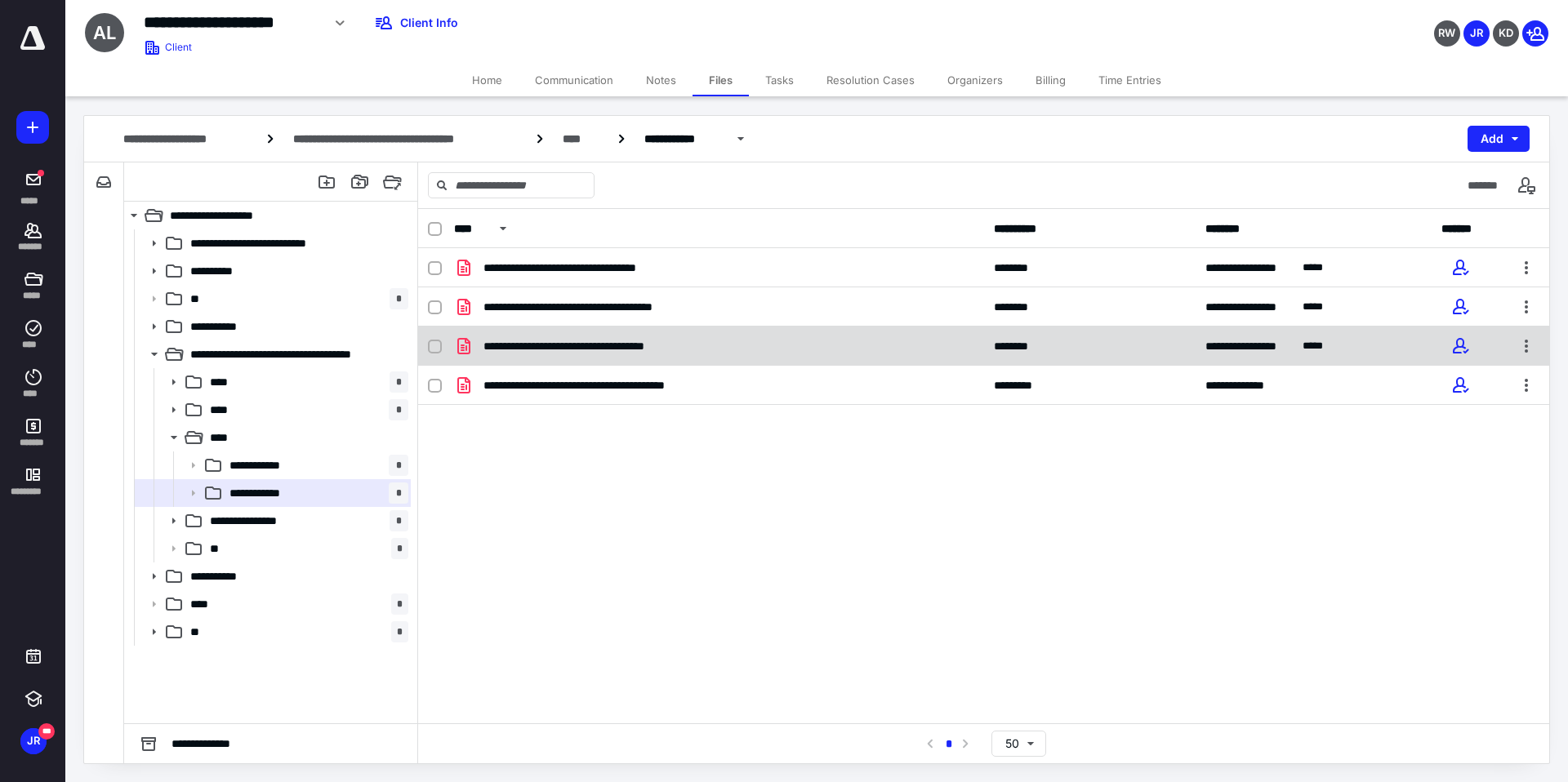 click on "**********" at bounding box center [599, 346] 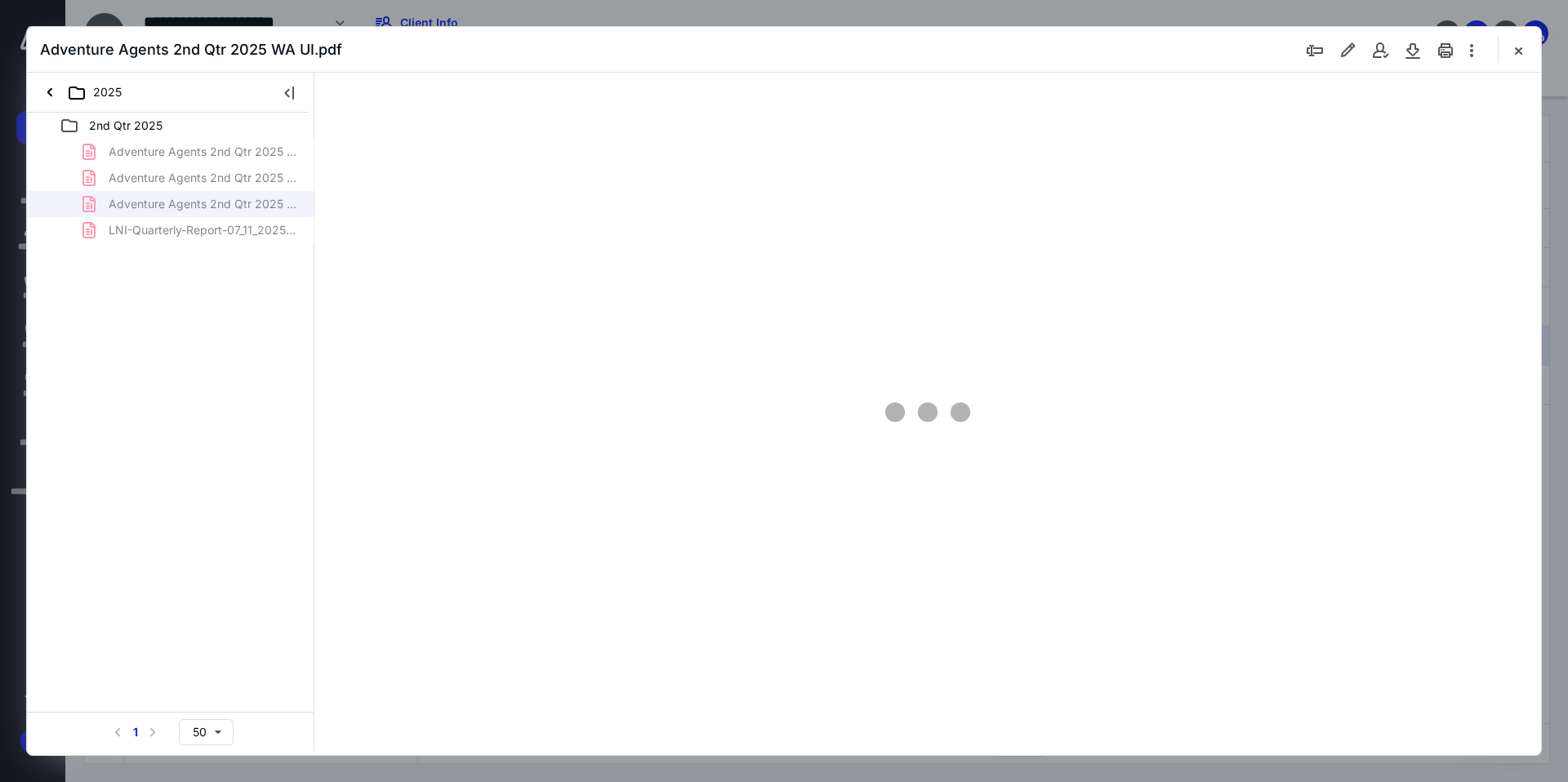 scroll, scrollTop: 0, scrollLeft: 0, axis: both 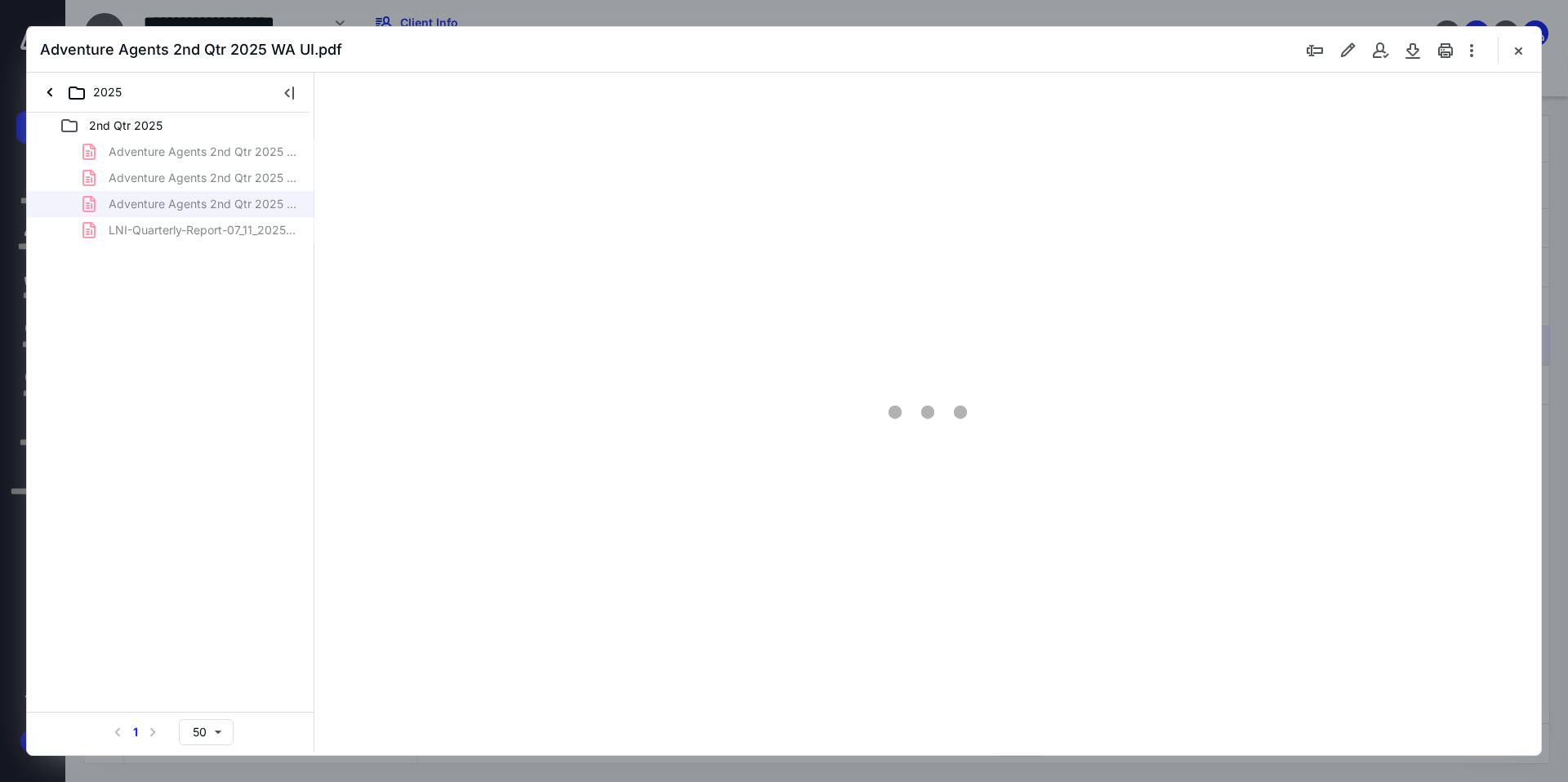 type on "95" 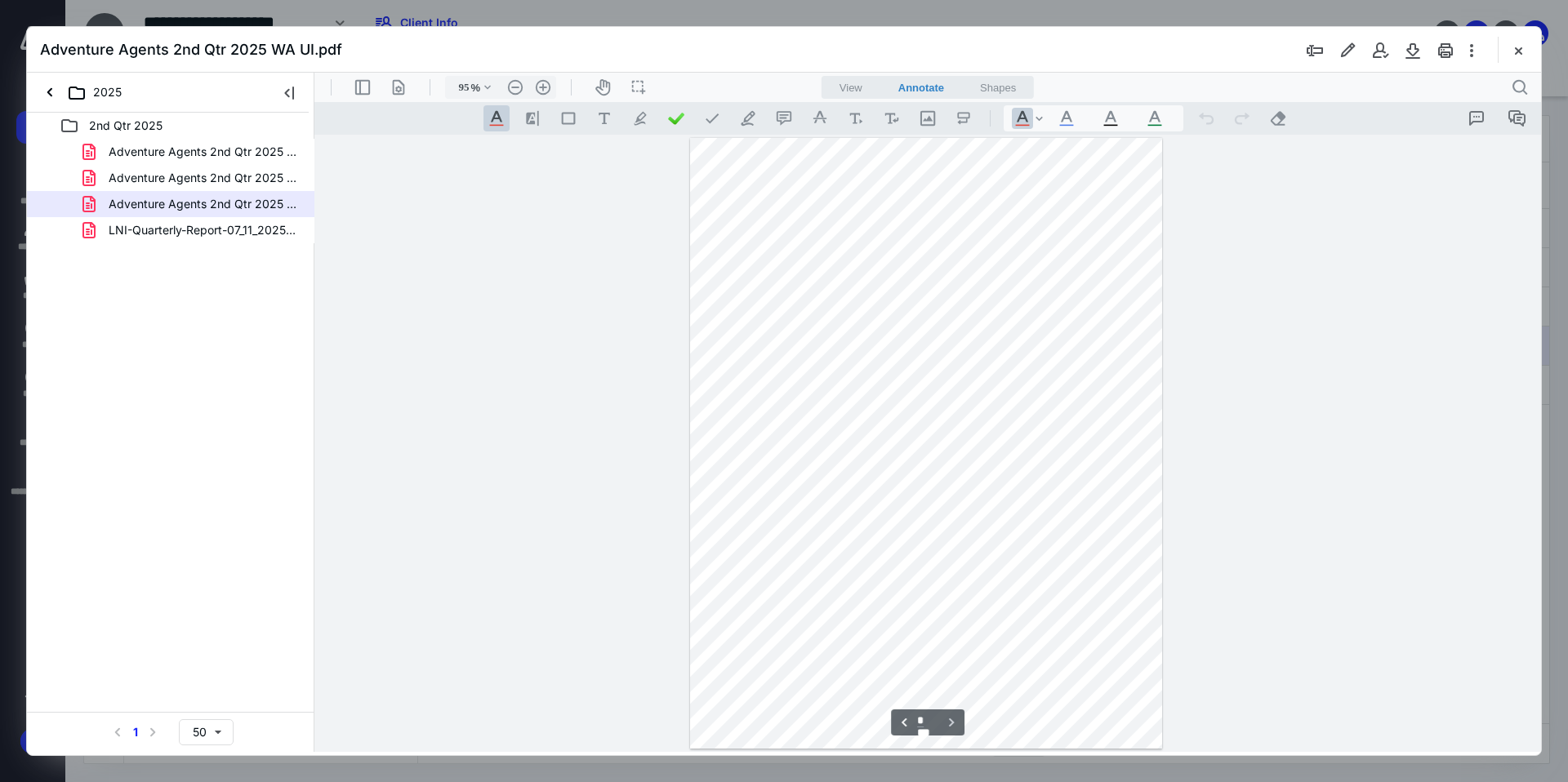 scroll, scrollTop: 29, scrollLeft: 0, axis: vertical 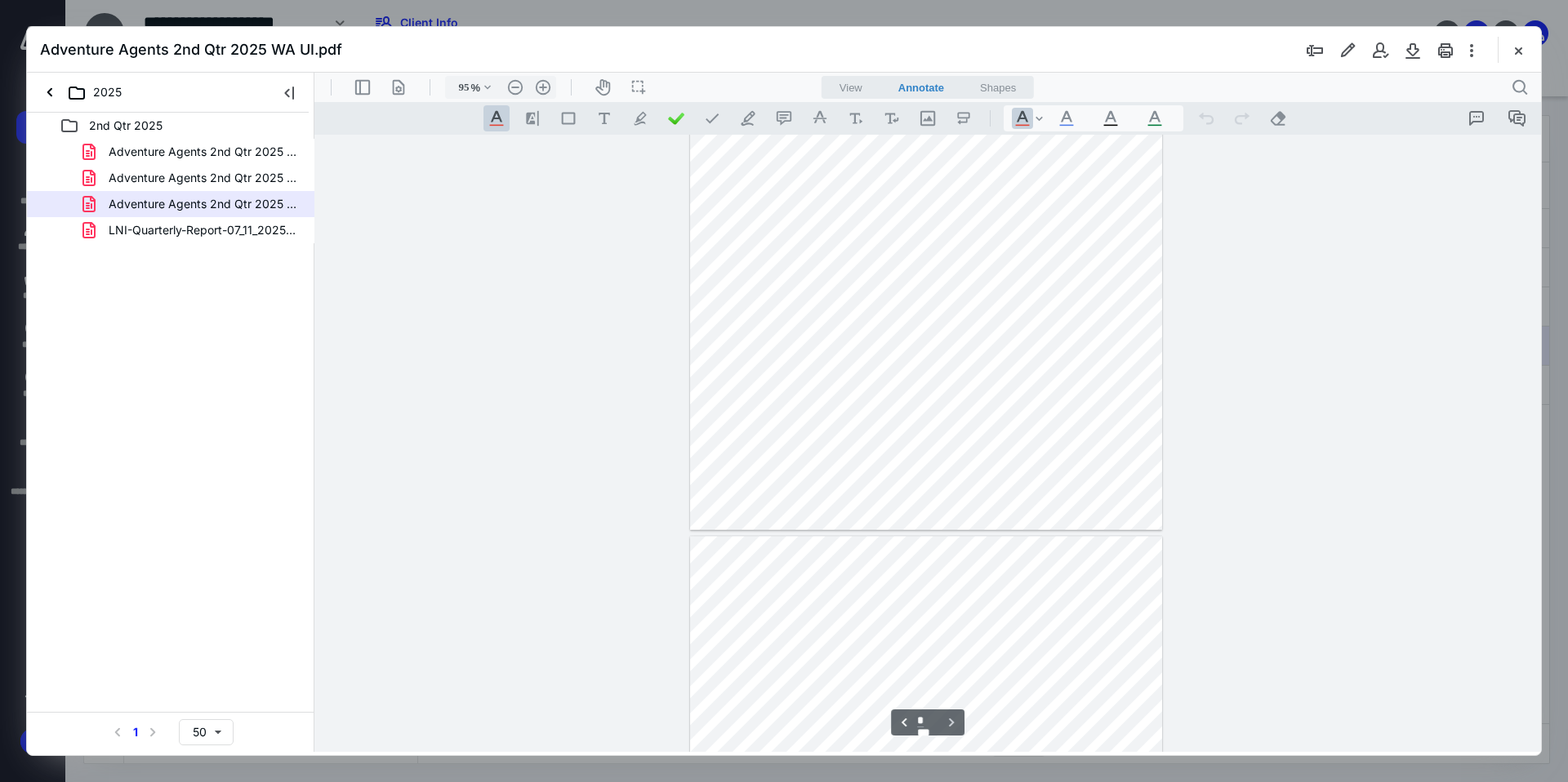 type on "*" 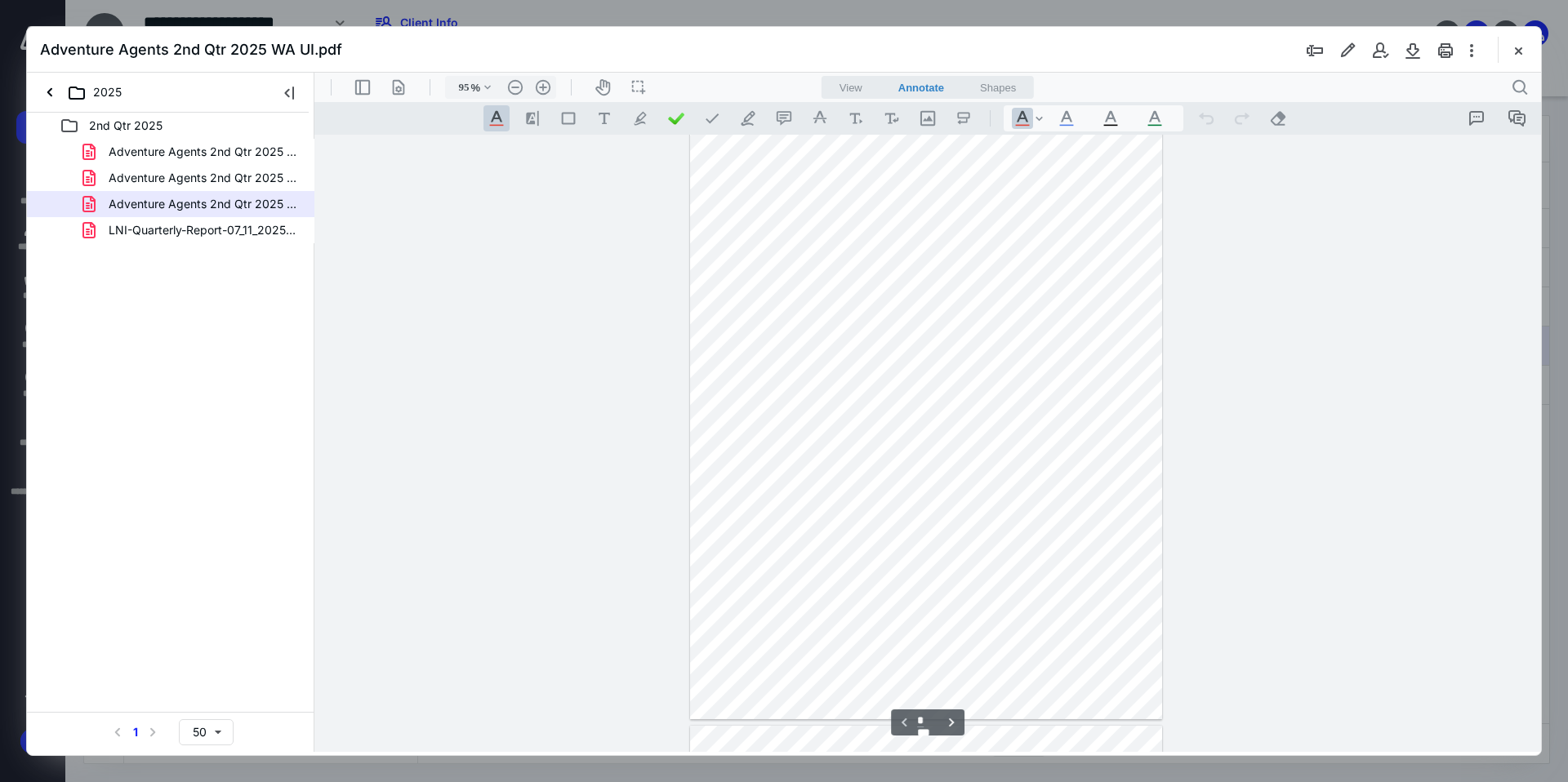 scroll, scrollTop: 0, scrollLeft: 0, axis: both 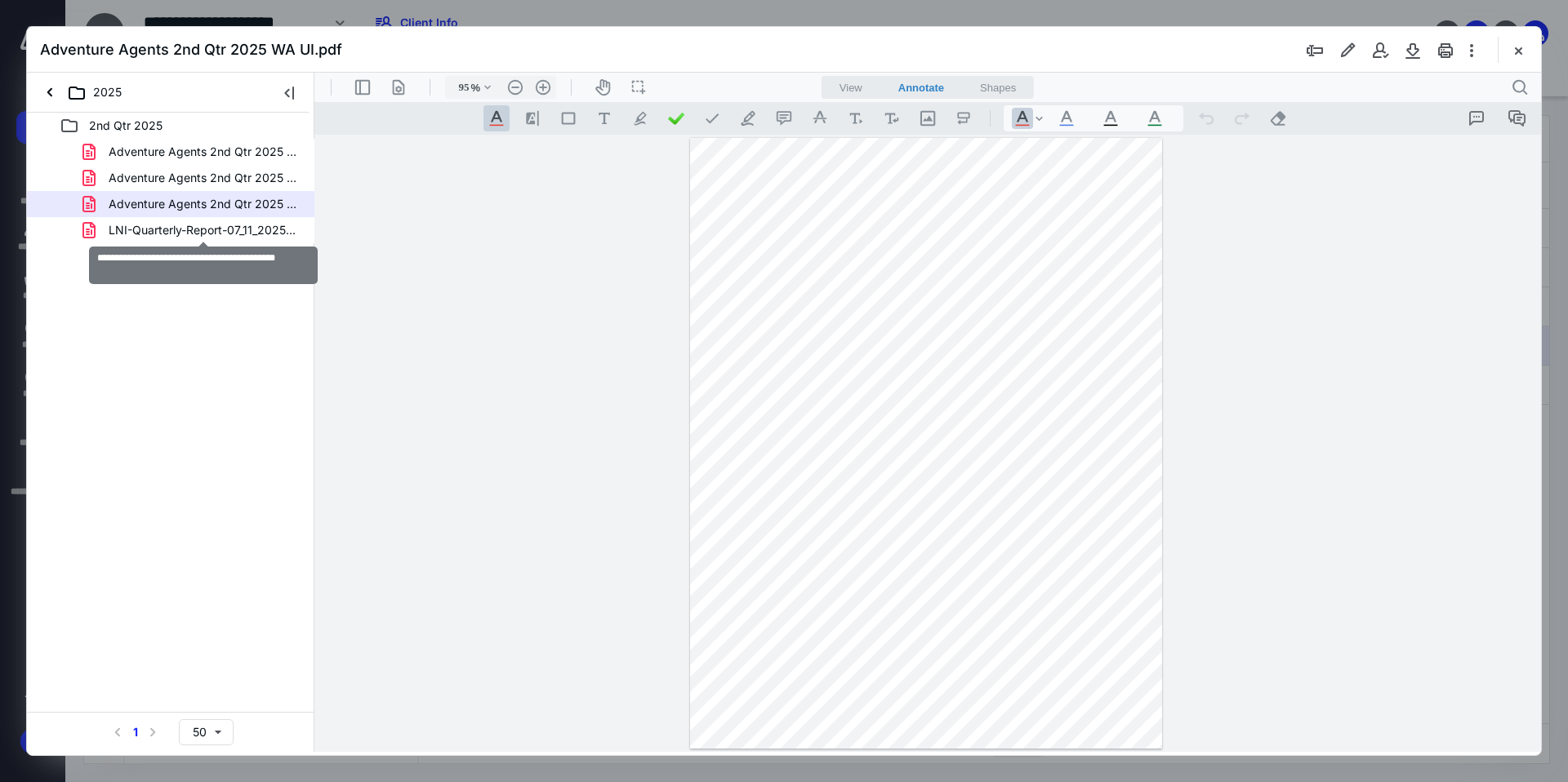 click on "LNI-Quarterly-Report-07_11_2025-17_59_24.pdf" at bounding box center [203, 230] 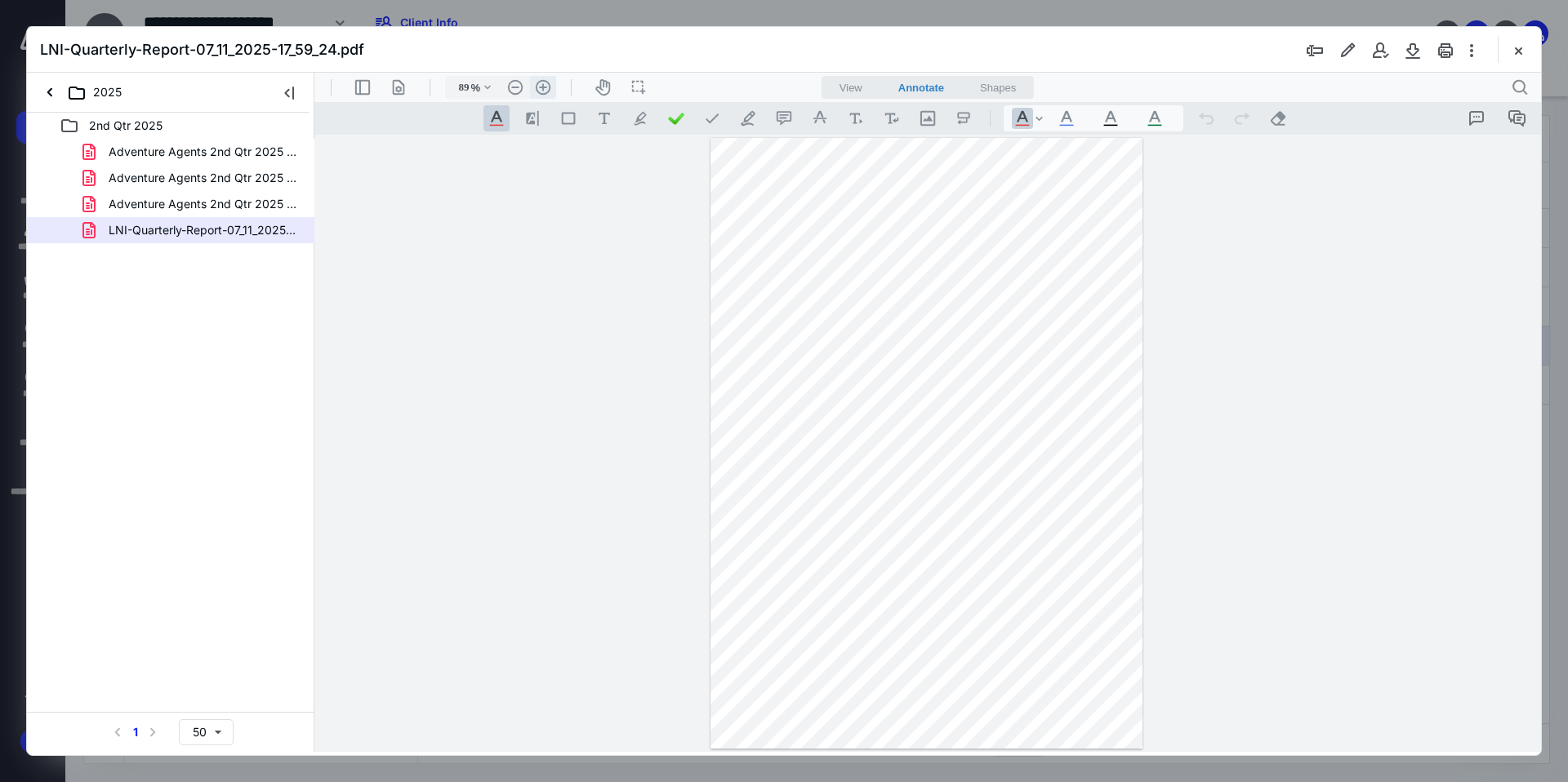 click on ".cls-1{fill:#abb0c4;} icon - header - zoom - in - line" at bounding box center [543, 87] 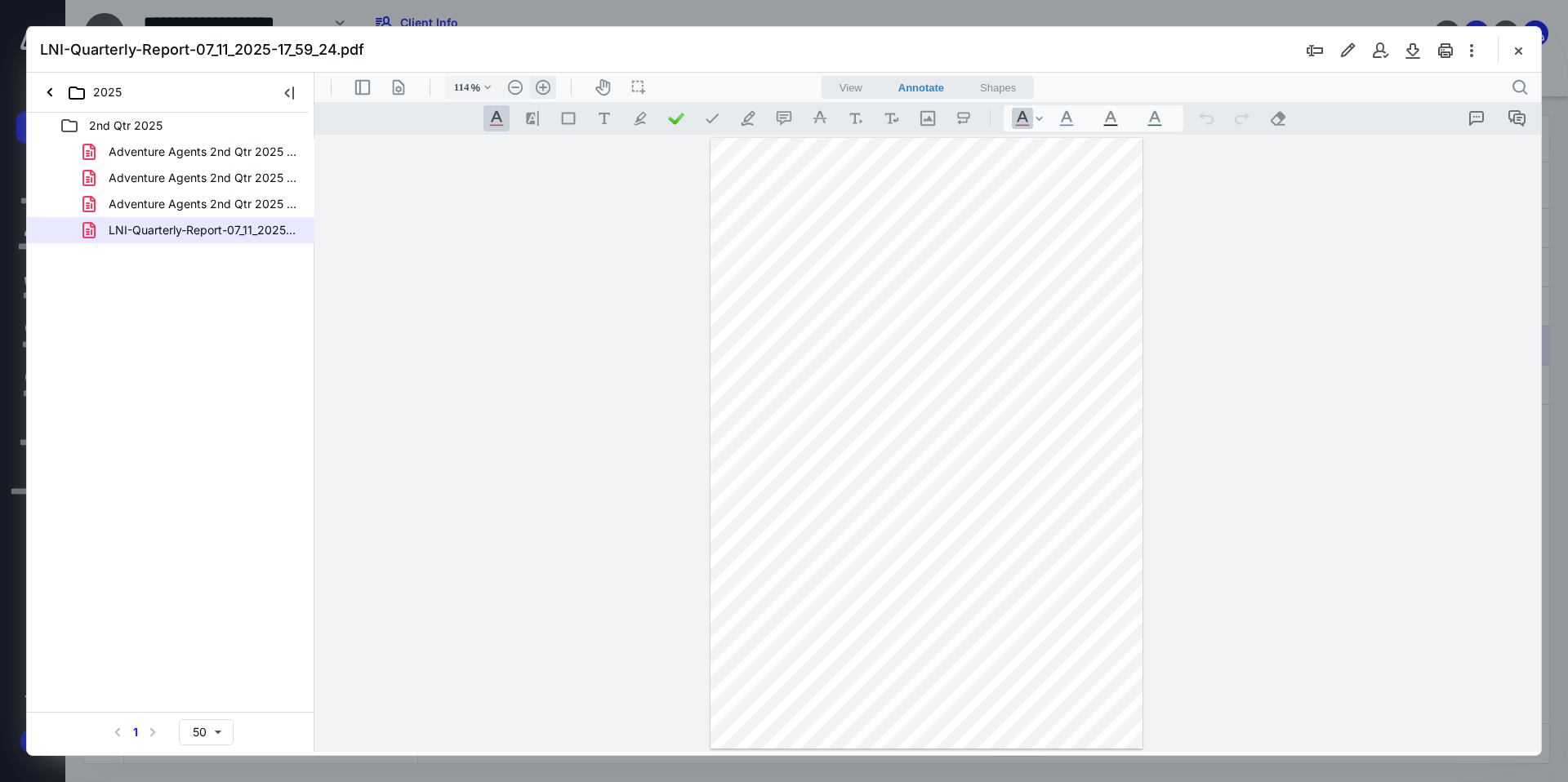 click on ".cls-1{fill:#abb0c4;} icon - header - zoom - in - line" at bounding box center [543, 87] 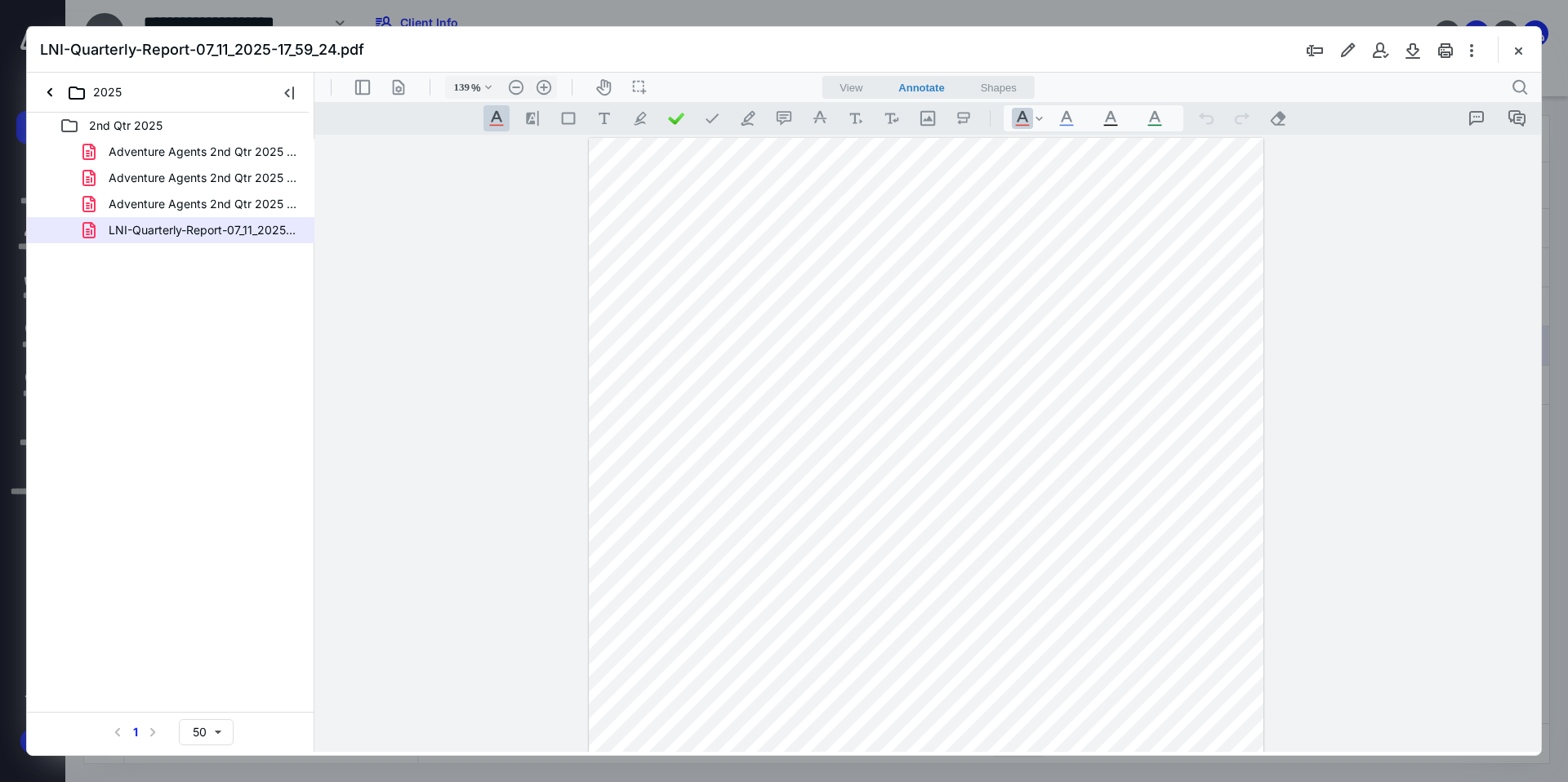scroll, scrollTop: 0, scrollLeft: 0, axis: both 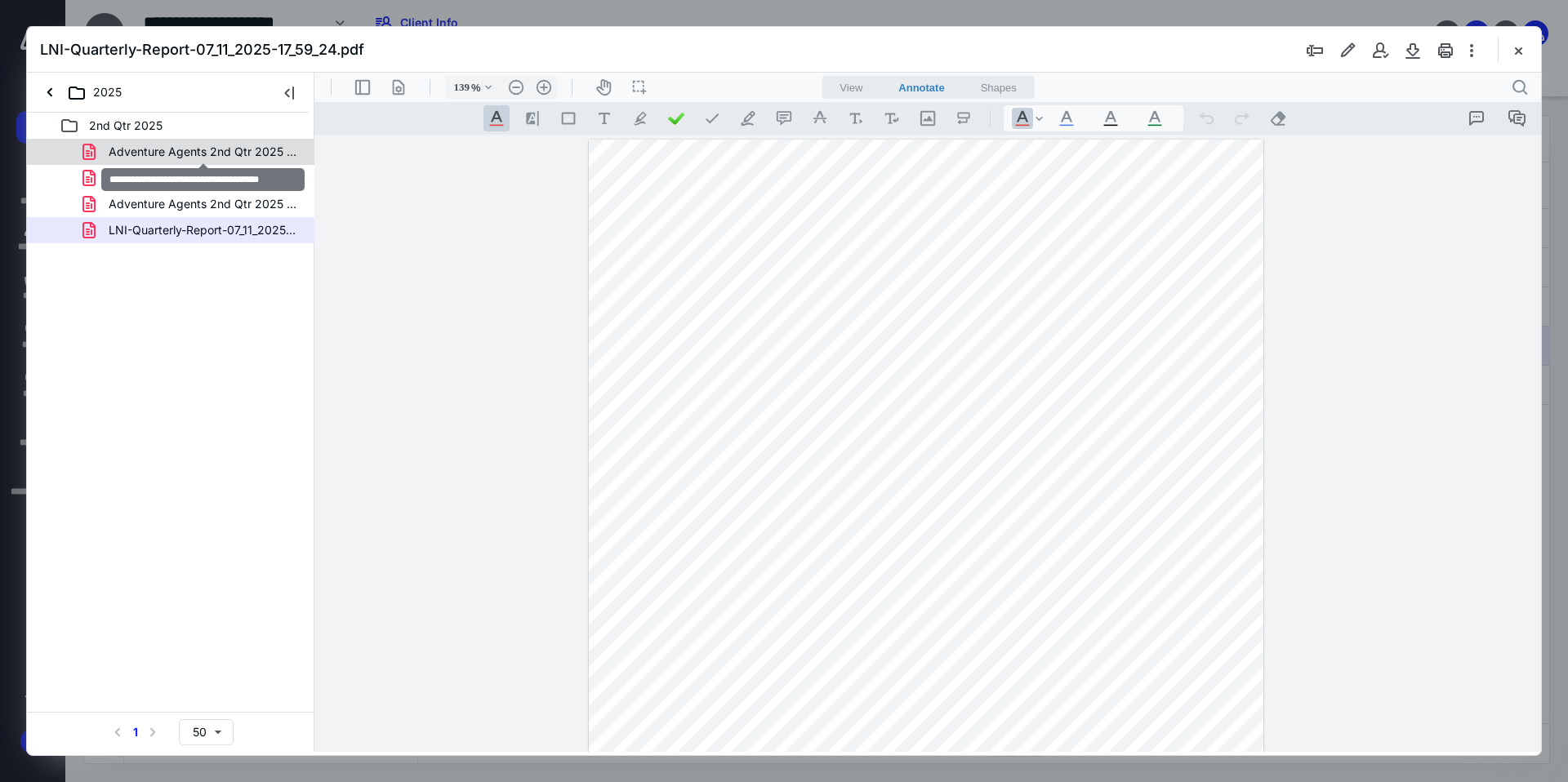 click on "Adventure Agents 2nd Qtr 2025 941.pdf" at bounding box center [203, 152] 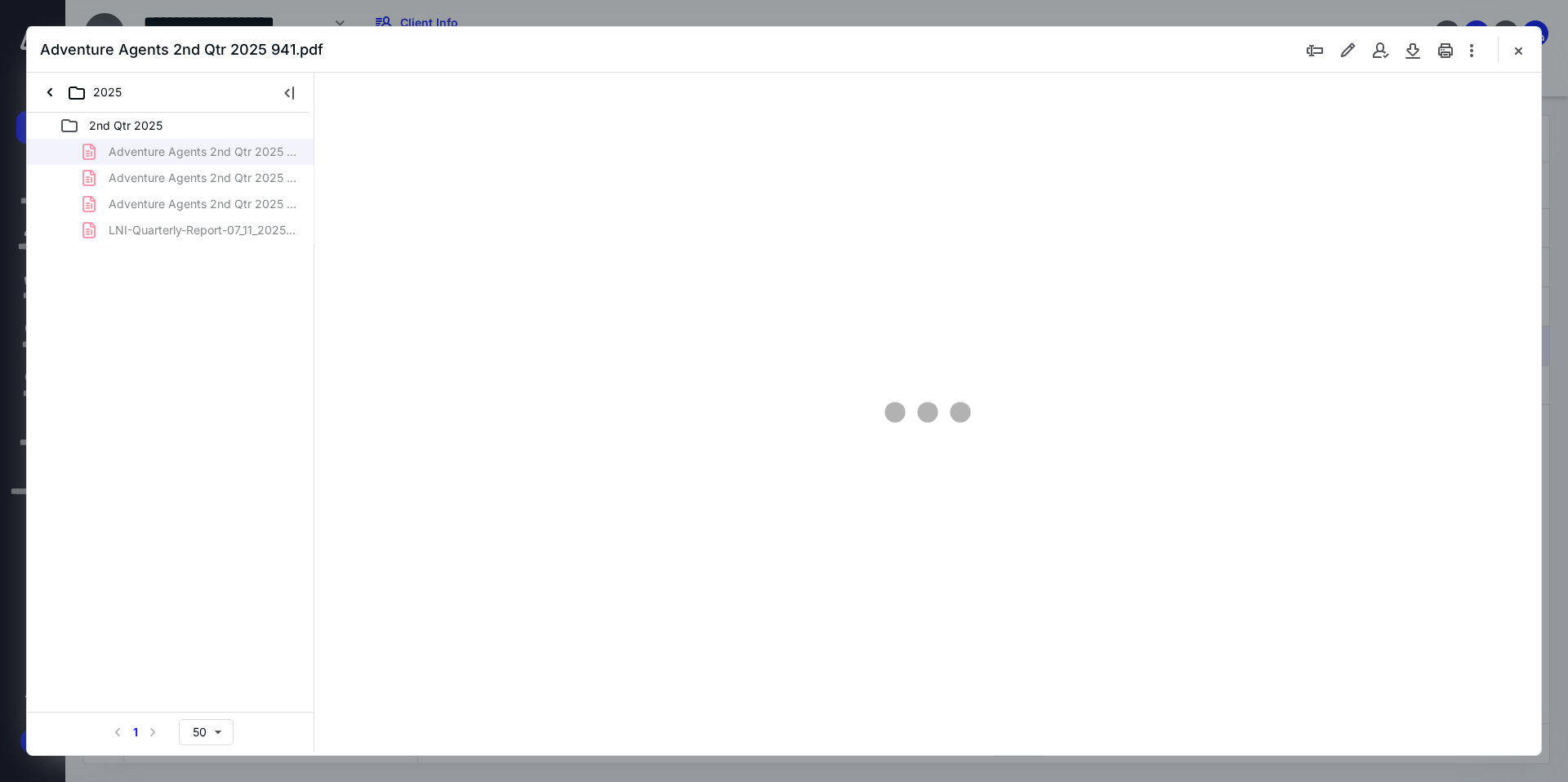 scroll, scrollTop: 65, scrollLeft: 0, axis: vertical 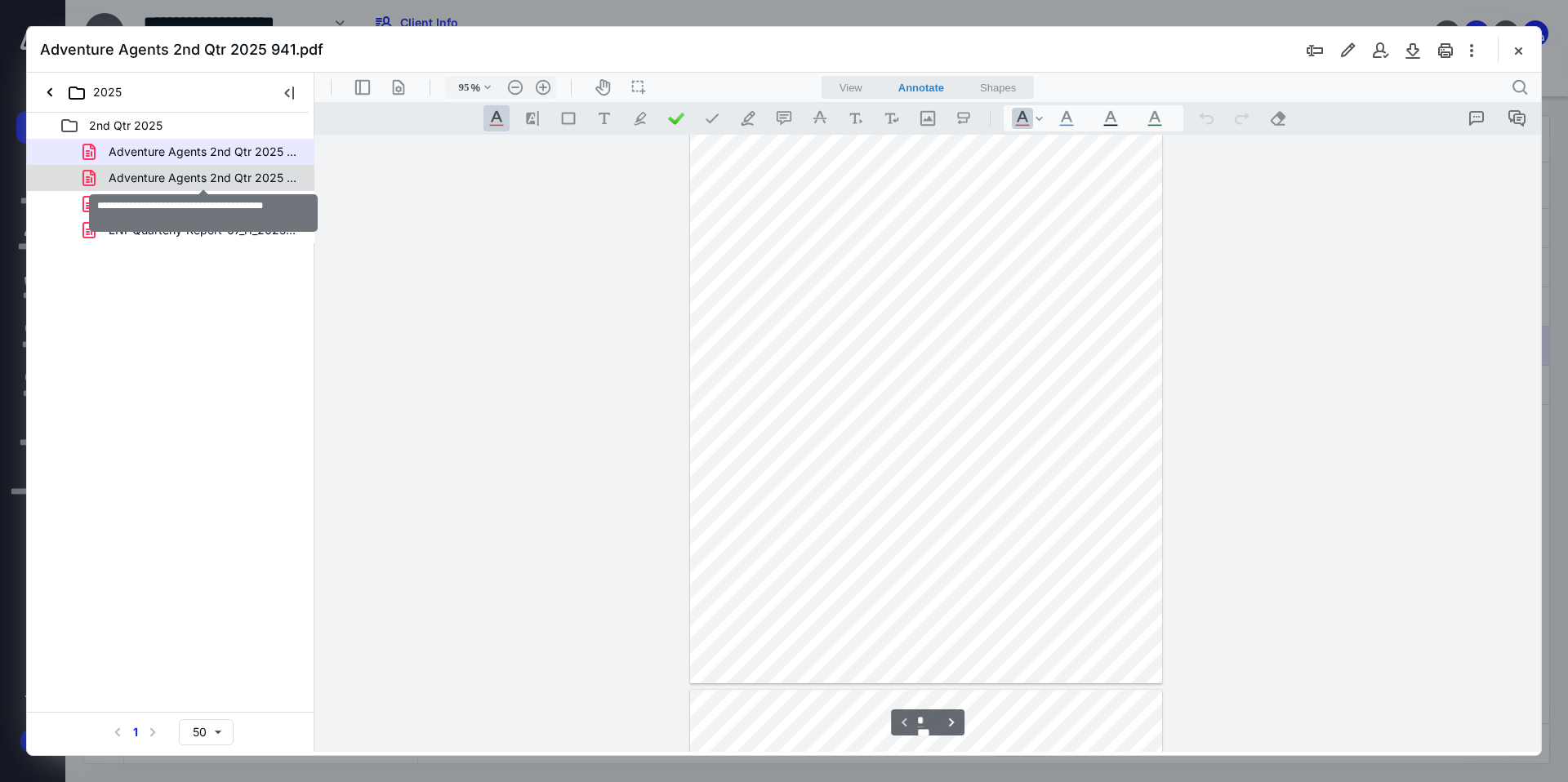 click on "Adventure Agents 2nd Qtr 2025 WA PFML.pdf" at bounding box center (203, 178) 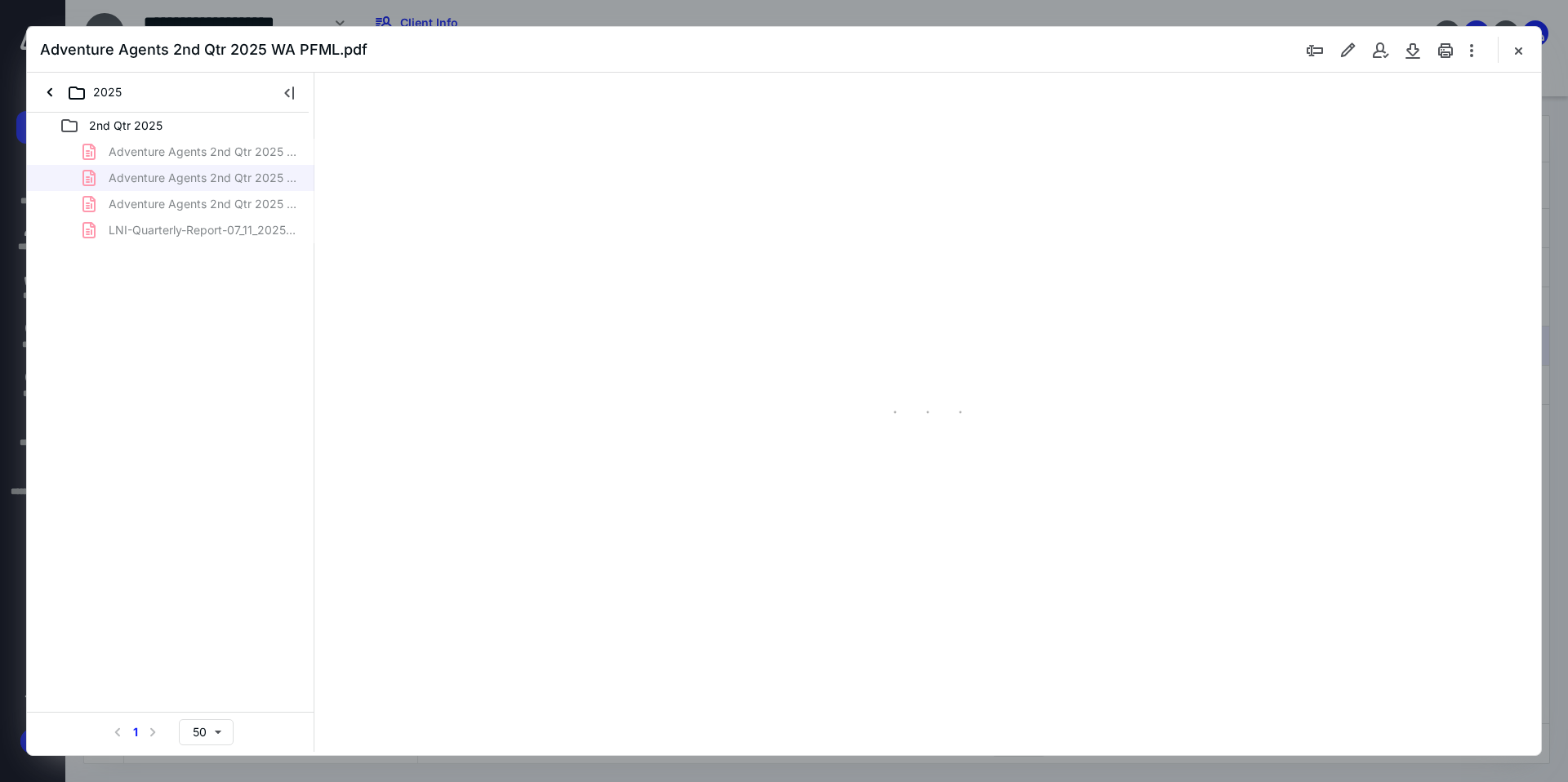 scroll, scrollTop: 65, scrollLeft: 0, axis: vertical 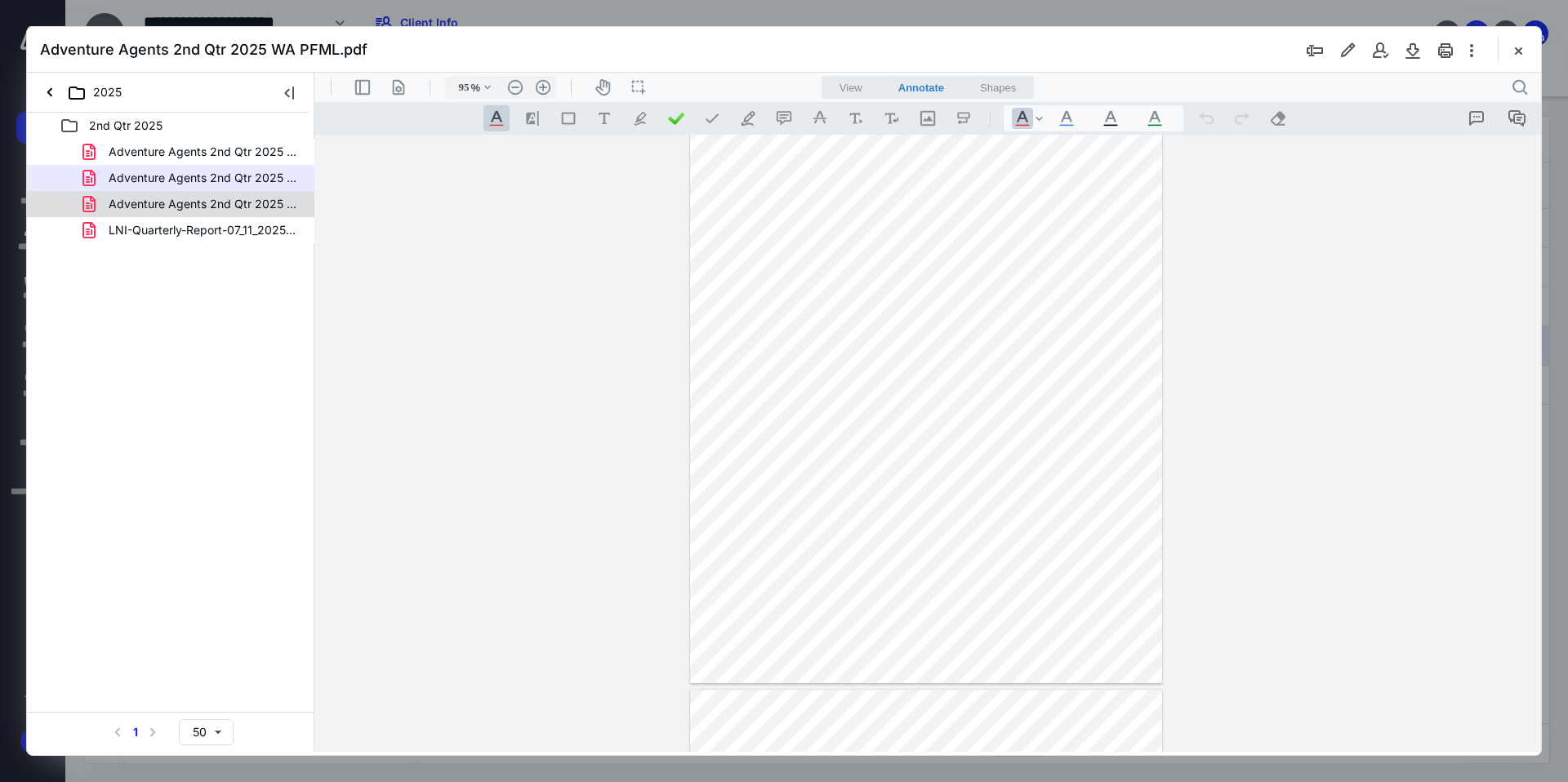 click on "Adventure Agents 2nd Qtr 2025 WA UI.pdf" at bounding box center (171, 204) 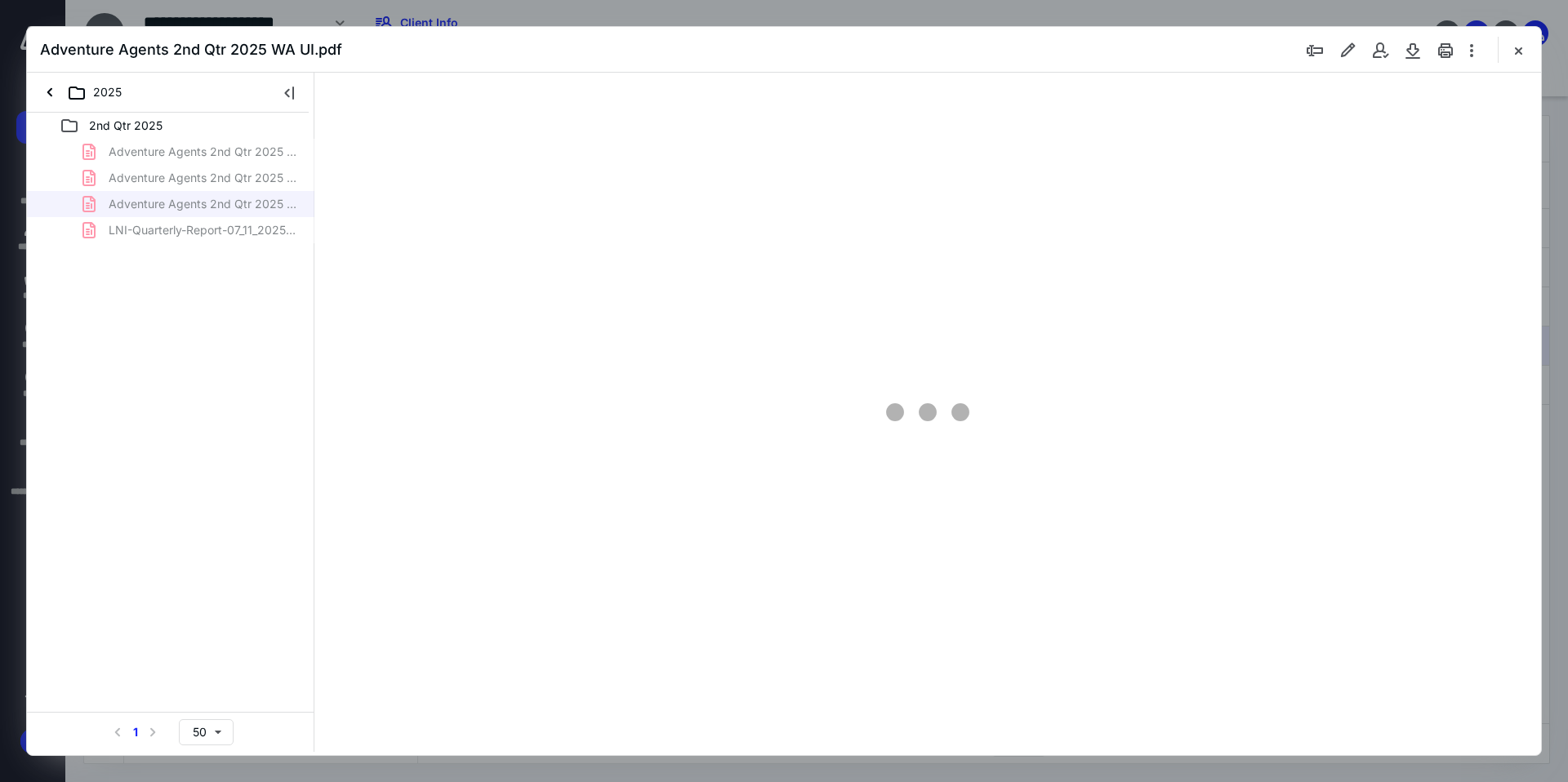 type on "95" 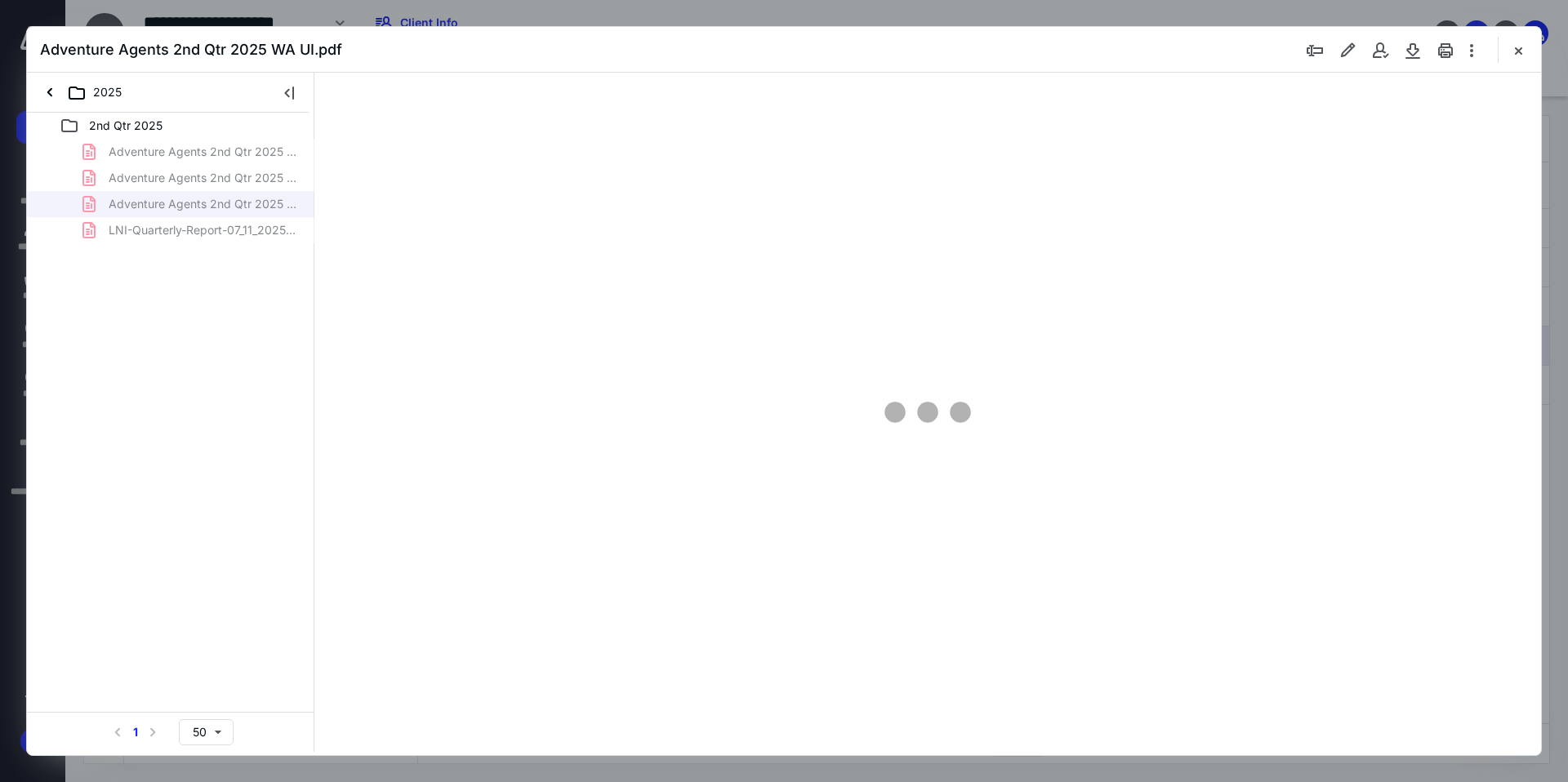scroll, scrollTop: 65, scrollLeft: 0, axis: vertical 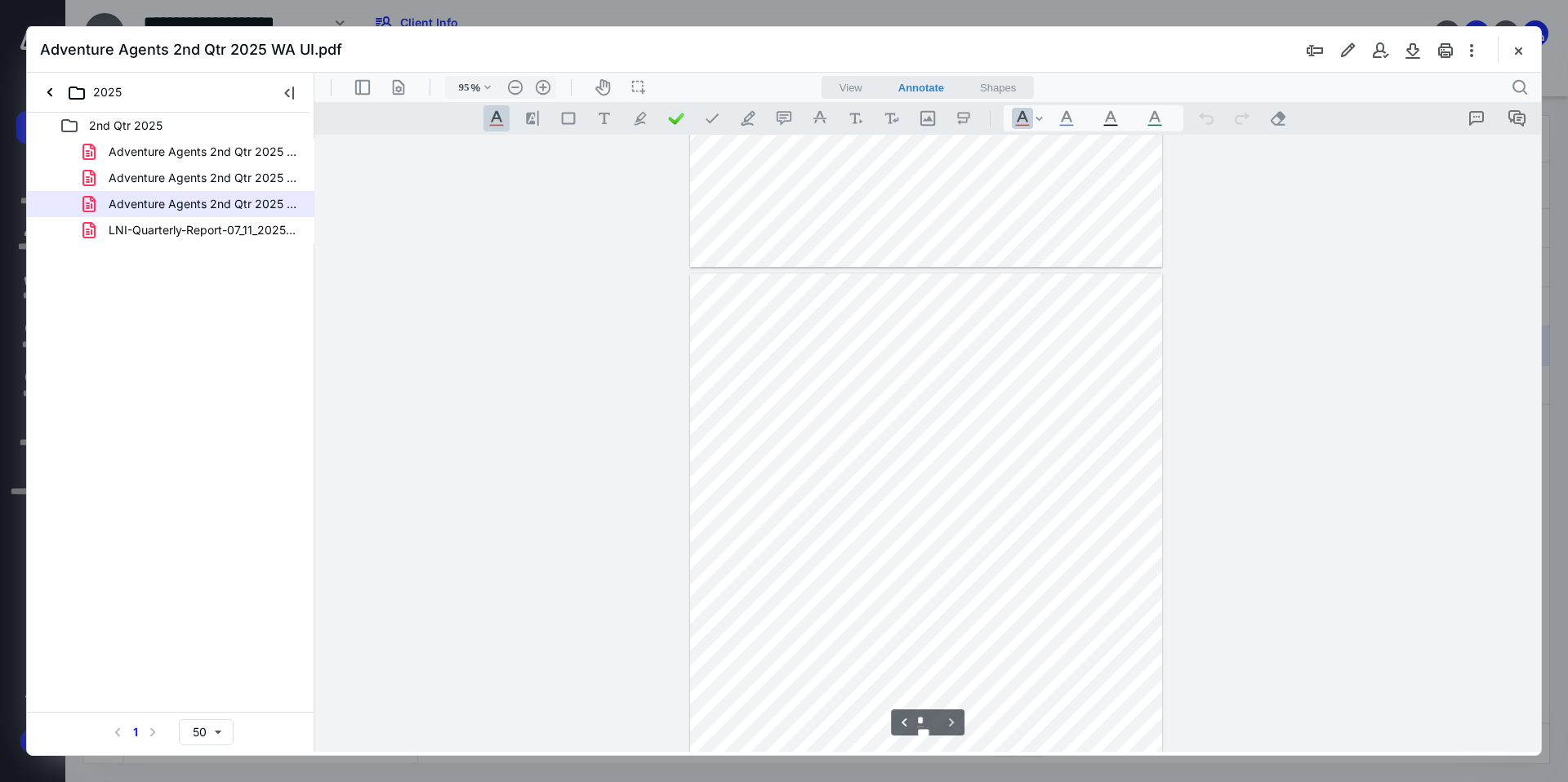 type on "*" 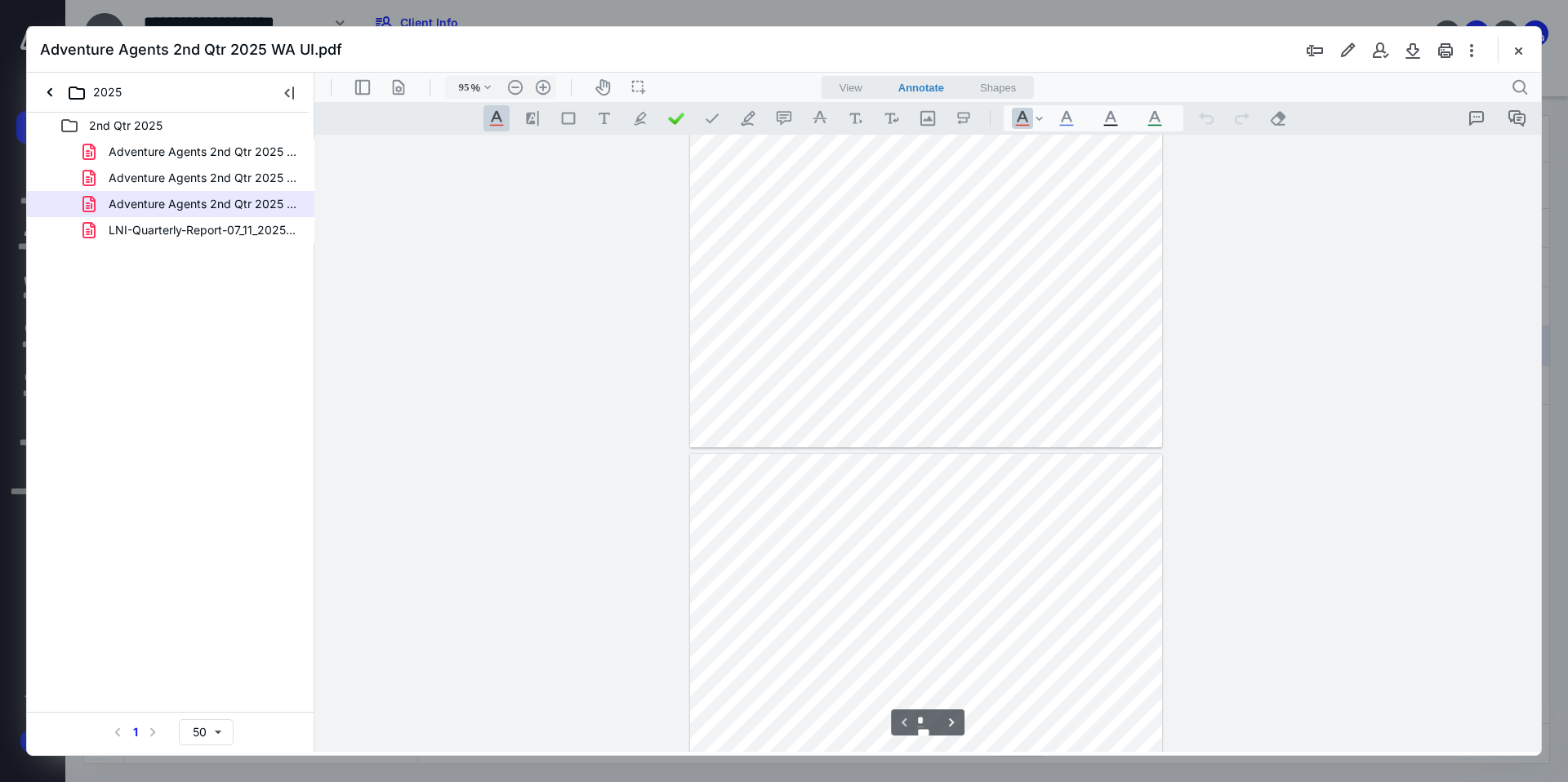 scroll, scrollTop: 0, scrollLeft: 0, axis: both 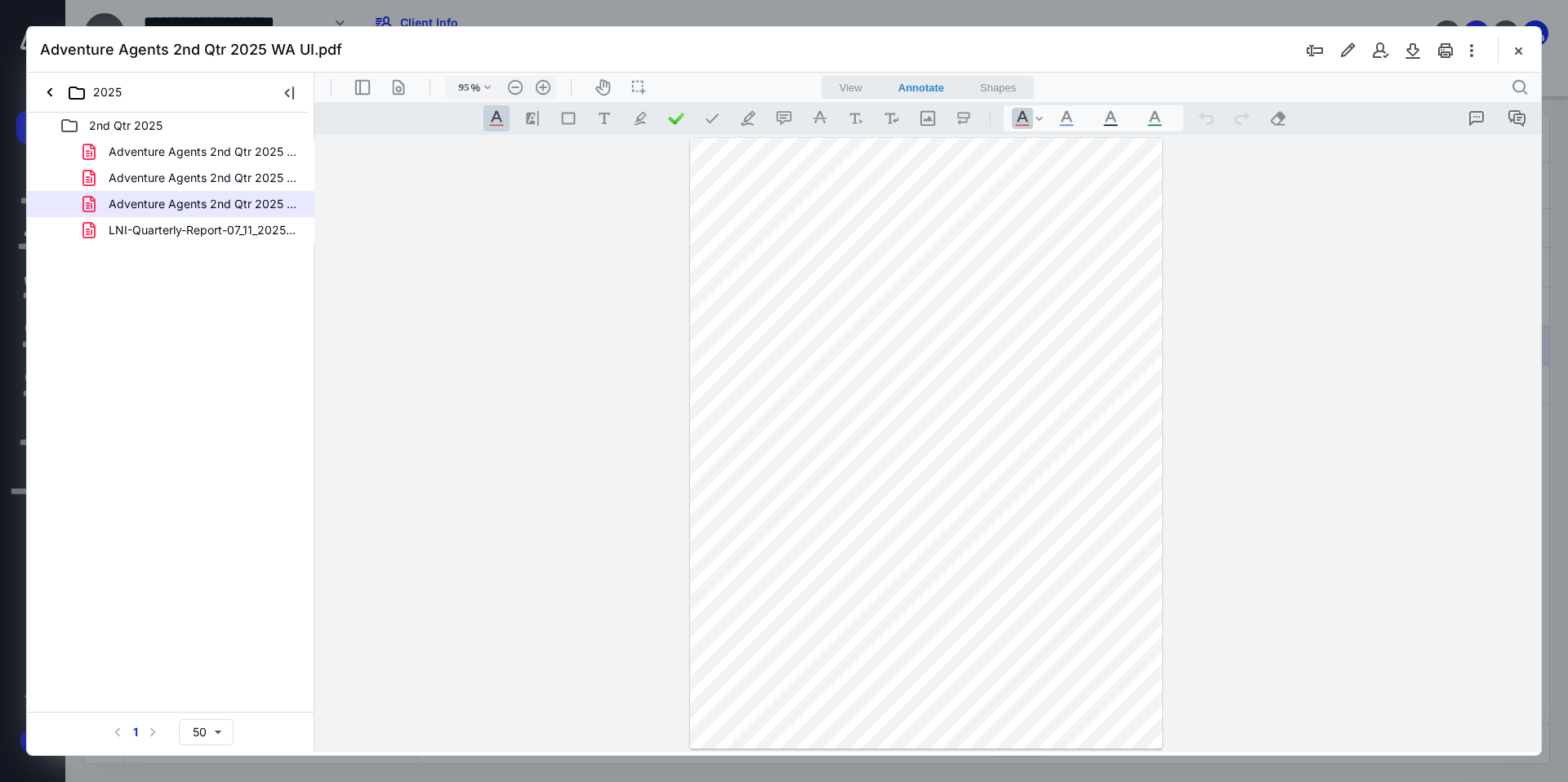 click at bounding box center (1518, 50) 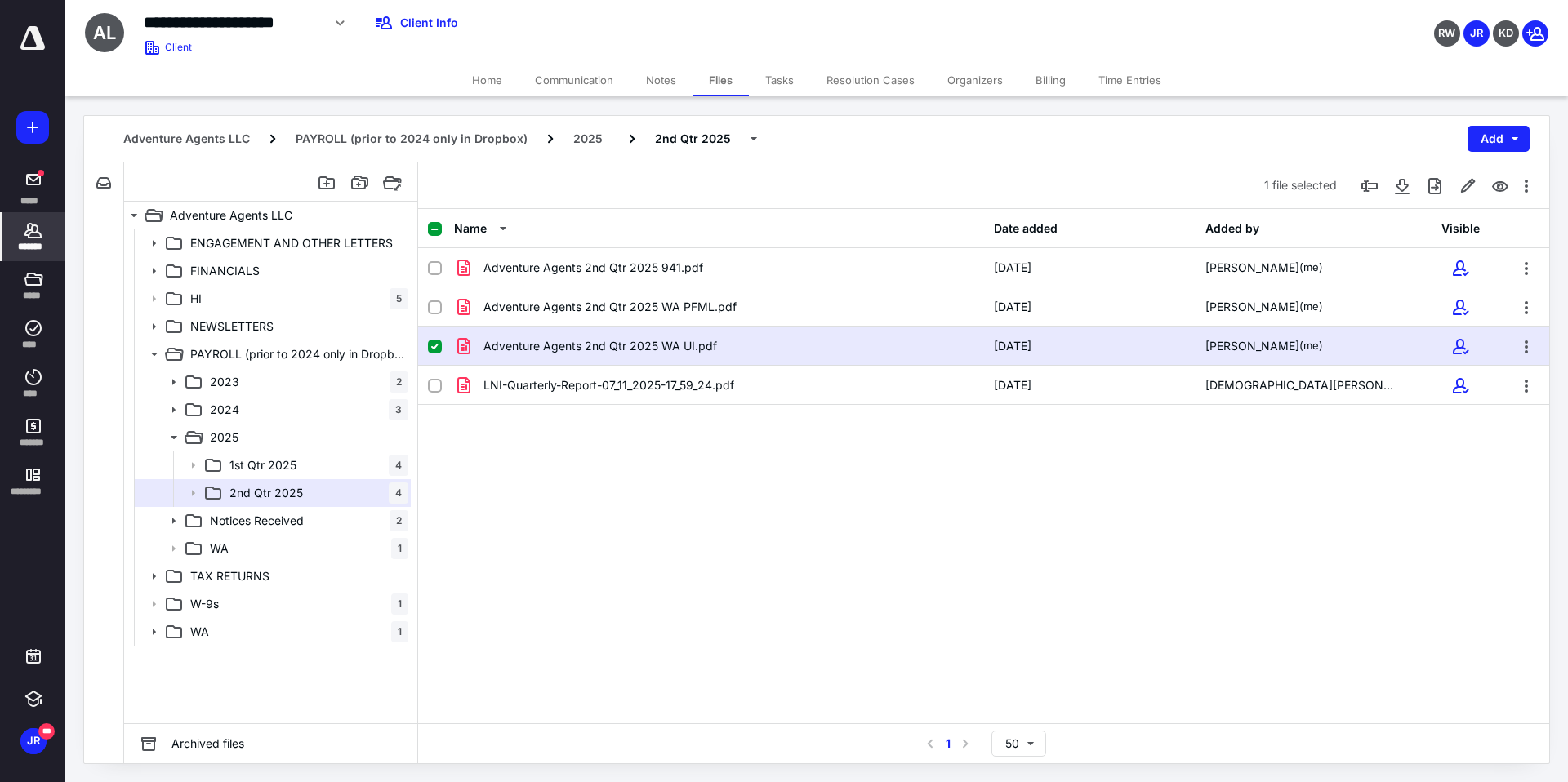 click on "*******" at bounding box center [33, 237] 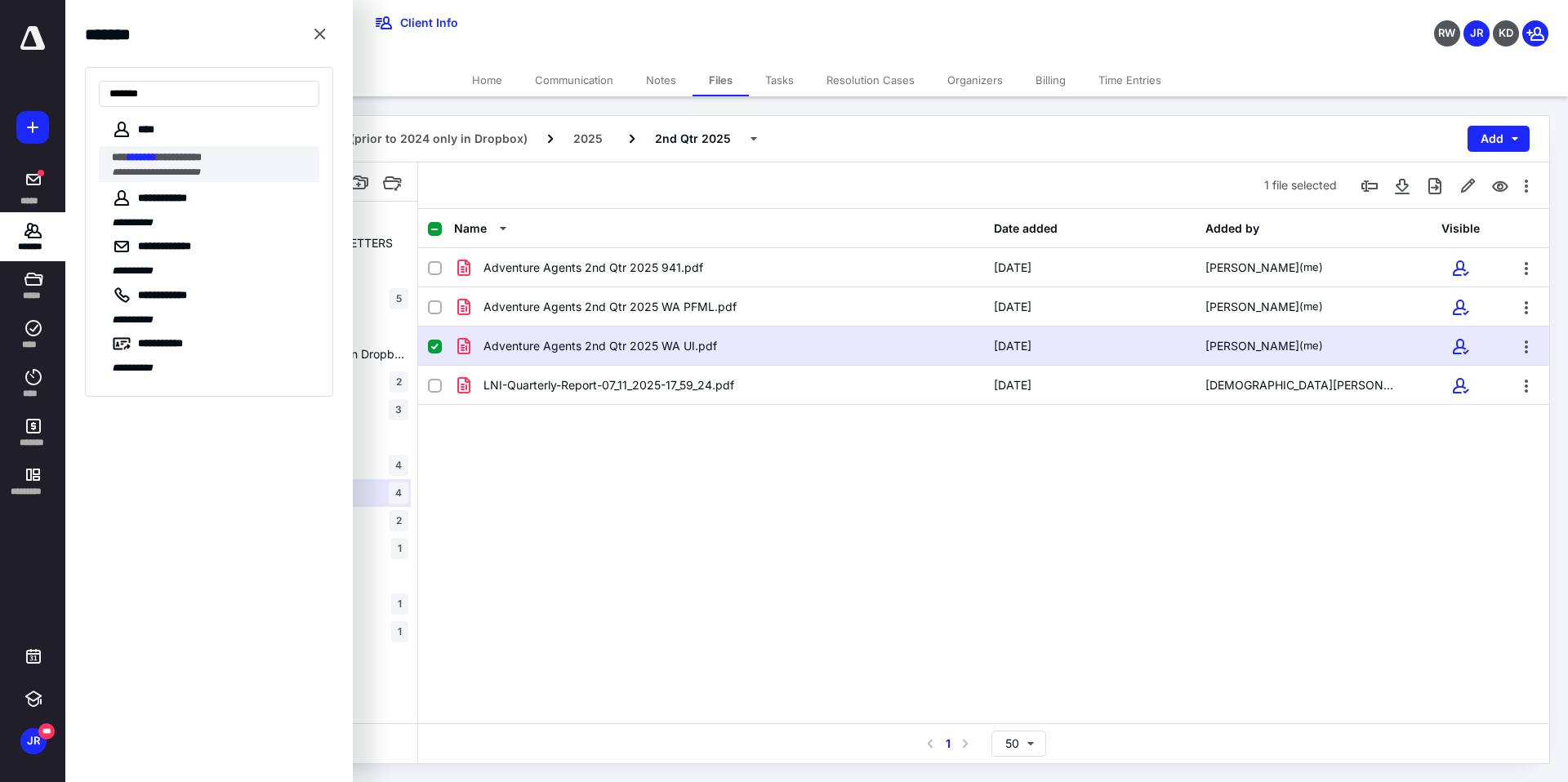 type on "*******" 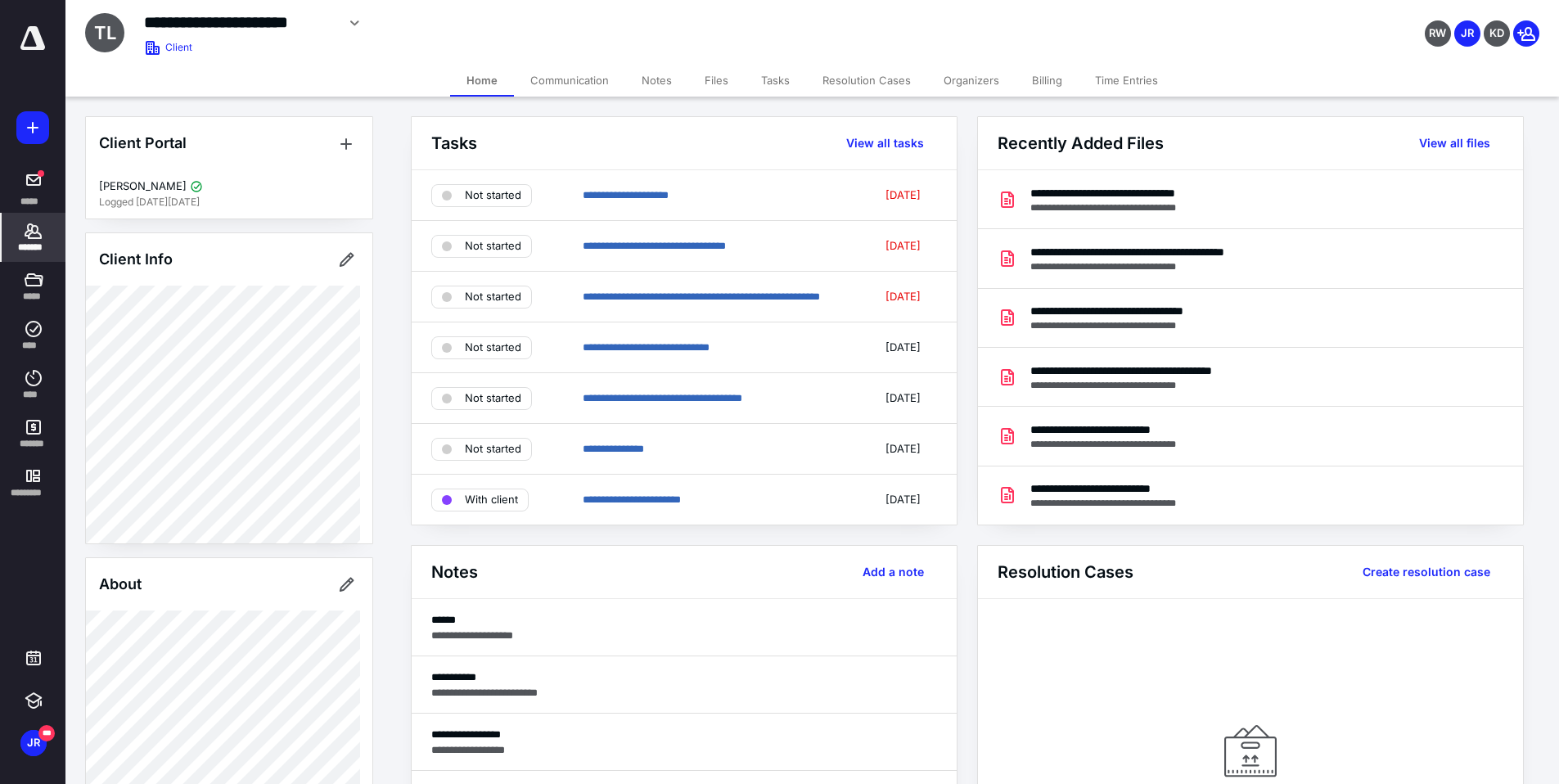 click on "Files" at bounding box center (716, 80) 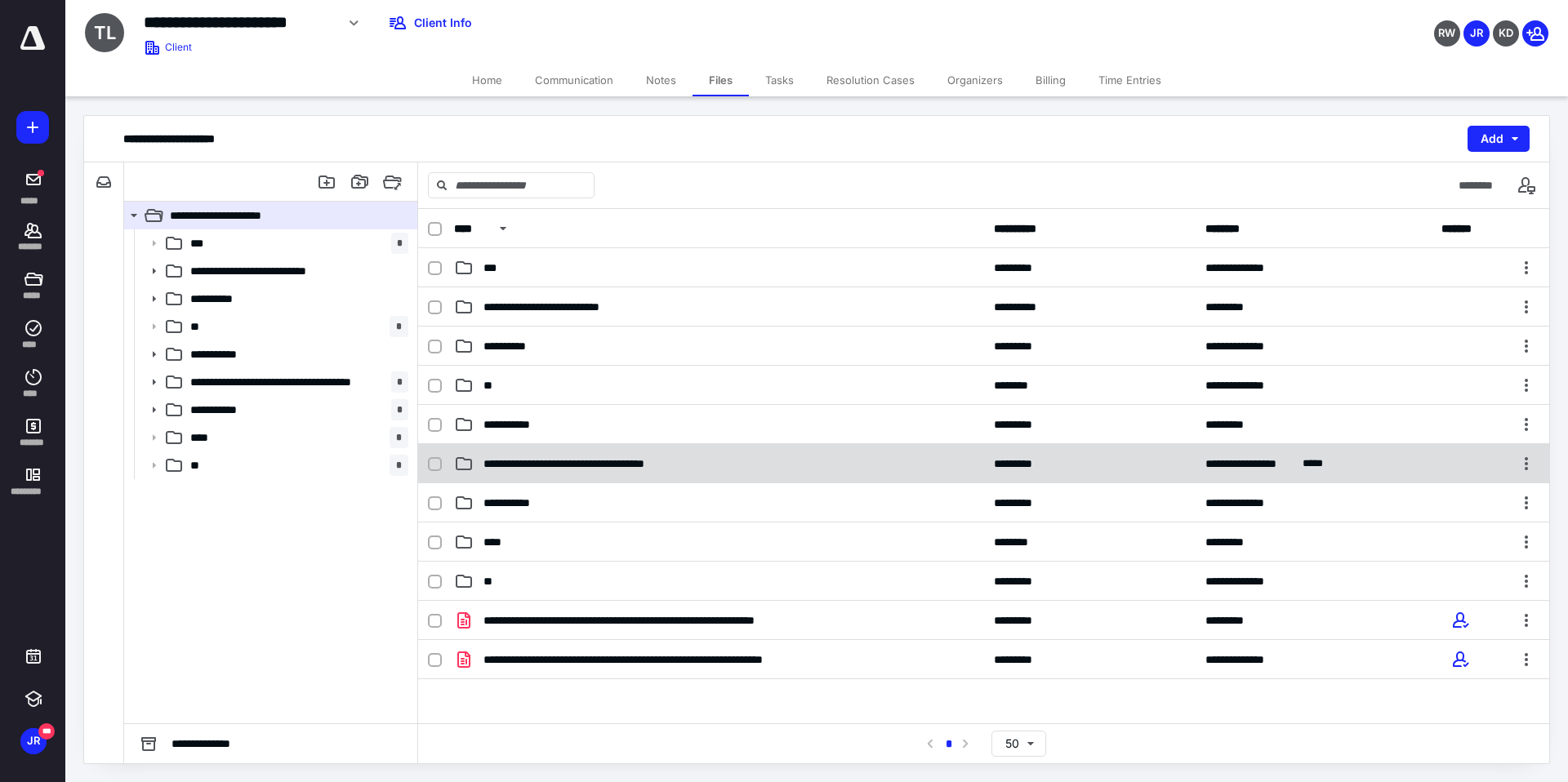 click on "**********" at bounding box center (594, 464) 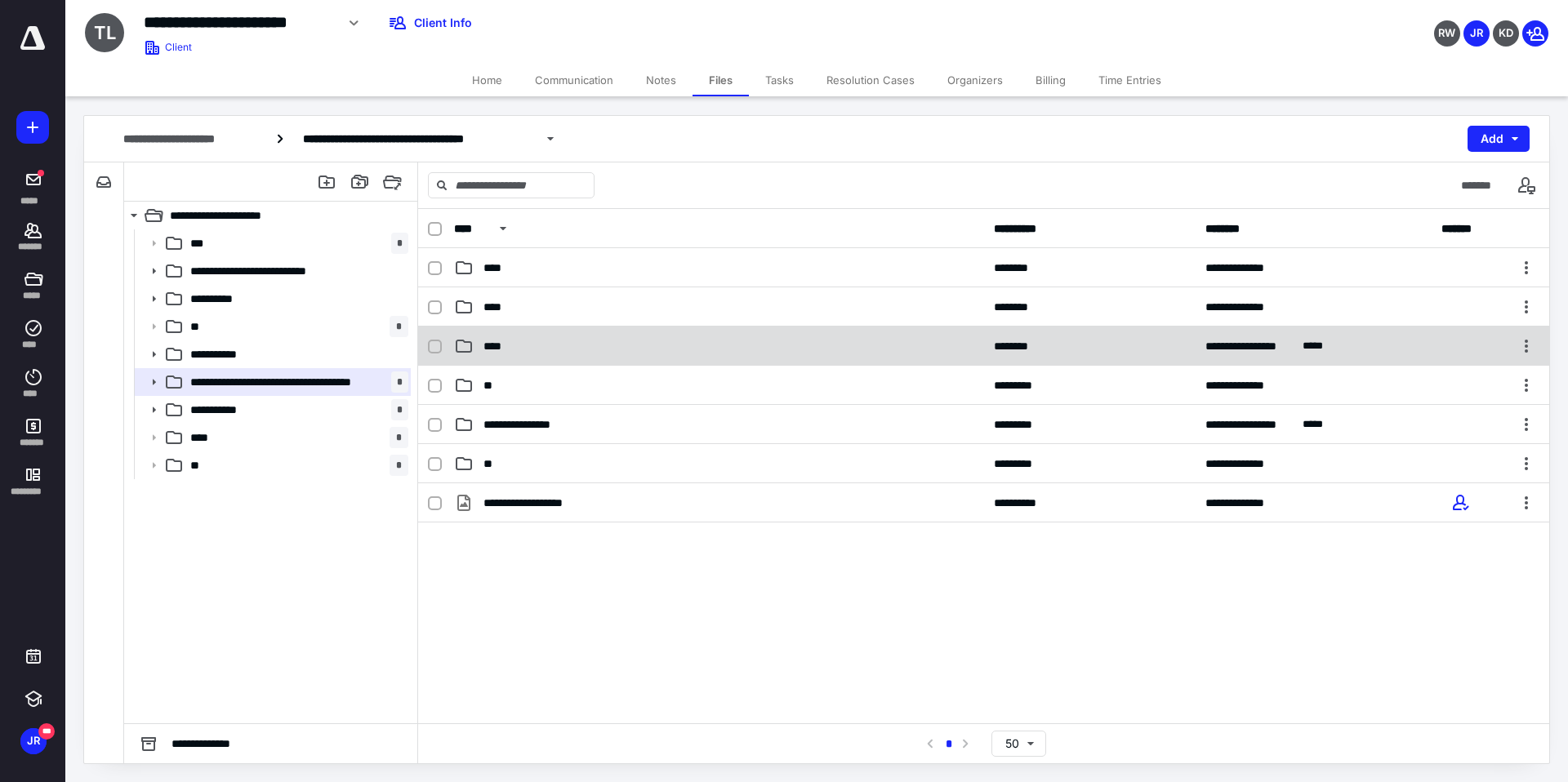 click on "****" at bounding box center [497, 346] 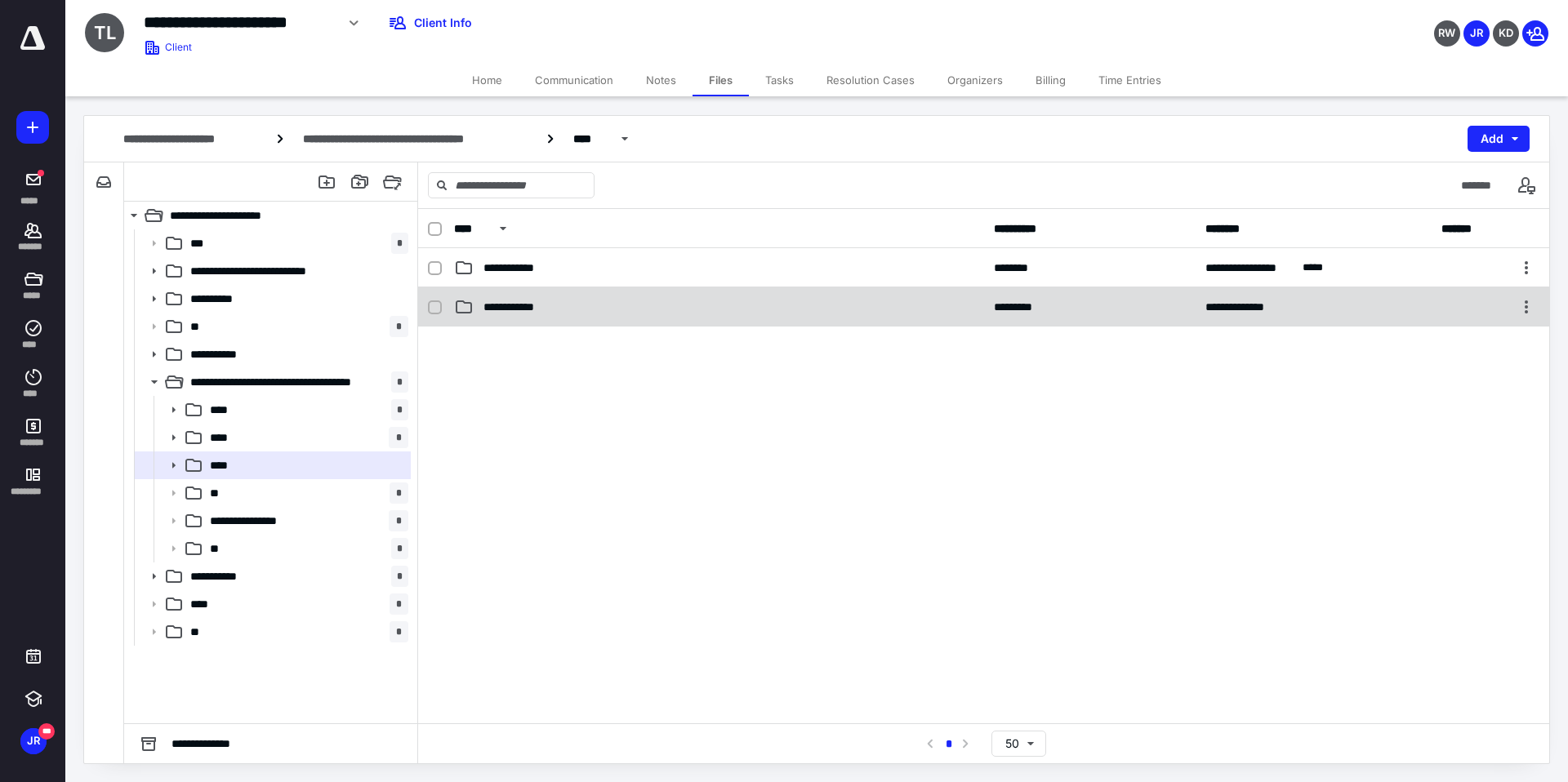 click on "**********" at bounding box center [519, 307] 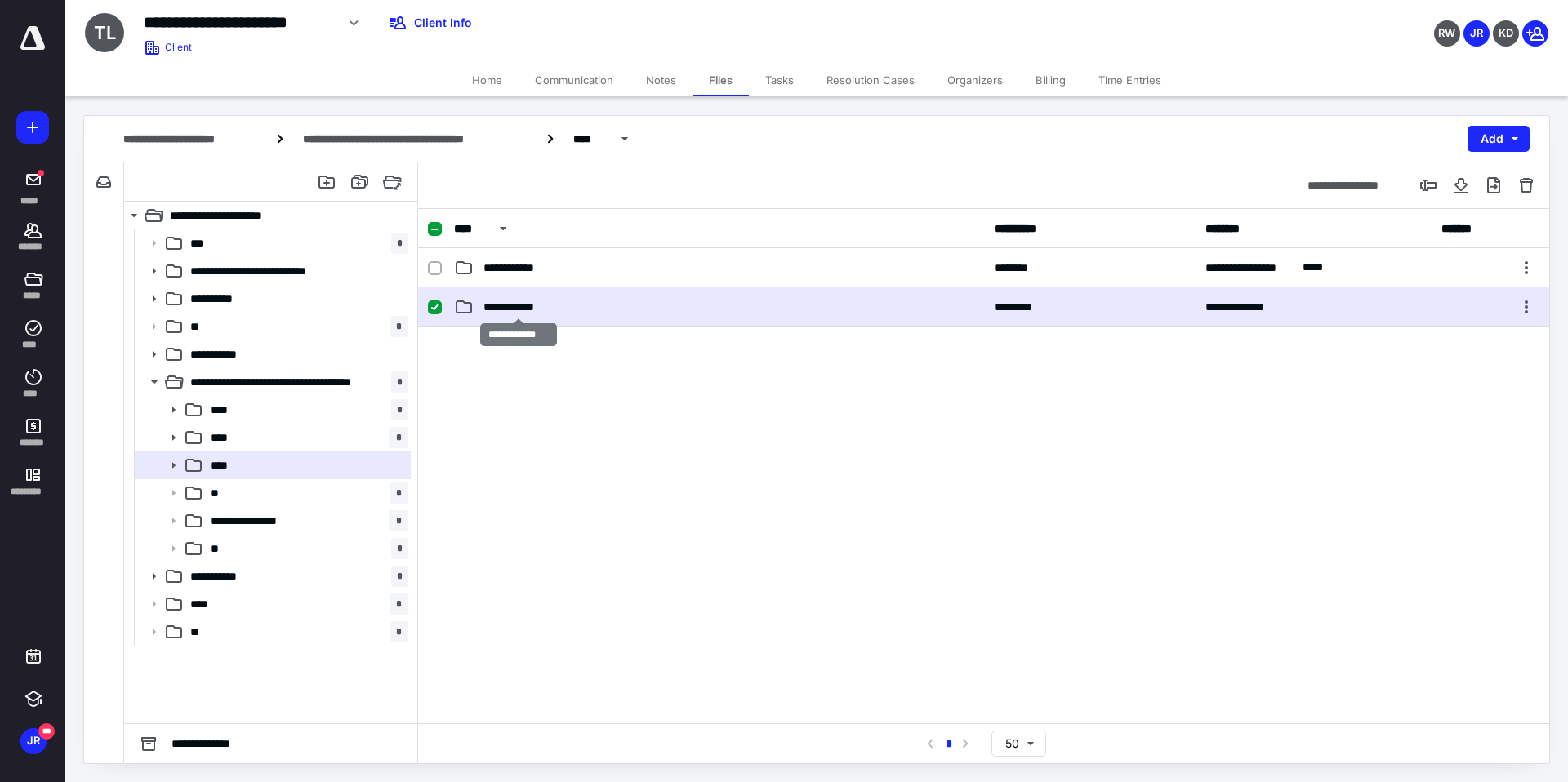 click on "**********" at bounding box center (519, 307) 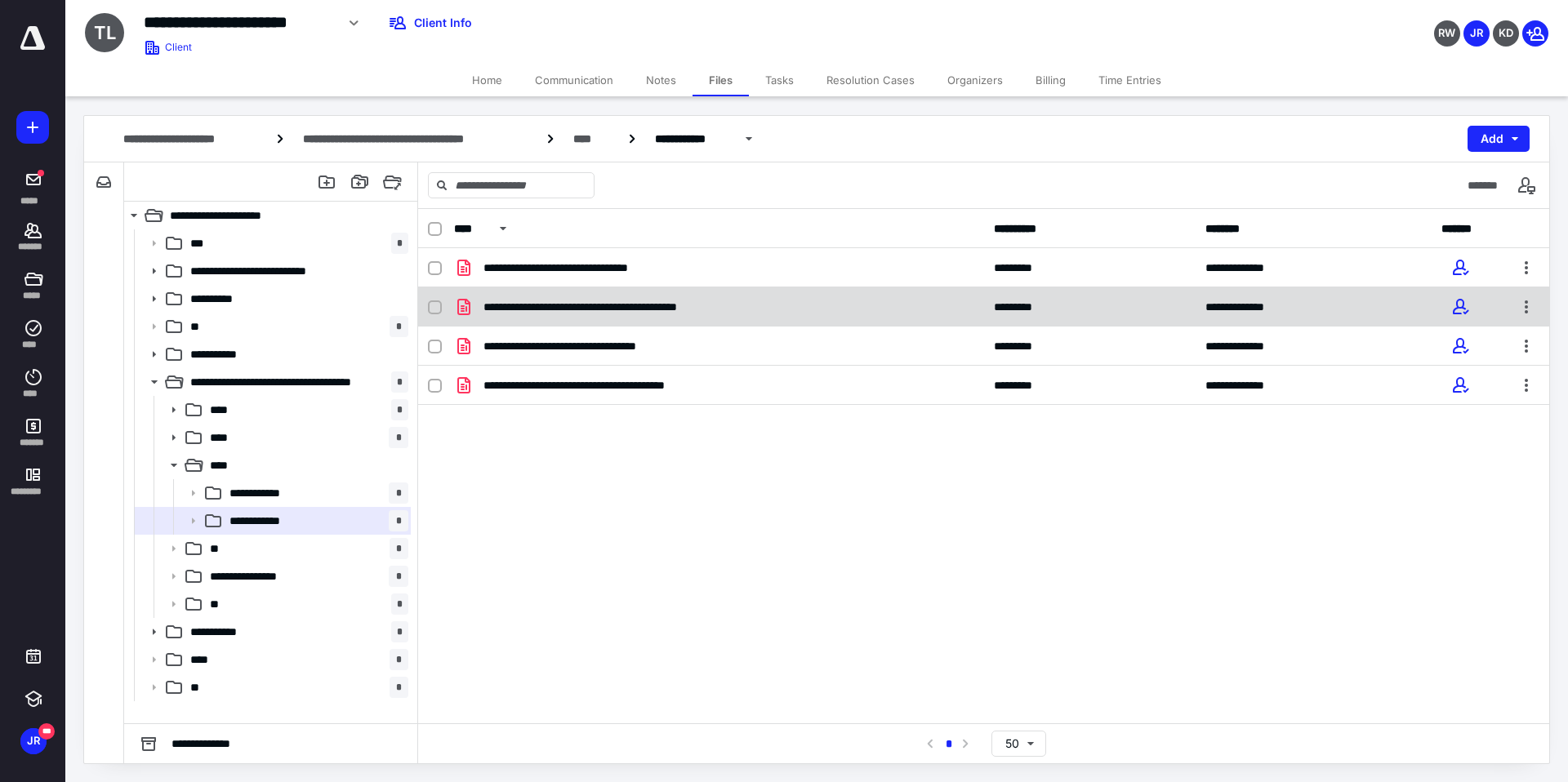 click on "**********" at bounding box center (626, 307) 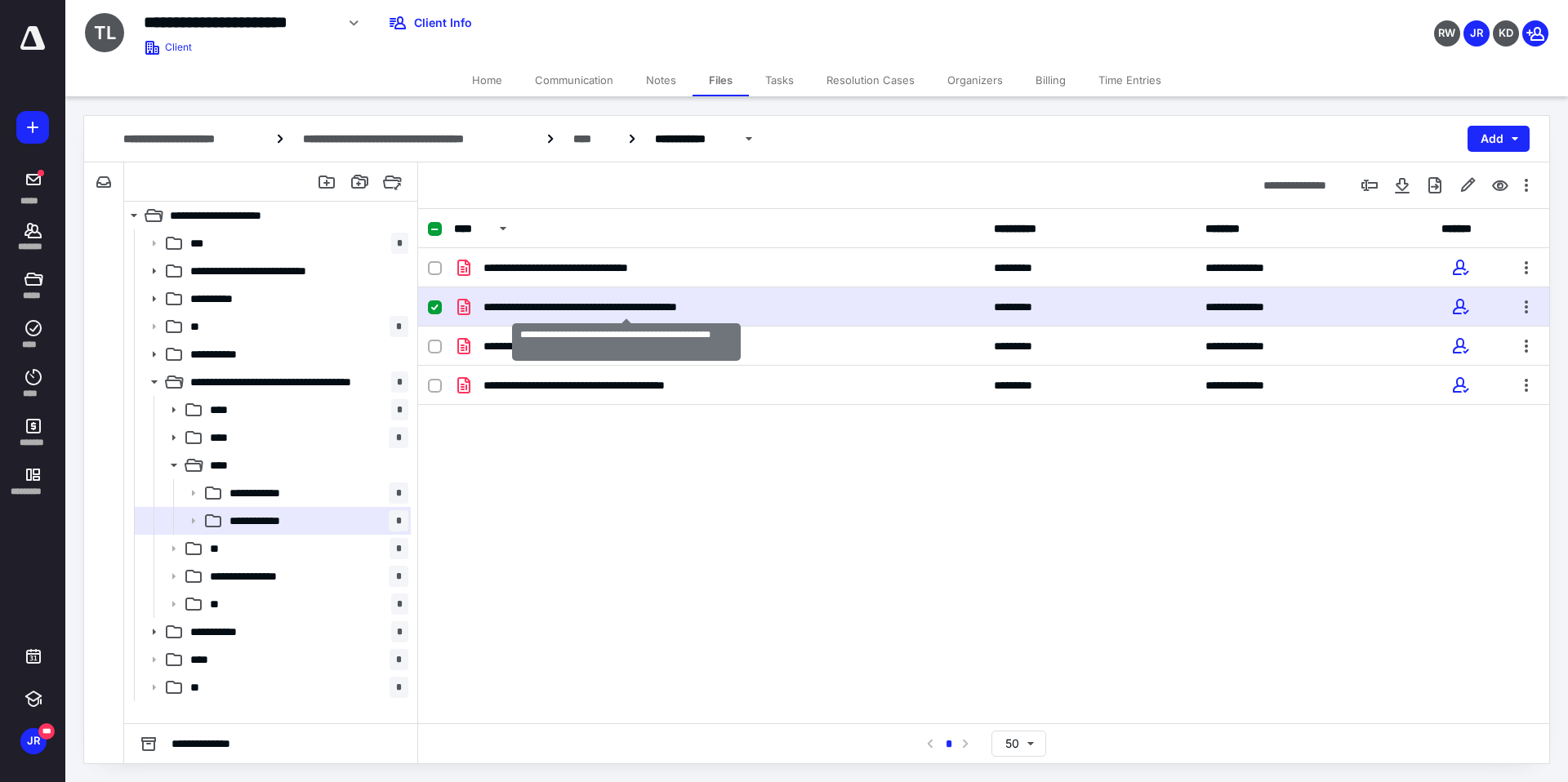 click on "**********" at bounding box center (626, 307) 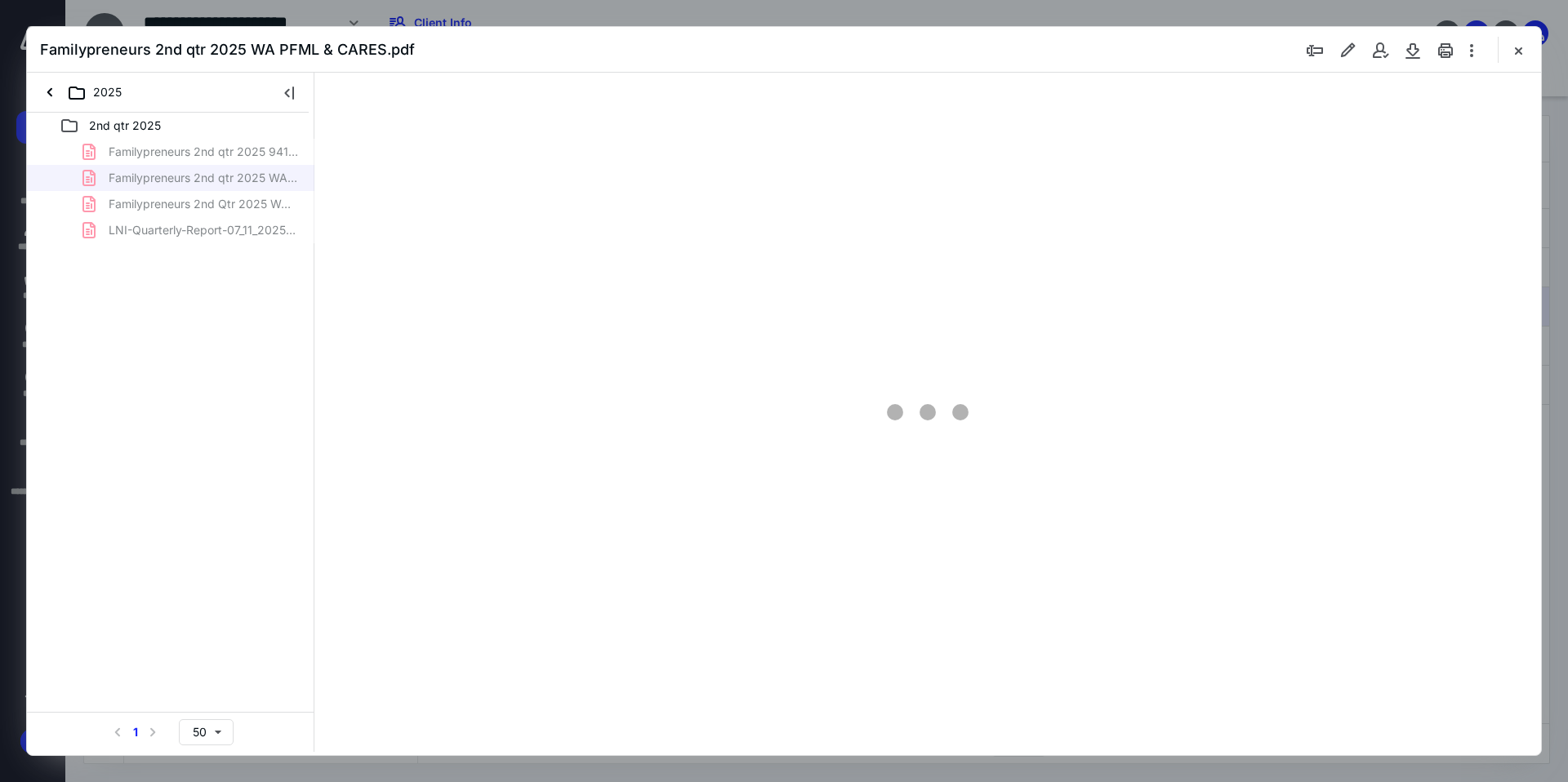 scroll, scrollTop: 0, scrollLeft: 0, axis: both 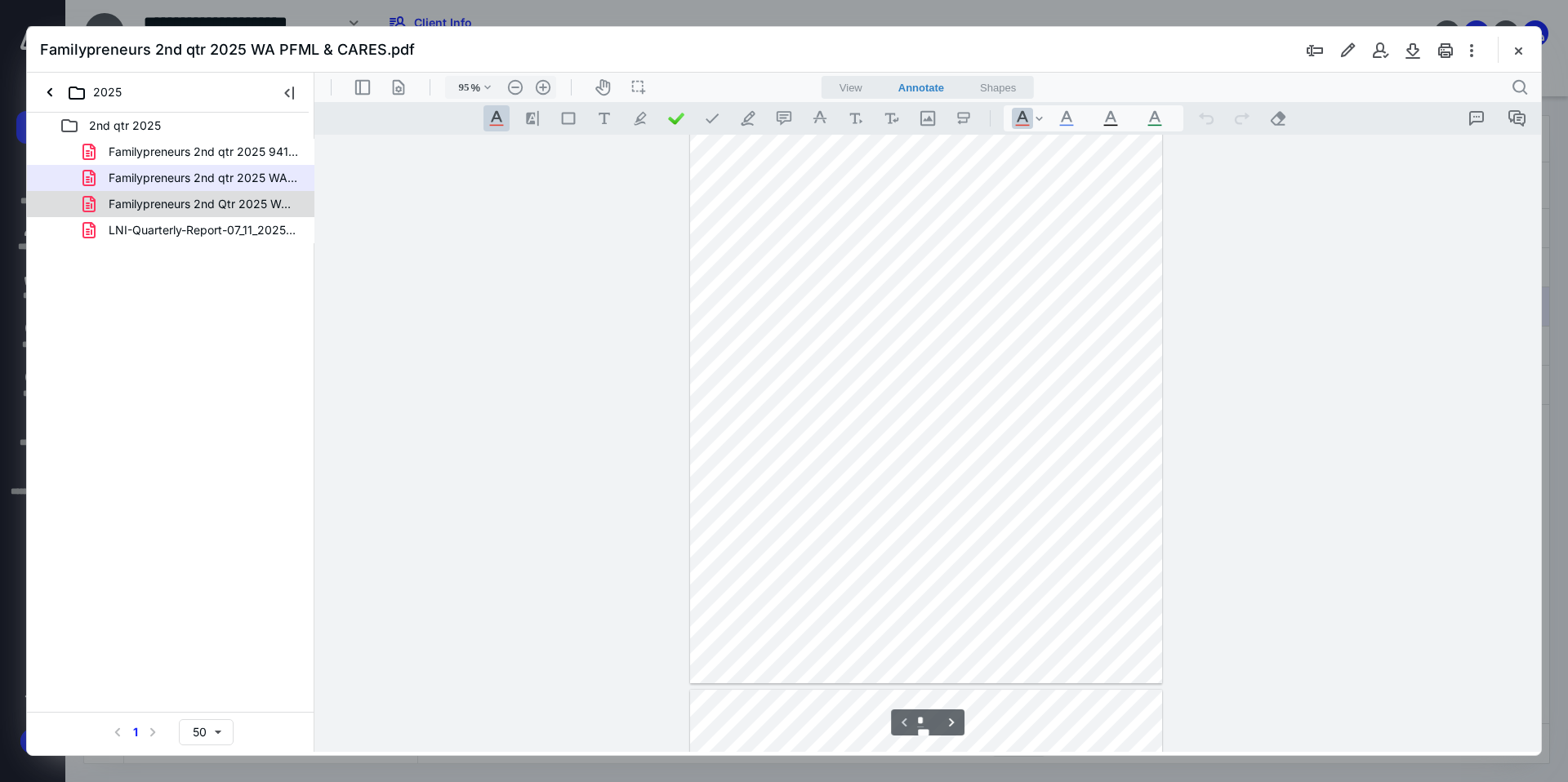 click on "Familypreneurs 2nd Qtr 2025 WA UI.pdf" at bounding box center [194, 204] 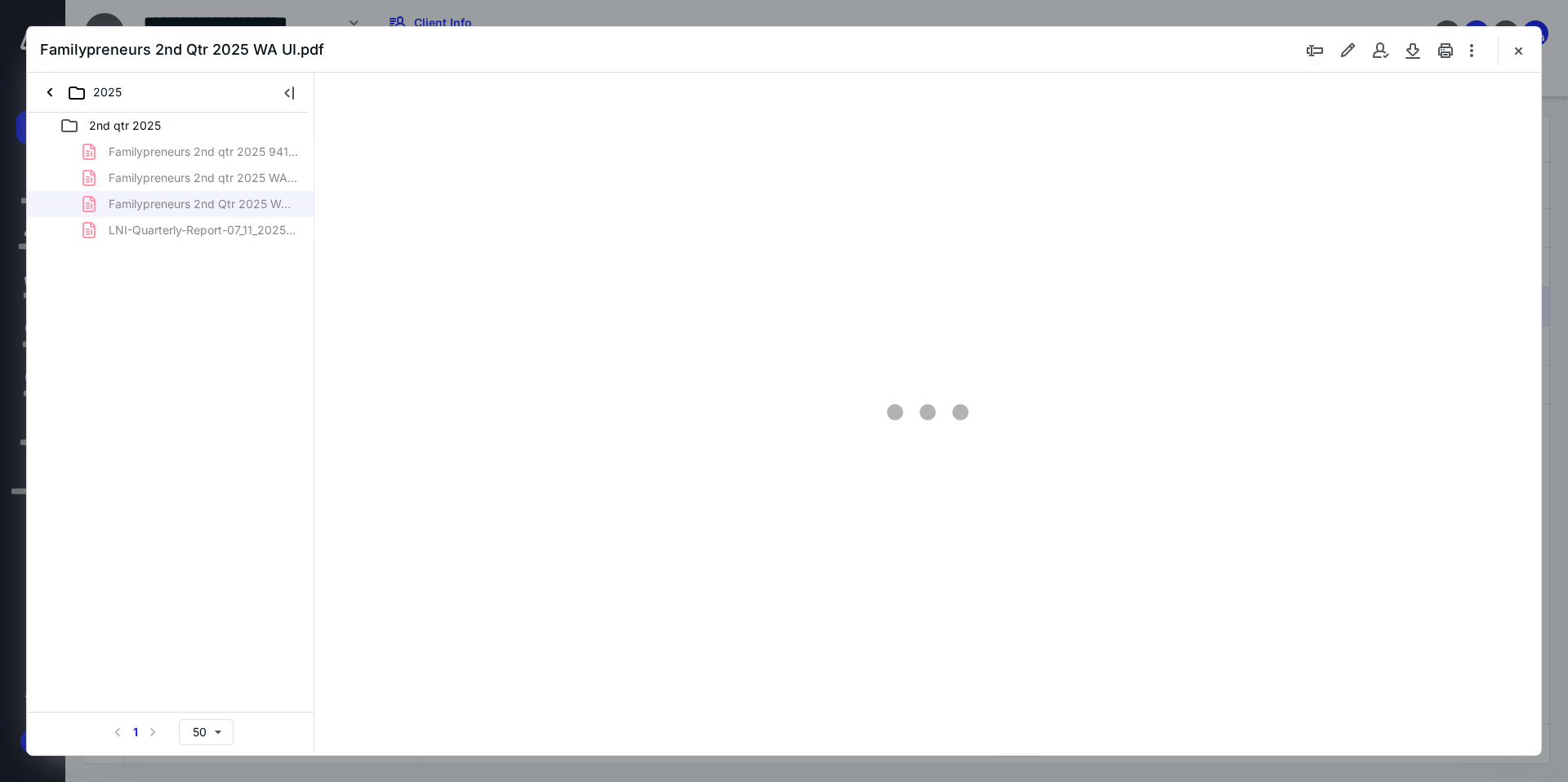 scroll, scrollTop: 65, scrollLeft: 0, axis: vertical 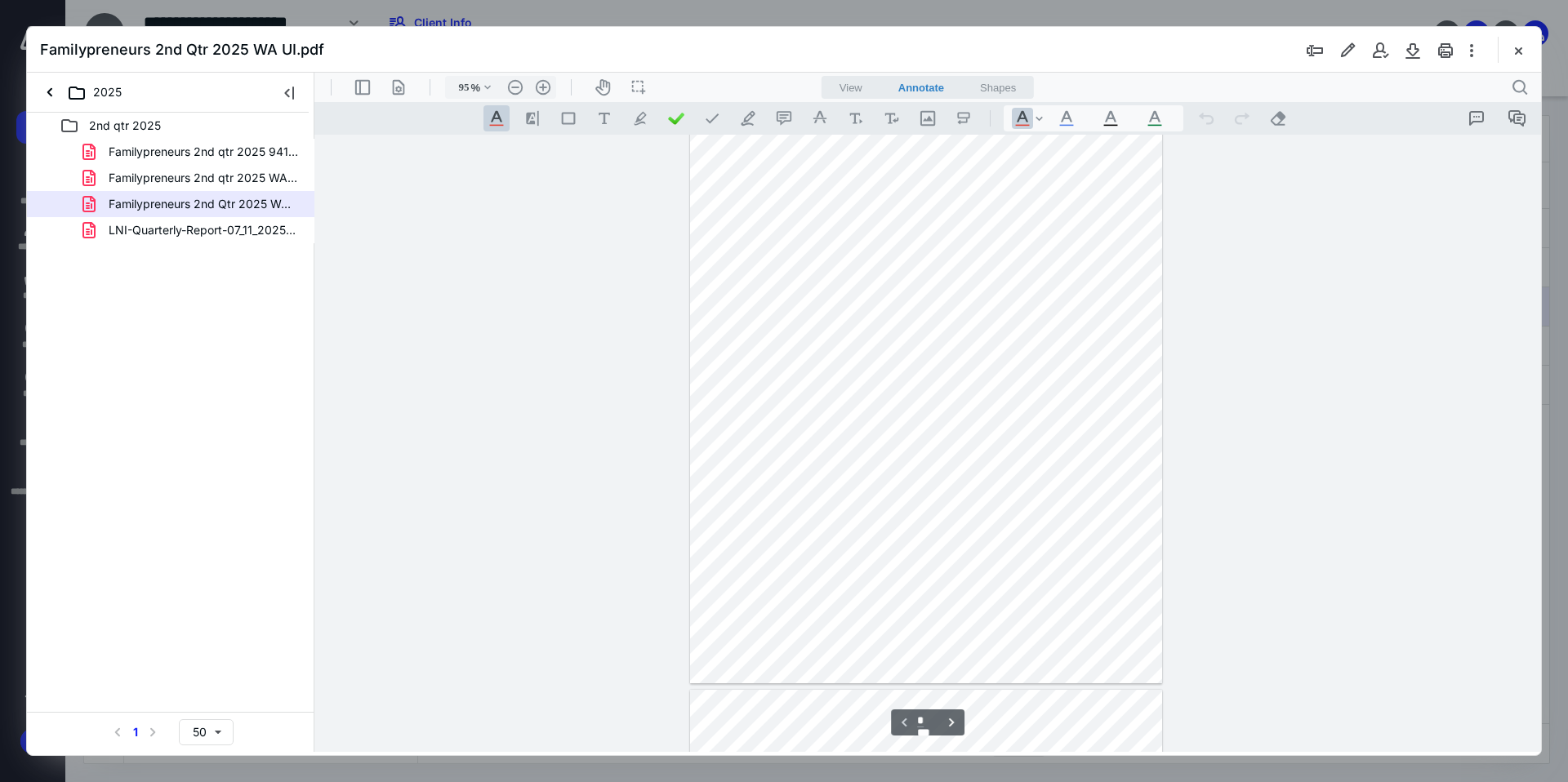 click on "LNI-Quarterly-Report-07_11_2025-18_06_10.pdf" at bounding box center [194, 230] 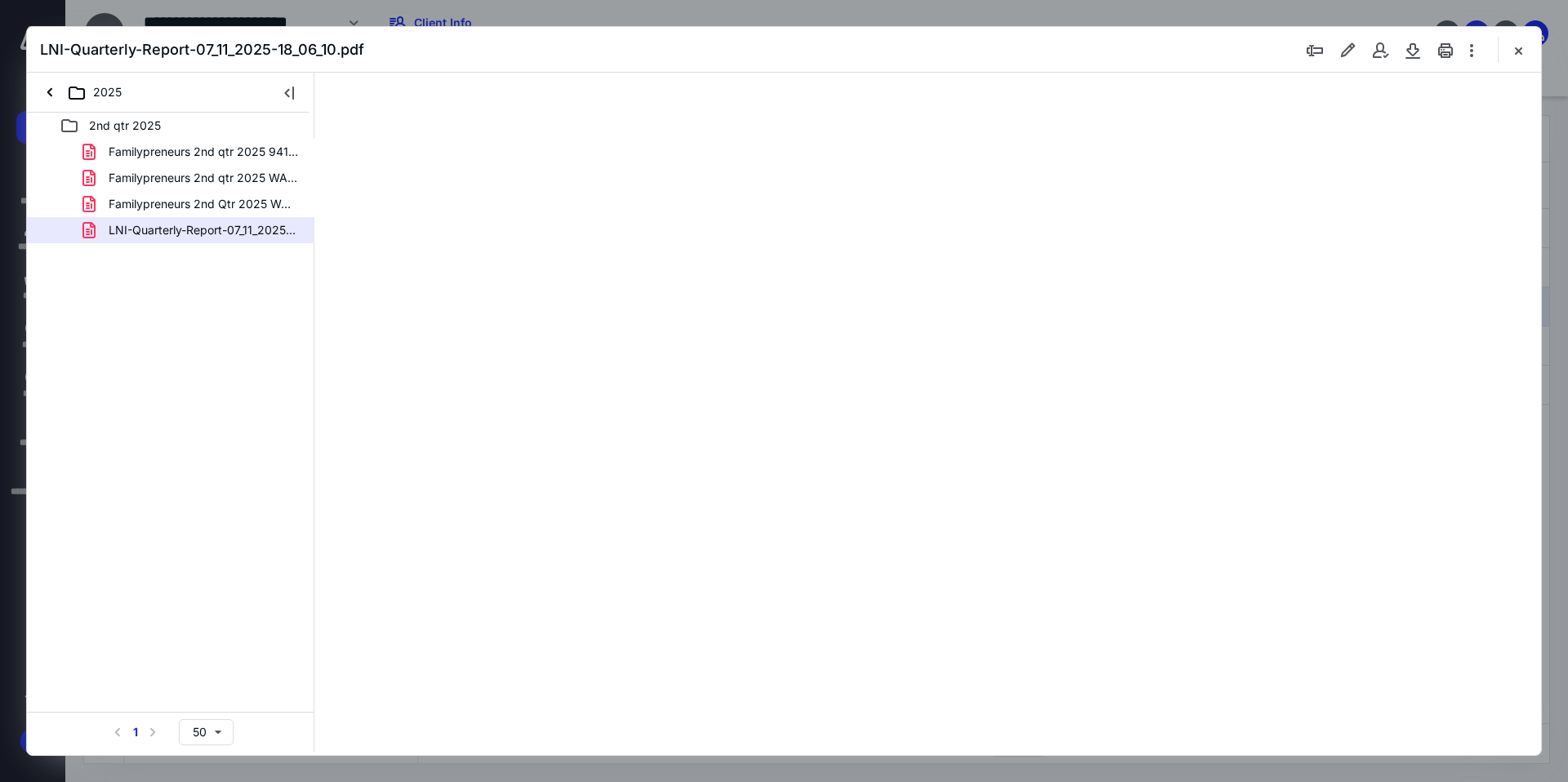 type on "89" 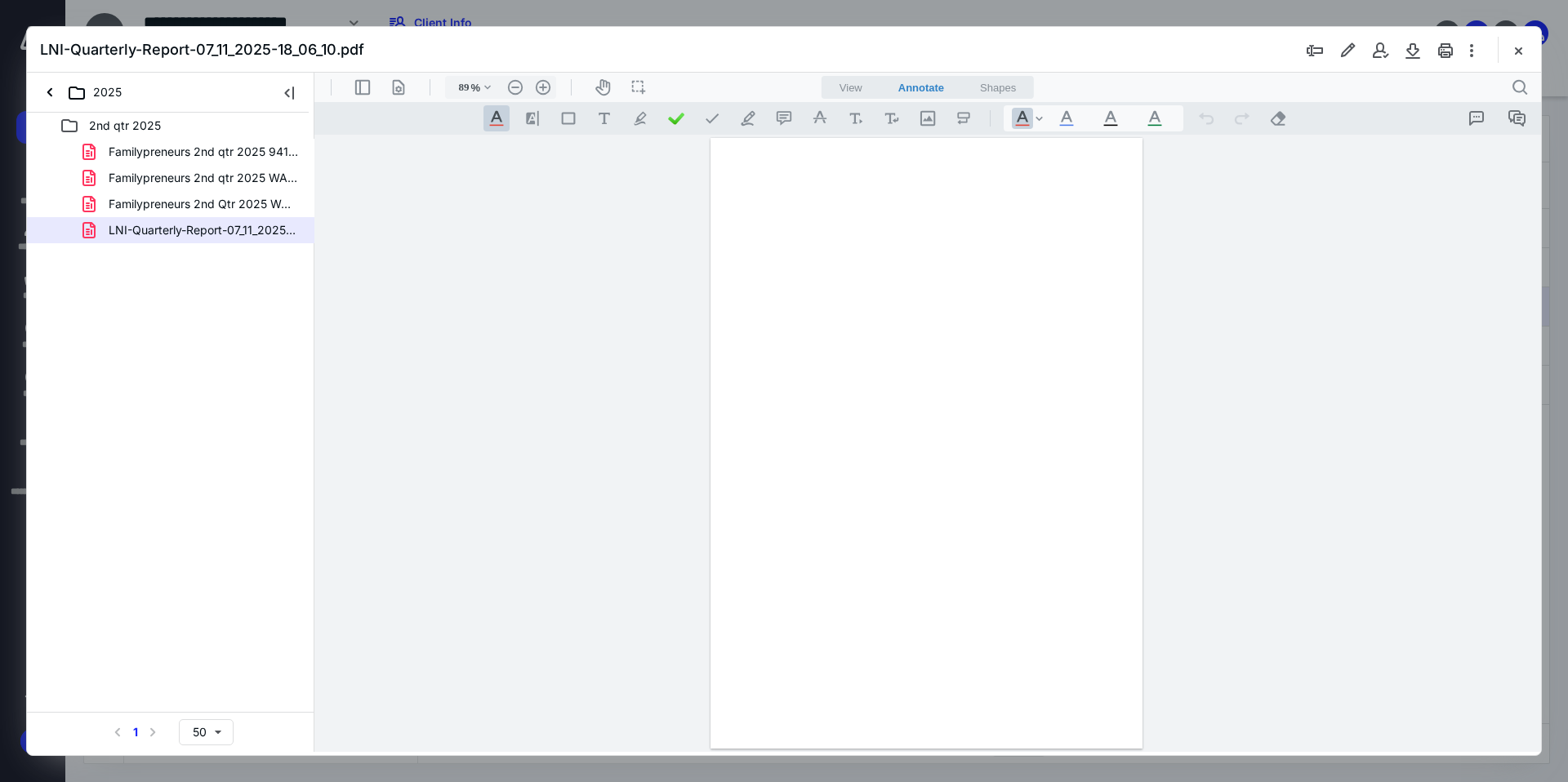 scroll, scrollTop: 0, scrollLeft: 0, axis: both 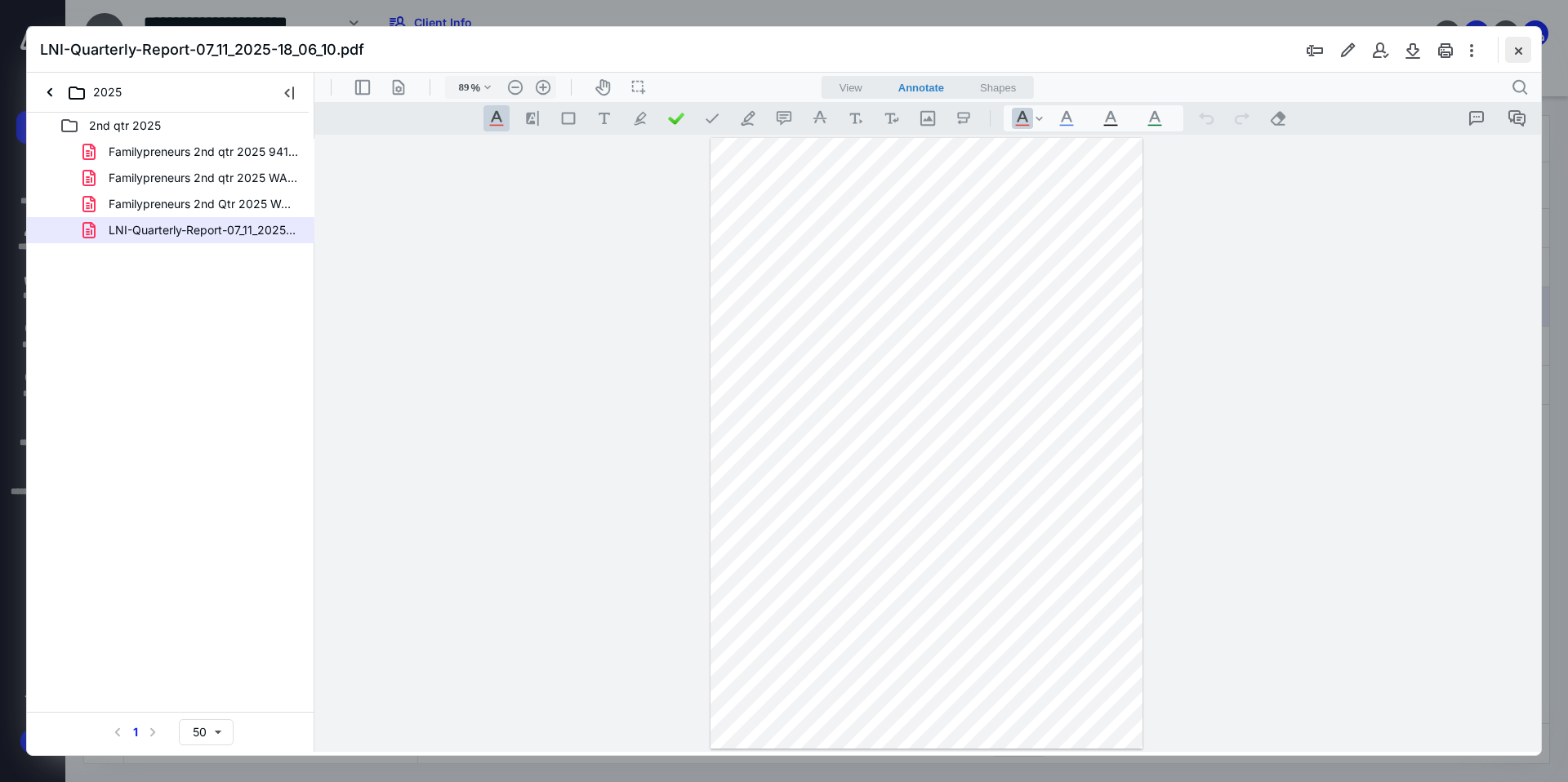 click at bounding box center [1518, 50] 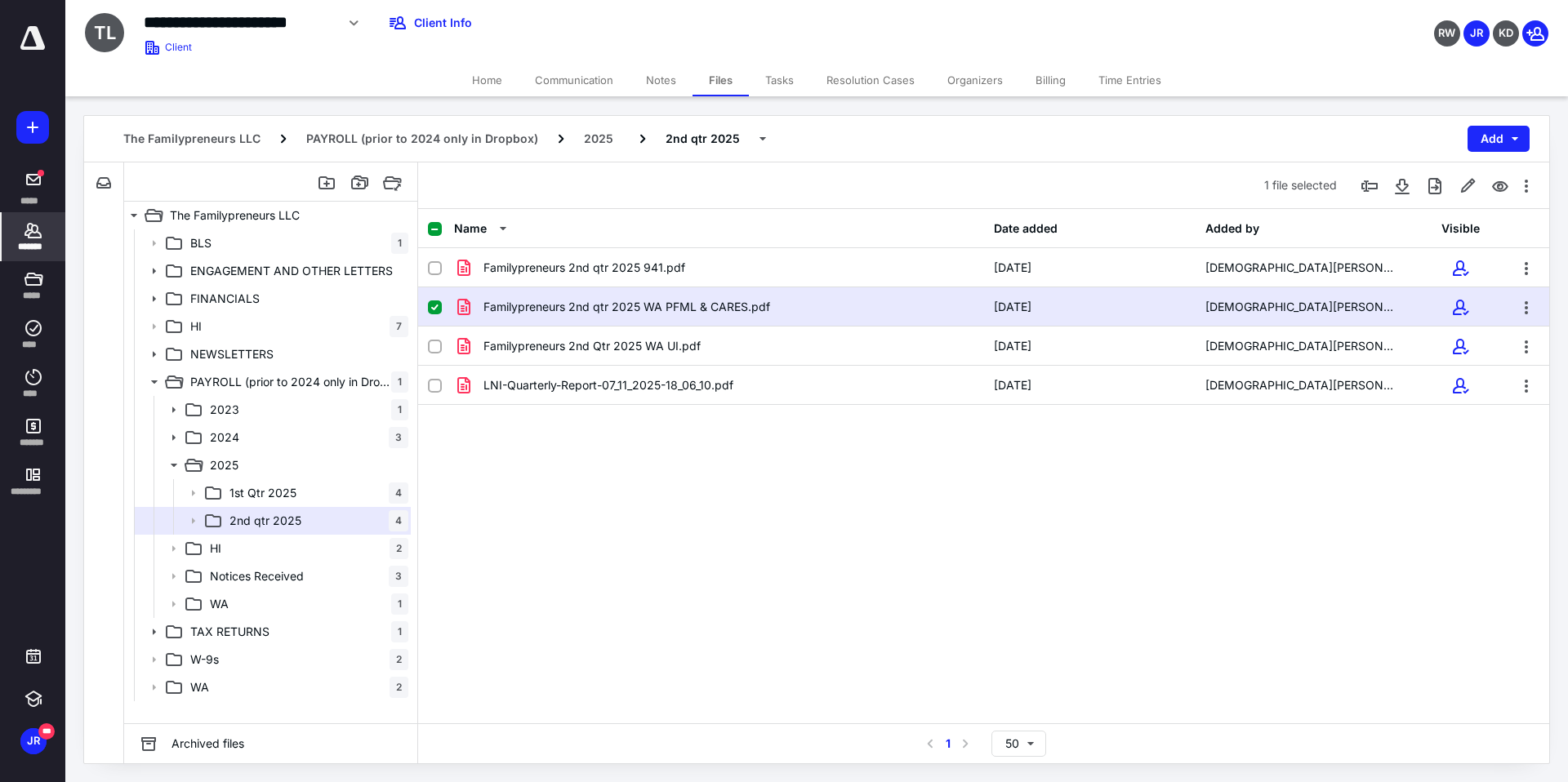 click on "*******" at bounding box center [33, 237] 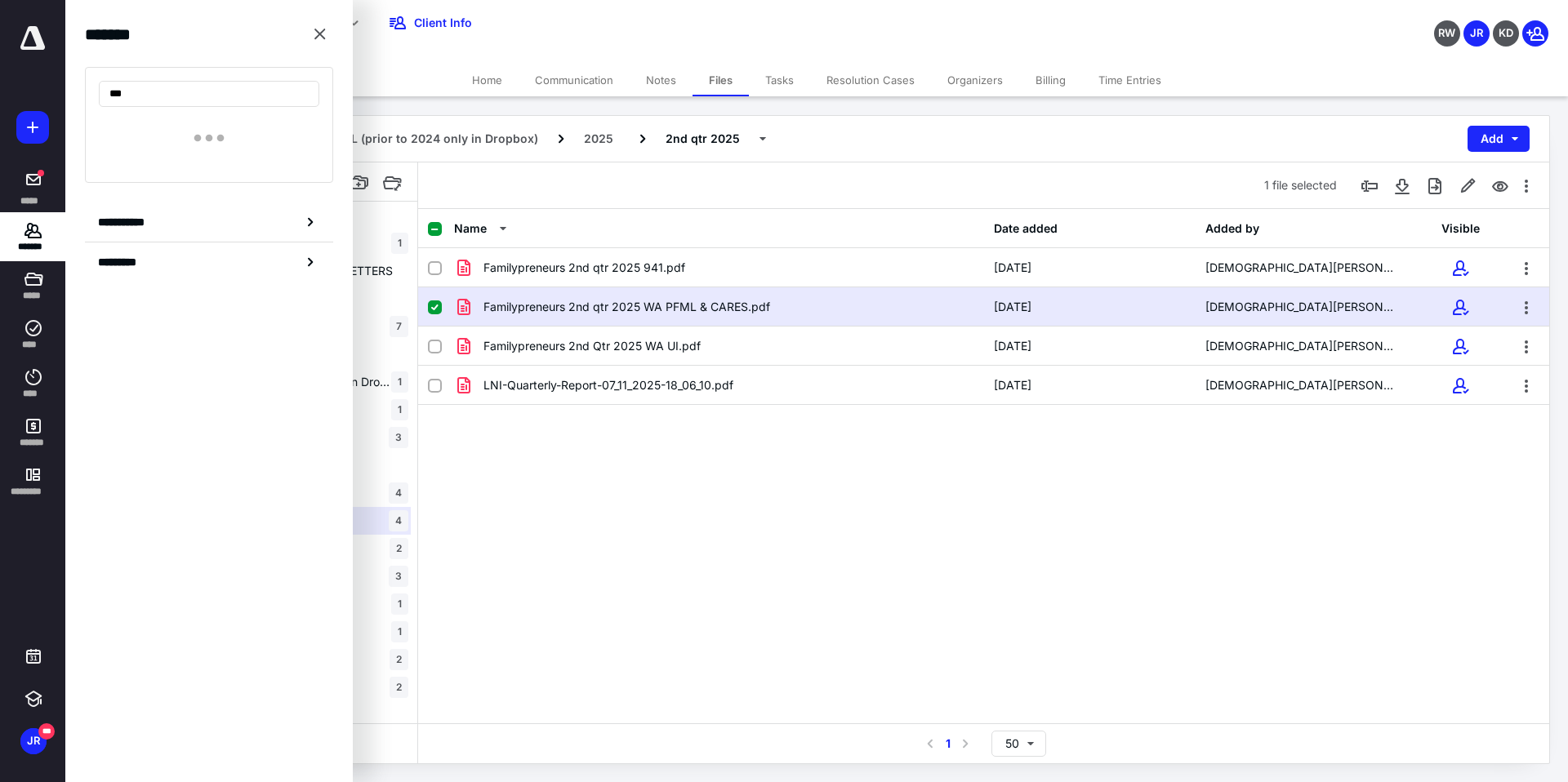 type on "***" 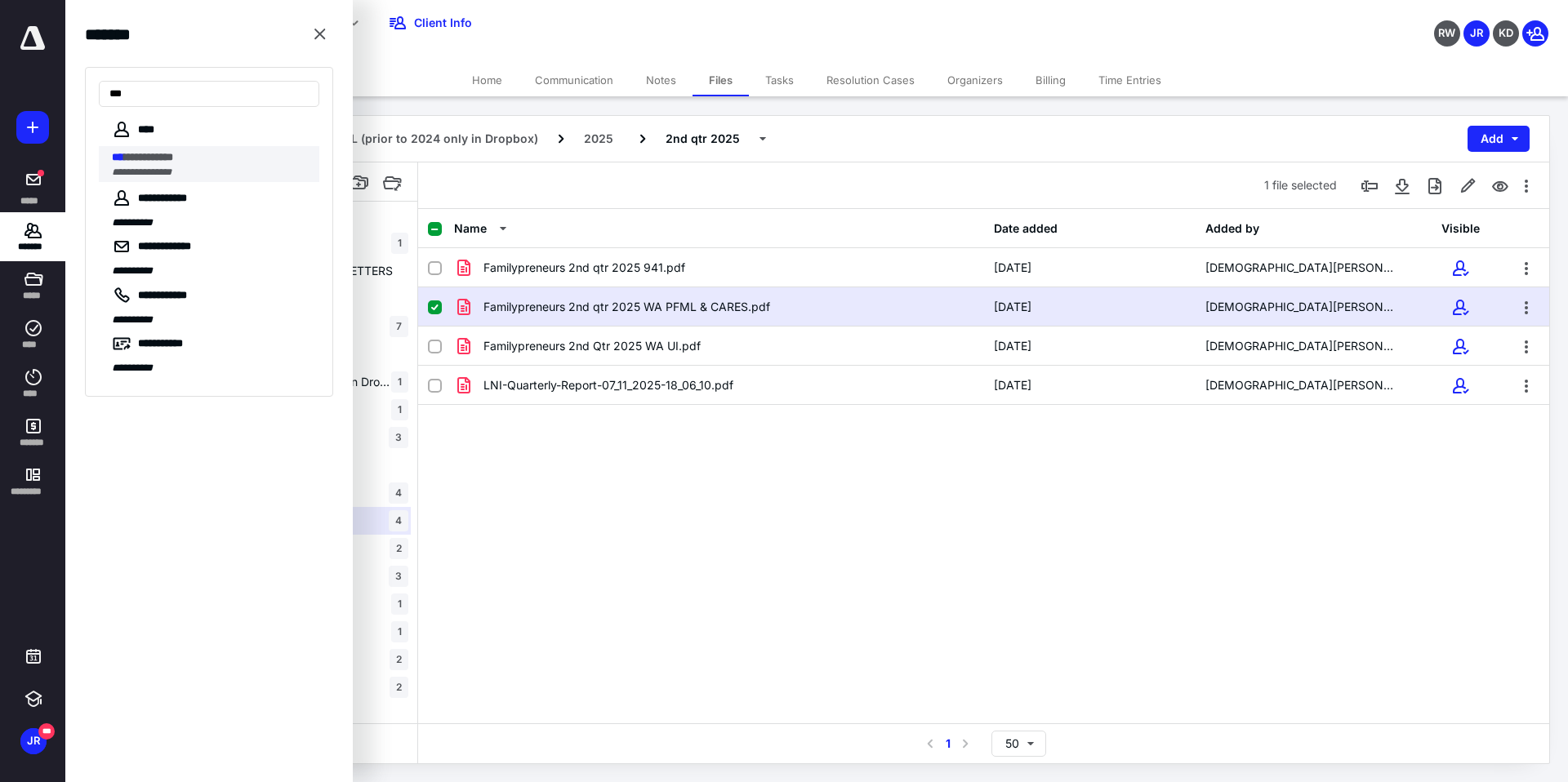 click on "**********" at bounding box center (149, 157) 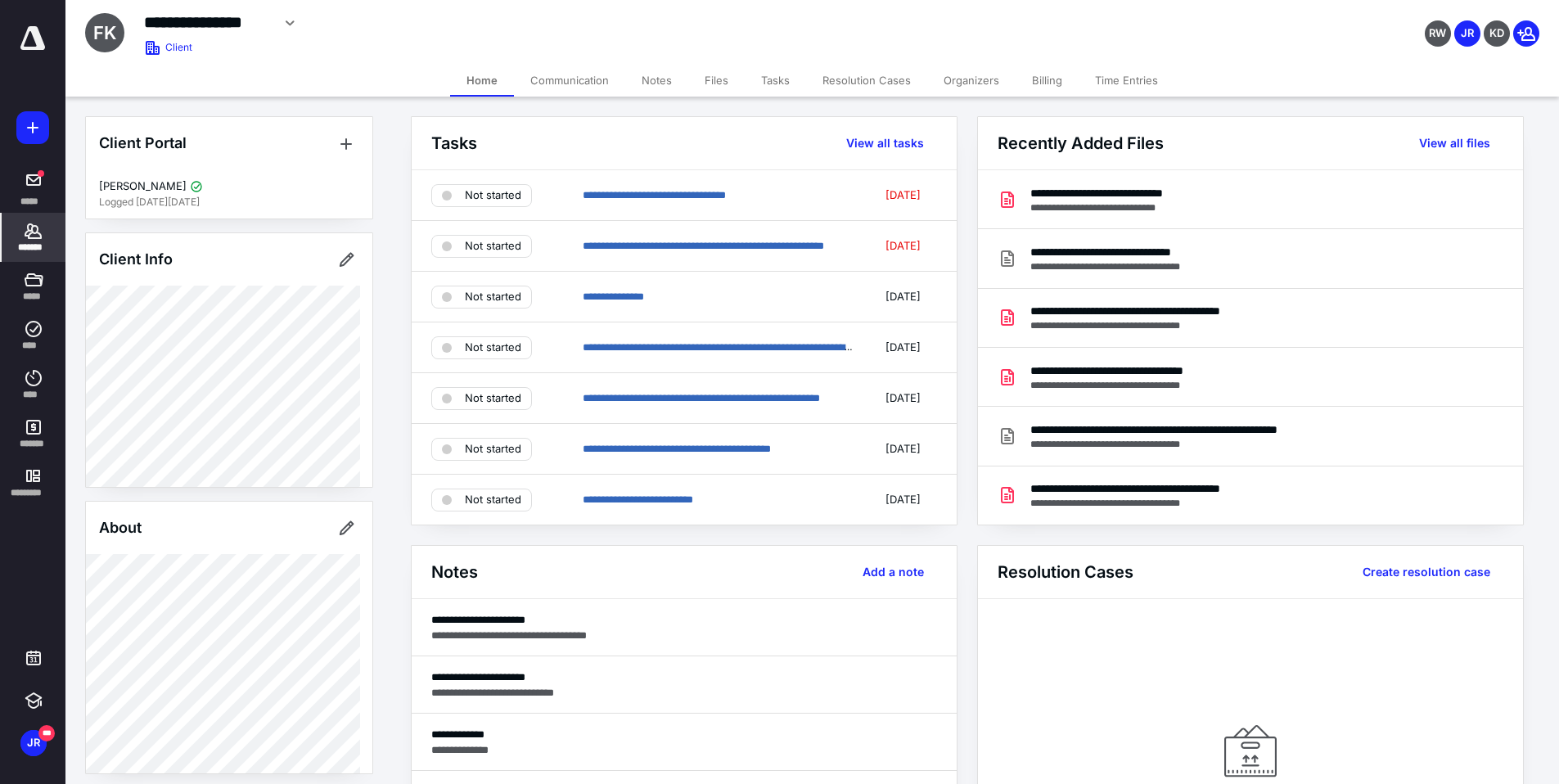 click on "Tasks" at bounding box center (775, 80) 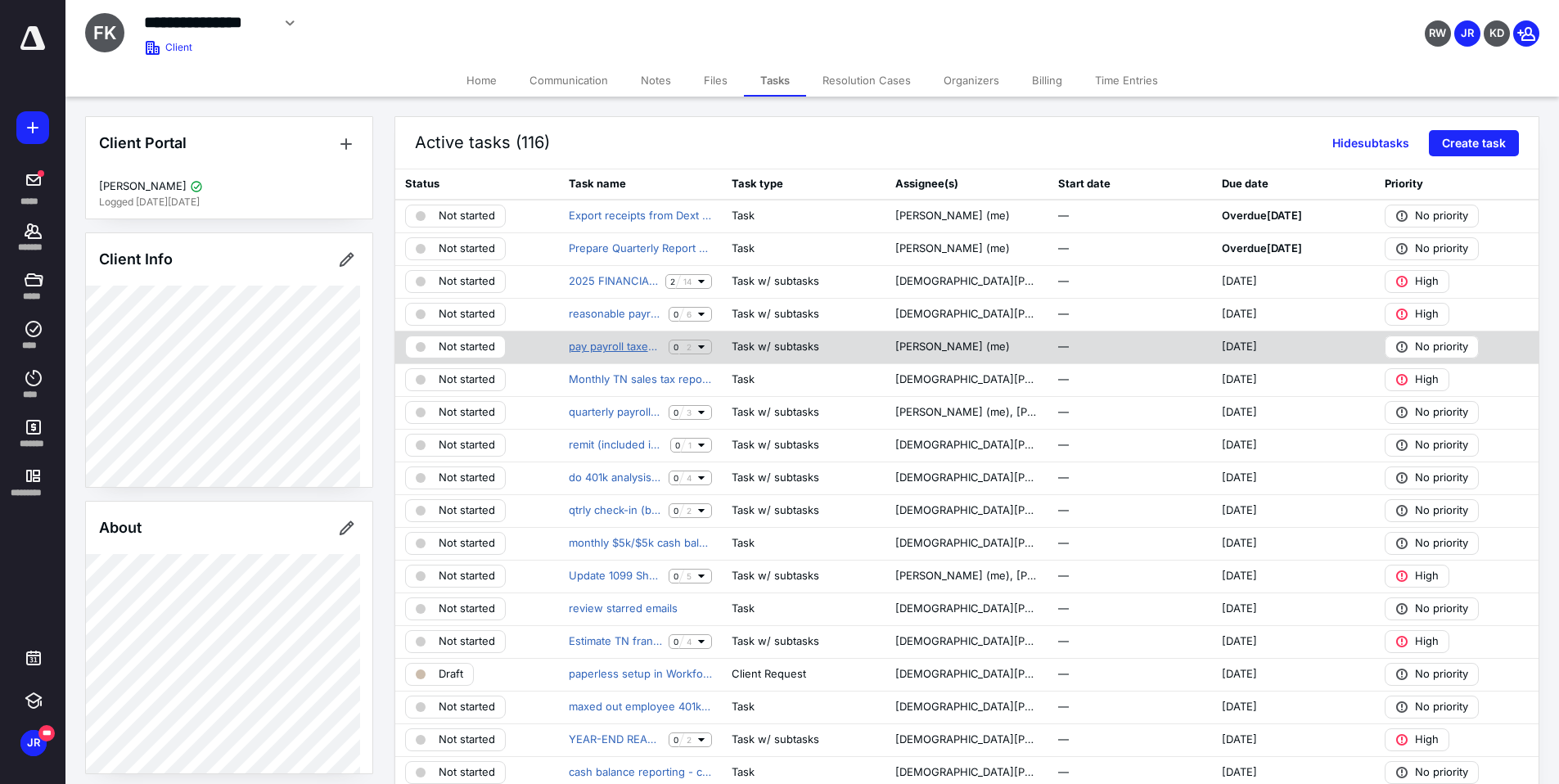 click on "pay payroll taxes (pay TN on TNPAWS website) - SEMIWEEKLY!" at bounding box center (615, 347) 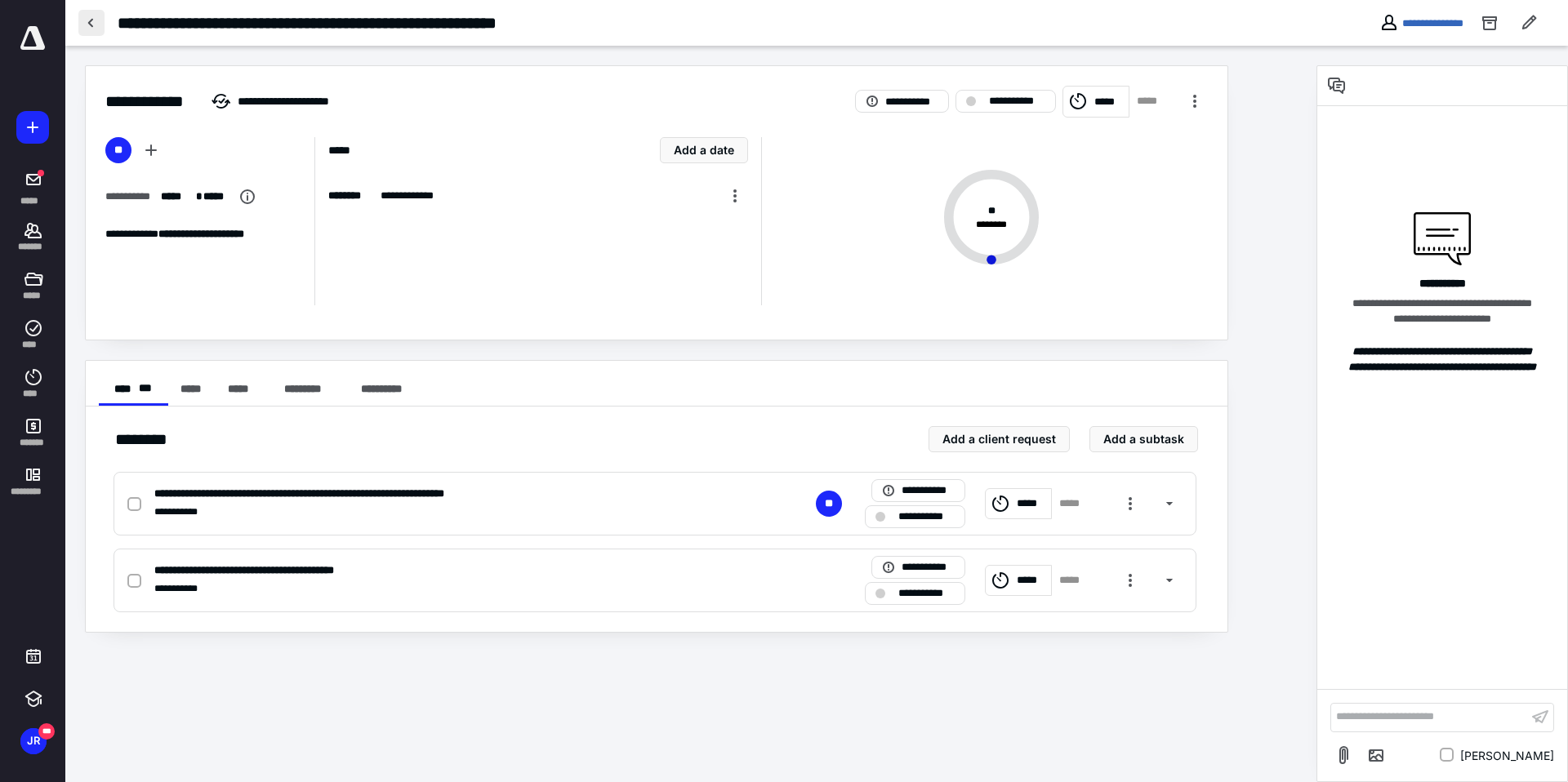 click at bounding box center (91, 23) 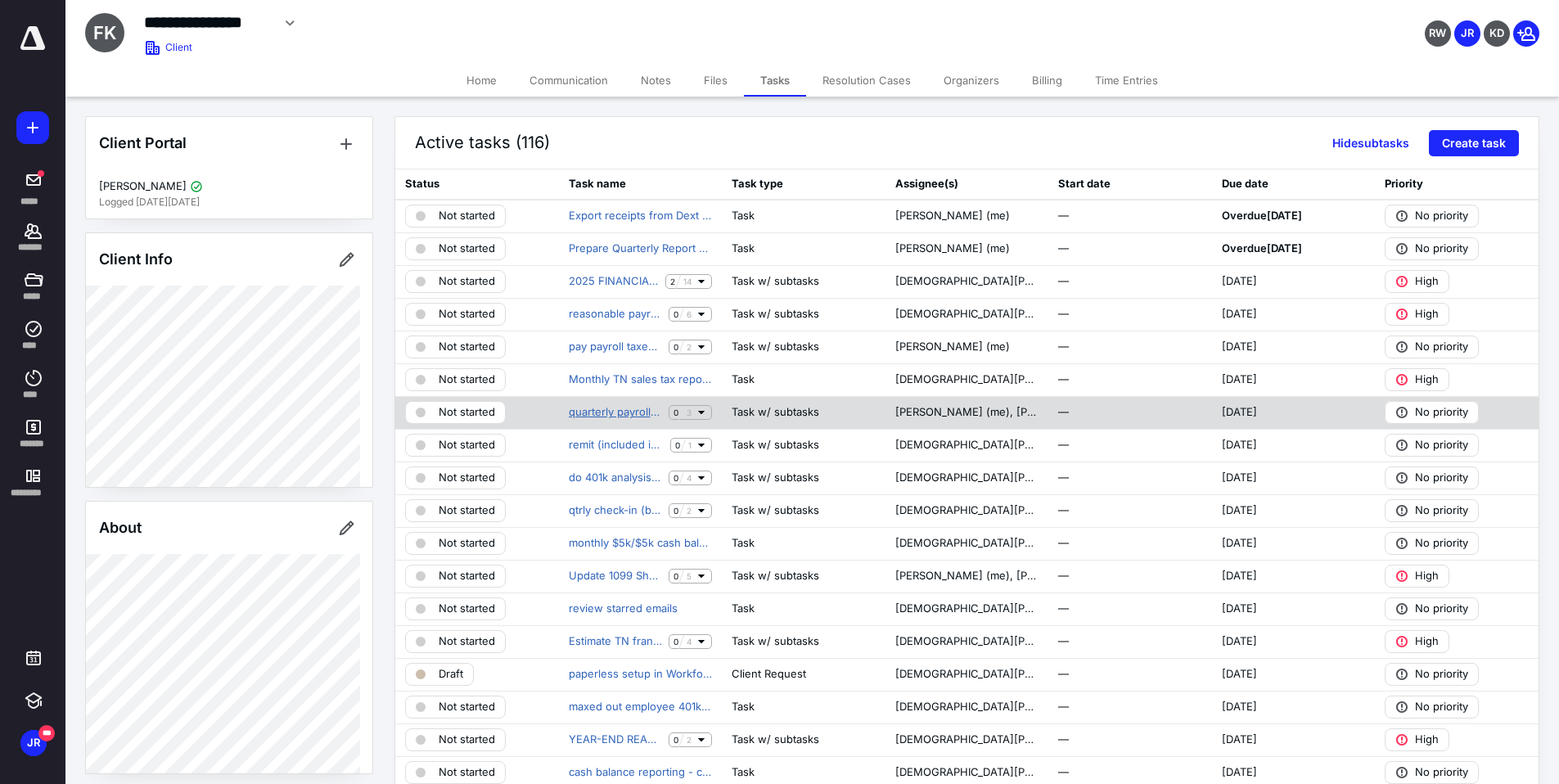 click on "quarterly payroll reporting" at bounding box center [615, 412] 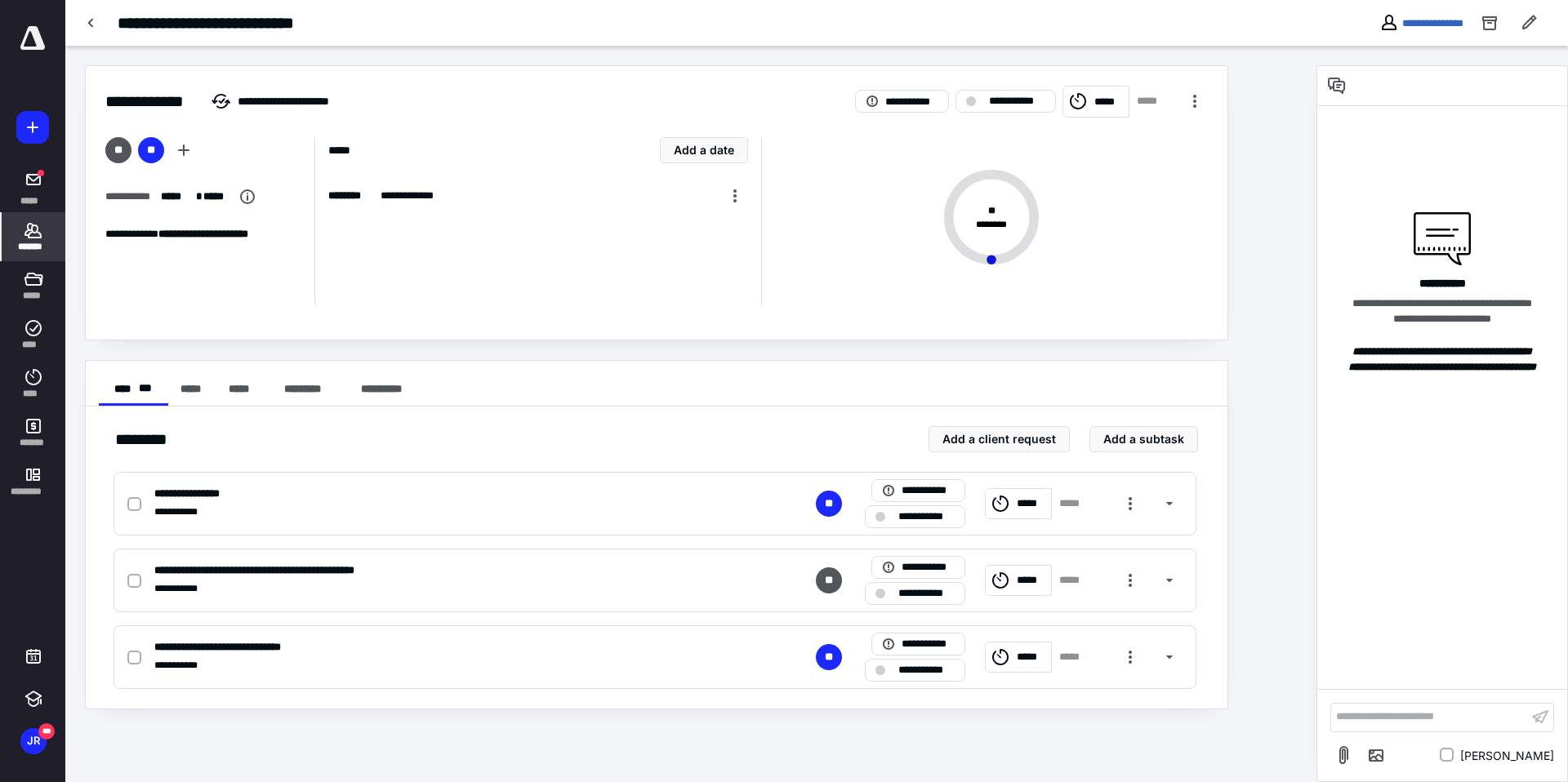 click 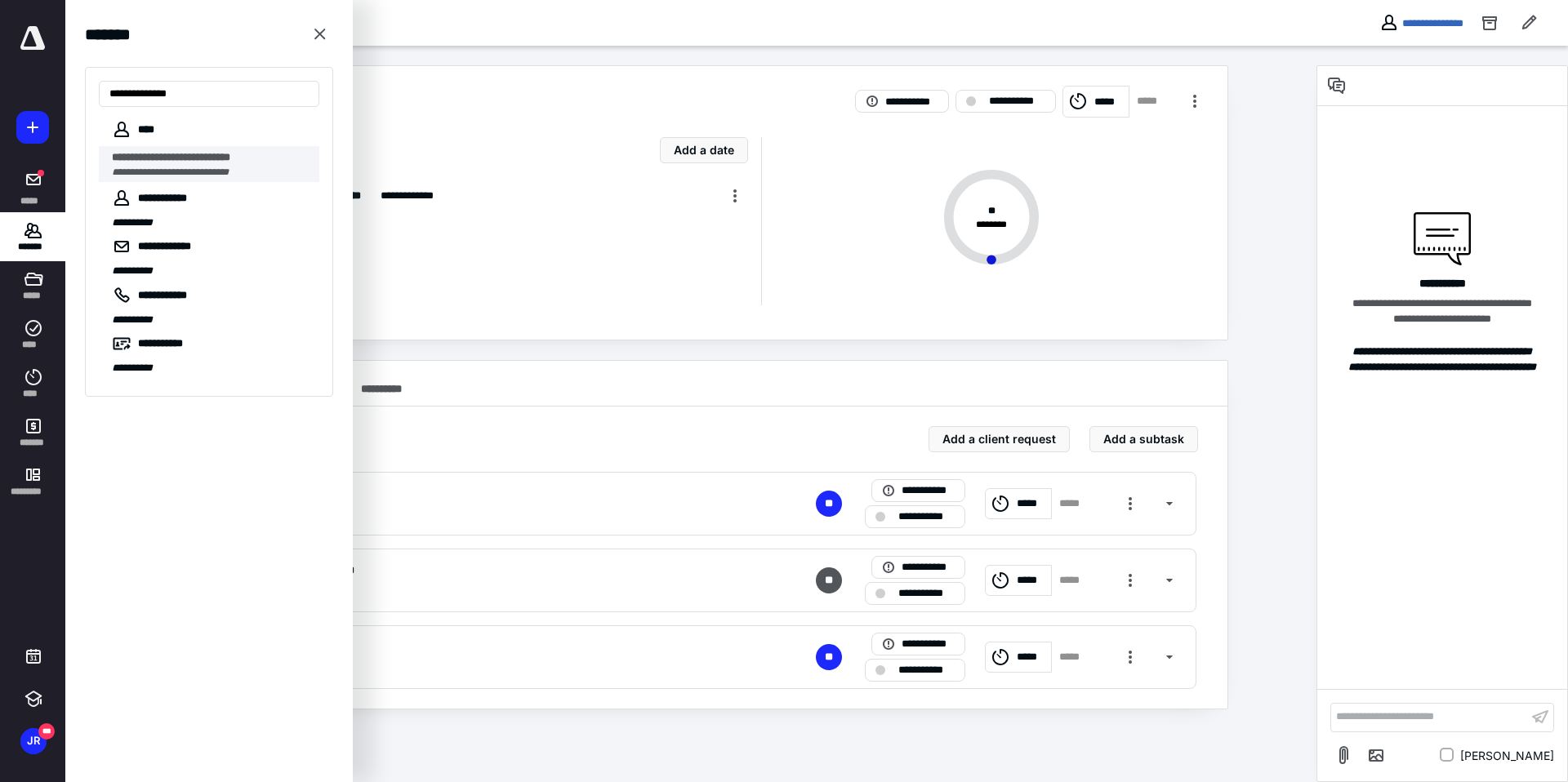 type on "**********" 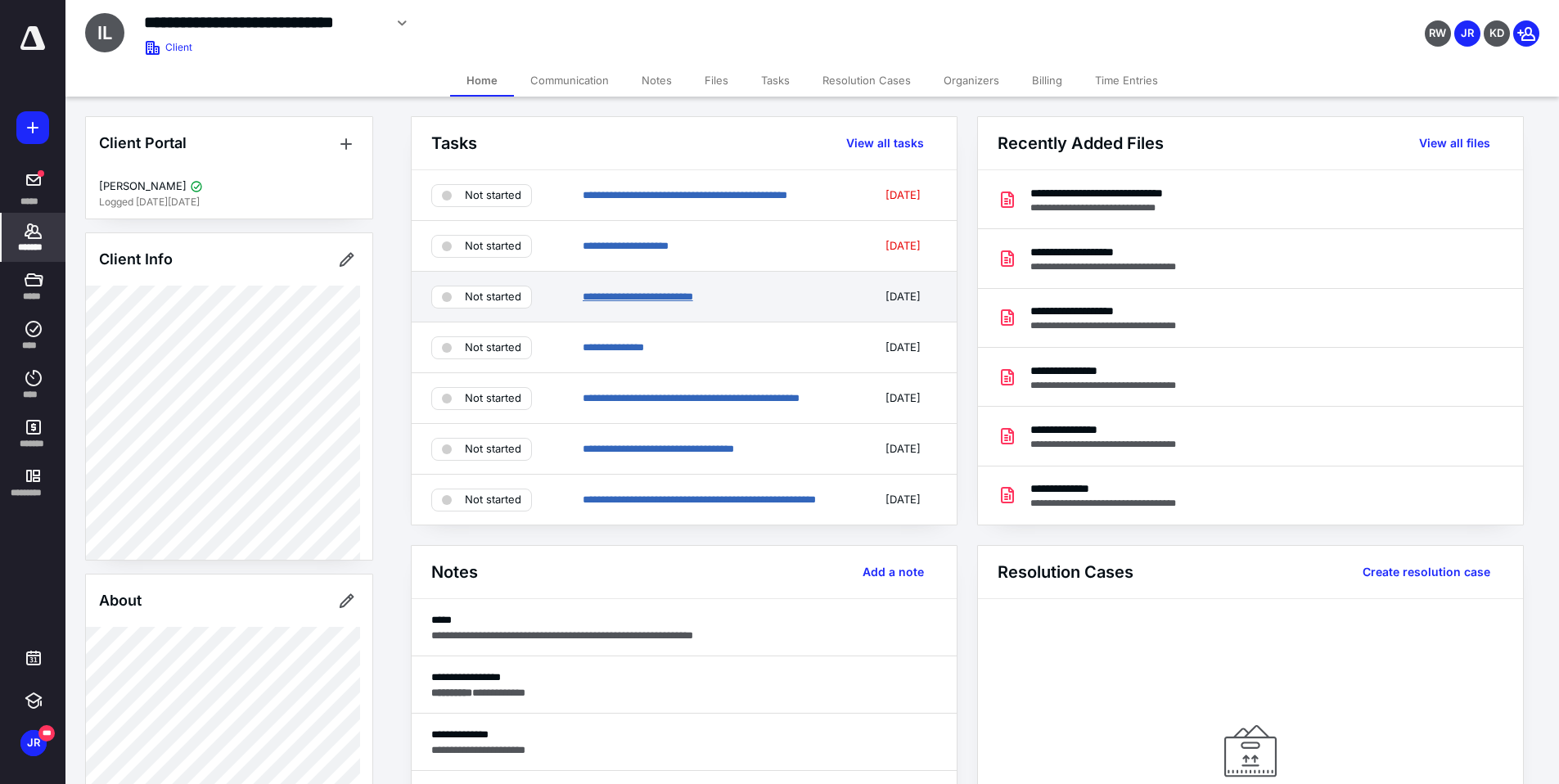 click on "**********" at bounding box center (638, 296) 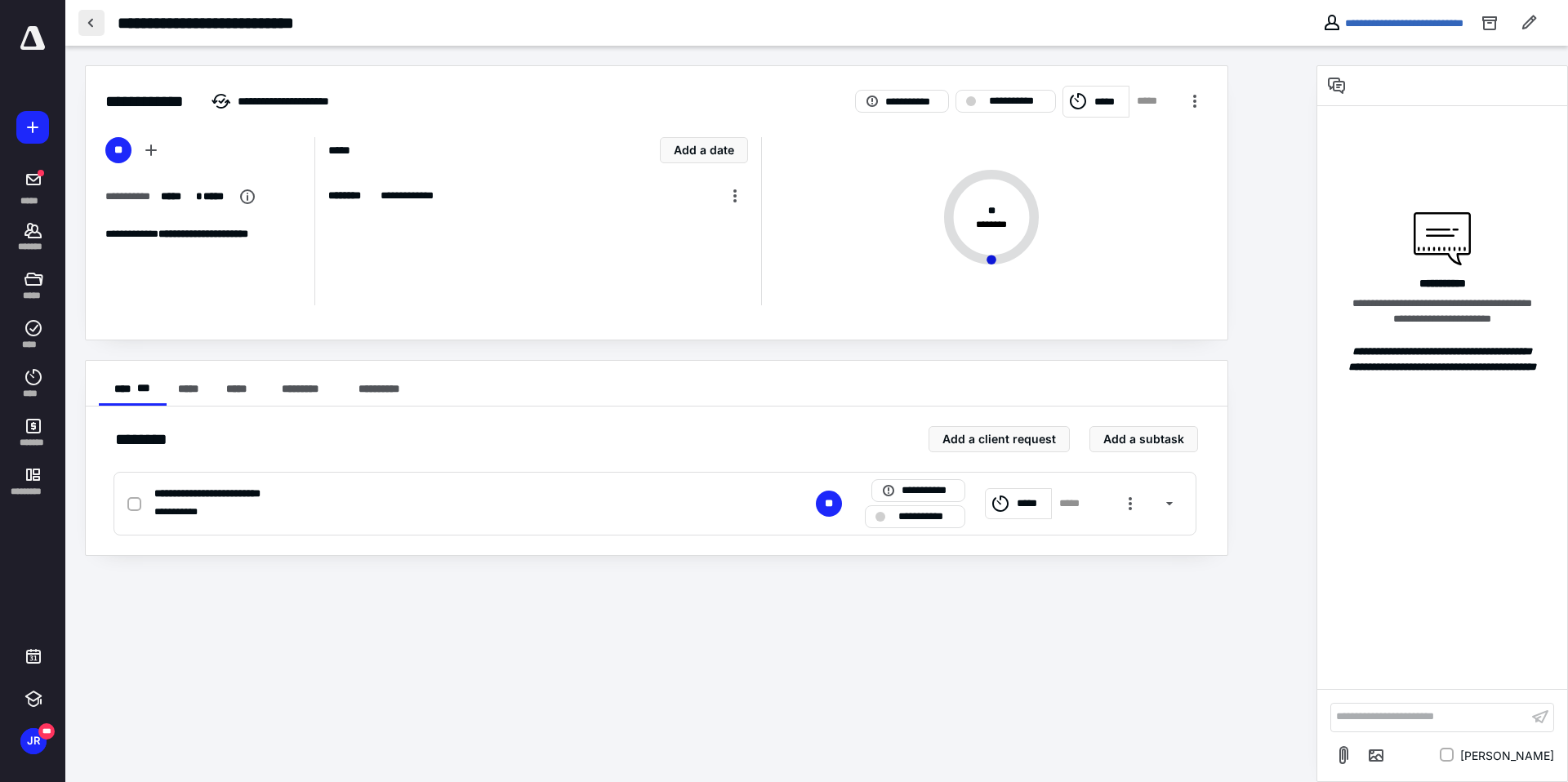 click at bounding box center [91, 23] 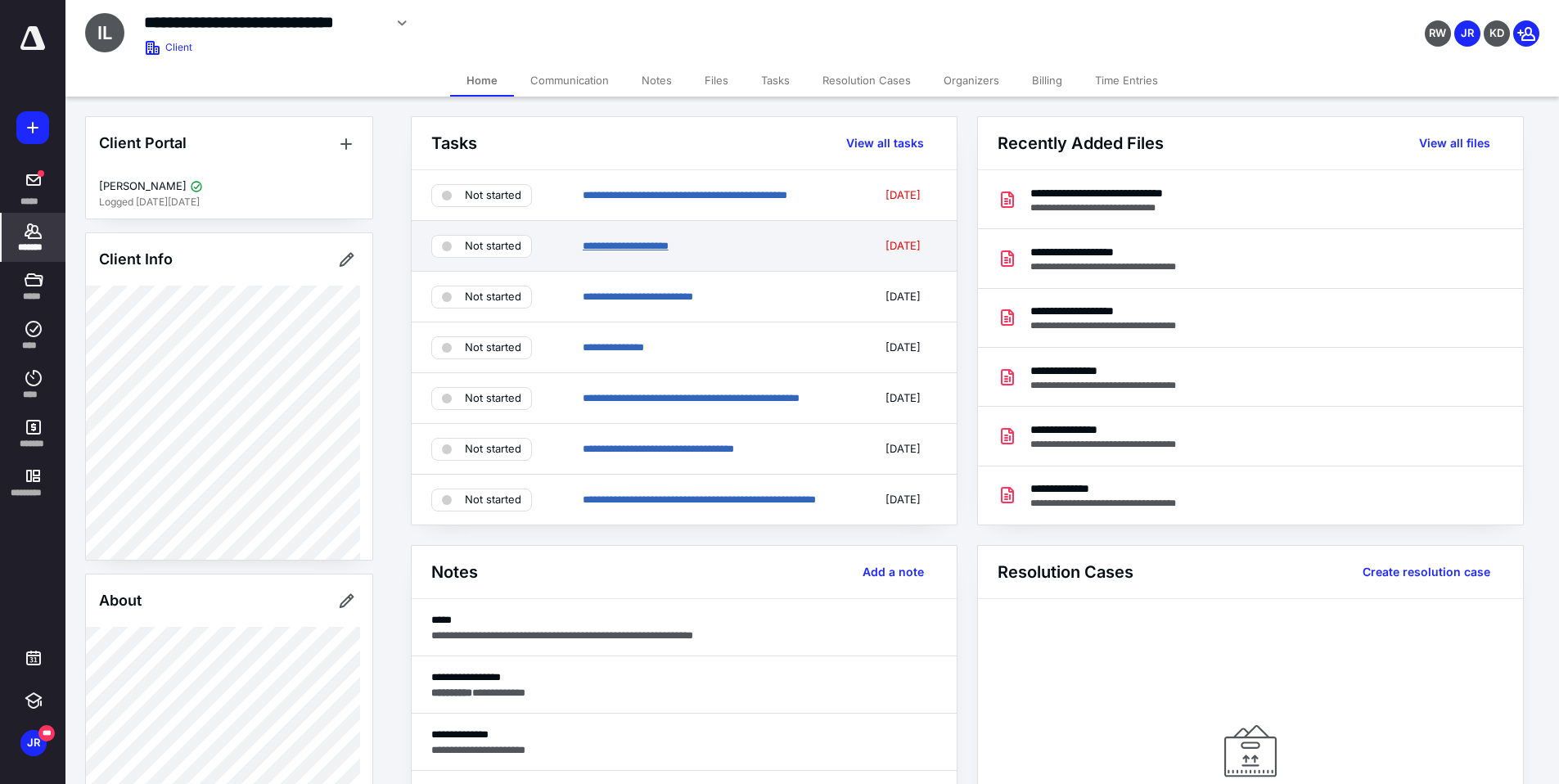 click on "**********" at bounding box center (625, 246) 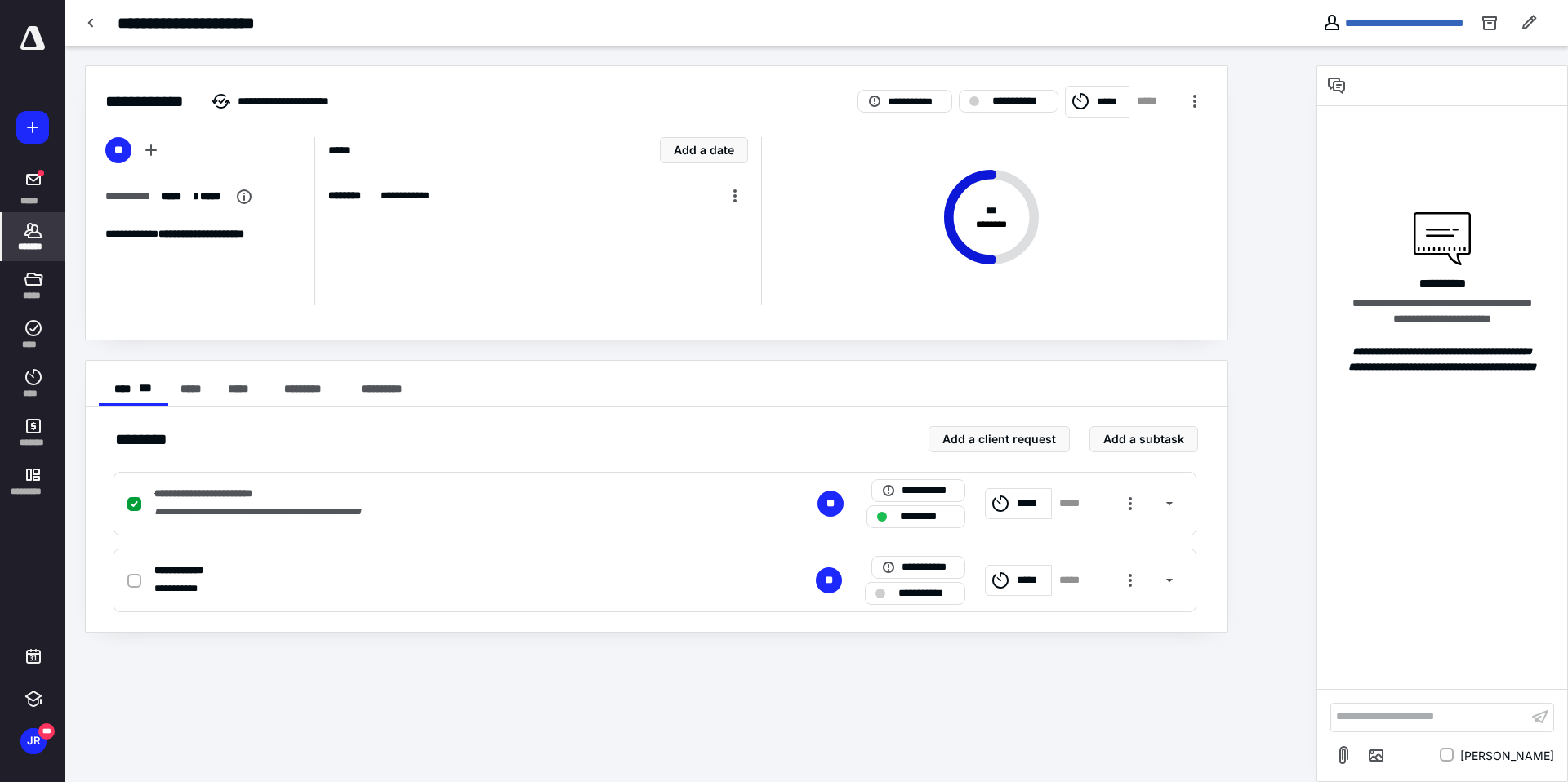 click 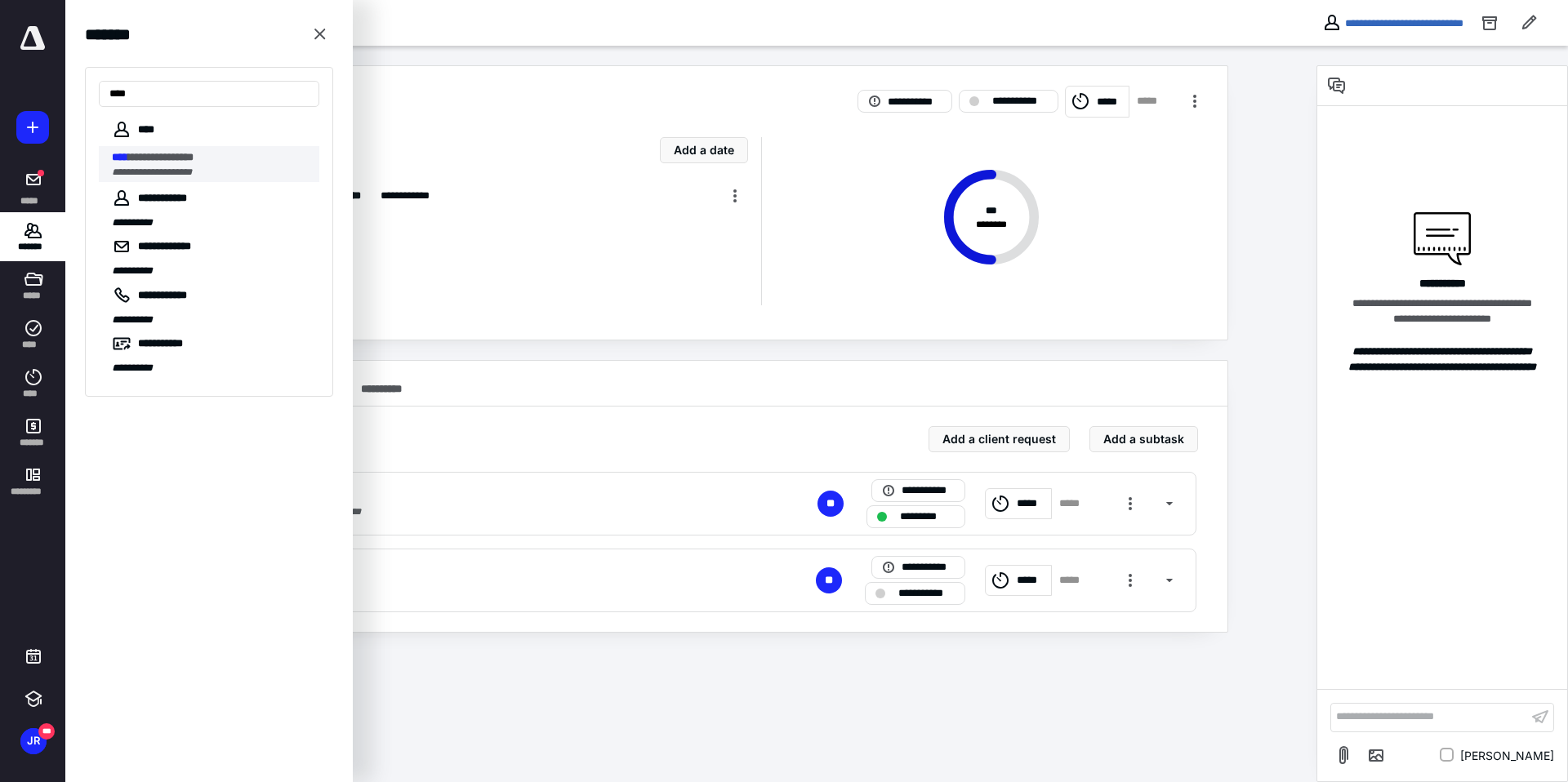 type on "****" 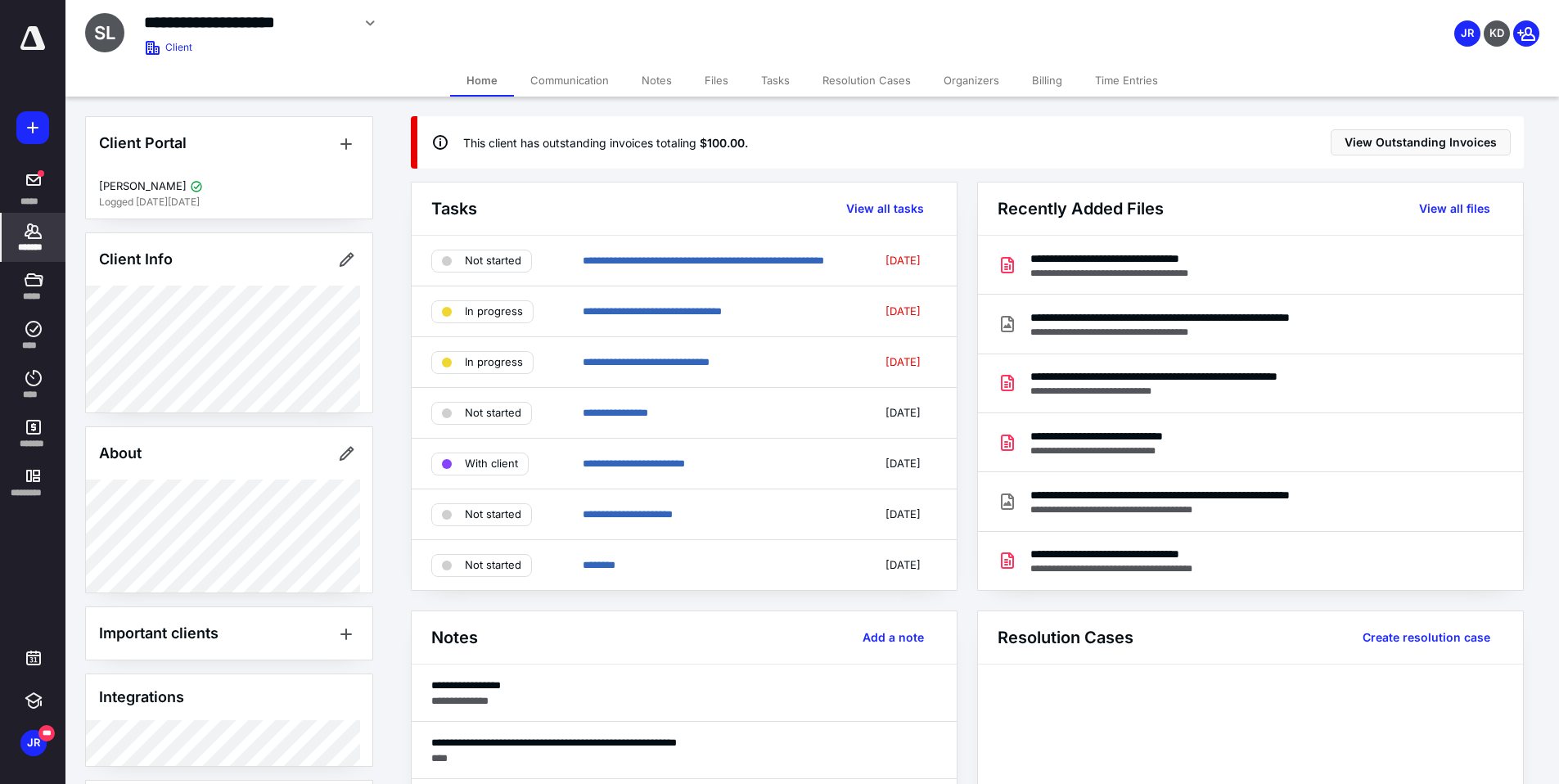 click on "Files" at bounding box center (716, 80) 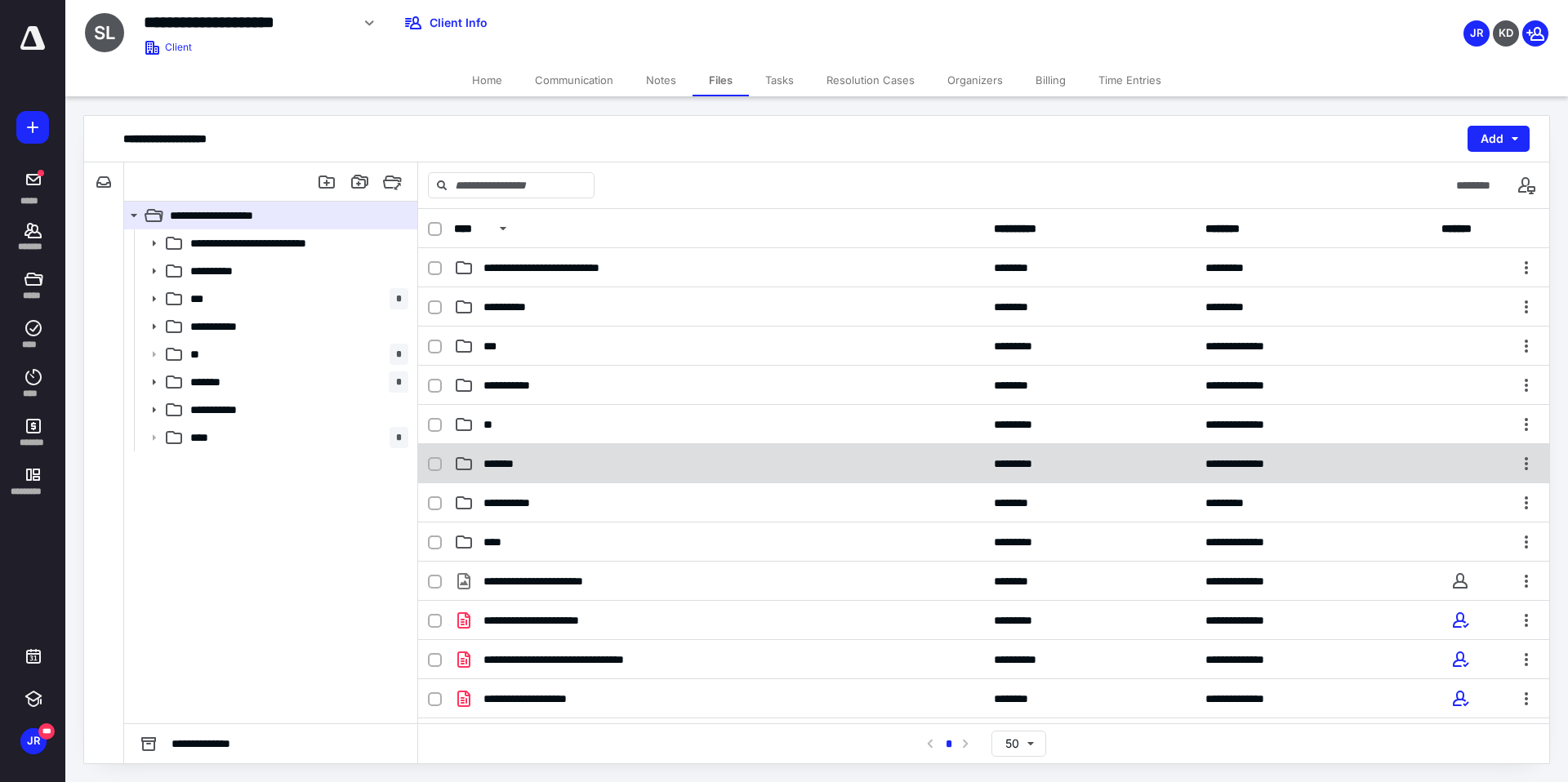 click on "**********" at bounding box center (983, 464) 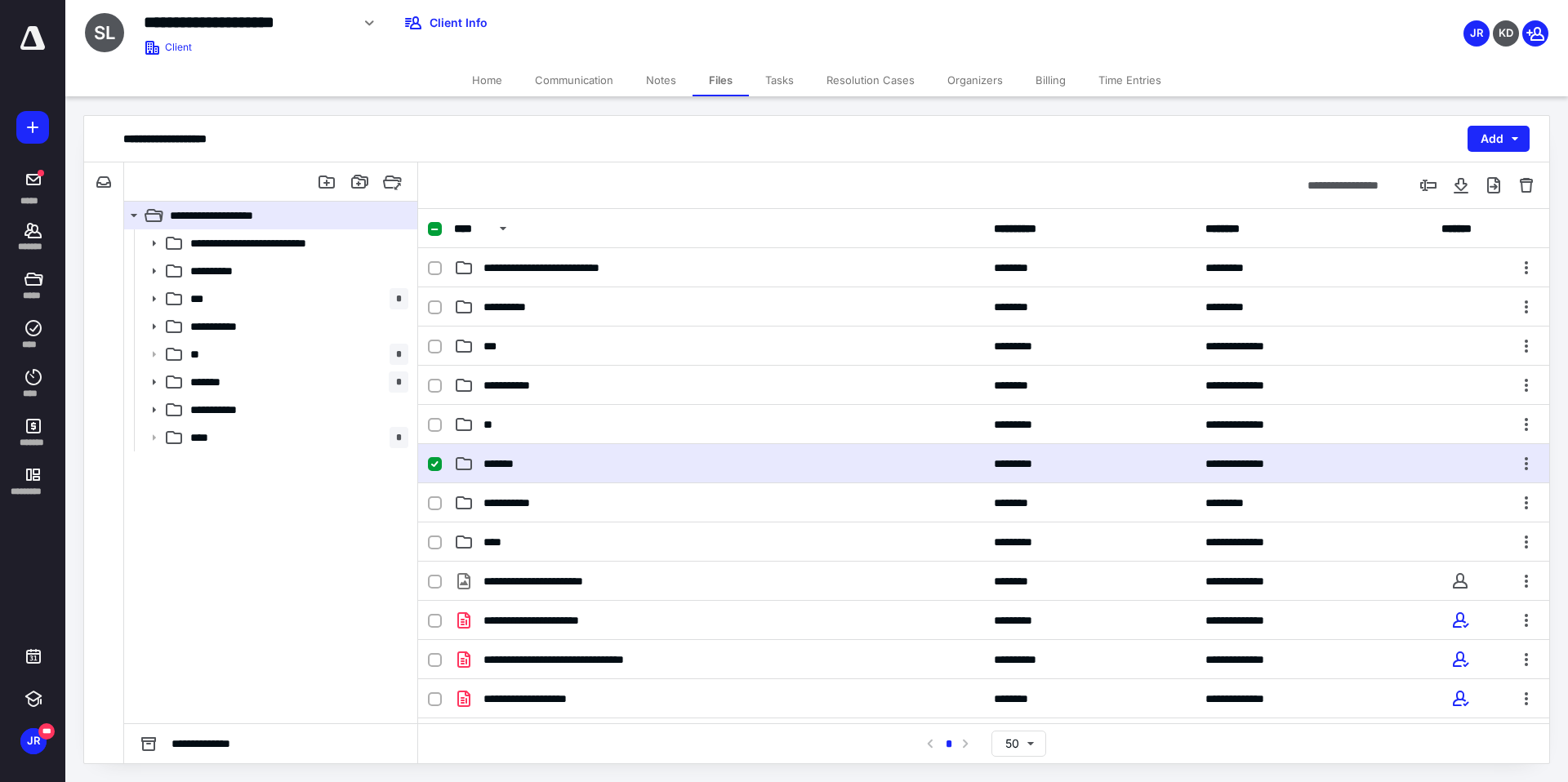 click on "**********" at bounding box center [983, 464] 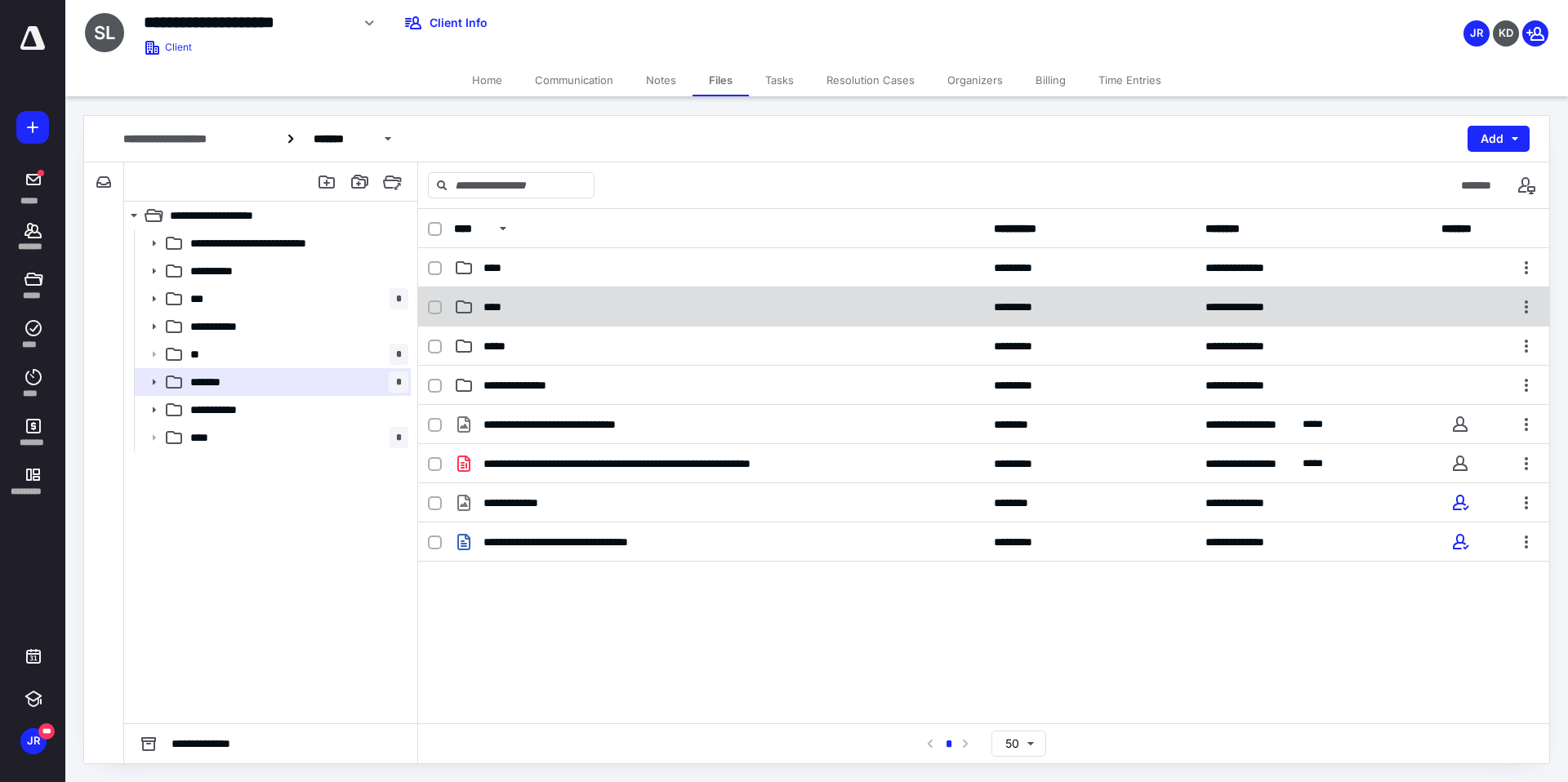 click on "****" at bounding box center (497, 307) 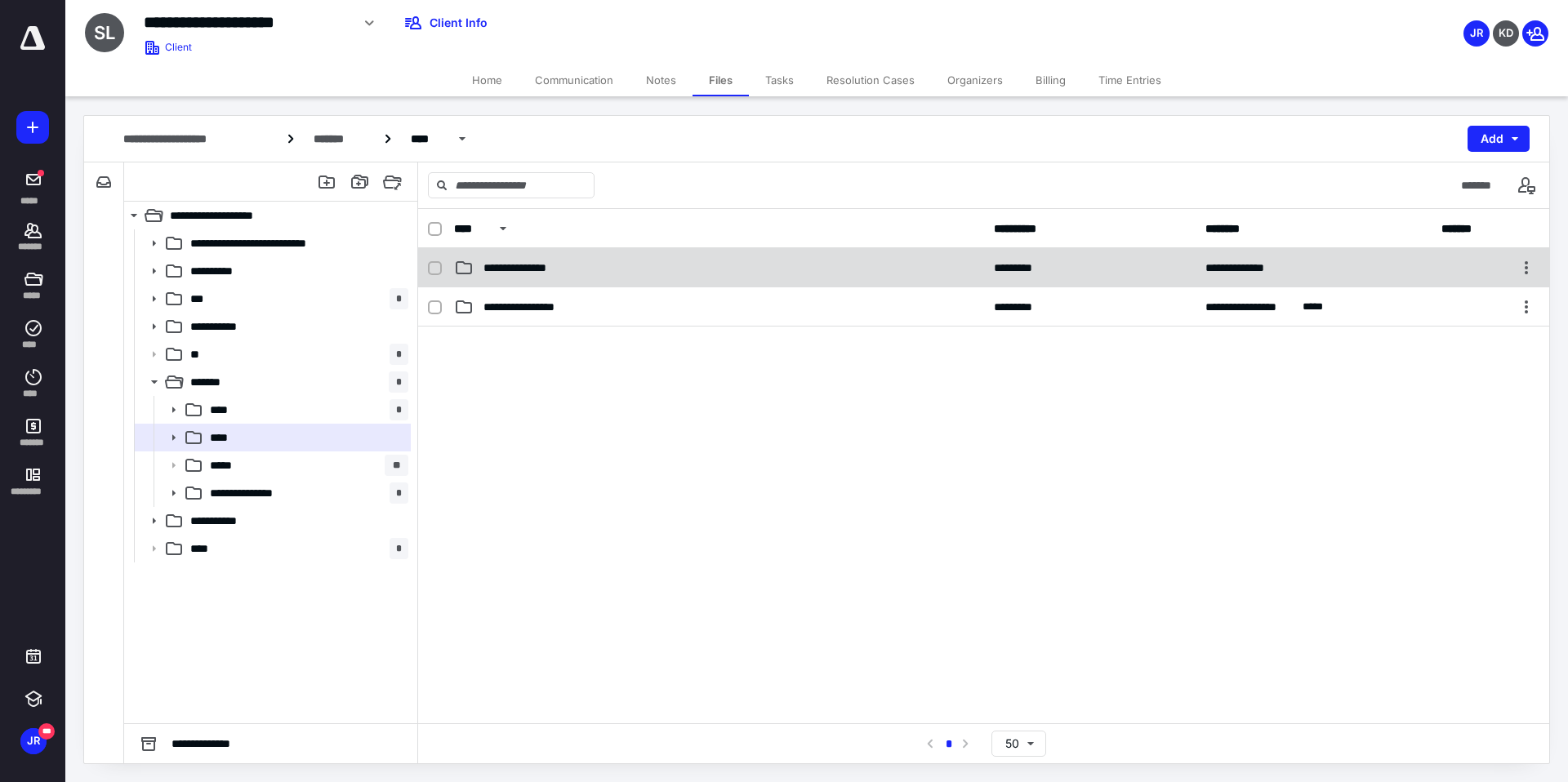 click on "**********" at bounding box center (983, 268) 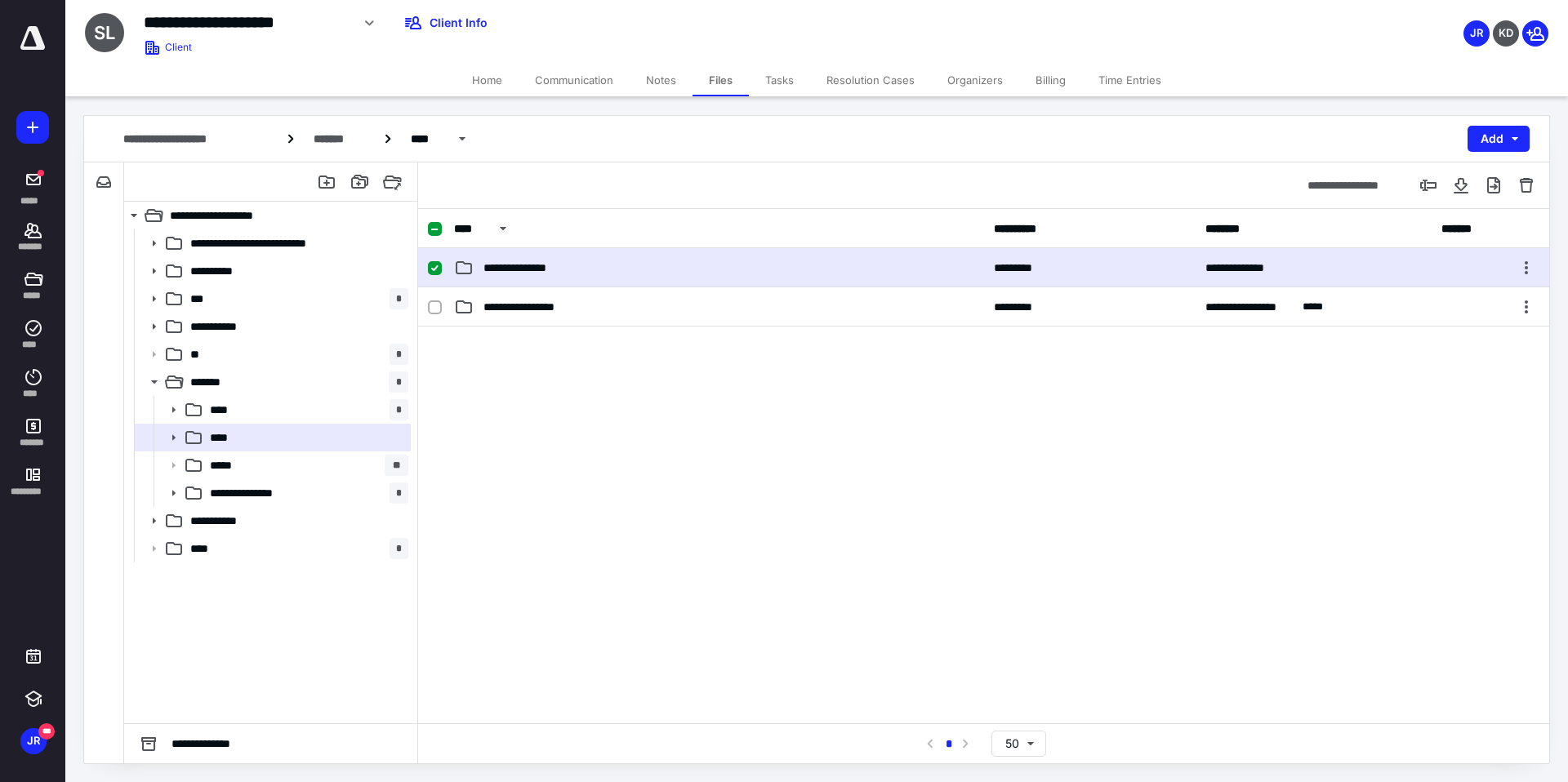 click on "**********" at bounding box center (983, 268) 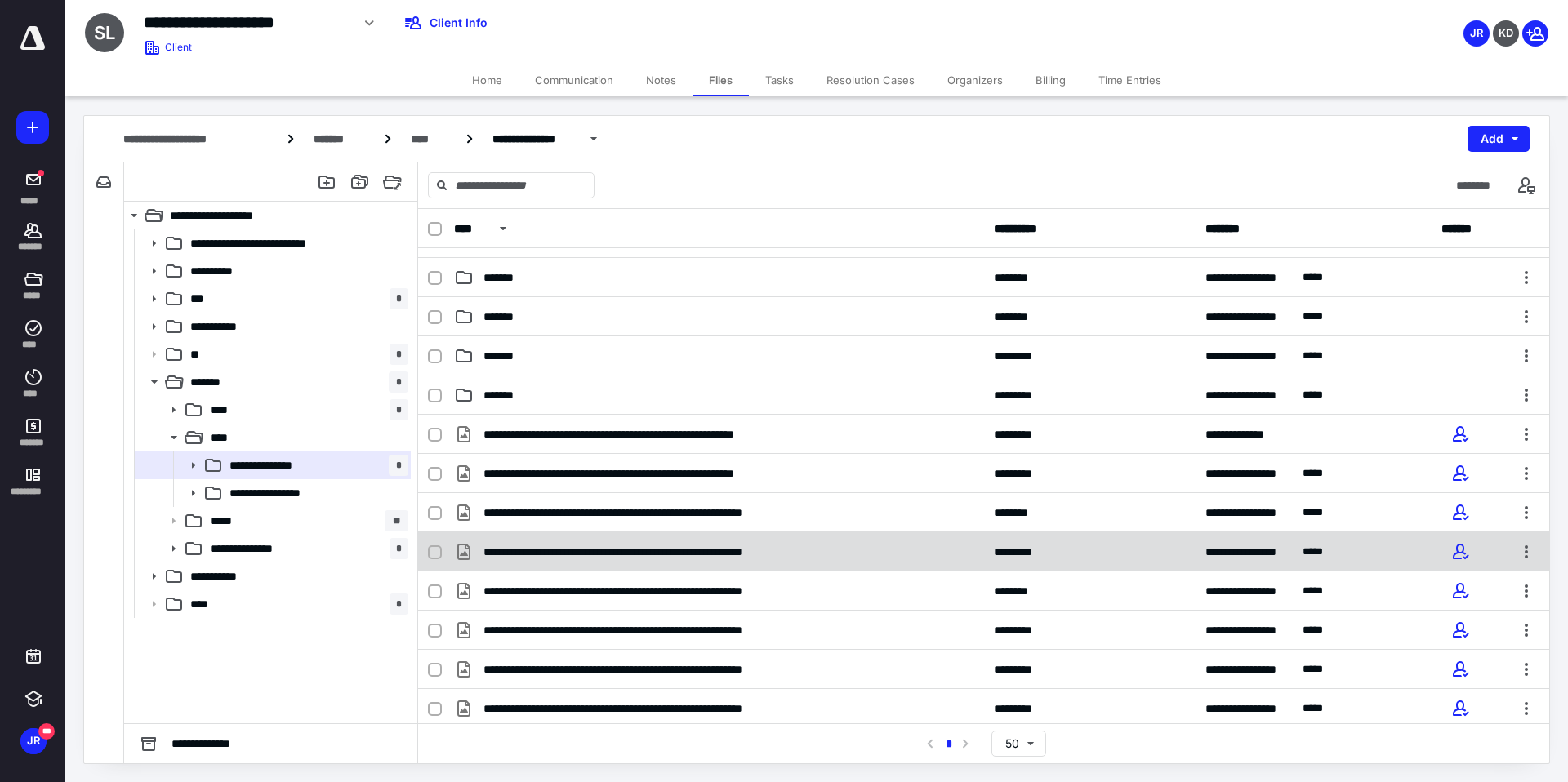 scroll, scrollTop: 125, scrollLeft: 0, axis: vertical 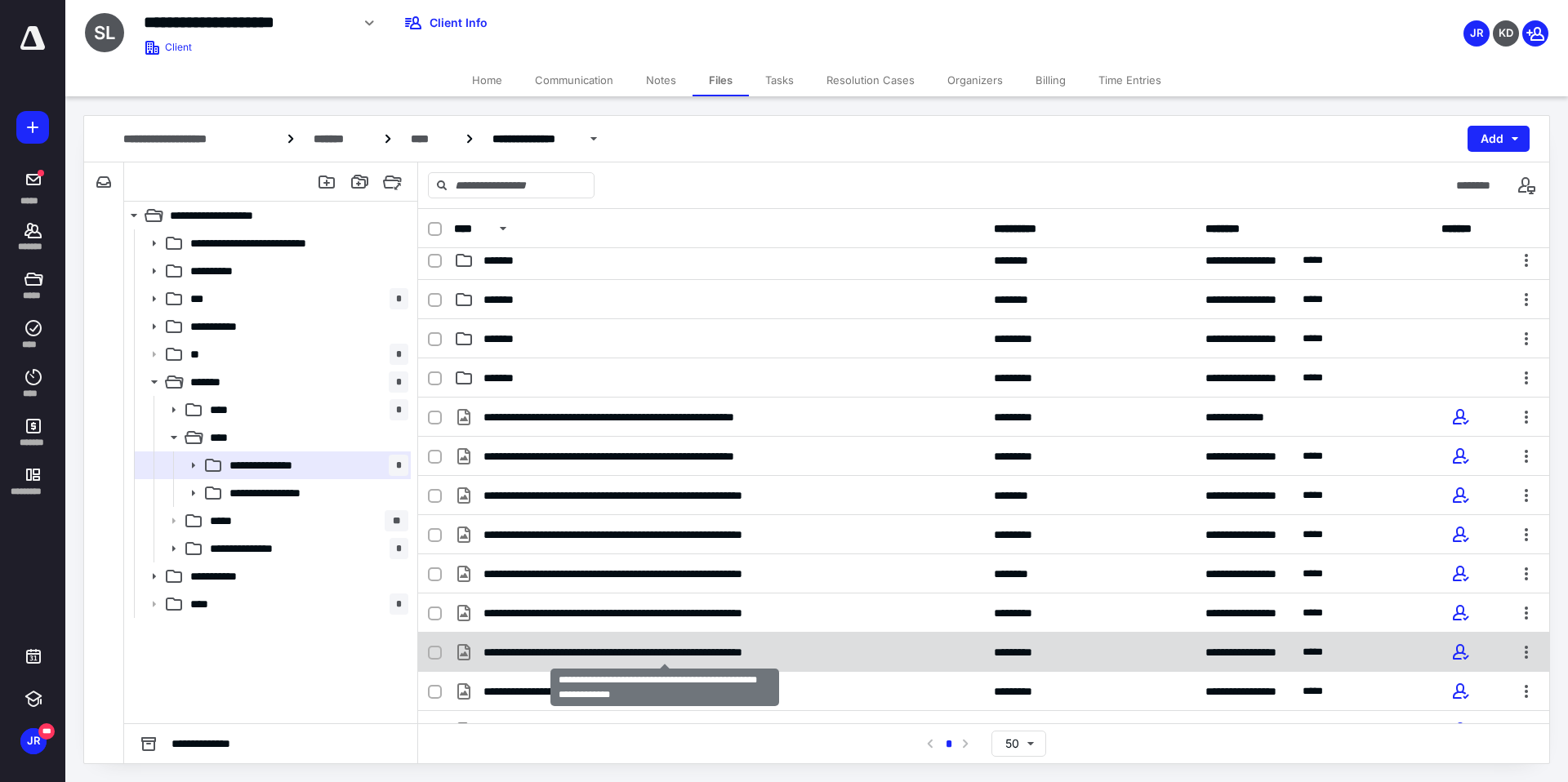 click on "**********" at bounding box center [664, 652] 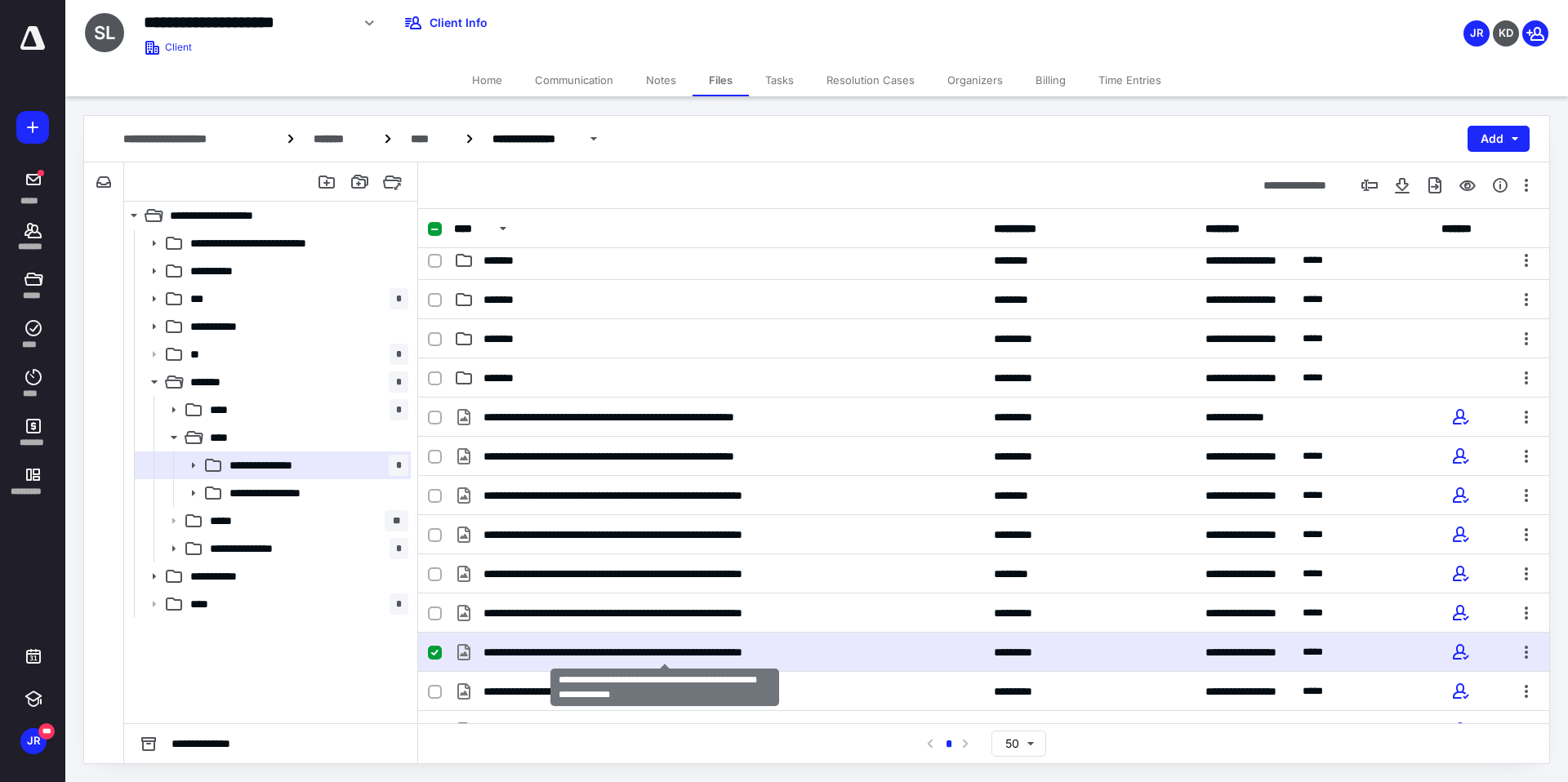 scroll, scrollTop: 152, scrollLeft: 0, axis: vertical 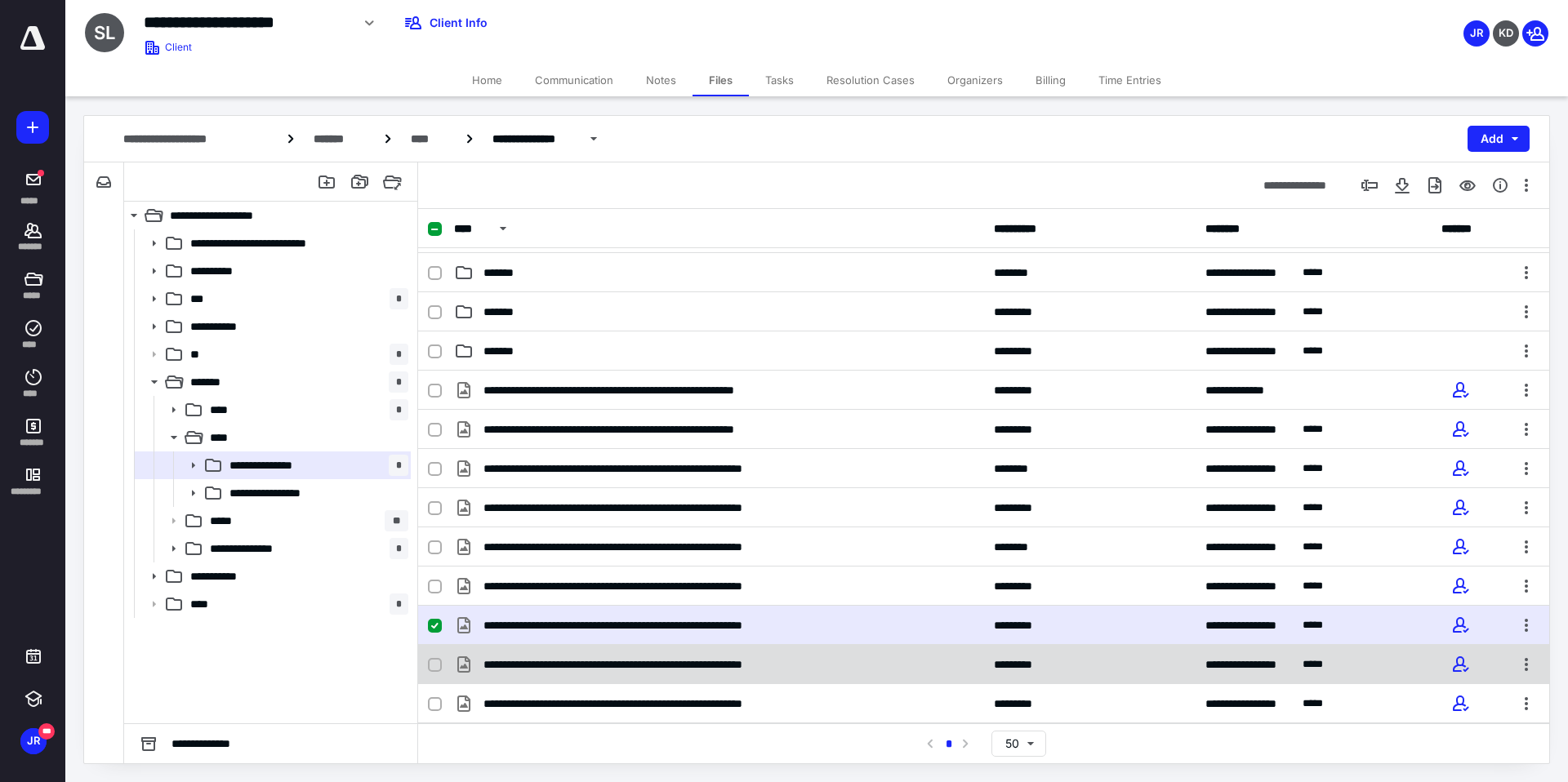 click on "**********" at bounding box center (983, 664) 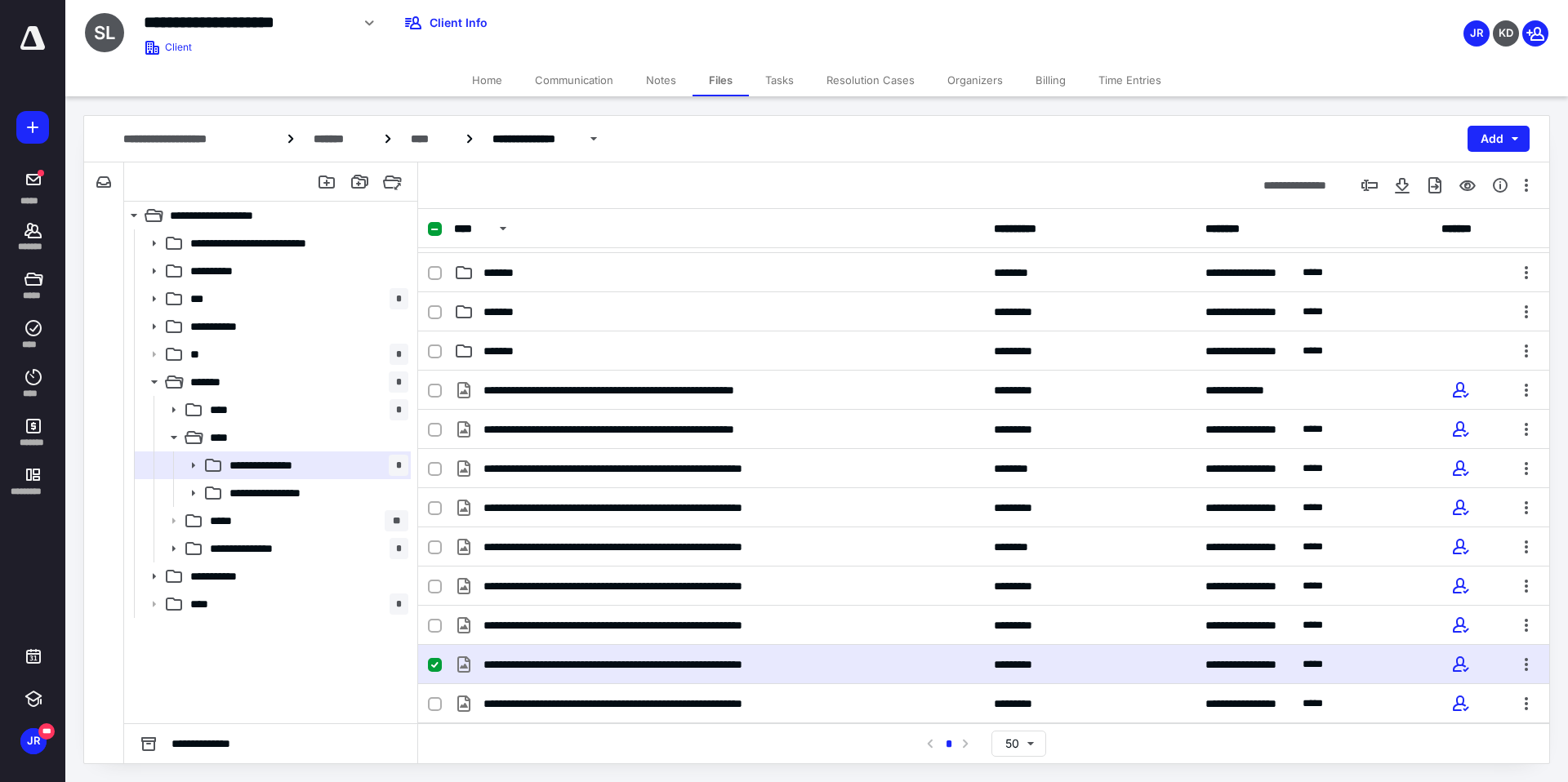 click on "**********" at bounding box center (666, 664) 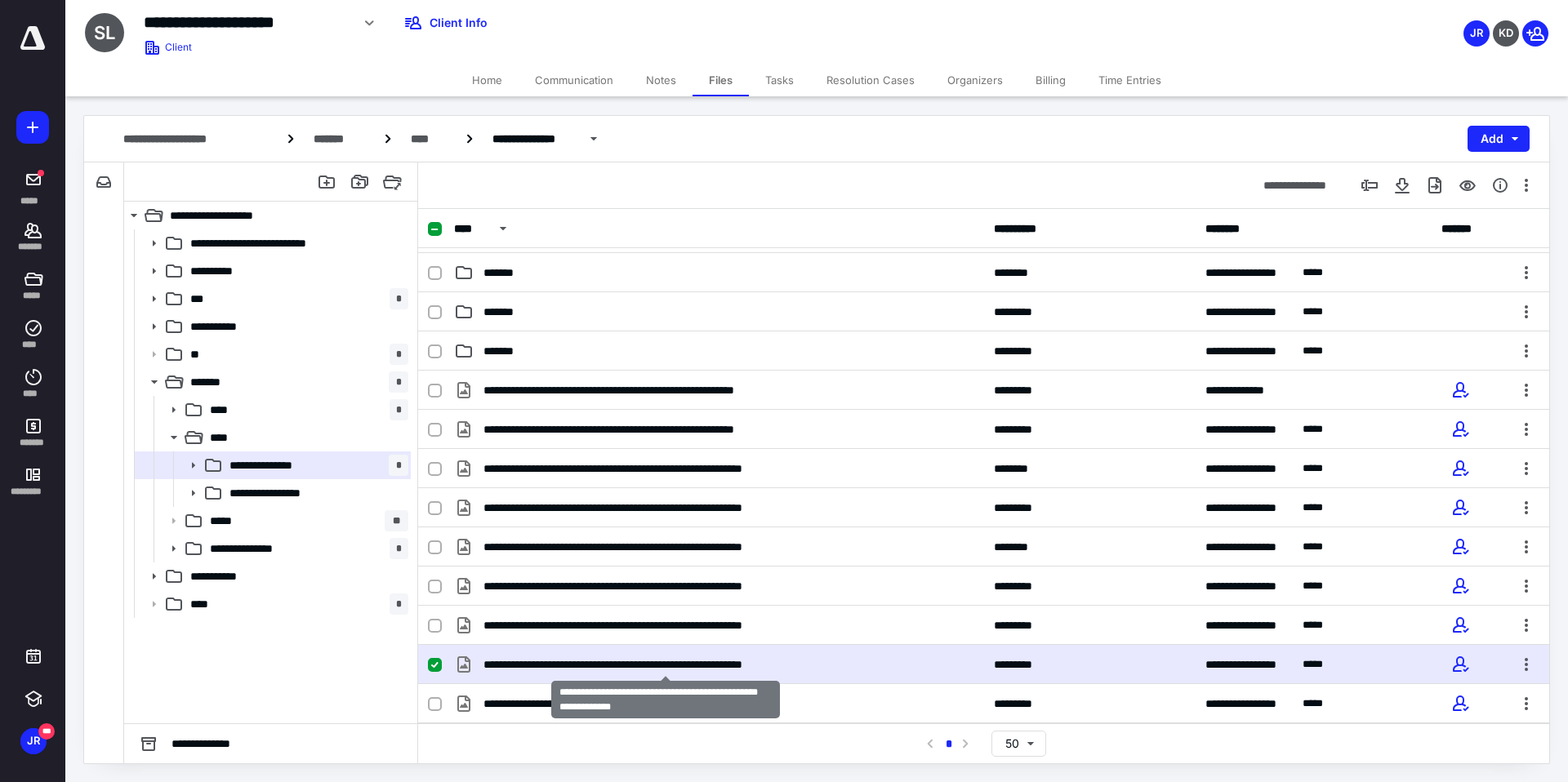 click on "**********" at bounding box center (666, 664) 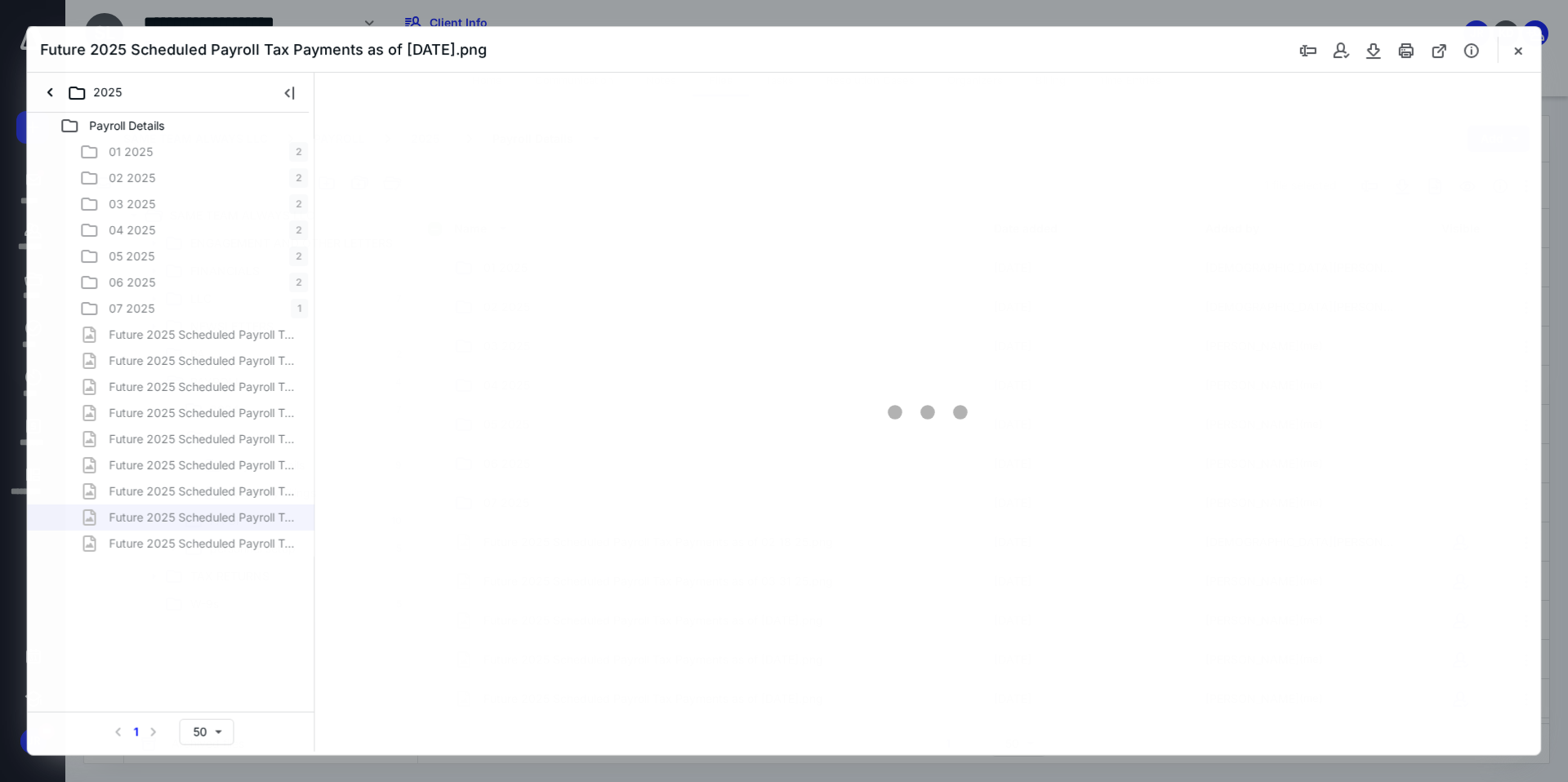 scroll, scrollTop: 152, scrollLeft: 0, axis: vertical 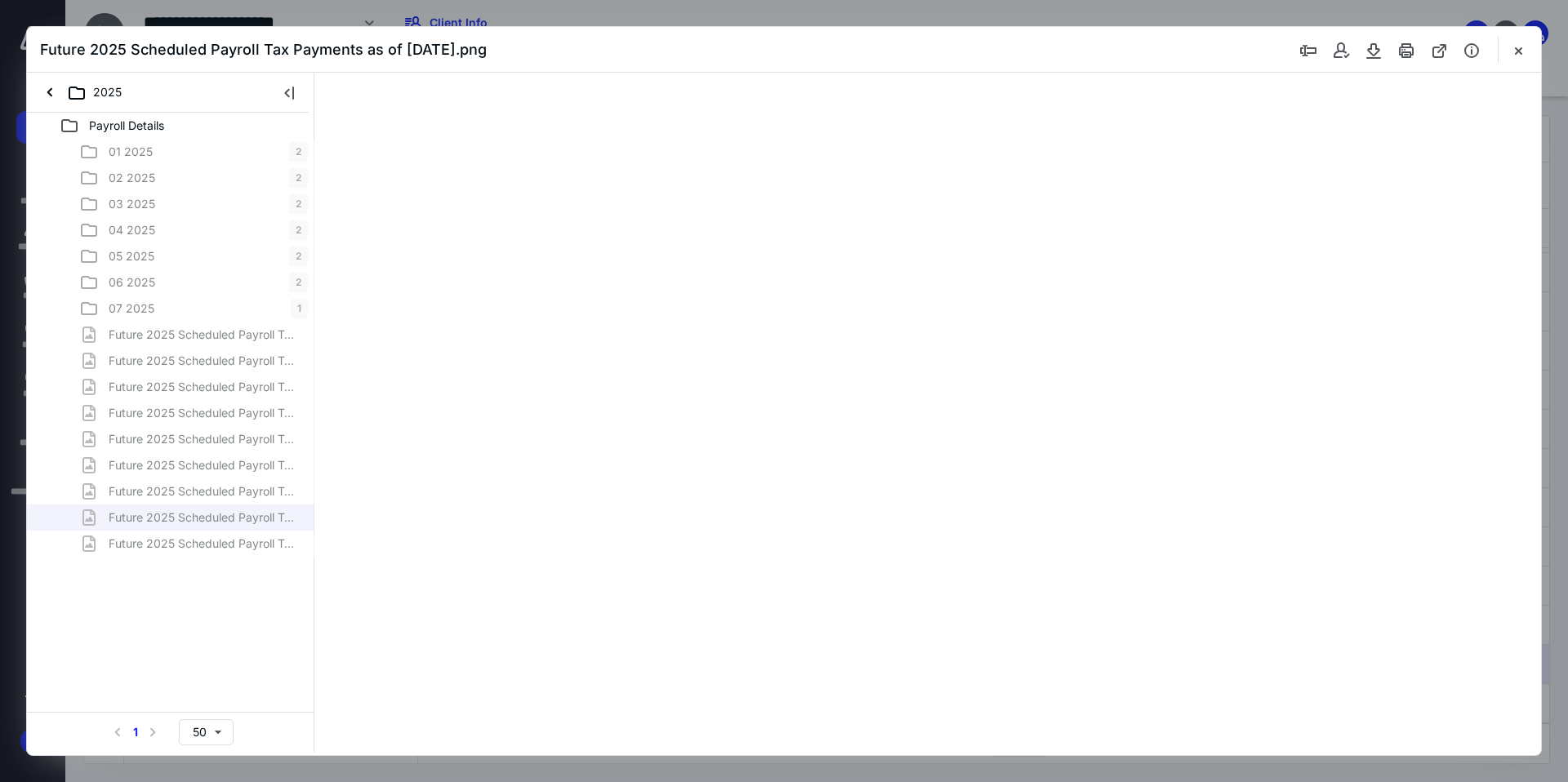 type on "241" 